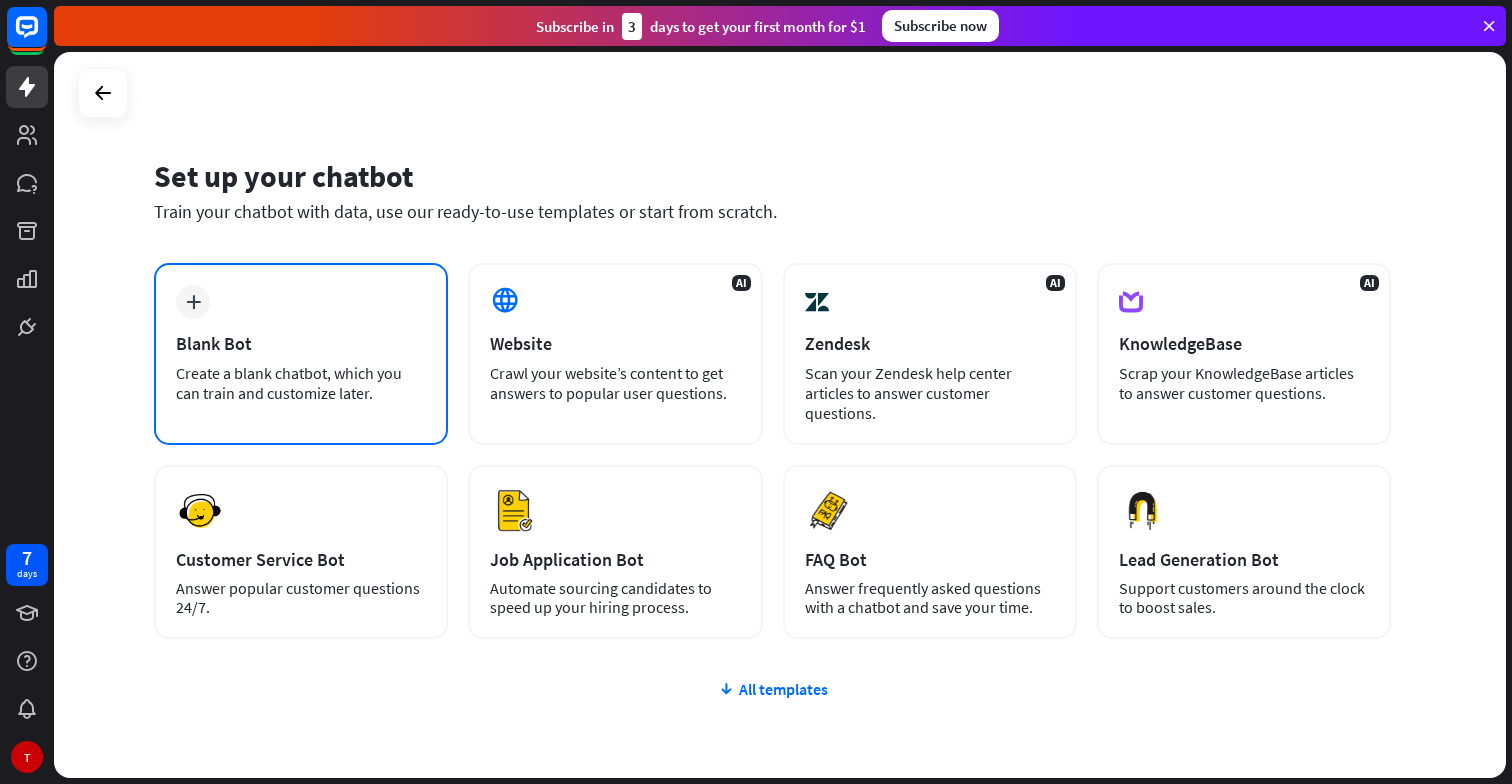 scroll, scrollTop: 0, scrollLeft: 0, axis: both 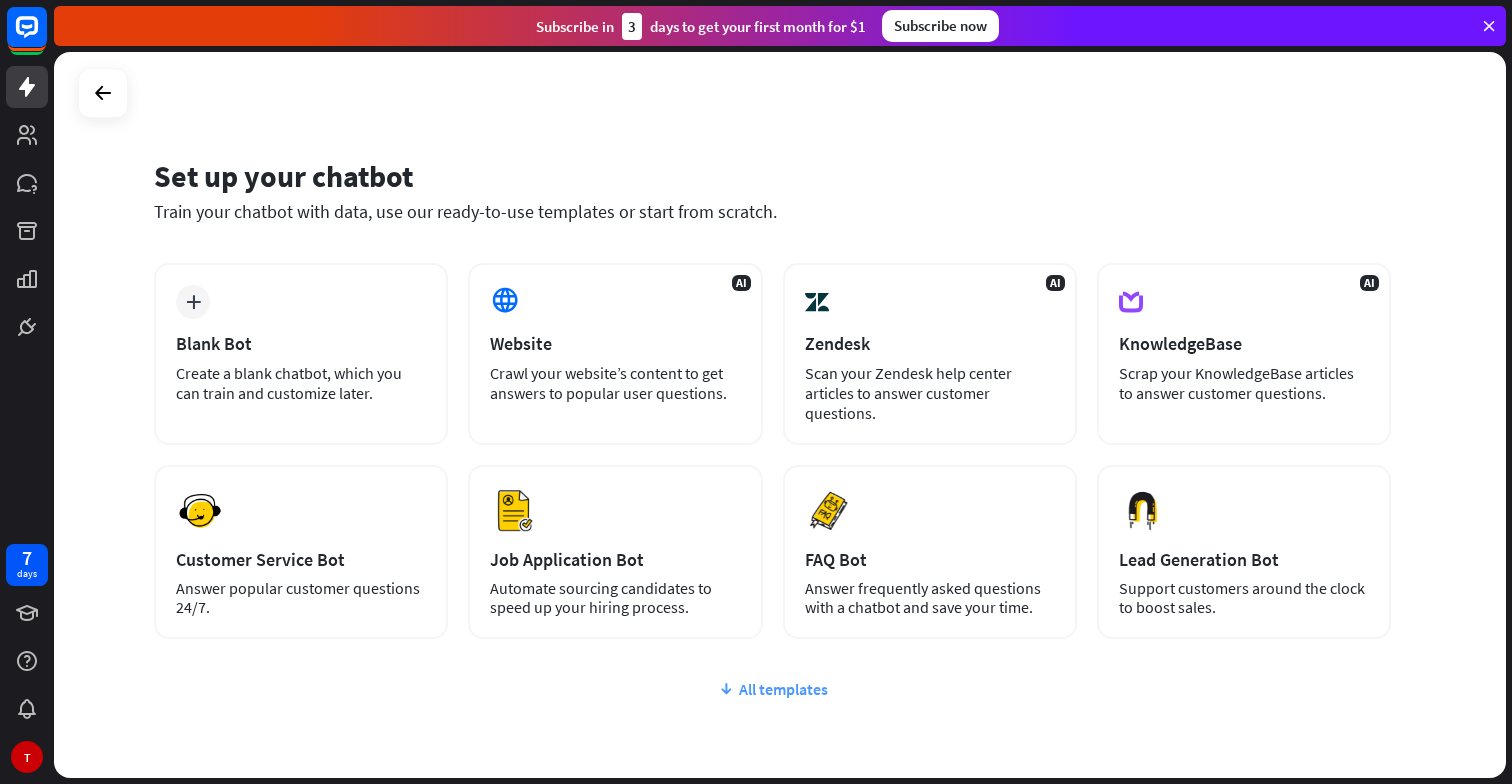 click on "All templates" at bounding box center [772, 689] 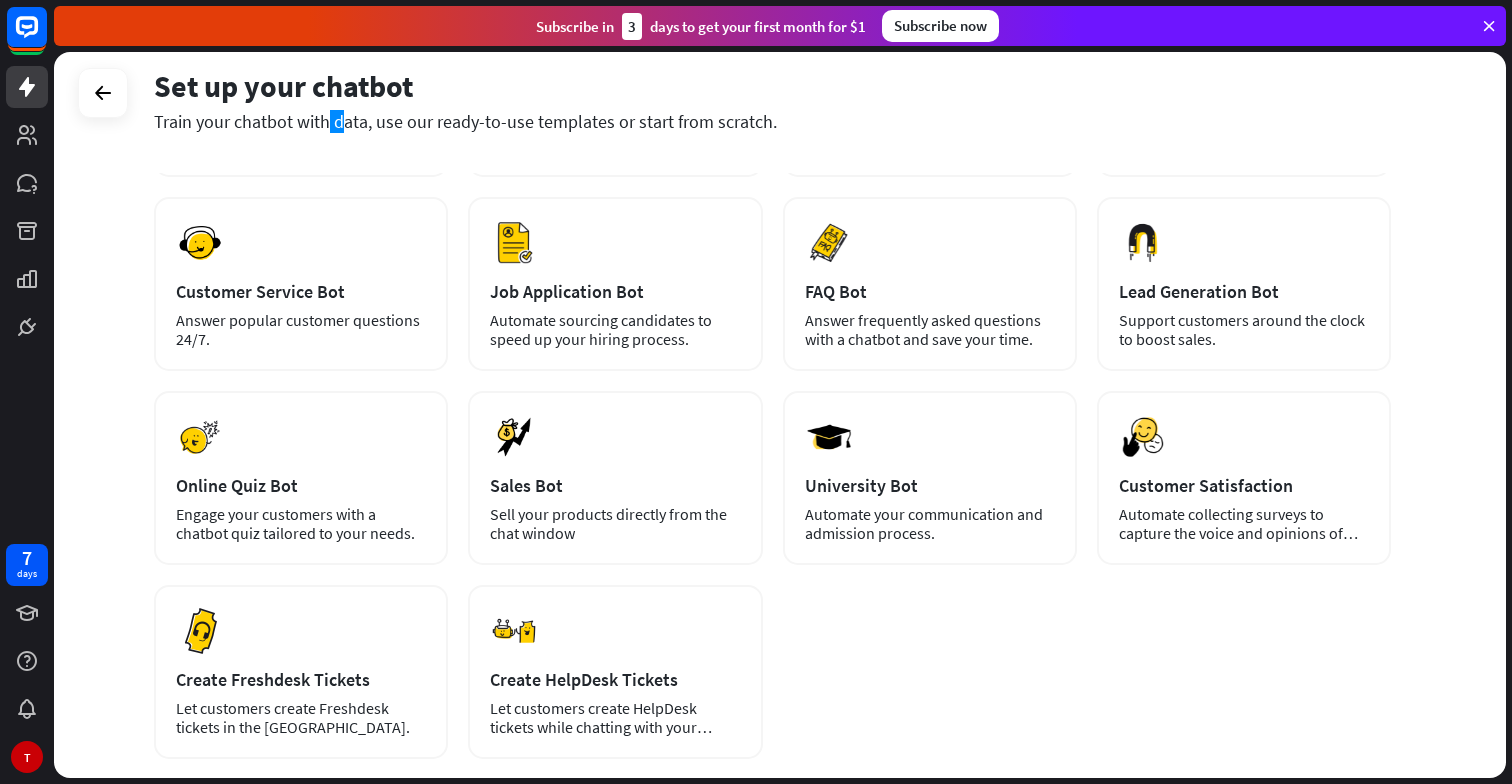 scroll, scrollTop: 0, scrollLeft: 0, axis: both 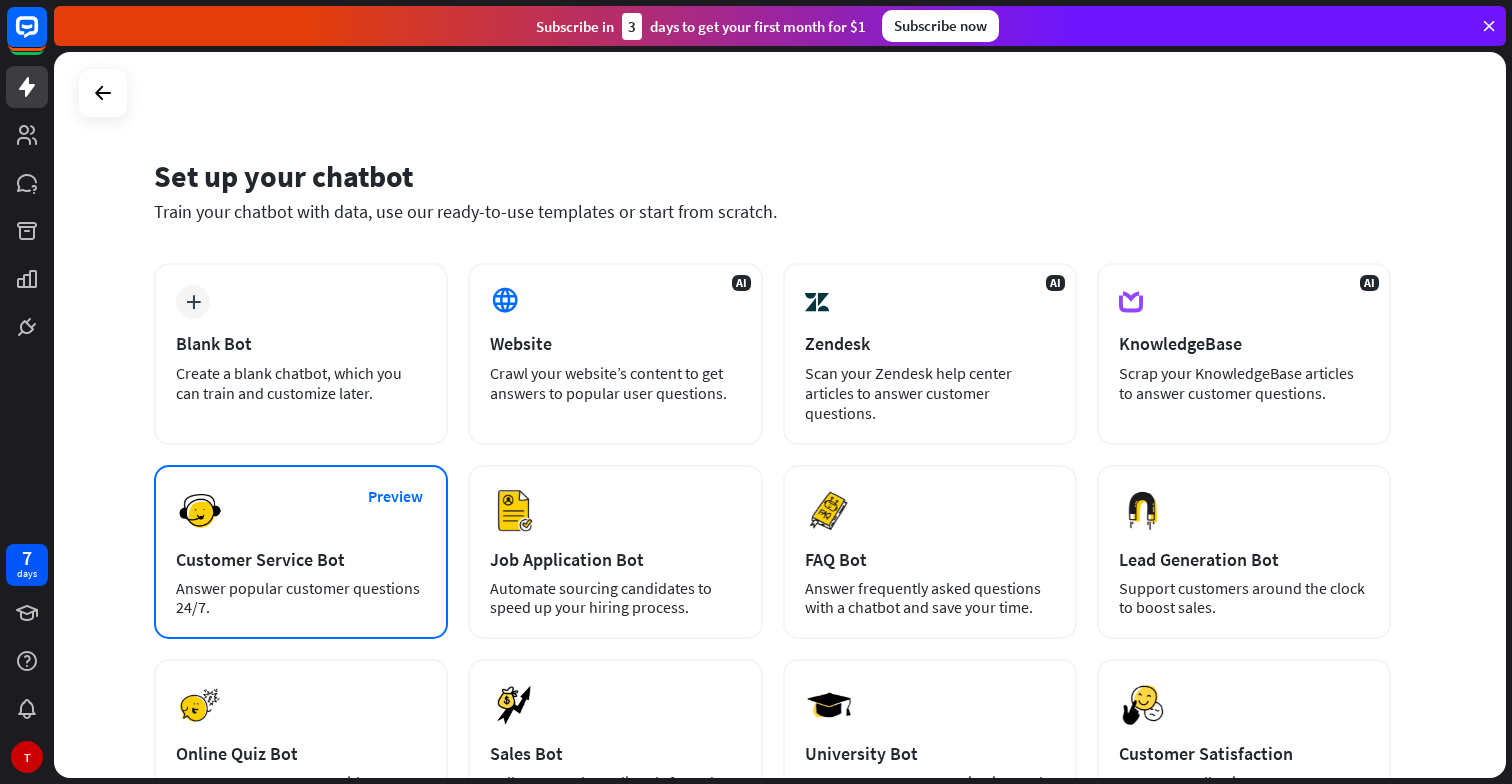 click on "Customer Service Bot" at bounding box center [301, 559] 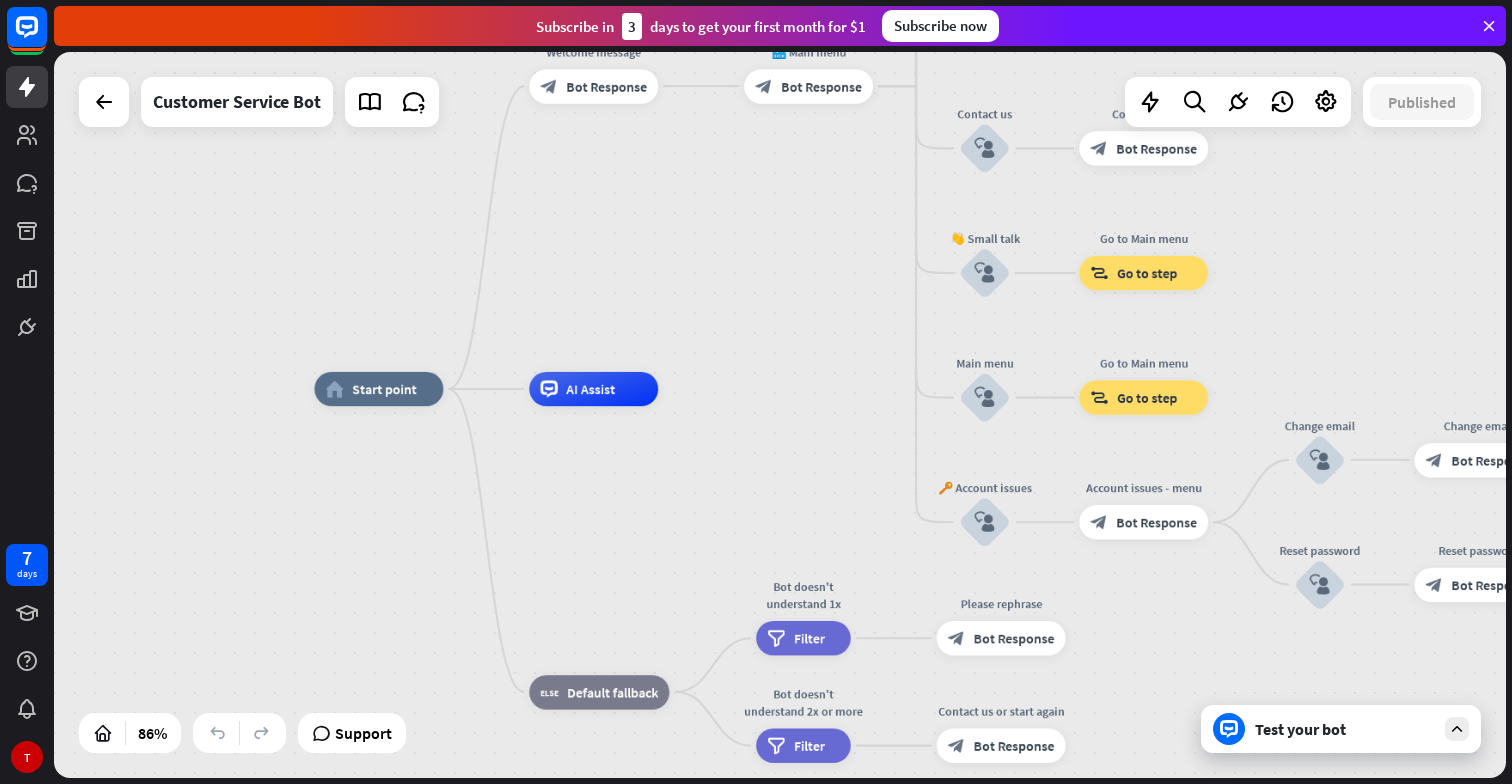 drag, startPoint x: 904, startPoint y: 323, endPoint x: 823, endPoint y: 261, distance: 102.0049 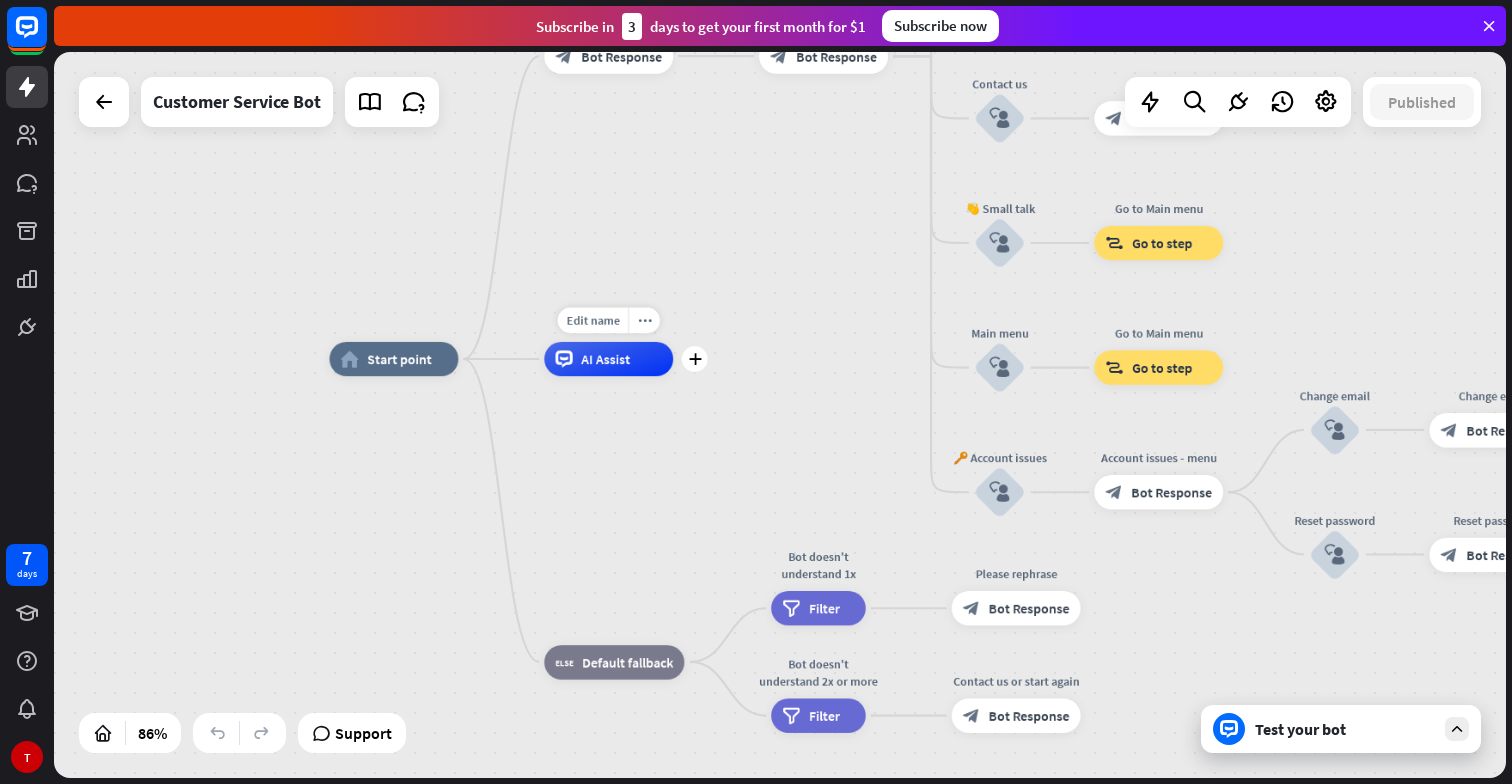 click on "AI Assist" at bounding box center [608, 359] 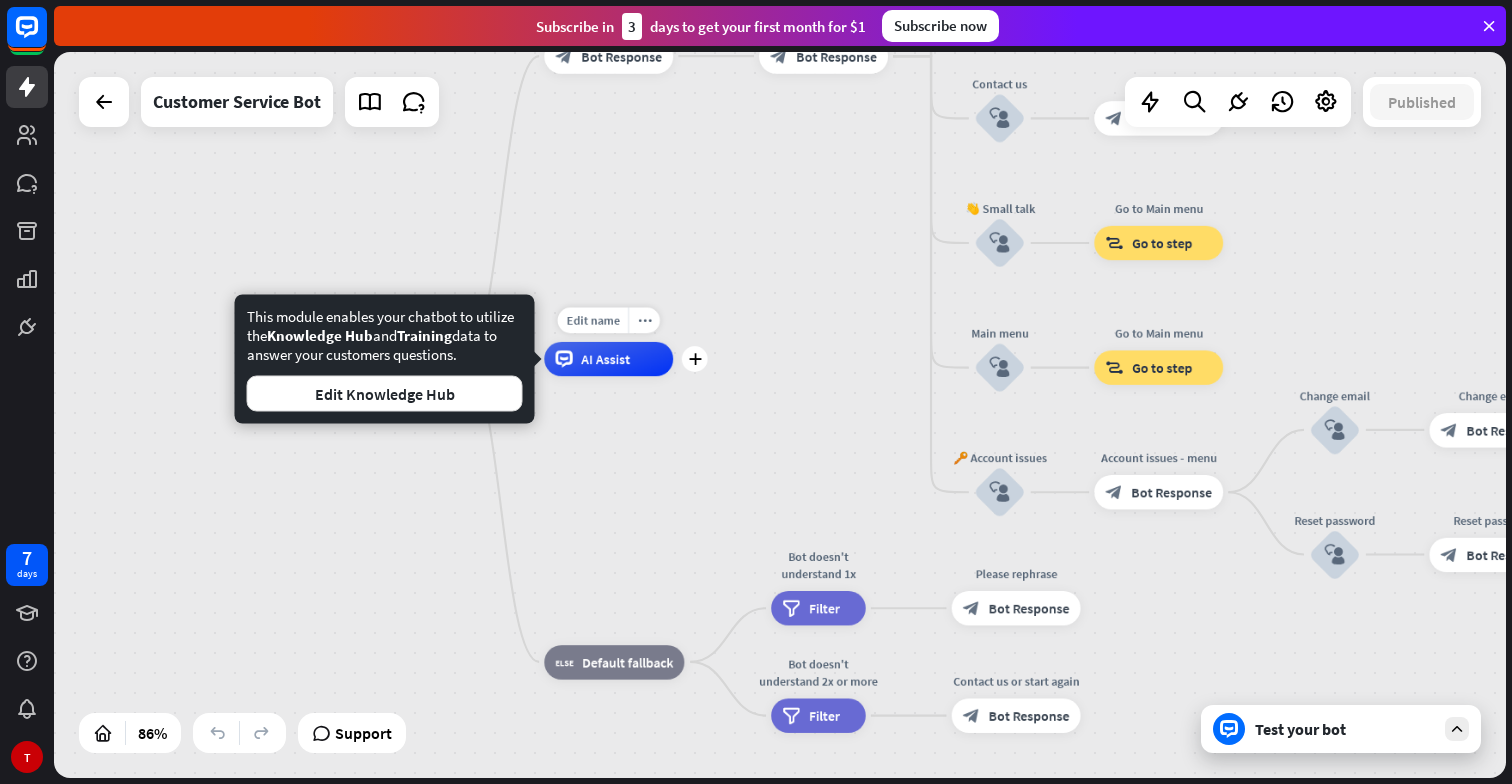 click on "AI Assist" at bounding box center [605, 358] 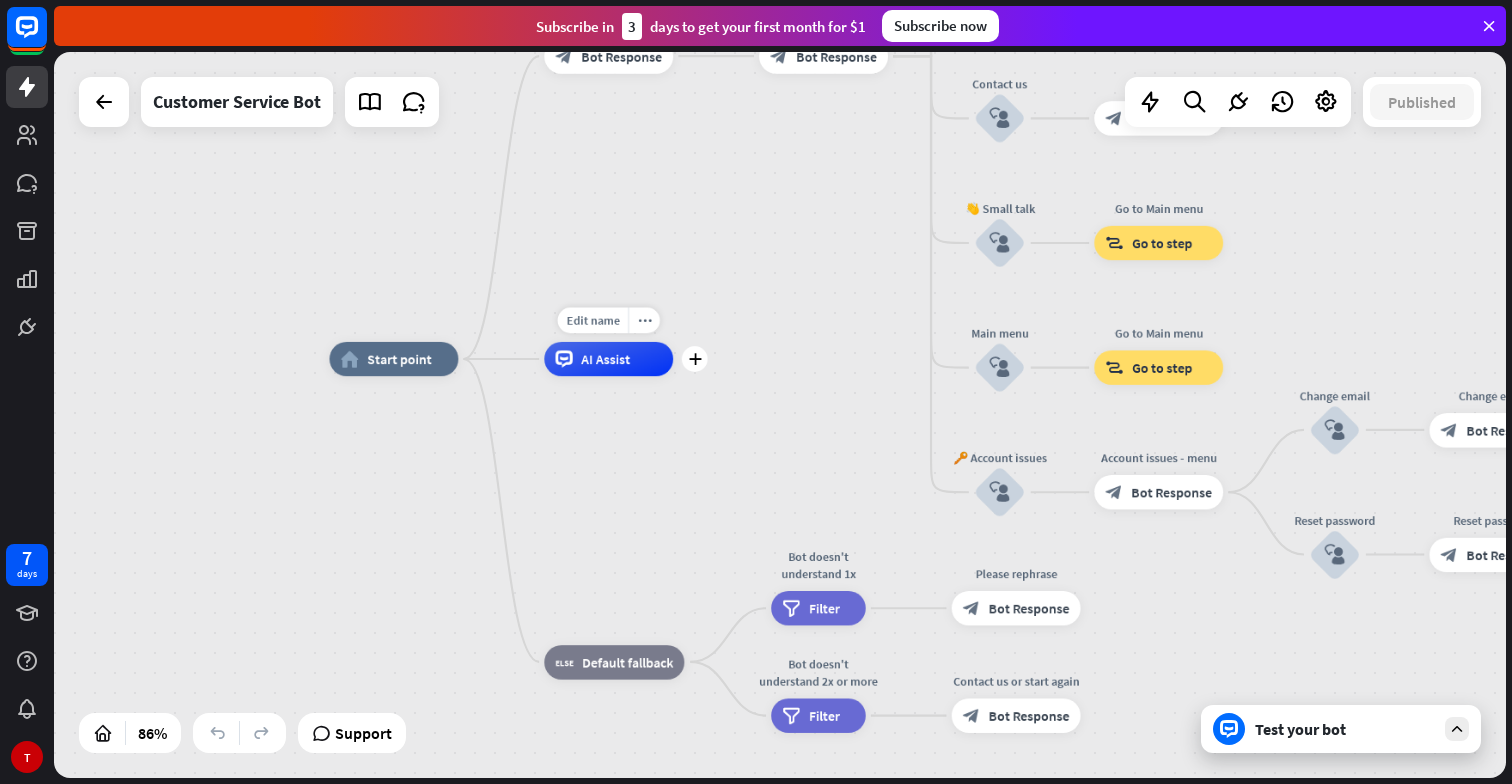 click on "AI Assist" at bounding box center (605, 358) 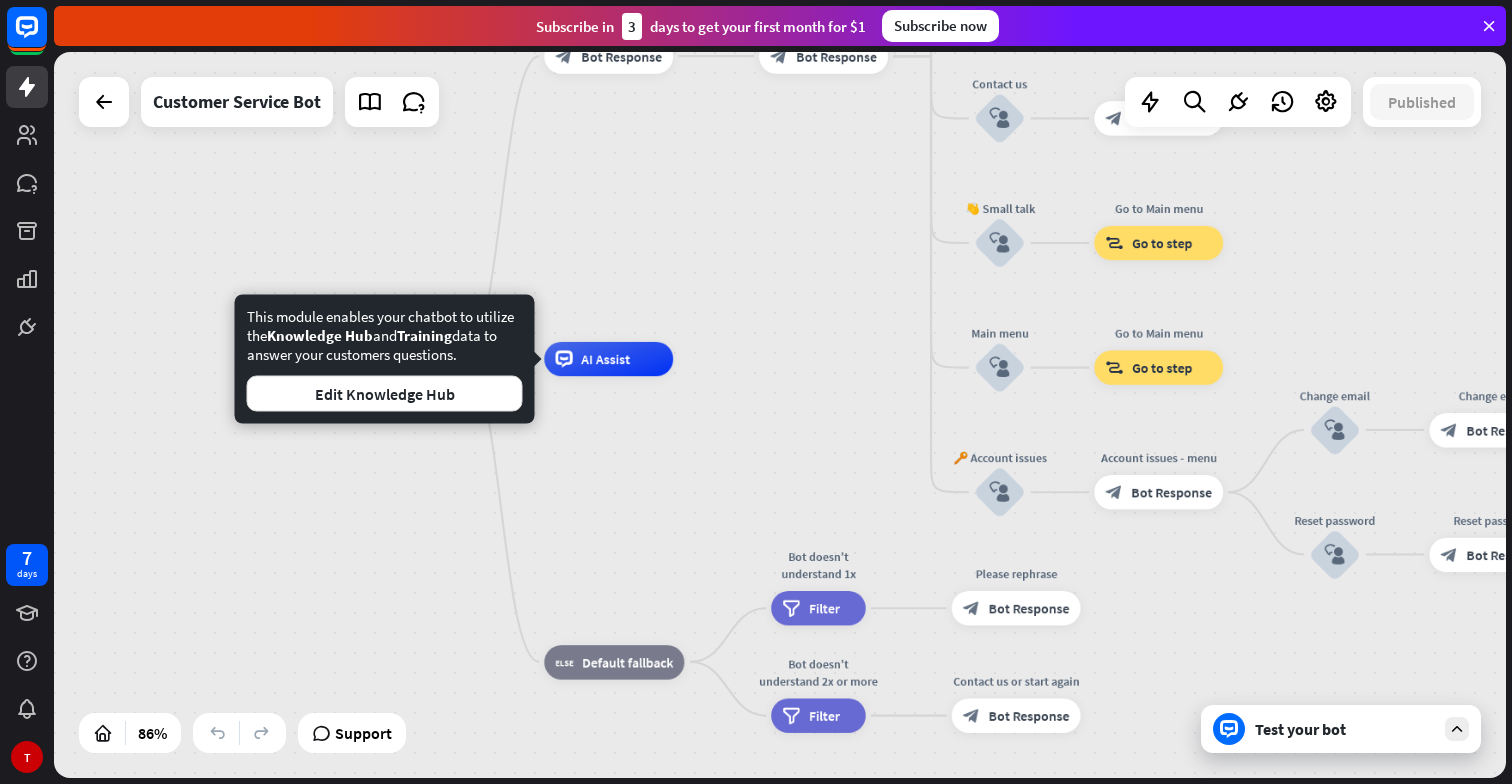 click on "home_2   Start point                 Welcome message   block_bot_response   Bot Response                 🔙 Main menu   block_bot_response   Bot Response                 Our offer   block_user_input                 Select product category   block_bot_response   Bot Response                 ❓ Question   block_user_input                 How can I help you?   block_bot_response   Bot Response                 FAQ   block_user_input                 Type your question   block_bot_response   Bot Response                 Popular questions   block_faq                 Feedback   block_user_input                 Feedback flow   builder_tree   Flow                 Newsletter   block_user_input                 Newsletter flow   builder_tree   Flow                 Contact us   block_user_input                 Contact info   block_bot_response   Bot Response                 👋 Small talk   block_user_input                 Go to Main menu   block_goto   Go to step                 Main menu" at bounding box center (953, 671) 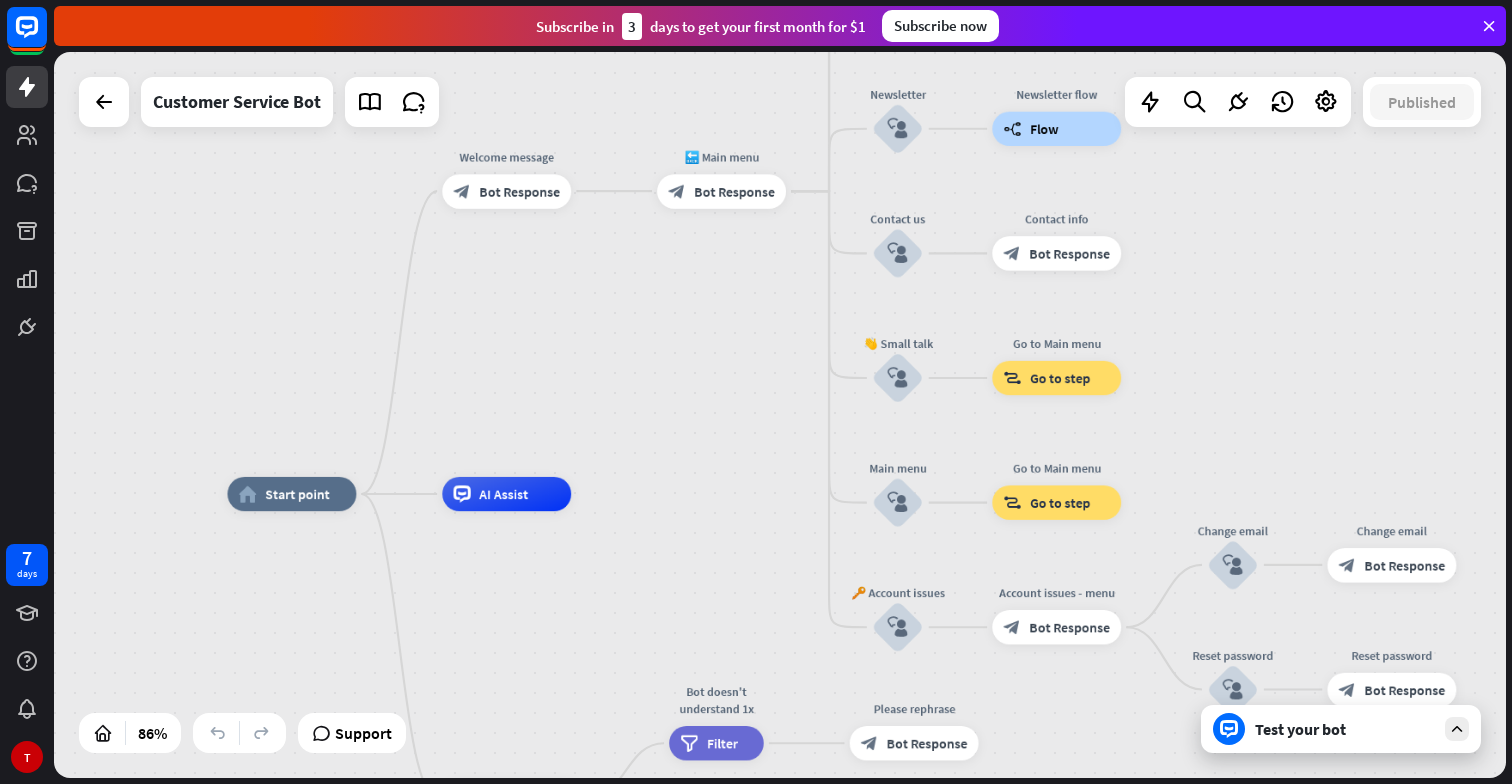 drag, startPoint x: 771, startPoint y: 346, endPoint x: 669, endPoint y: 481, distance: 169.20107 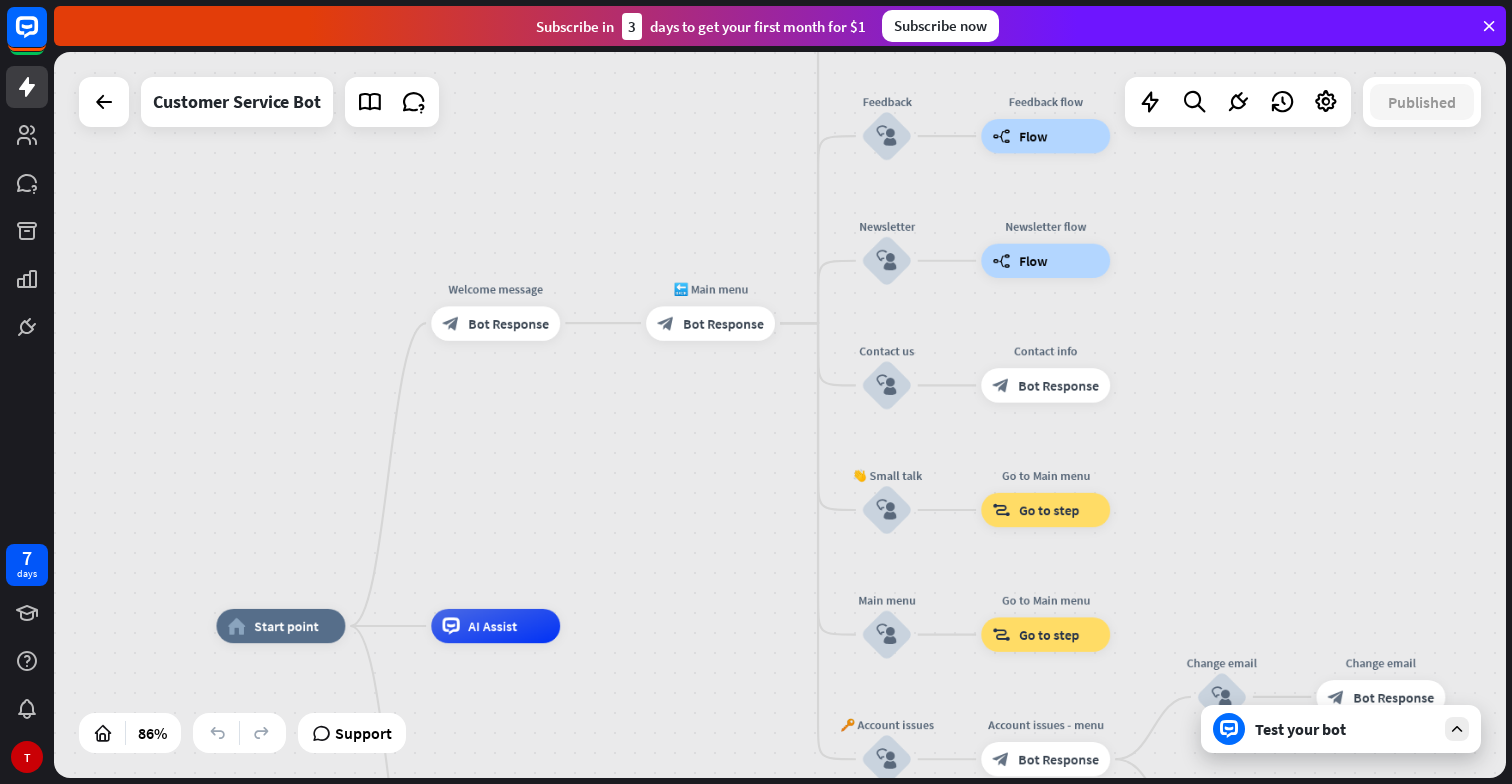 drag, startPoint x: 689, startPoint y: 414, endPoint x: 679, endPoint y: 542, distance: 128.39003 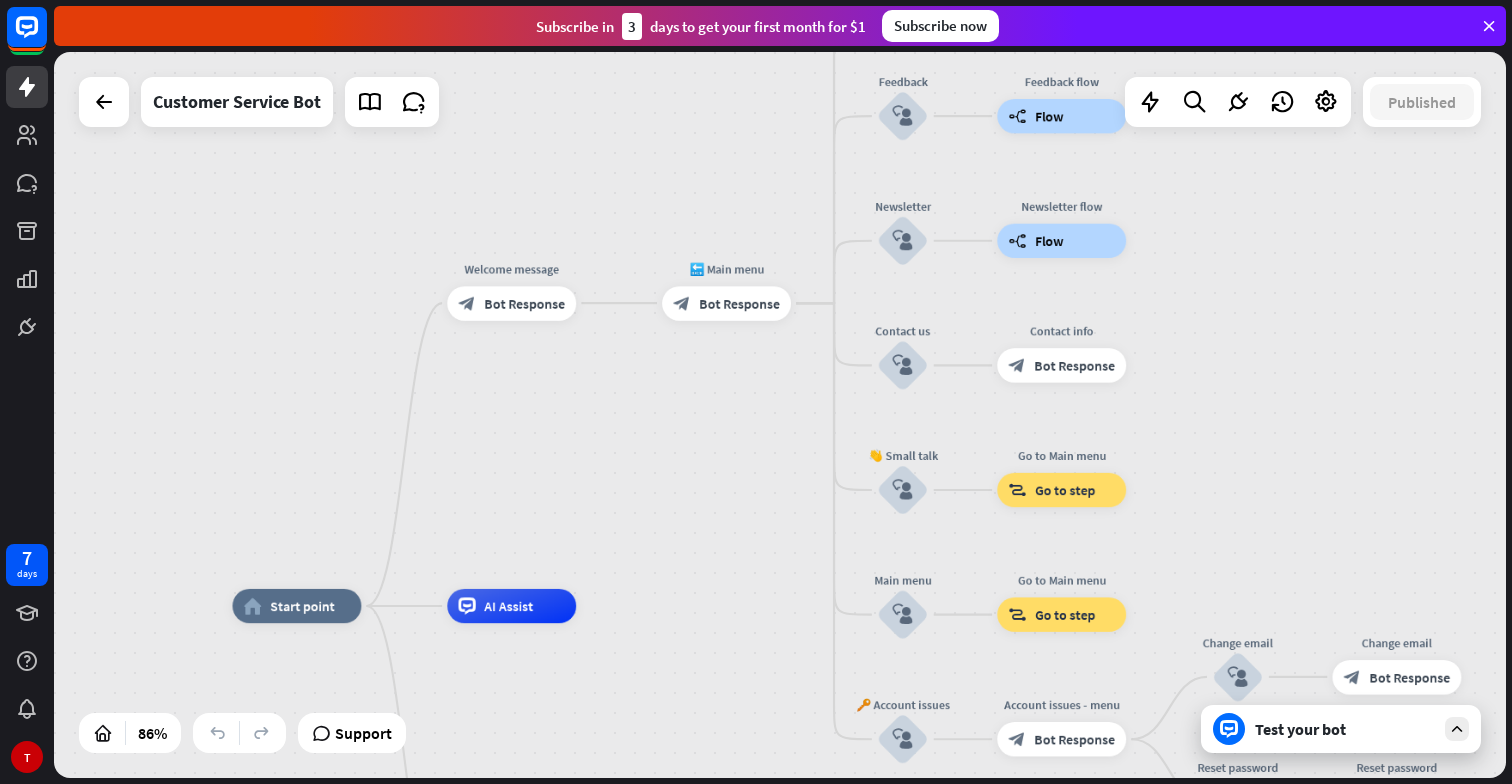 drag, startPoint x: 595, startPoint y: 488, endPoint x: 722, endPoint y: 344, distance: 192.00261 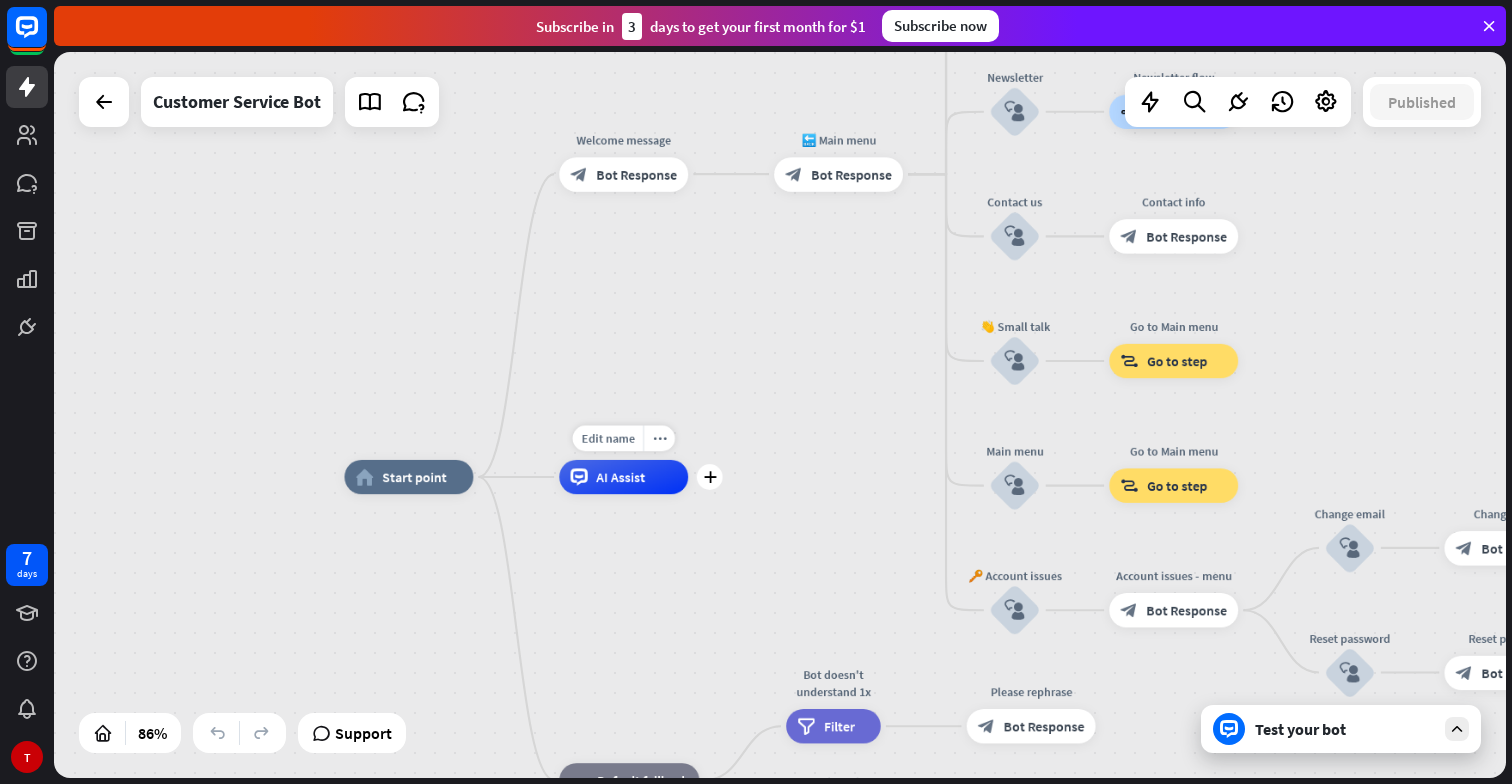 click on "AI Assist" at bounding box center (620, 476) 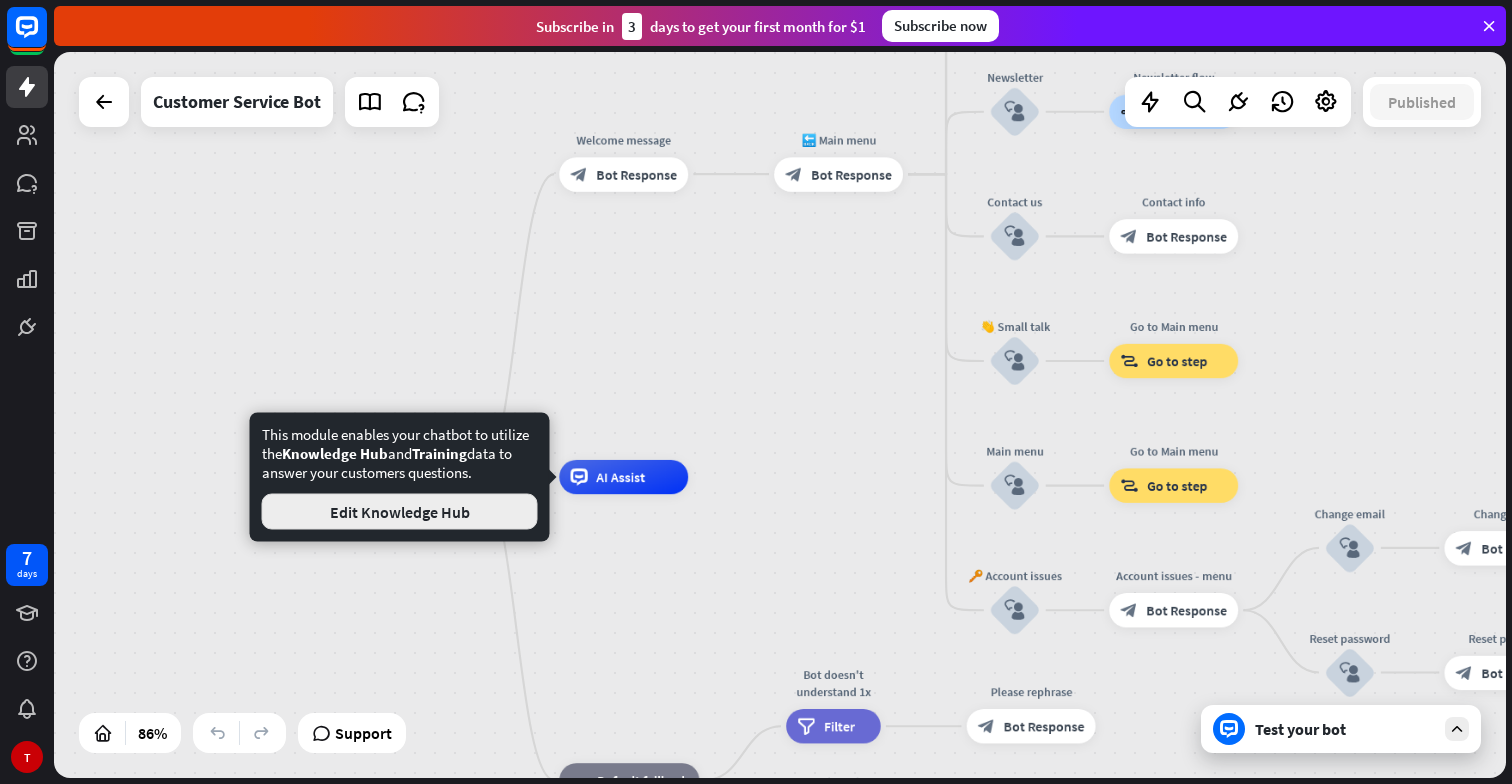 click on "Edit Knowledge Hub" at bounding box center [400, 512] 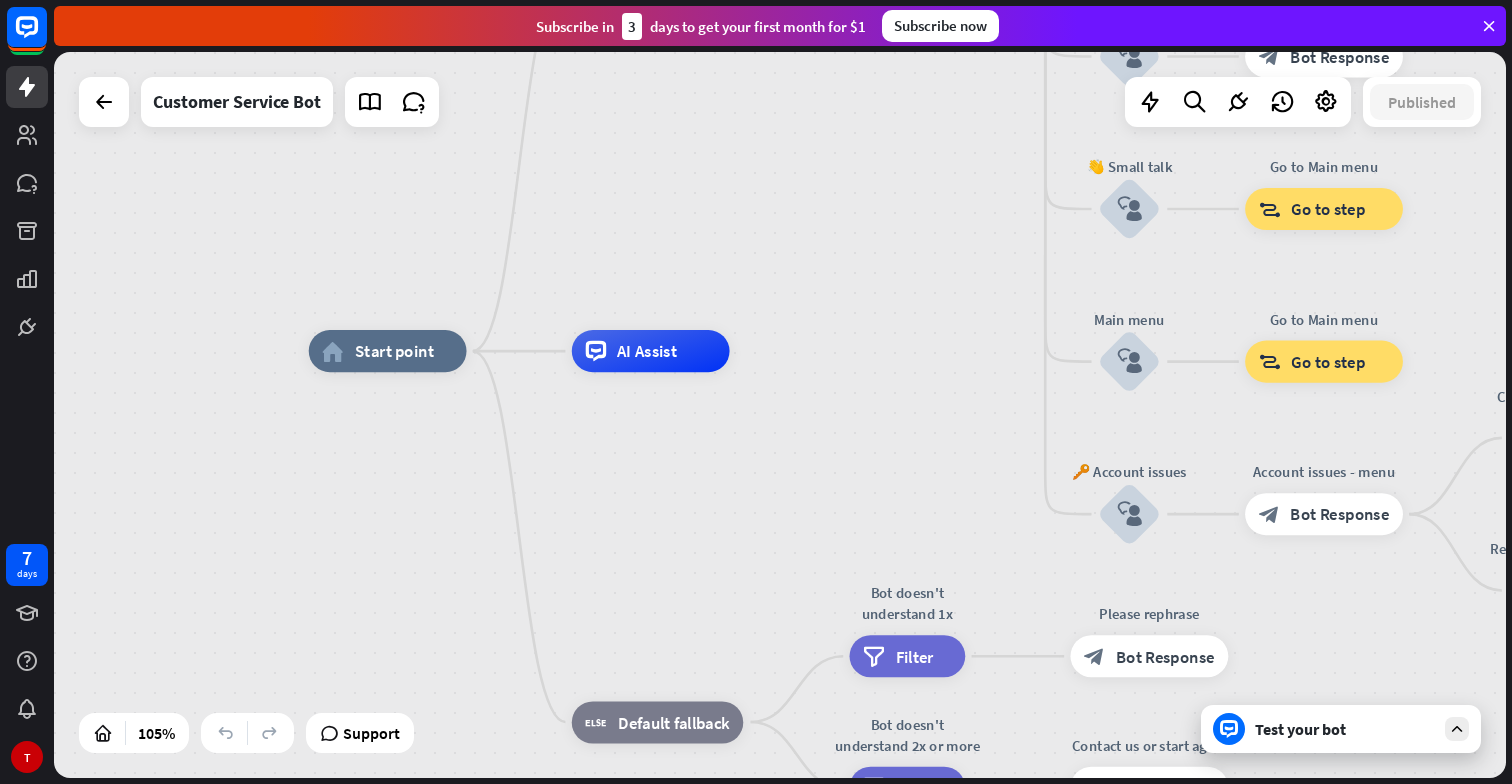 drag, startPoint x: 458, startPoint y: 264, endPoint x: 748, endPoint y: 615, distance: 455.3032 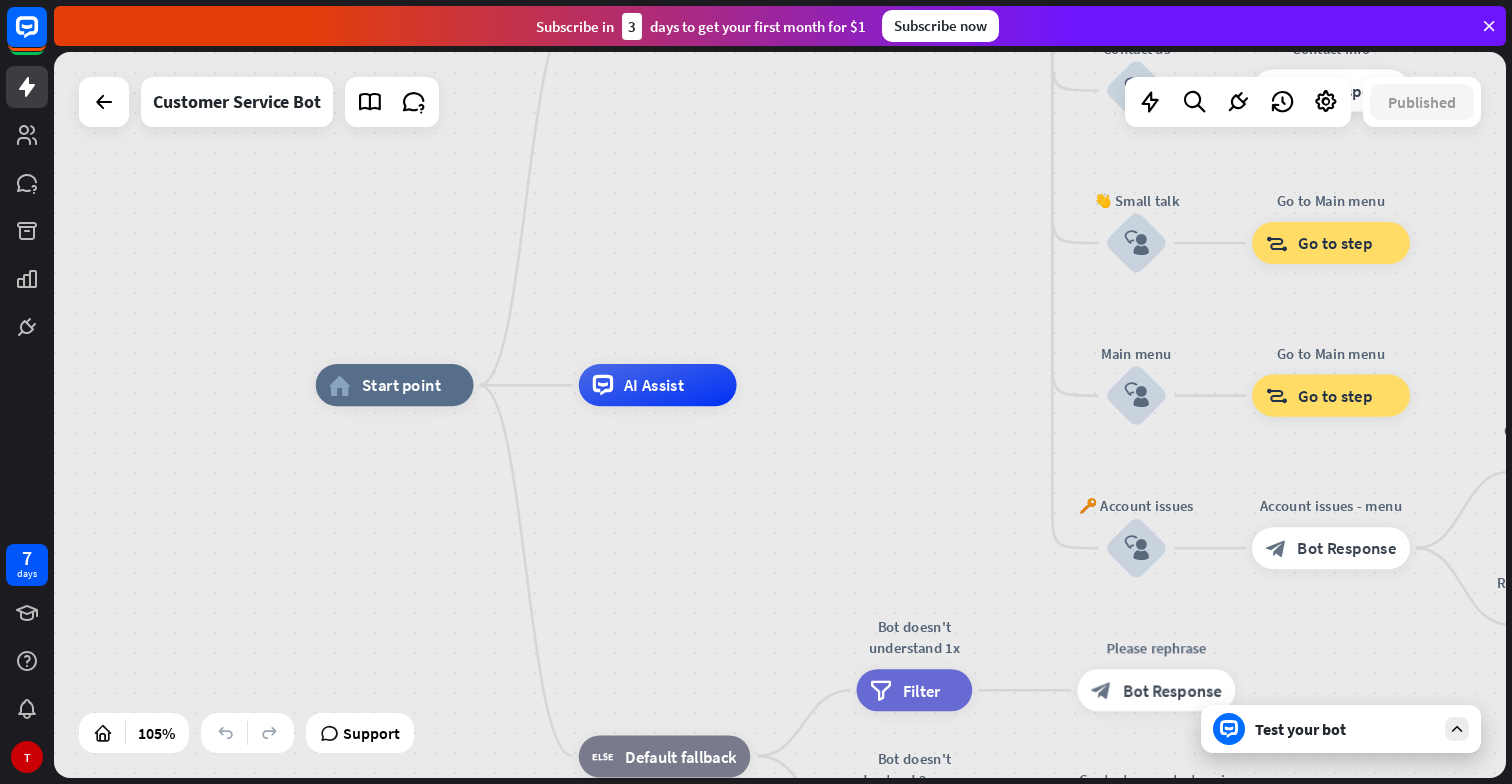 click on "Test your bot" at bounding box center [1345, 729] 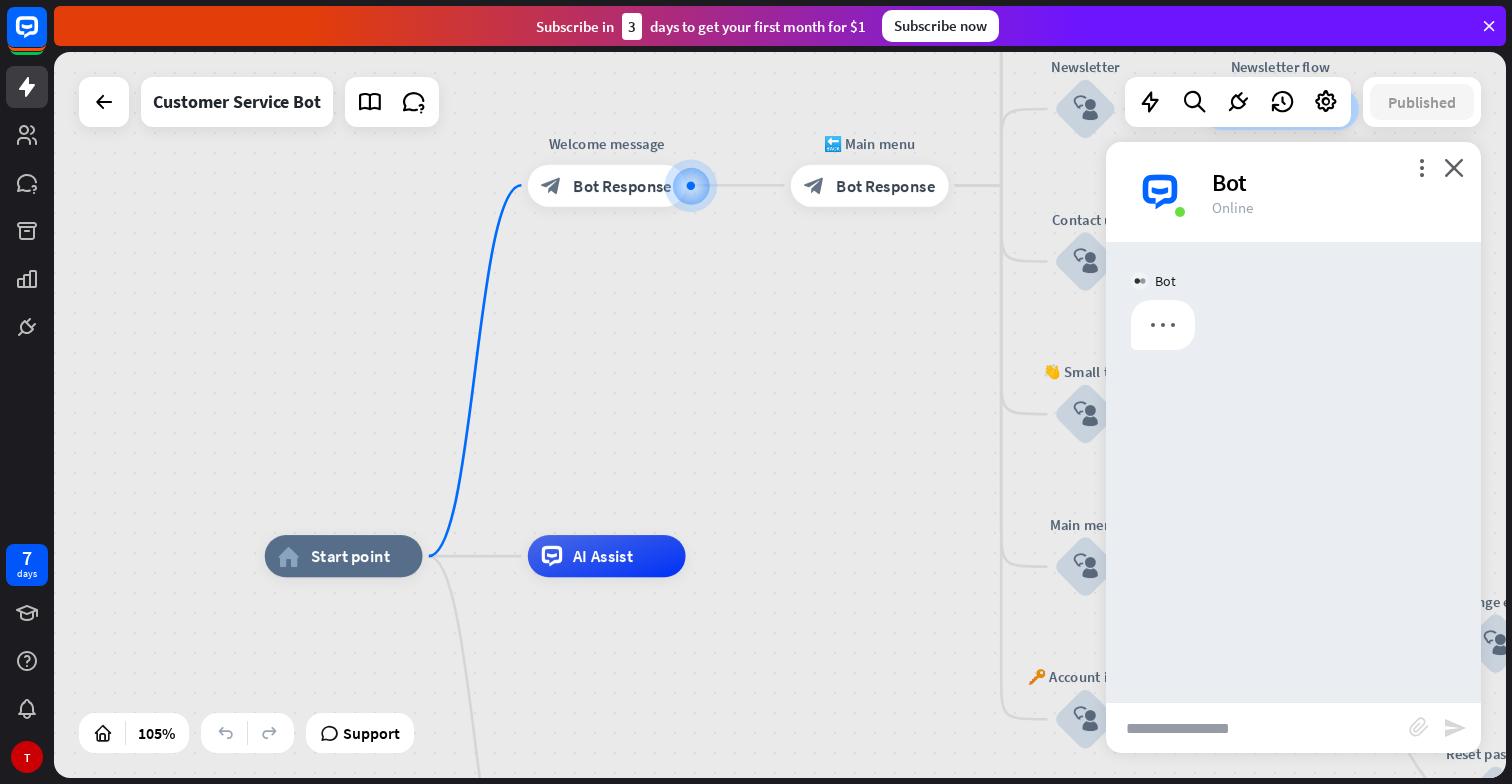 click at bounding box center [1257, 728] 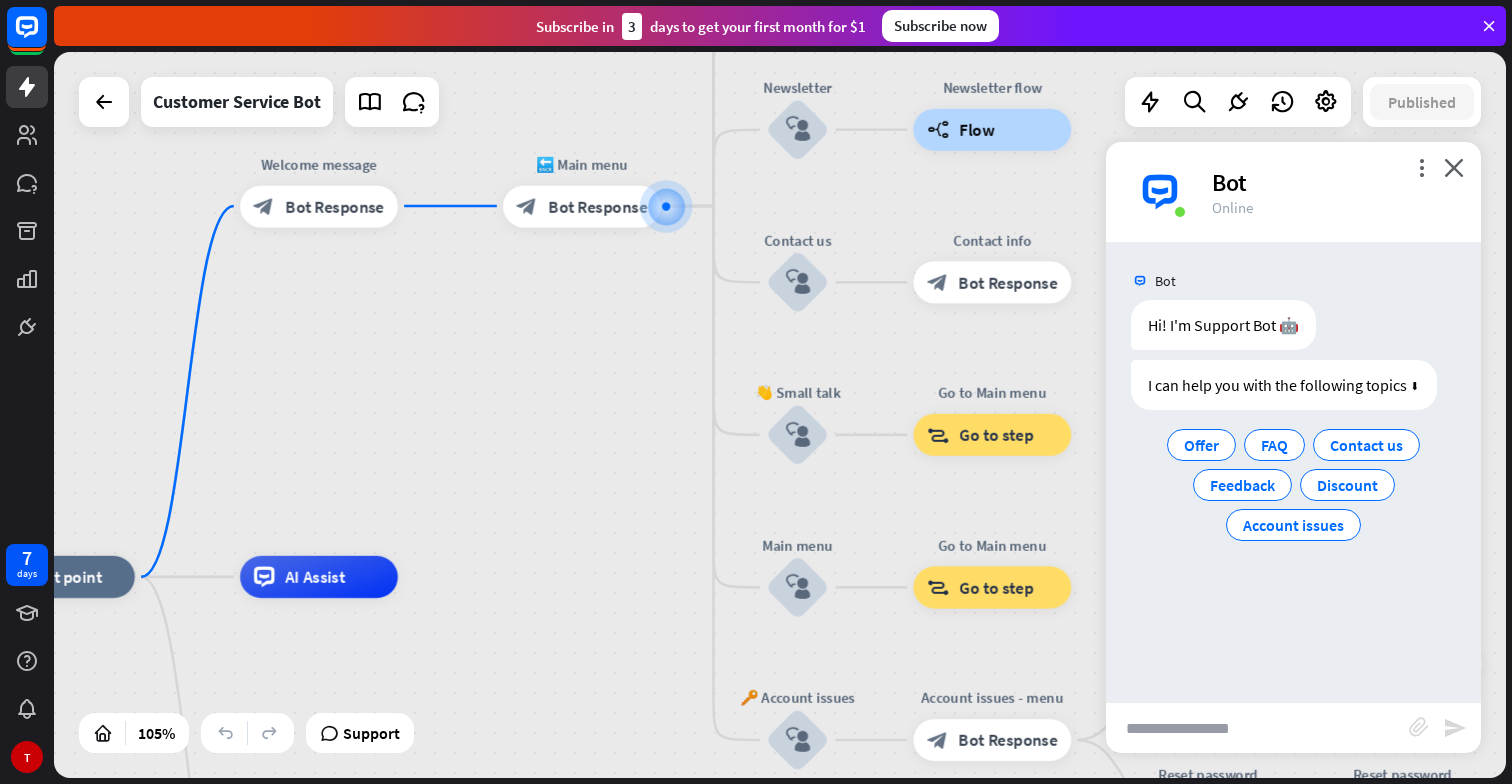 drag, startPoint x: 487, startPoint y: 559, endPoint x: 547, endPoint y: 303, distance: 262.93726 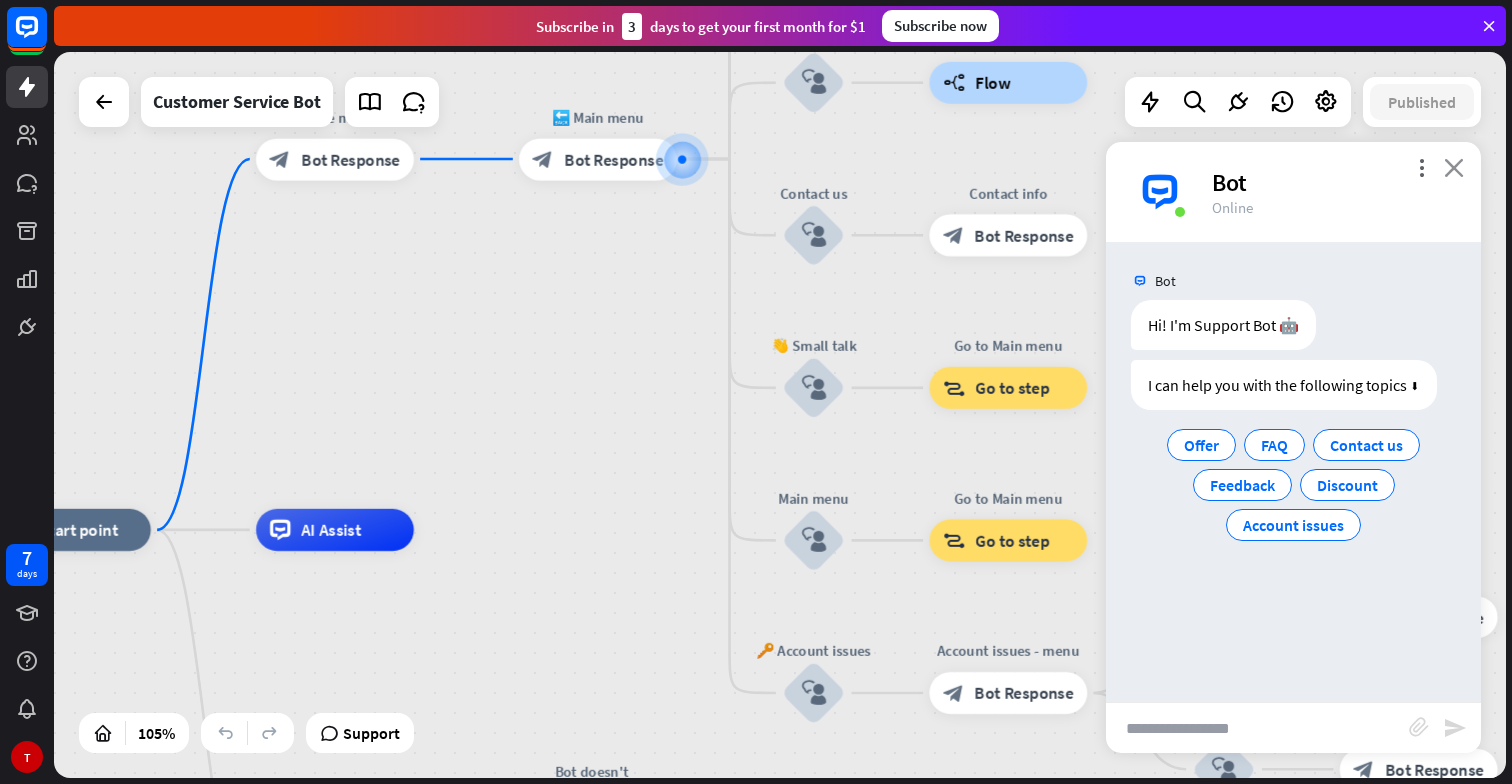 click on "close" at bounding box center (1454, 167) 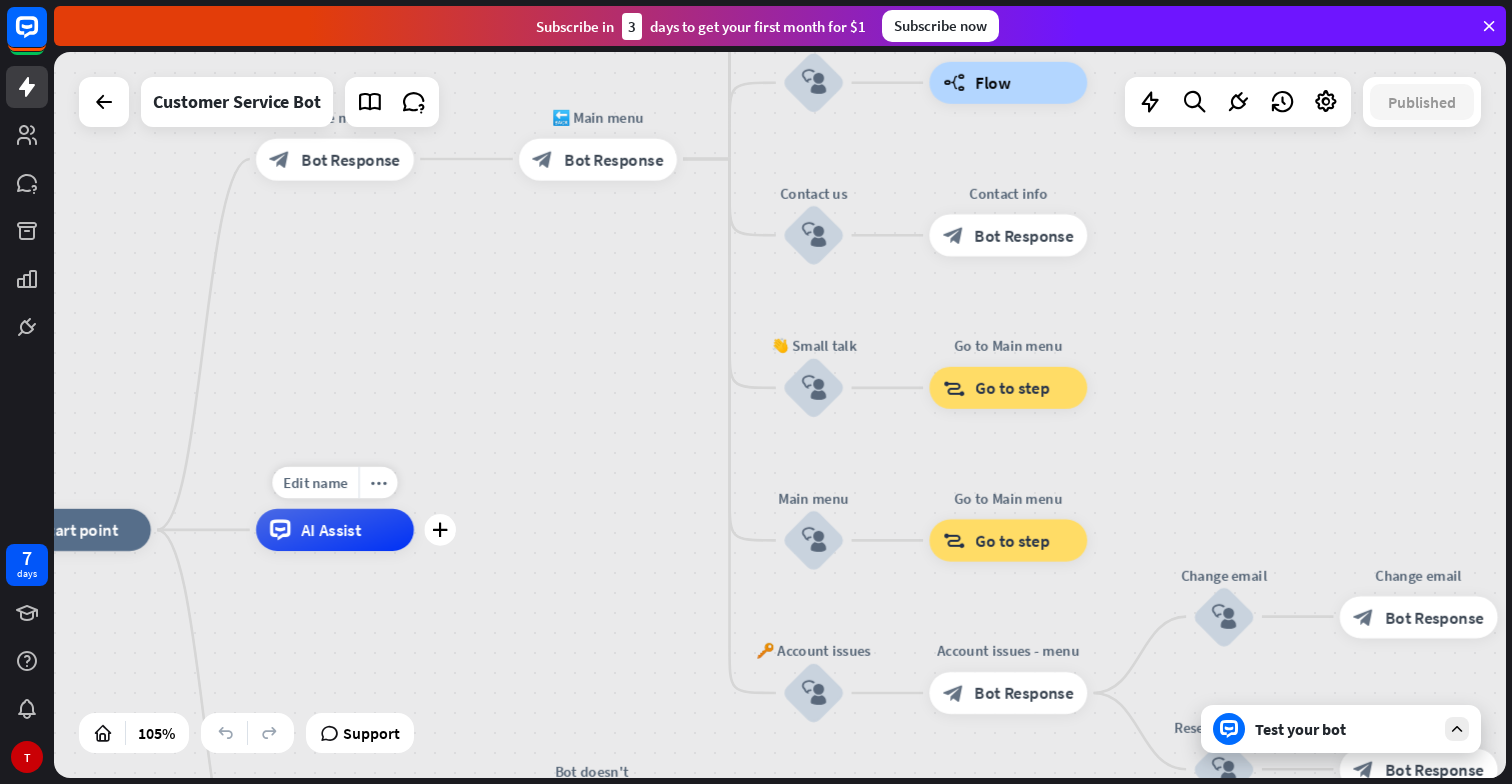 click on "AI Assist" at bounding box center [335, 530] 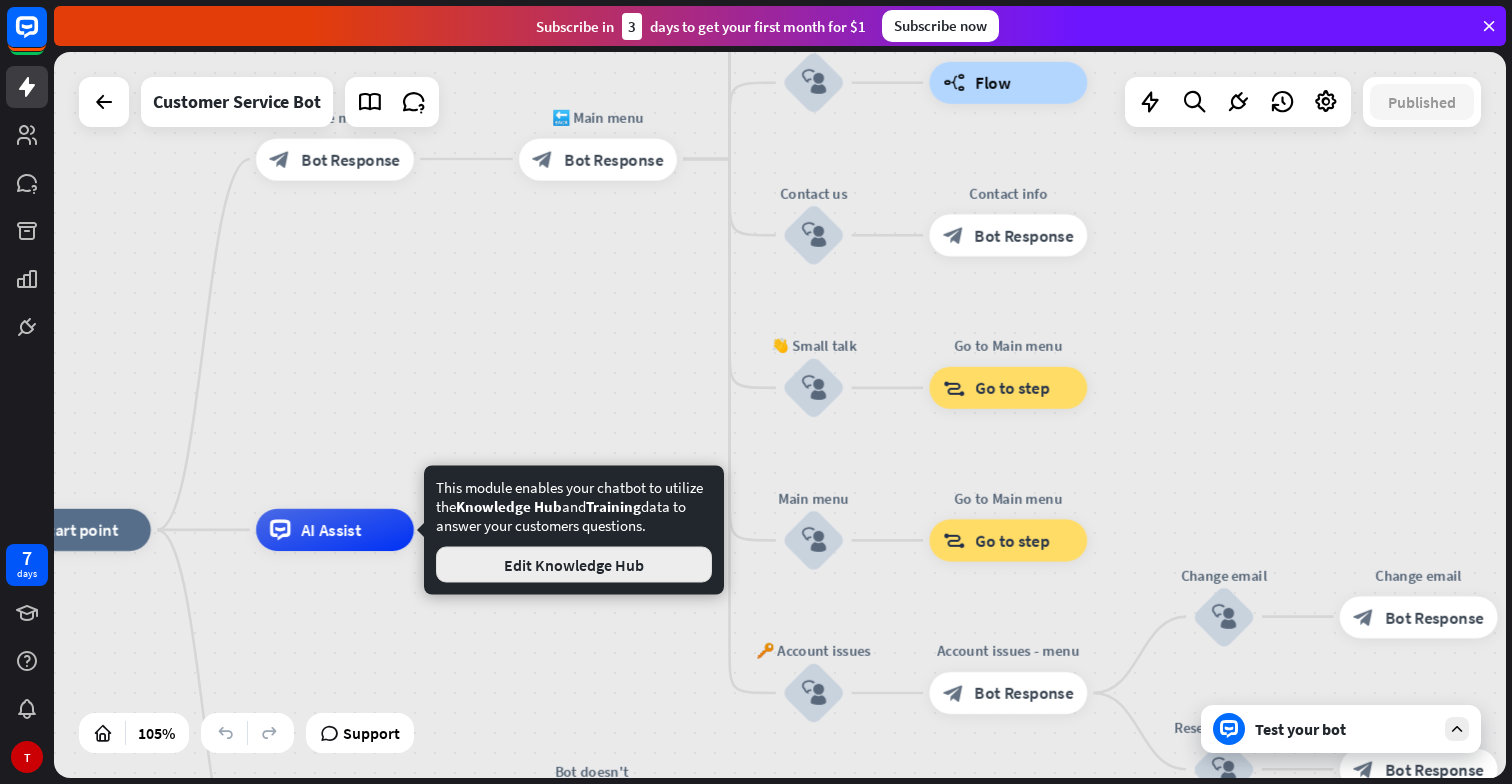 click on "Edit Knowledge Hub" at bounding box center [574, 565] 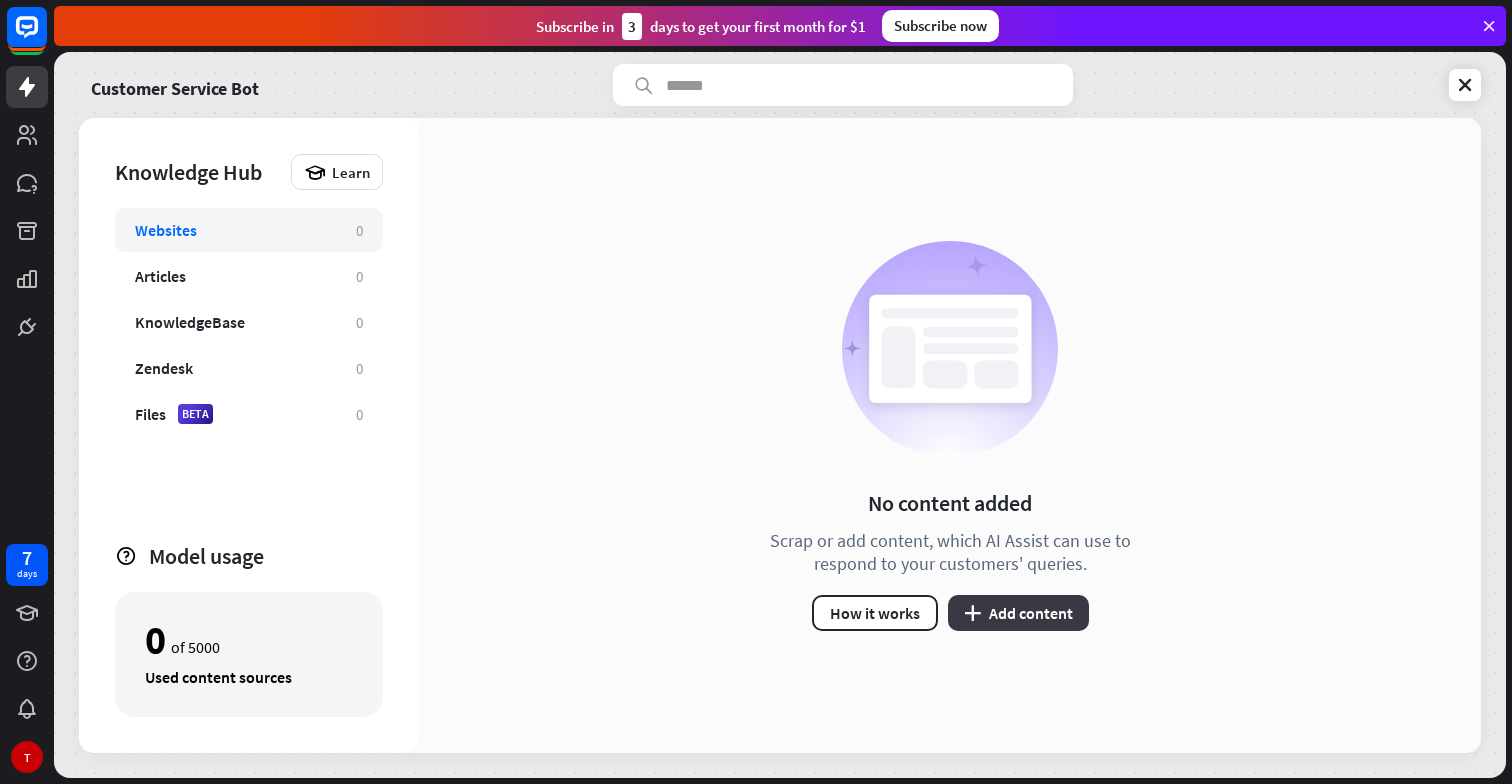 click on "plus
Add content" at bounding box center (1018, 613) 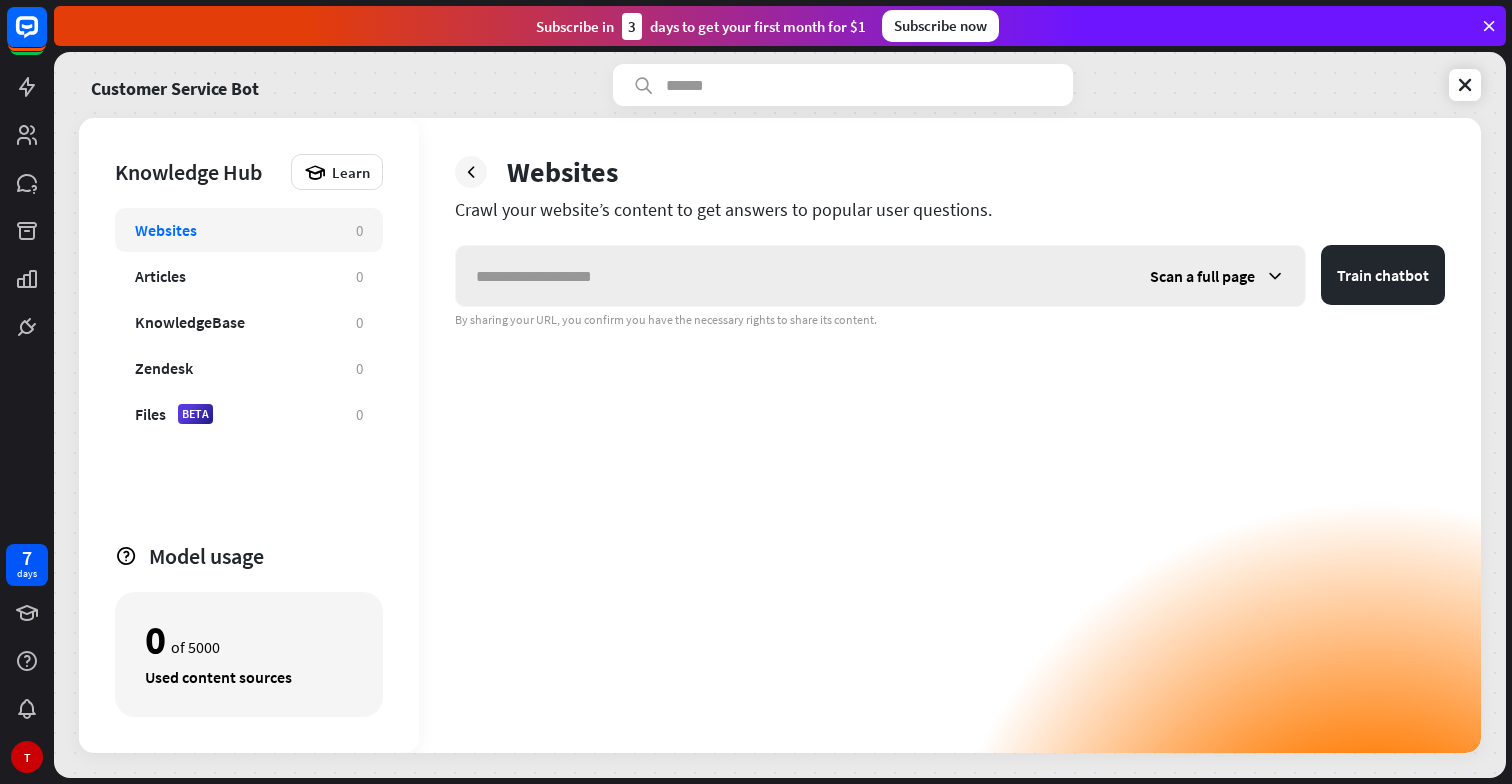 click at bounding box center (793, 276) 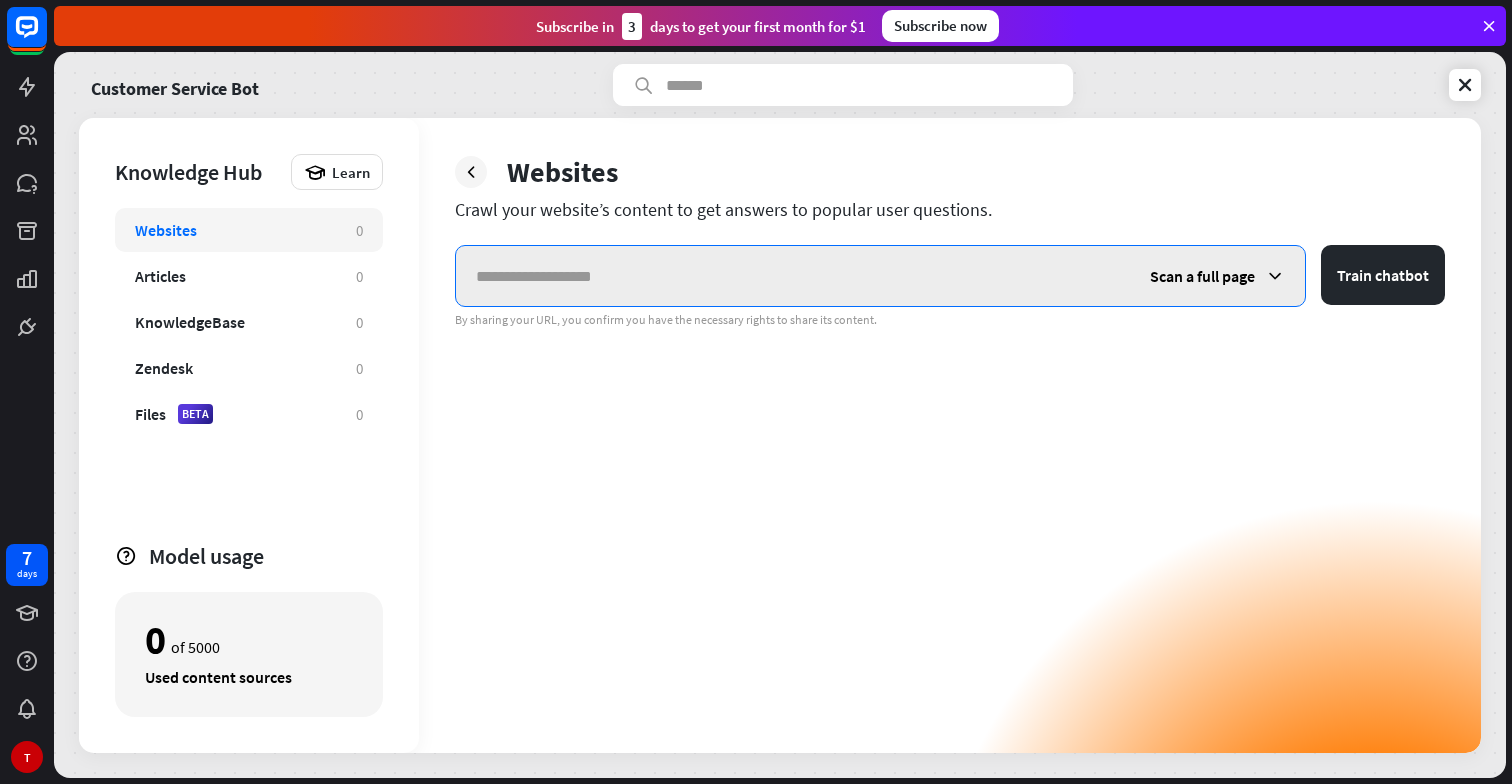 click at bounding box center [793, 276] 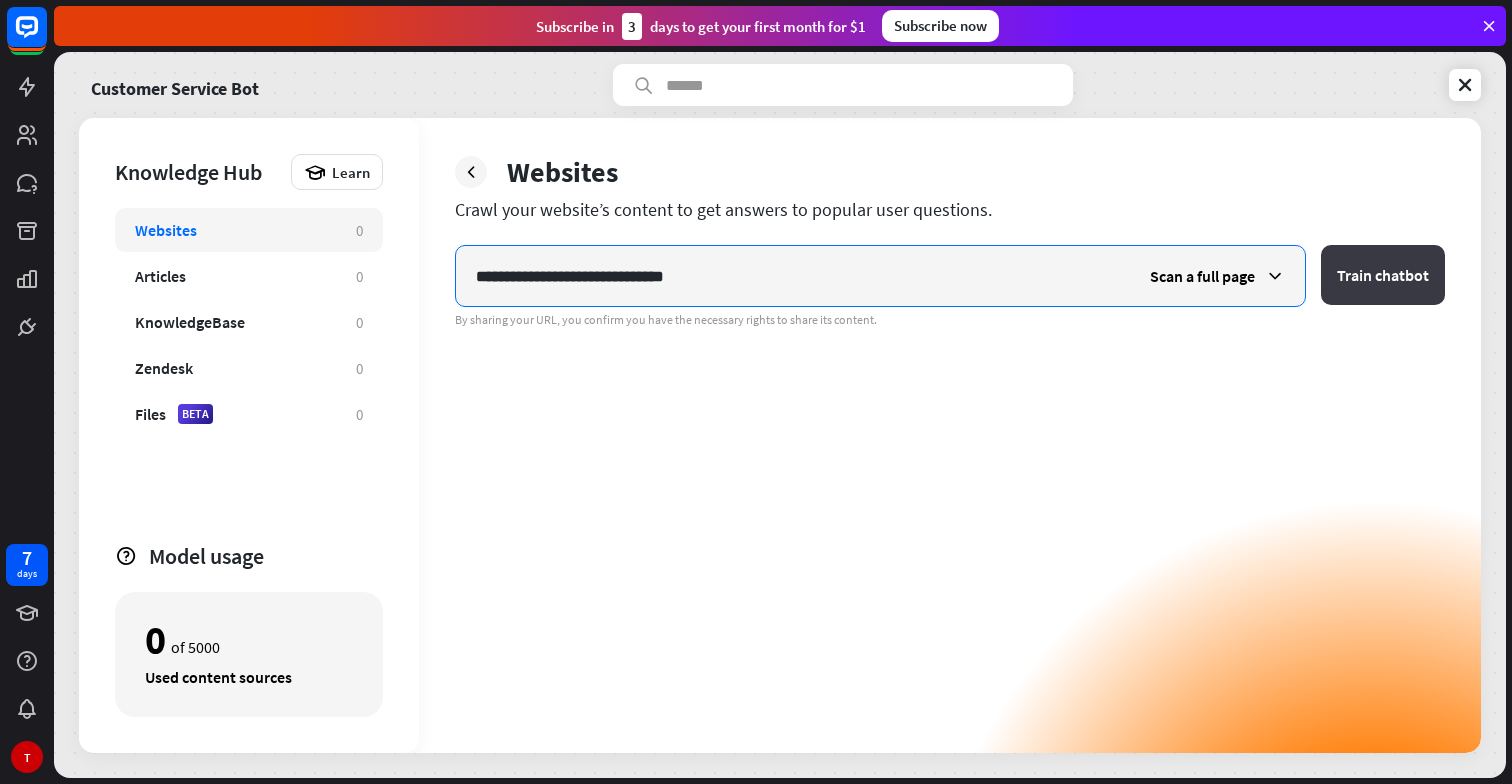 type on "**********" 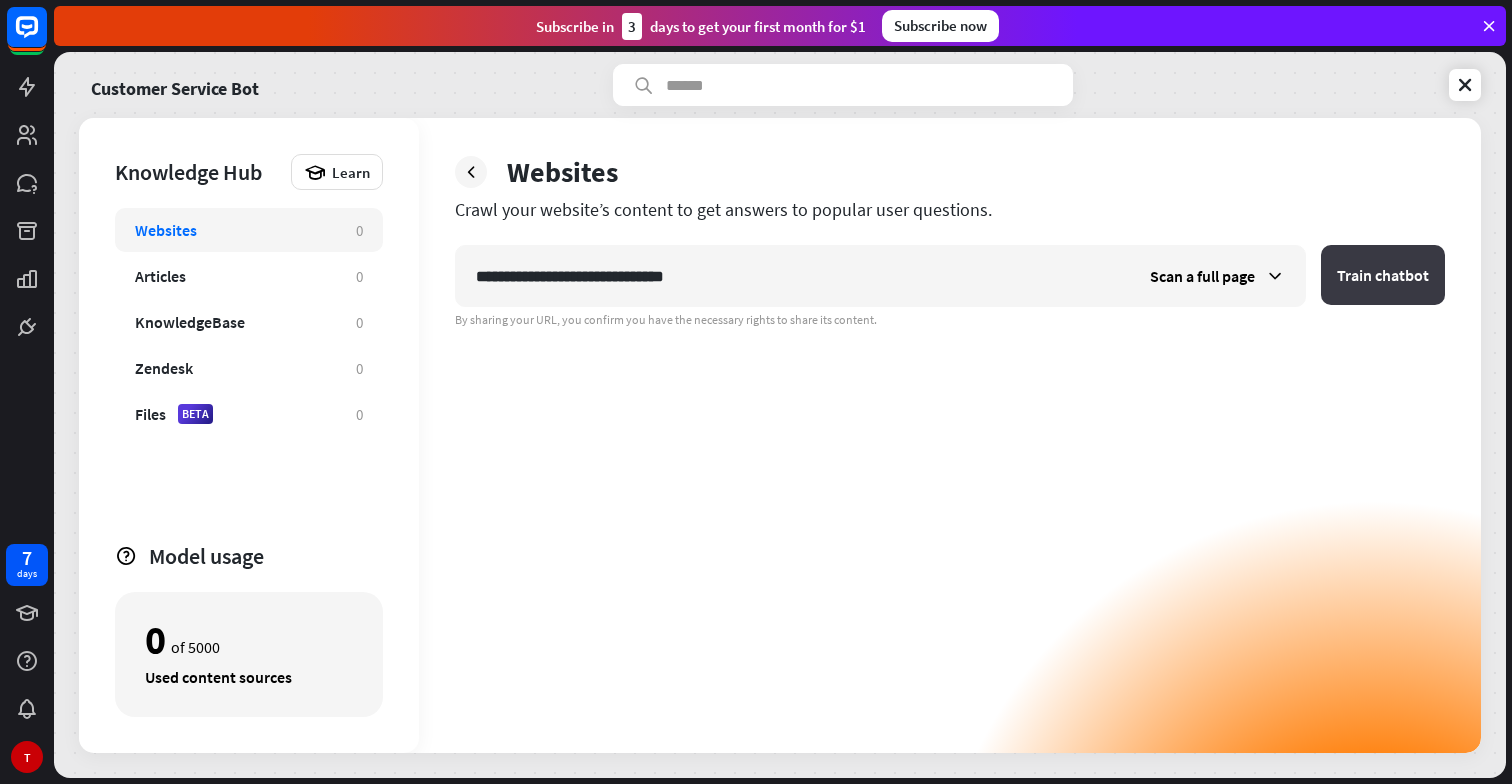 click on "Train chatbot" at bounding box center [1383, 275] 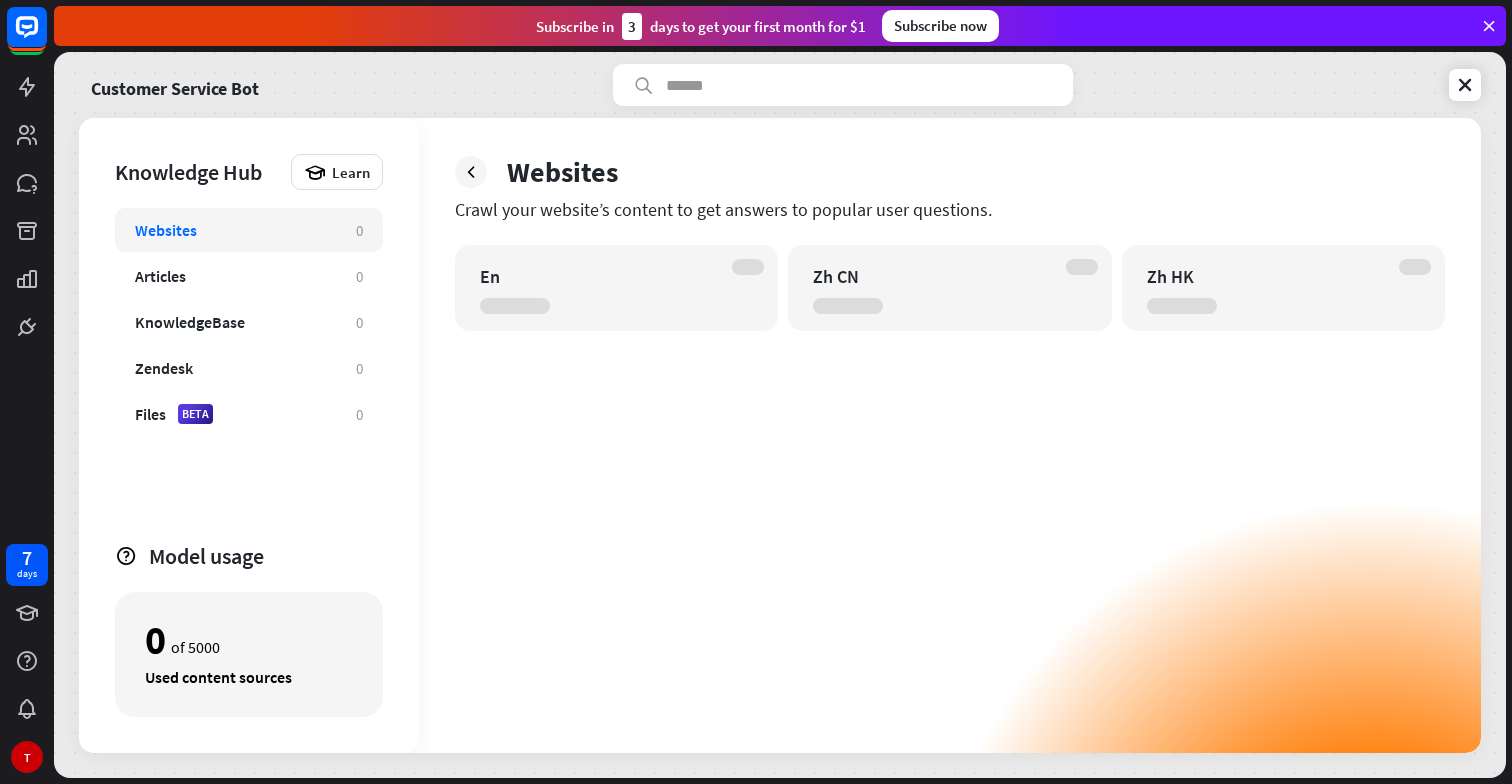 click on "En" at bounding box center [616, 288] 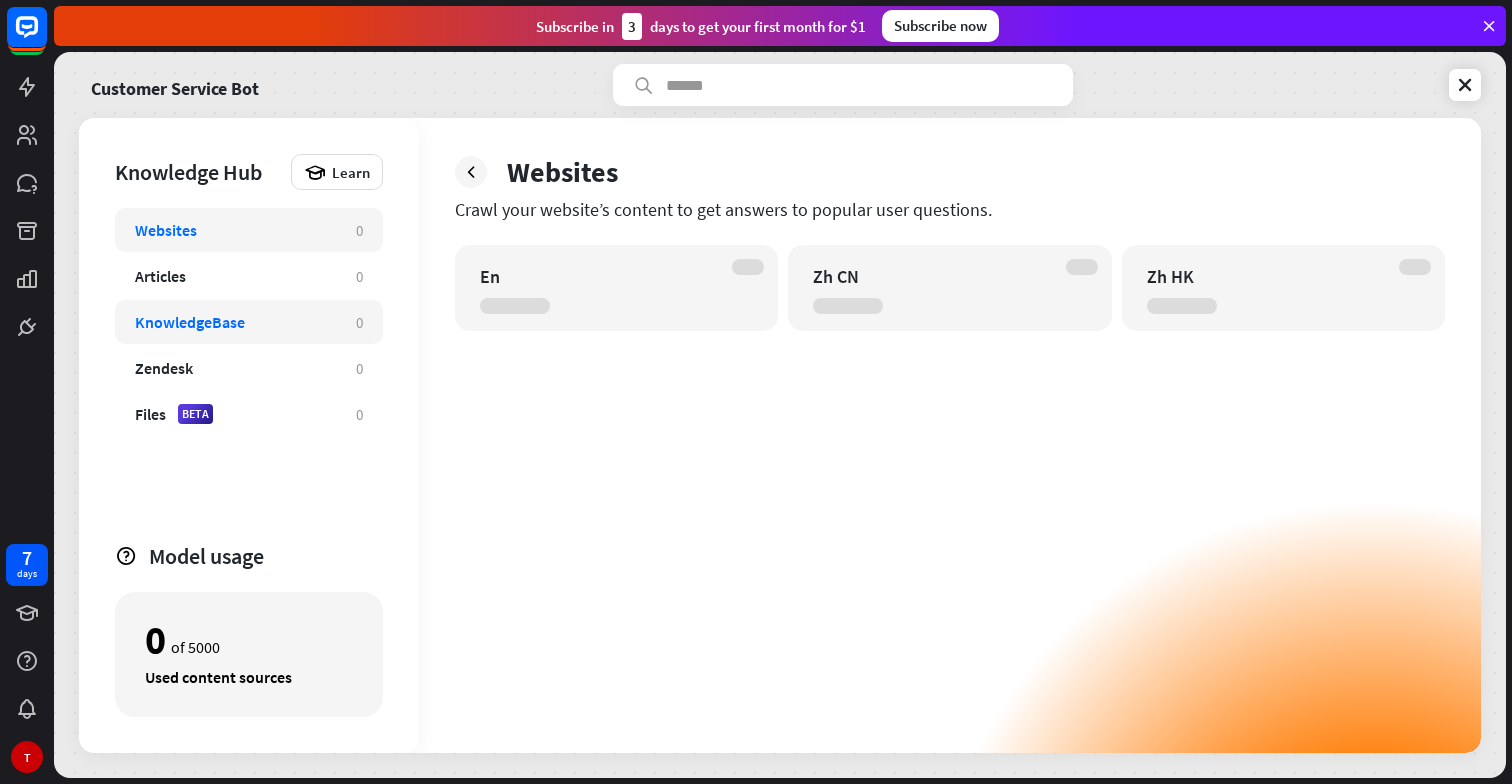 click on "KnowledgeBase" at bounding box center [190, 322] 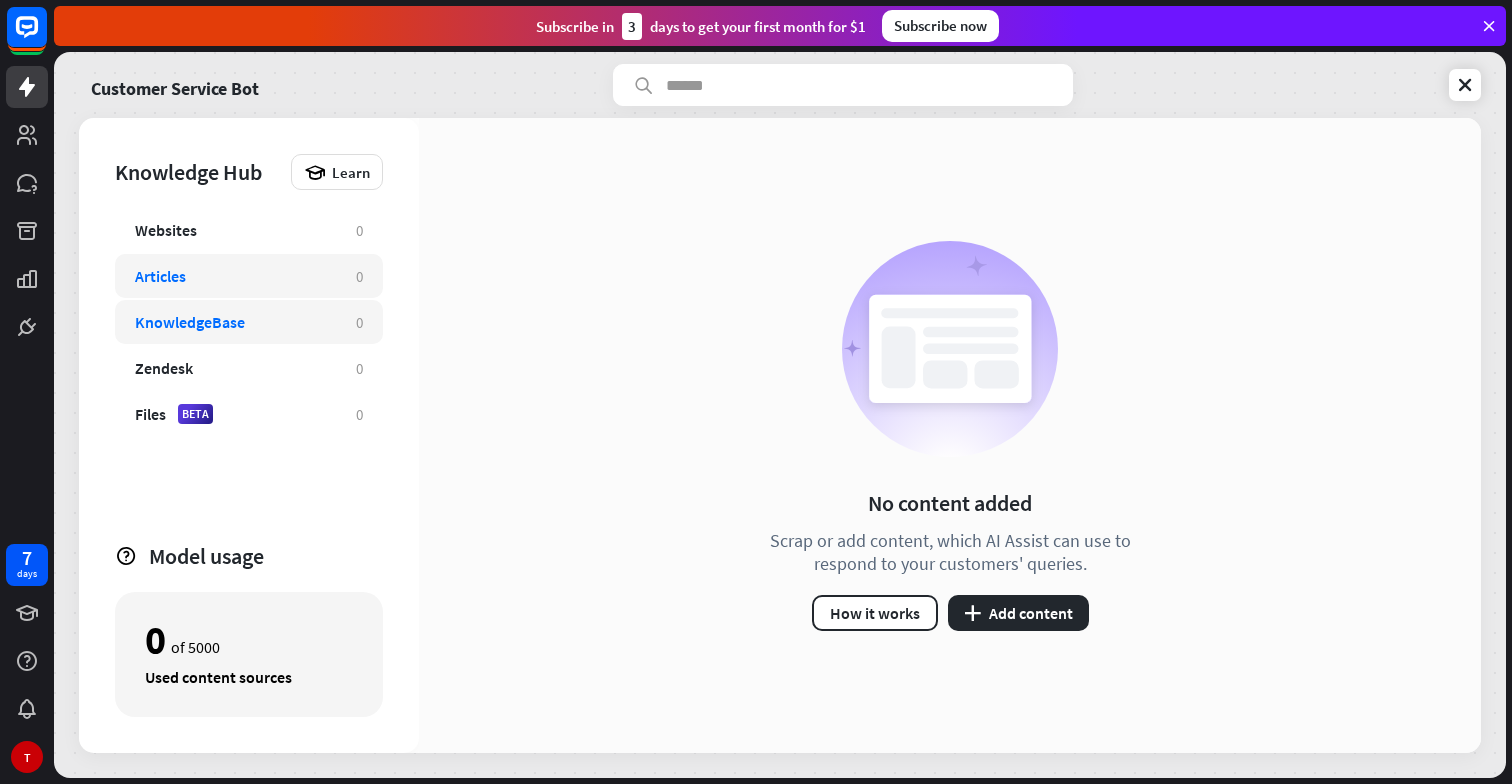 click on "Articles     0" at bounding box center [249, 276] 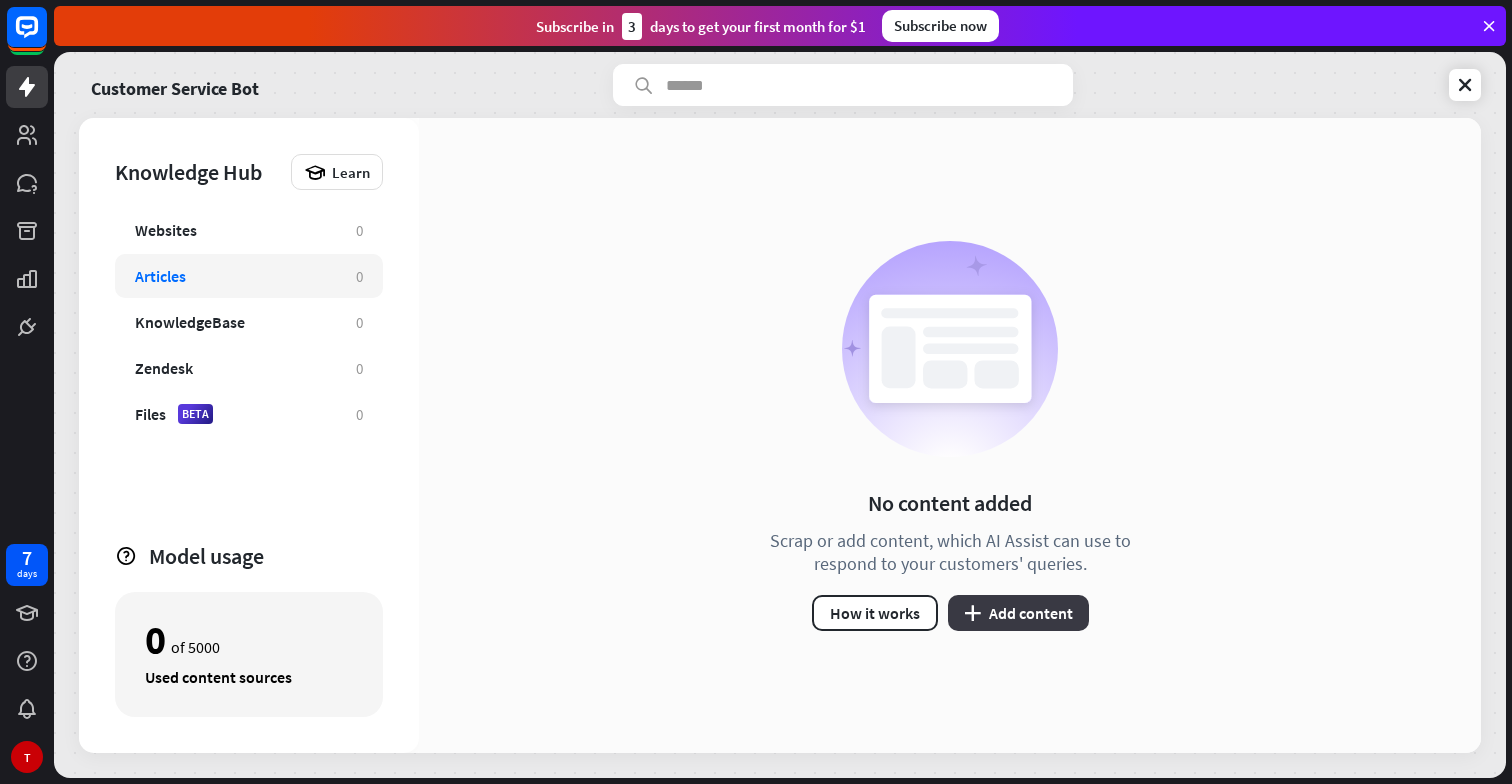 click on "plus
Add content" at bounding box center (1018, 613) 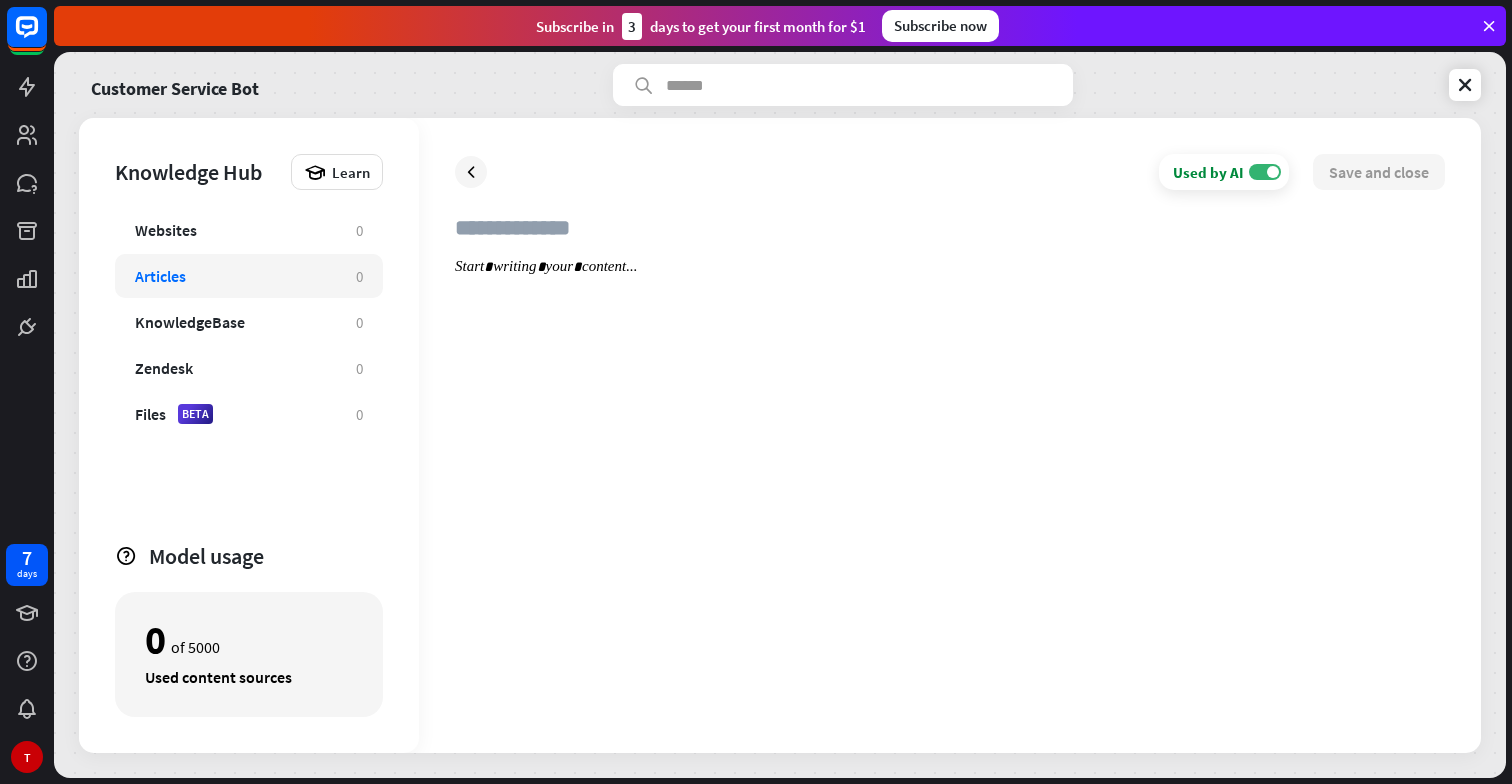 paste on "**********" 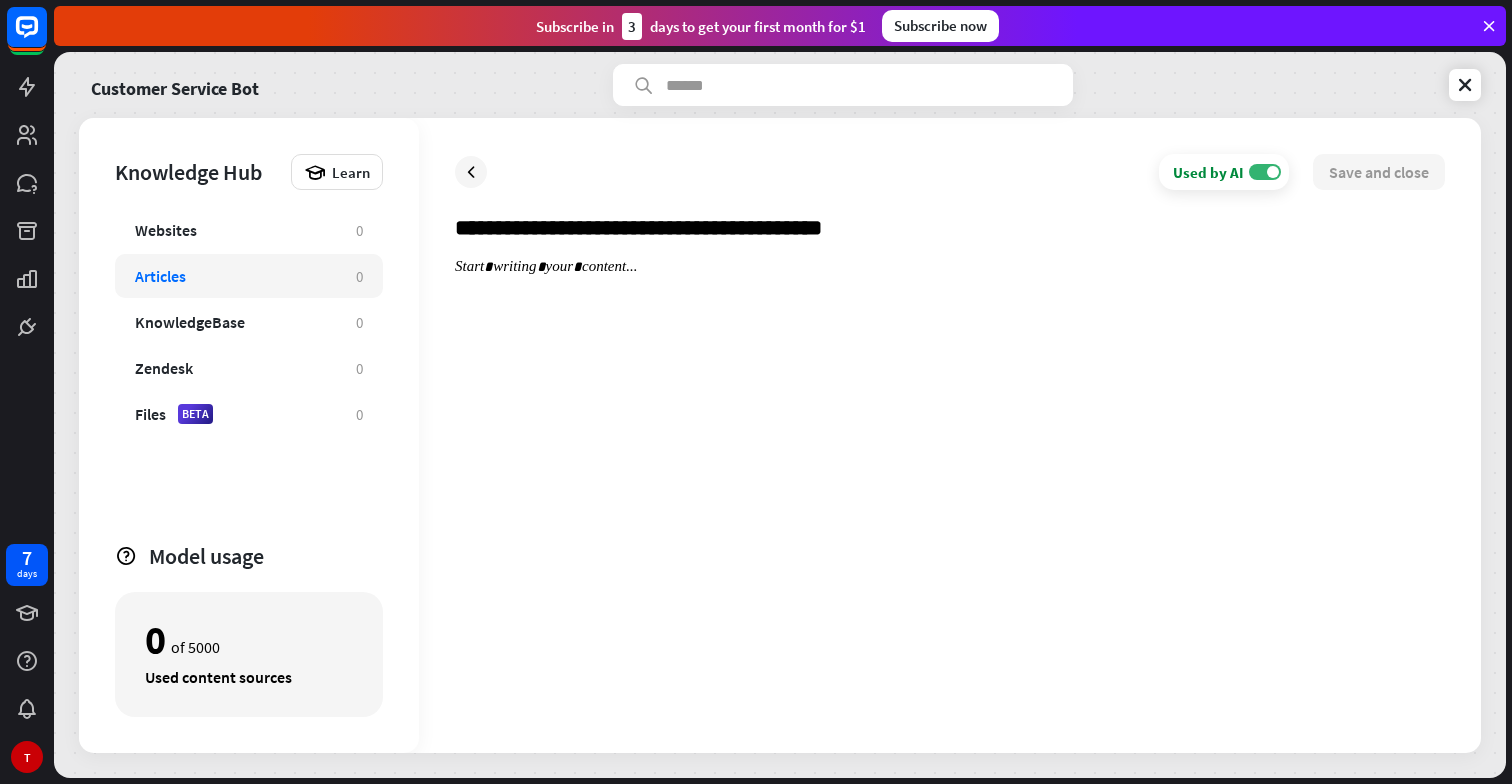 type on "**********" 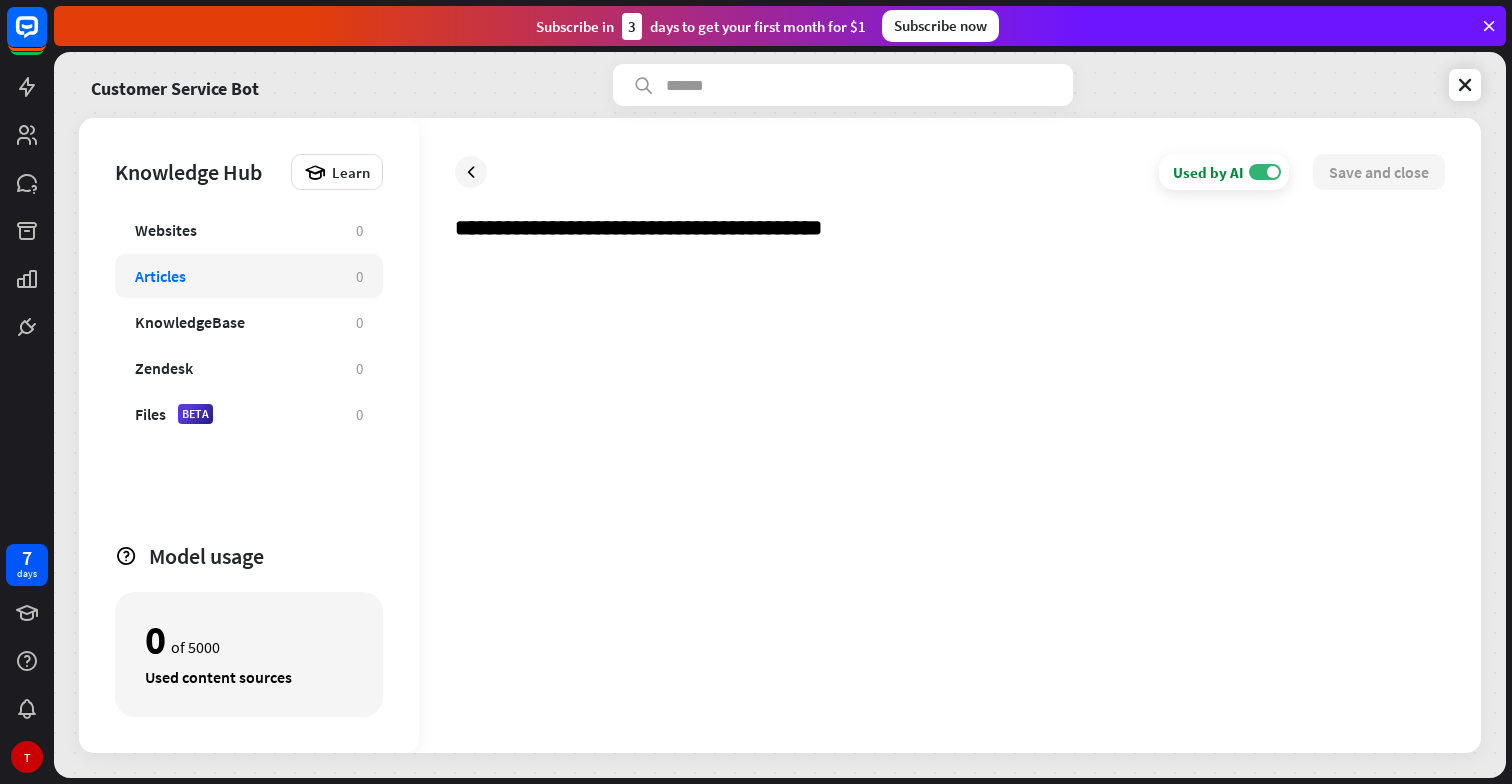 click at bounding box center [950, 487] 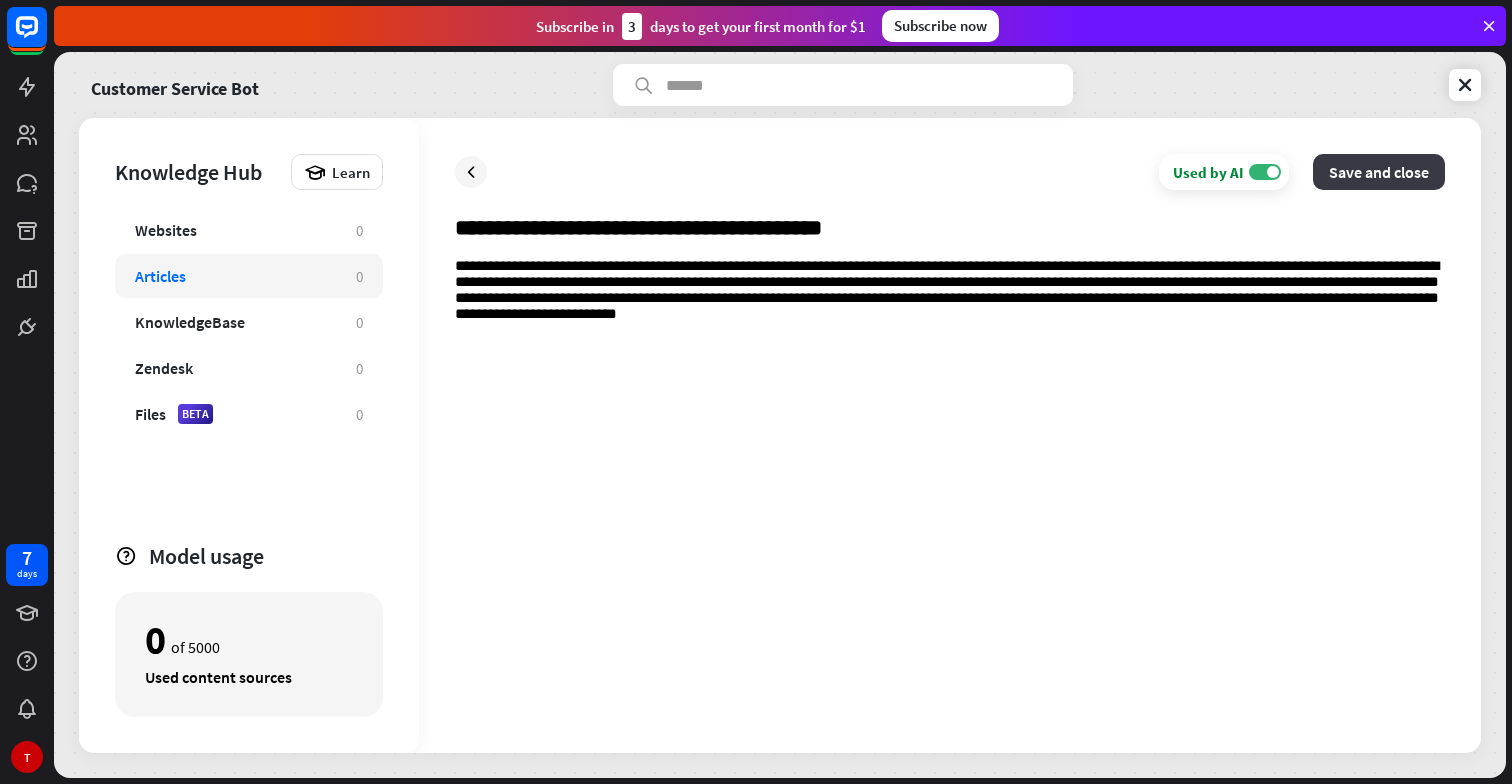 click on "Save and close" at bounding box center [1379, 172] 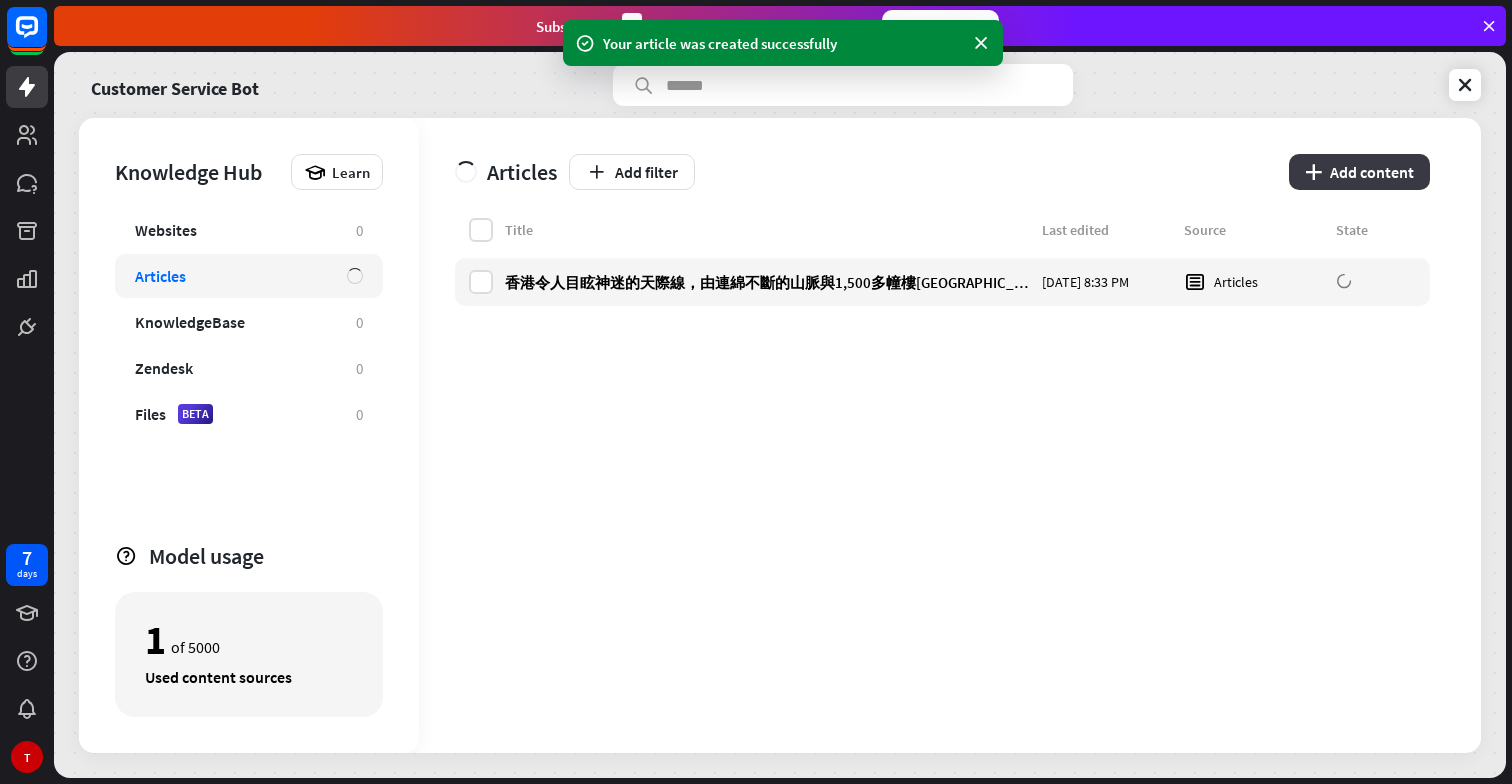 click on "plus
Add content" at bounding box center [1359, 172] 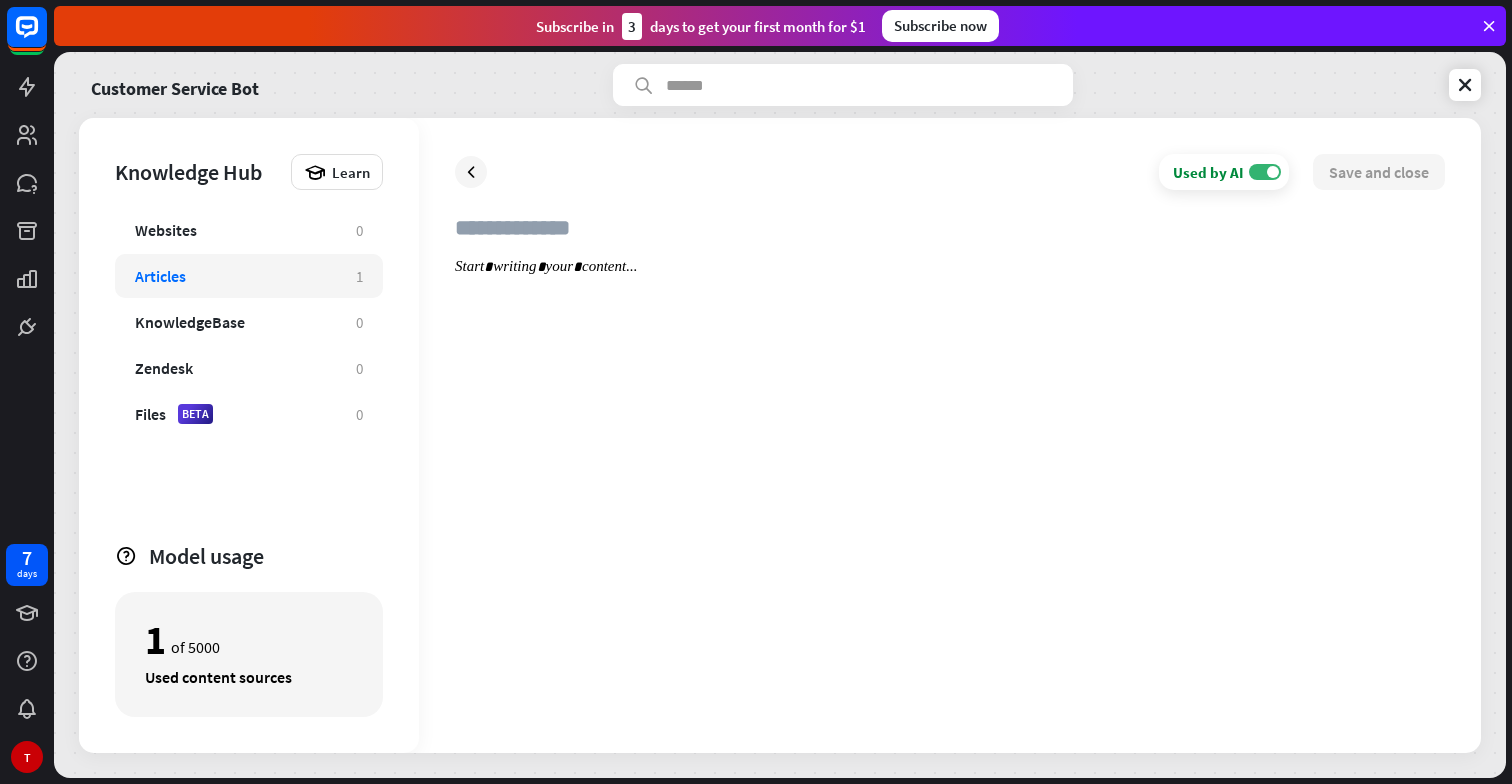 paste on "**********" 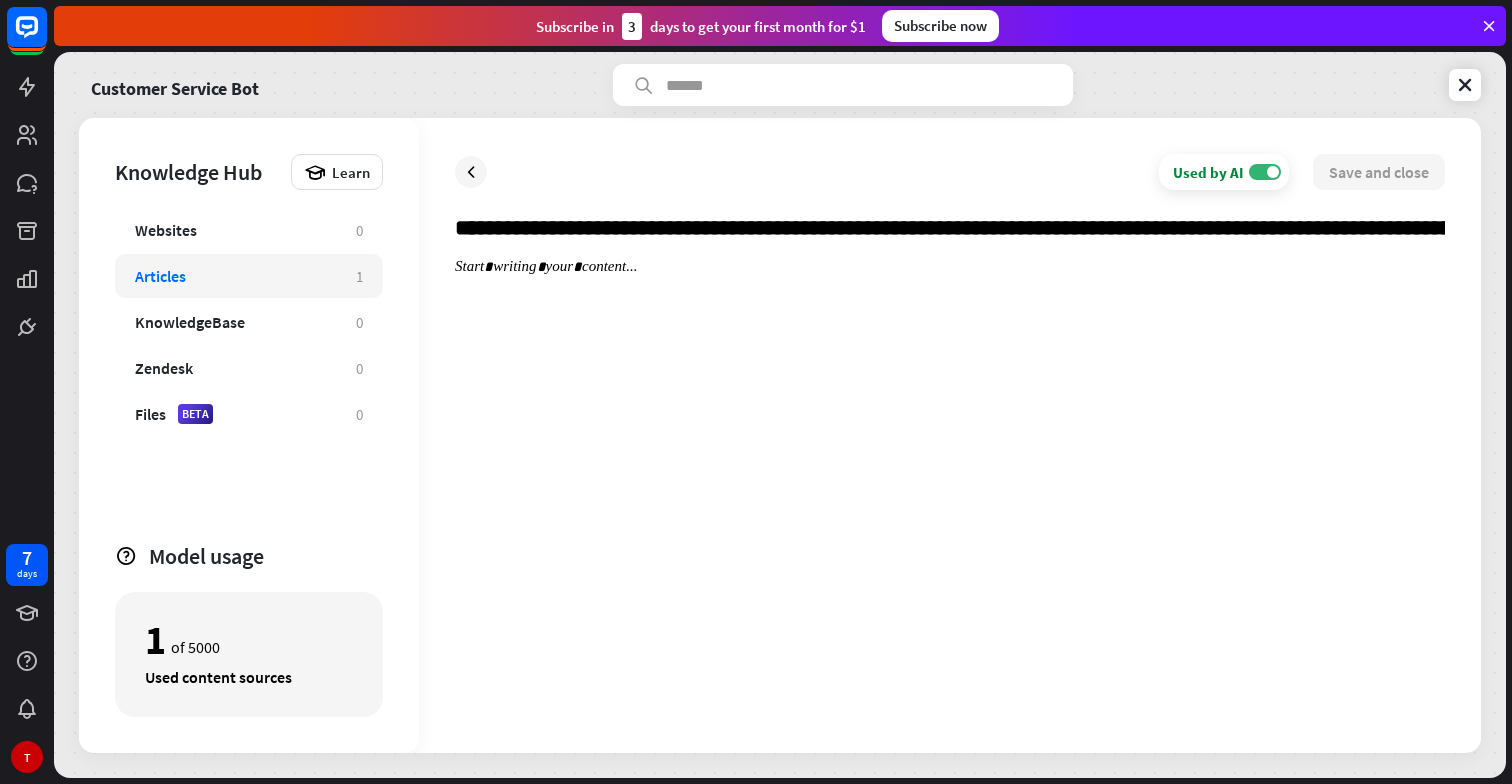 scroll, scrollTop: 0, scrollLeft: 1115, axis: horizontal 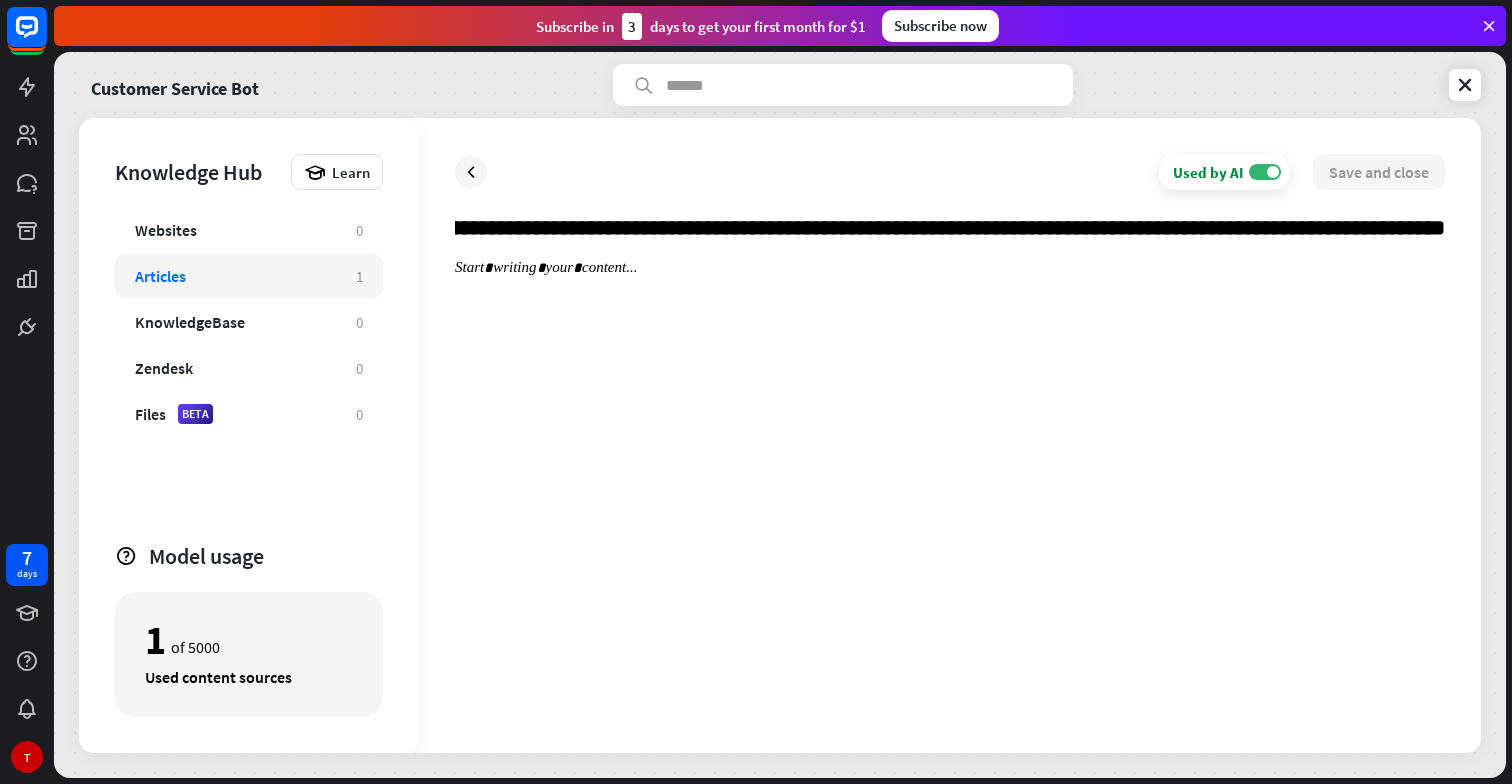 type on "**********" 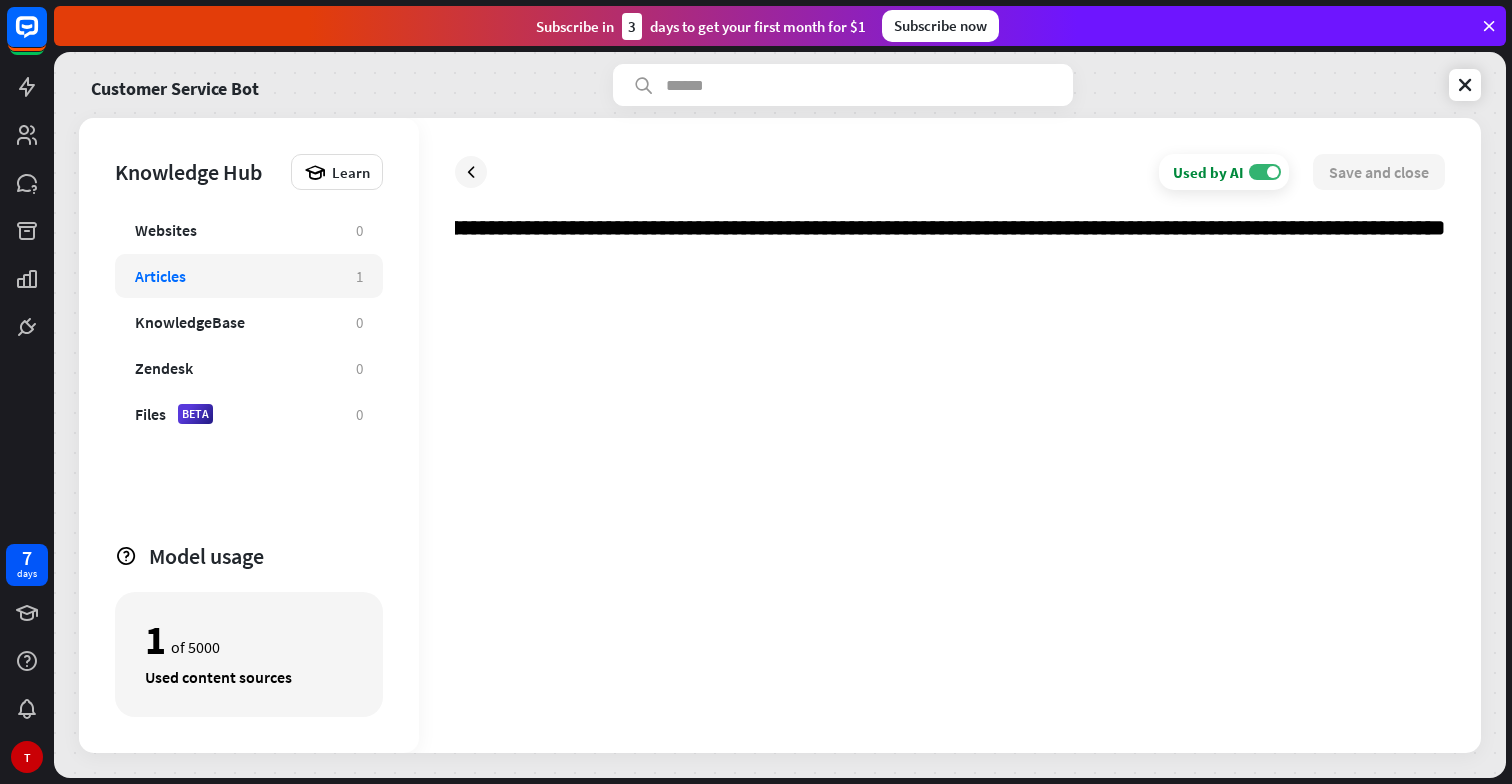 paste 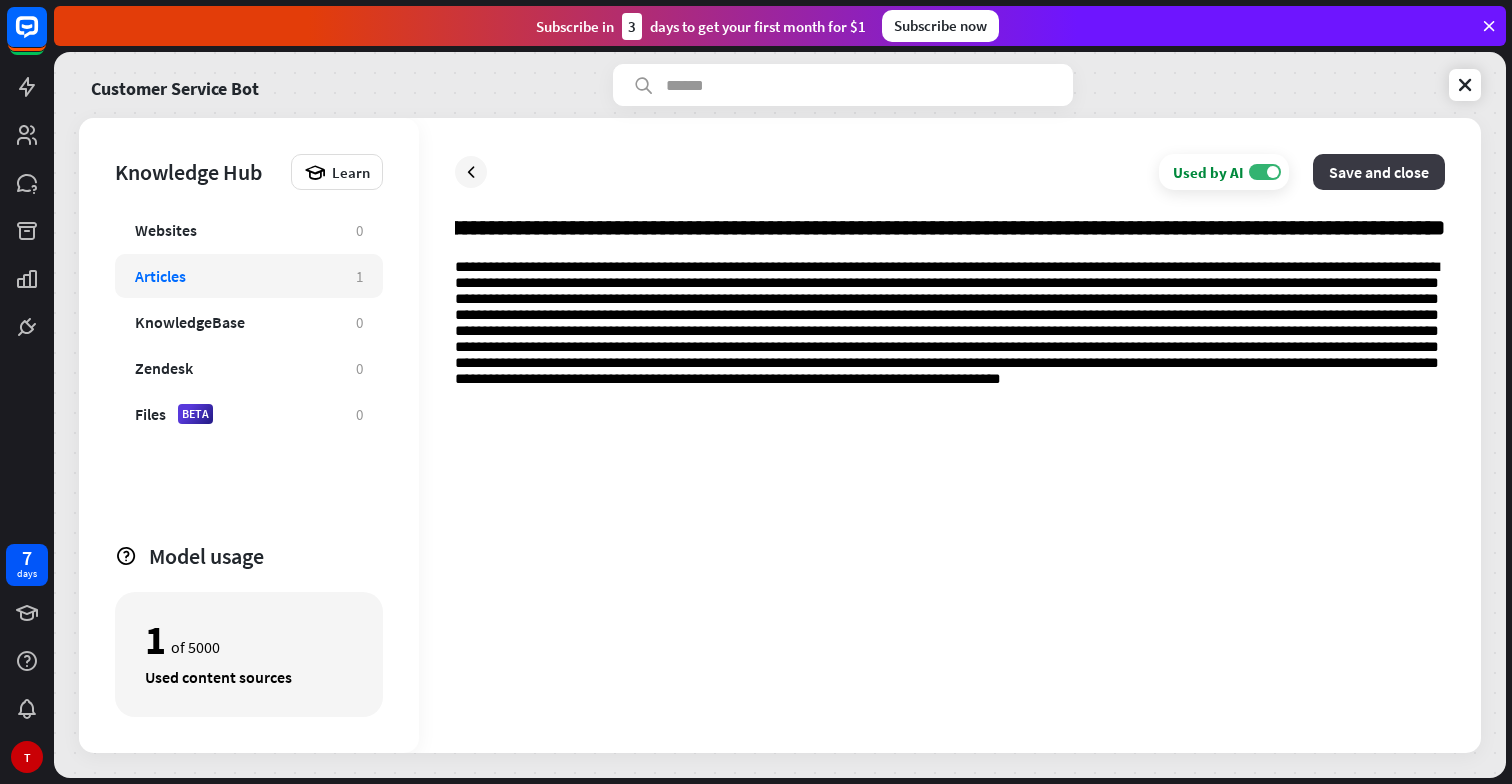 click on "Save and close" at bounding box center [1379, 172] 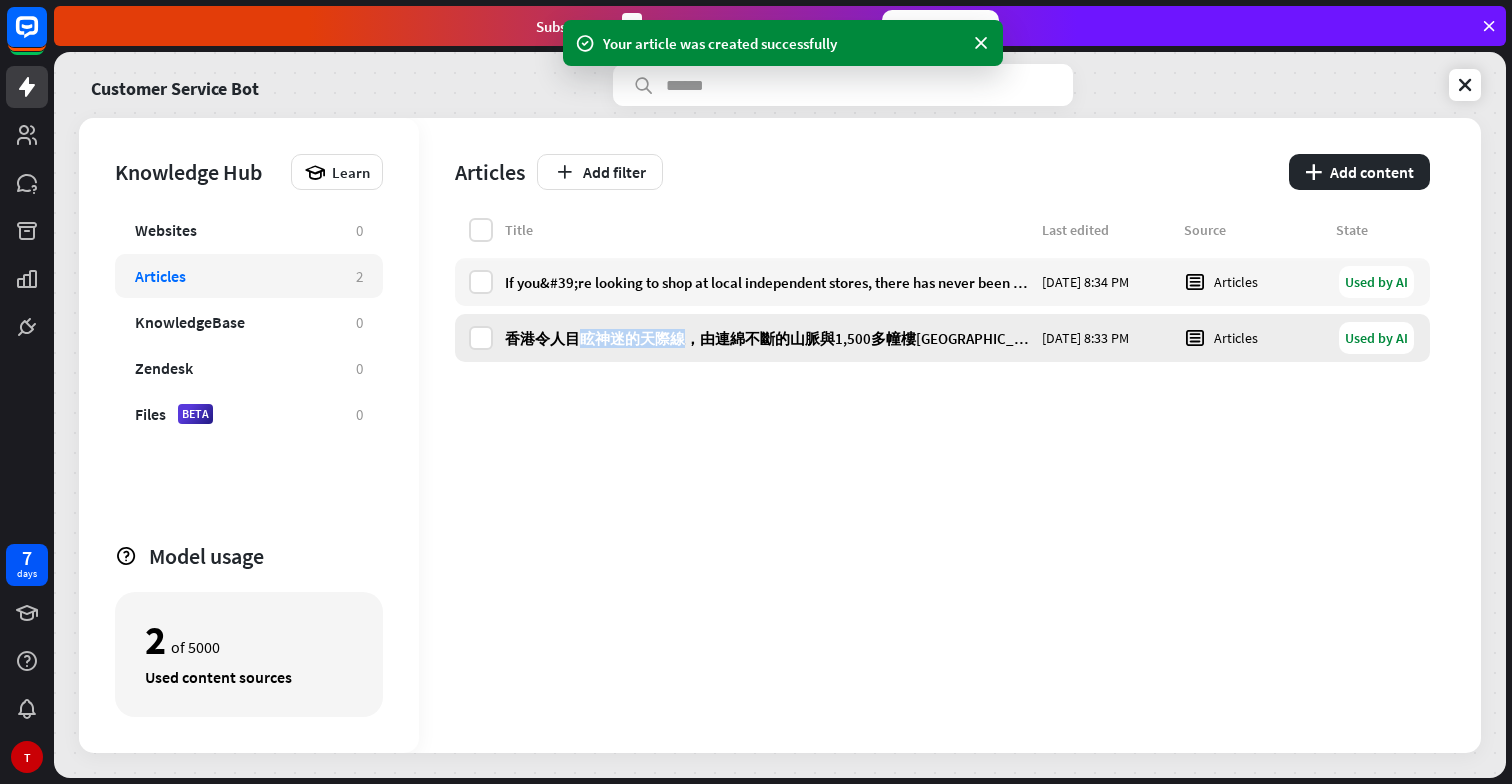 drag, startPoint x: 582, startPoint y: 339, endPoint x: 683, endPoint y: 334, distance: 101.12369 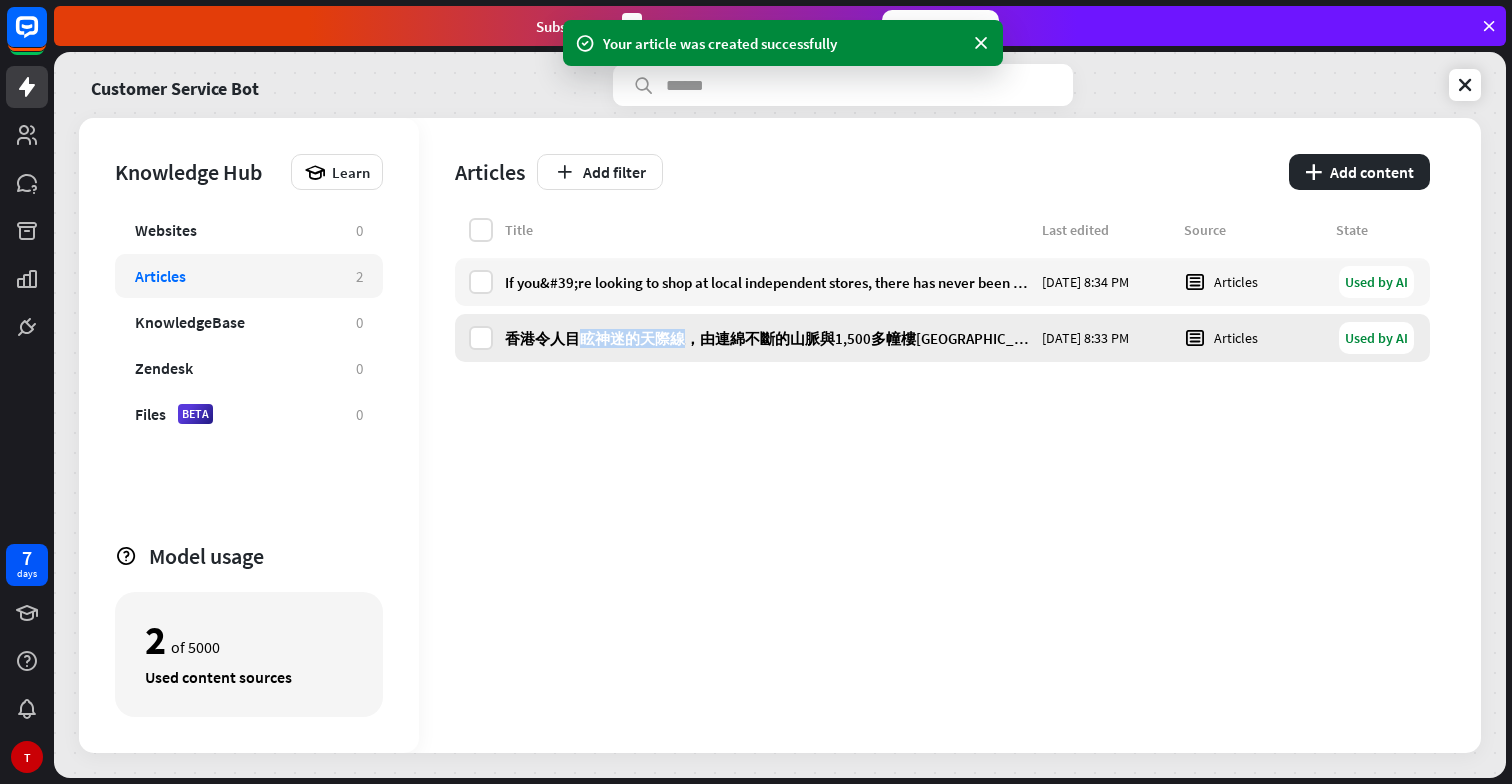 click on "香港令人目眩神迷的天際線，由連綿不斷的山脈與1,500多幢樓[GEOGRAPHIC_DATA]互相交織而成" at bounding box center (767, 338) 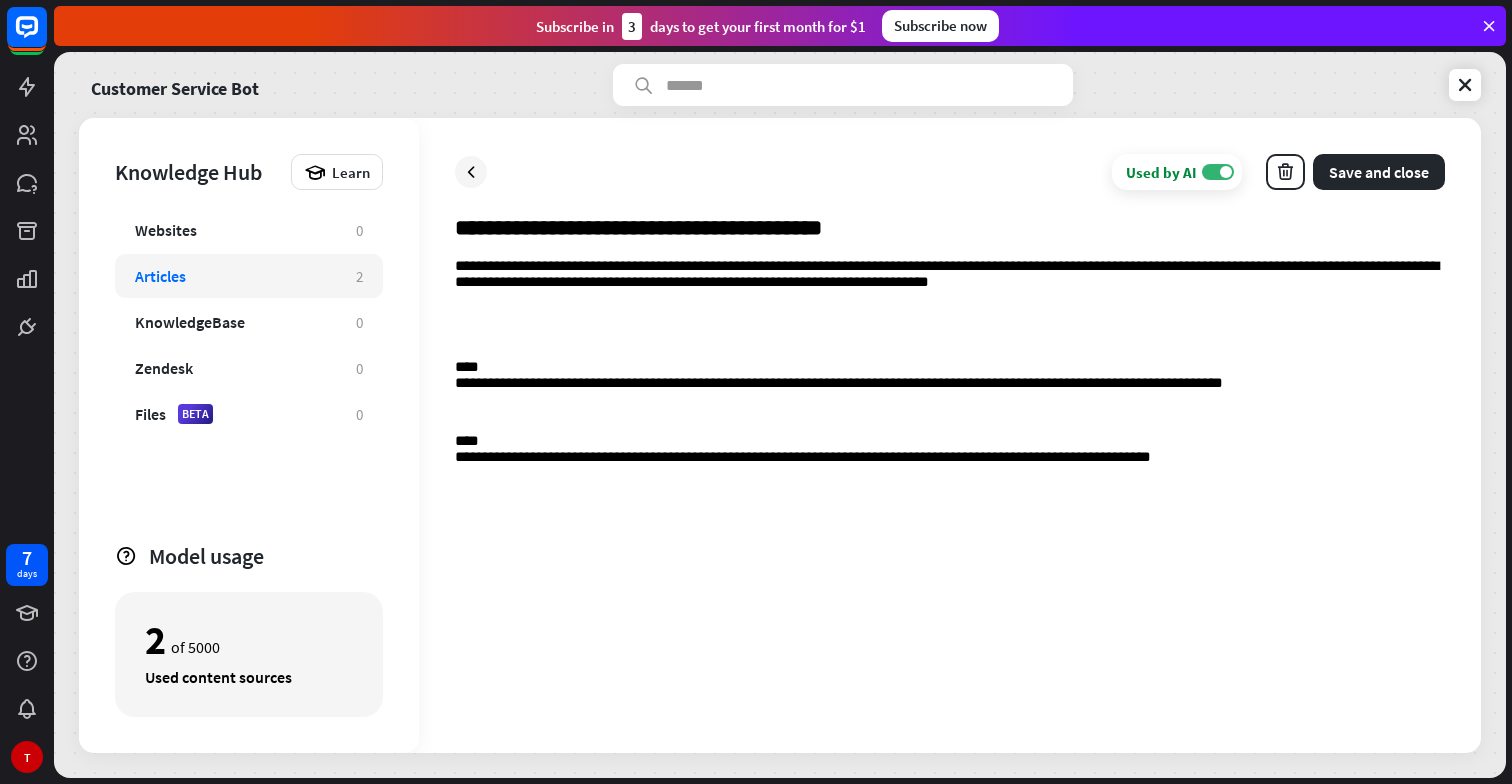 drag, startPoint x: 714, startPoint y: 233, endPoint x: 631, endPoint y: 230, distance: 83.0542 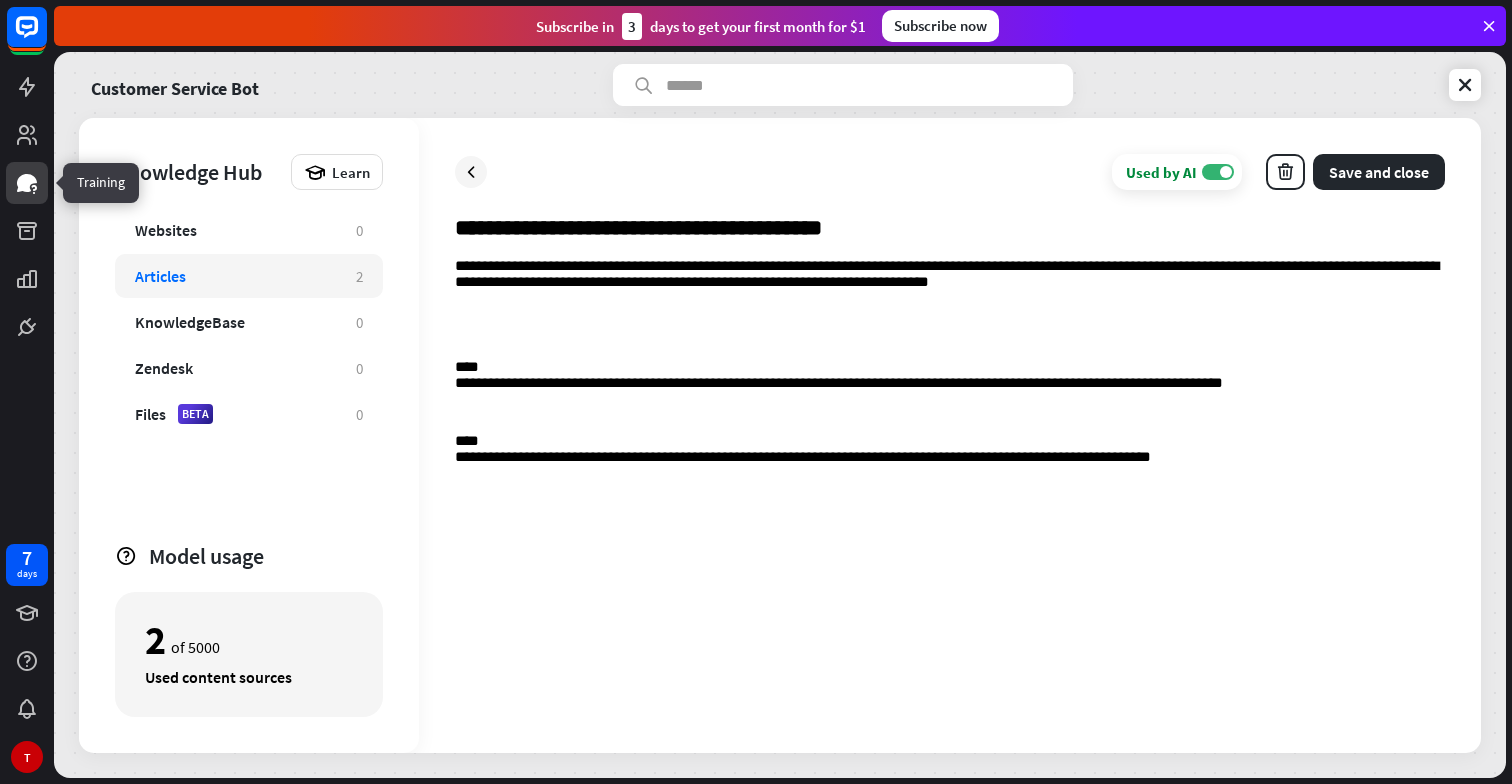 click at bounding box center (27, 183) 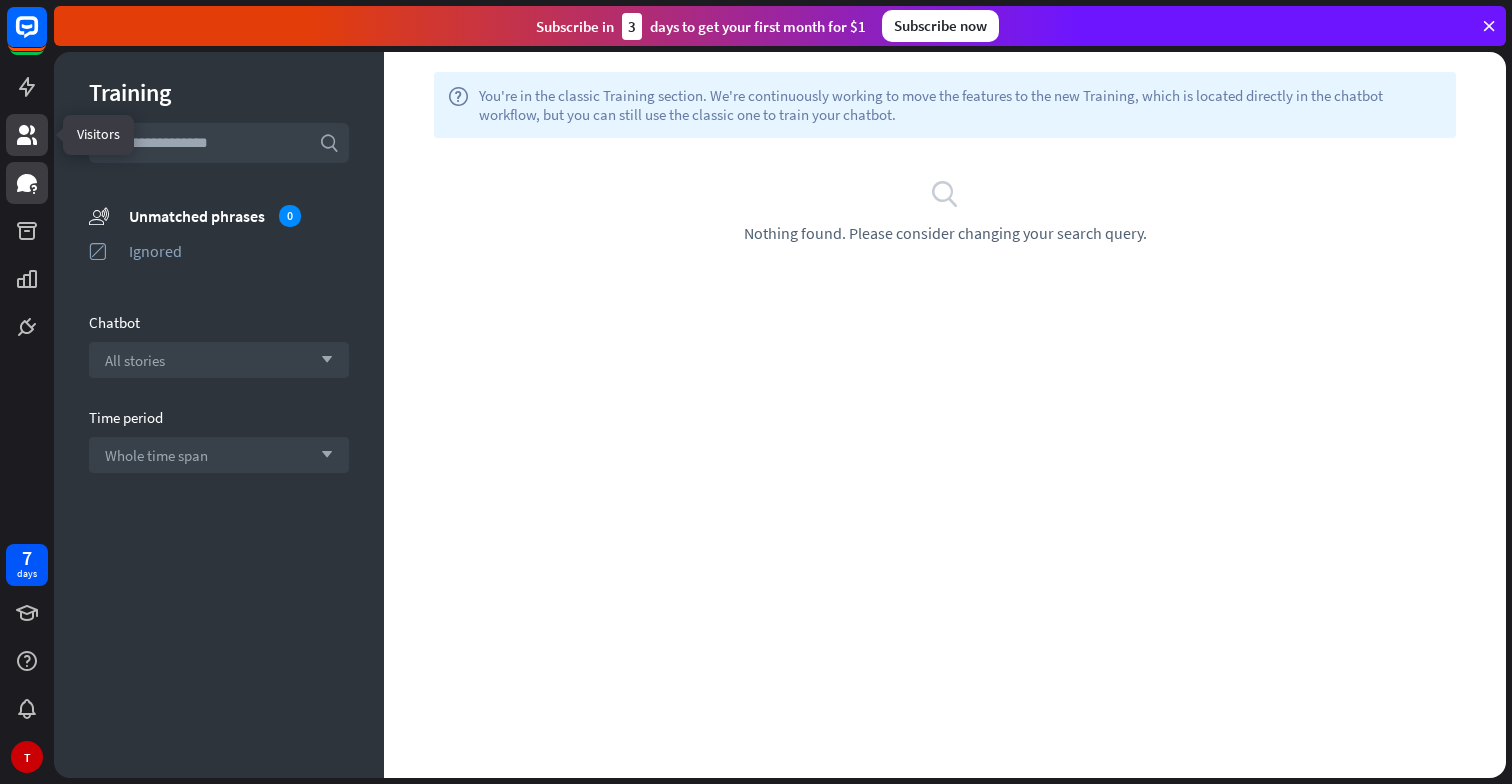 click 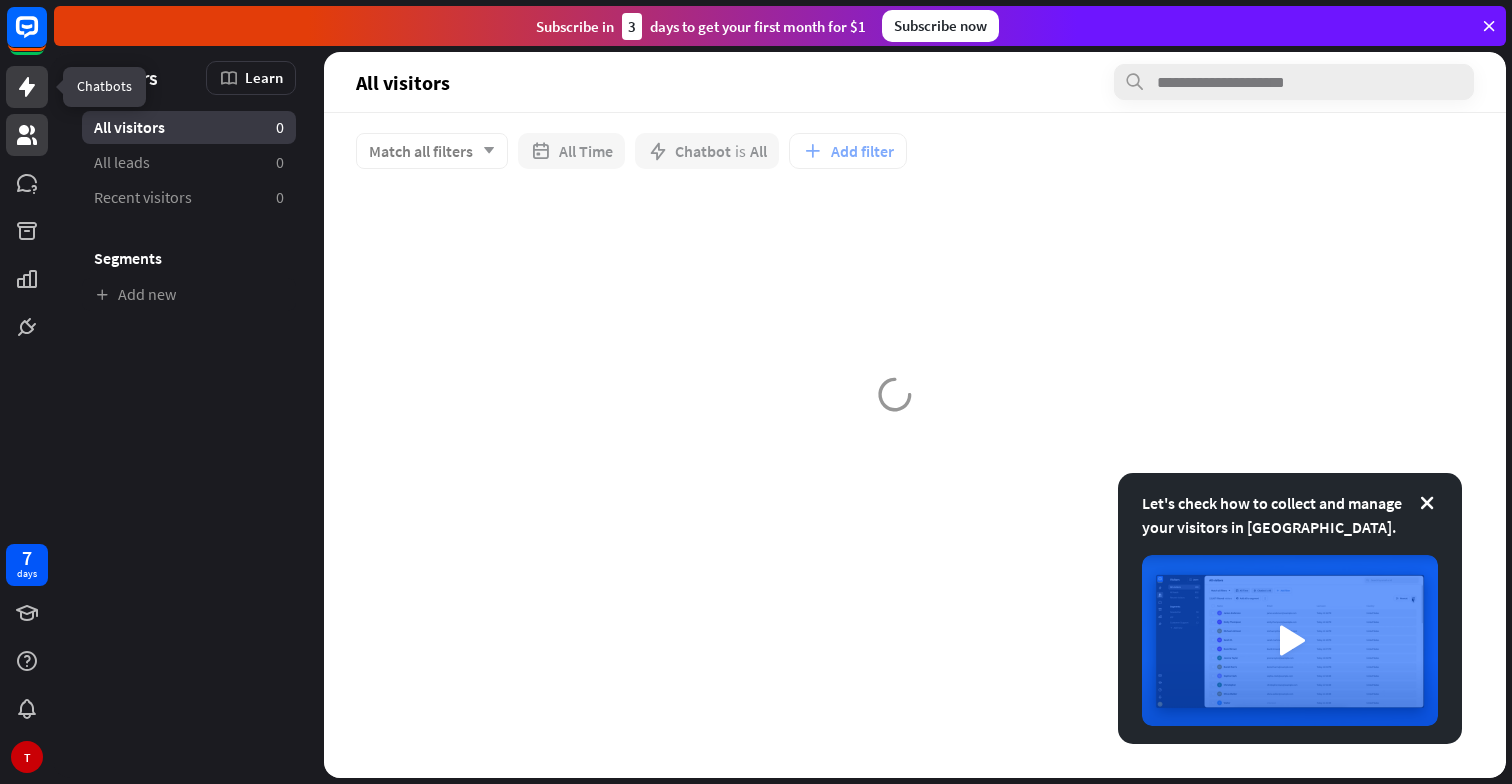 click 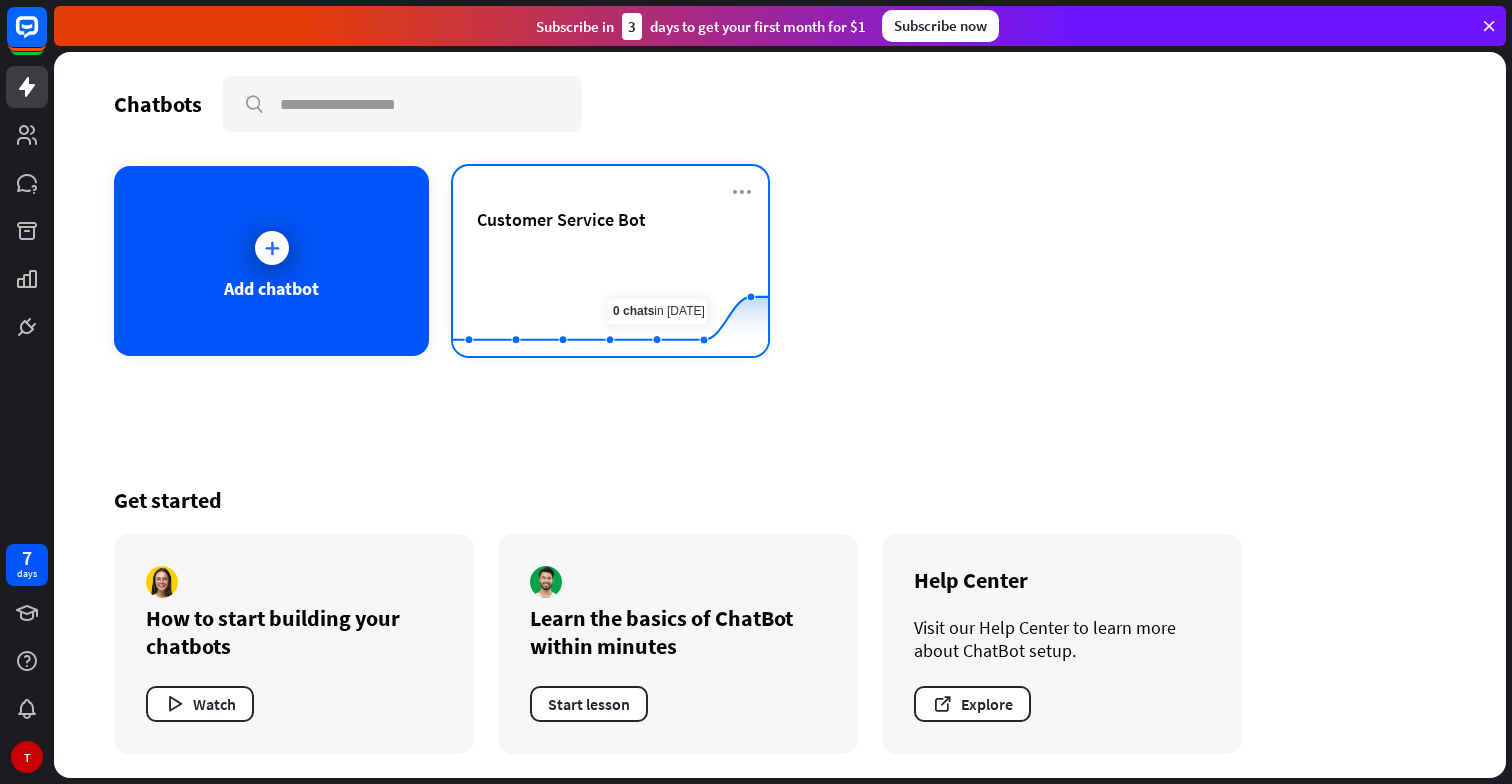 click on "Customer Service Bot" at bounding box center [610, 243] 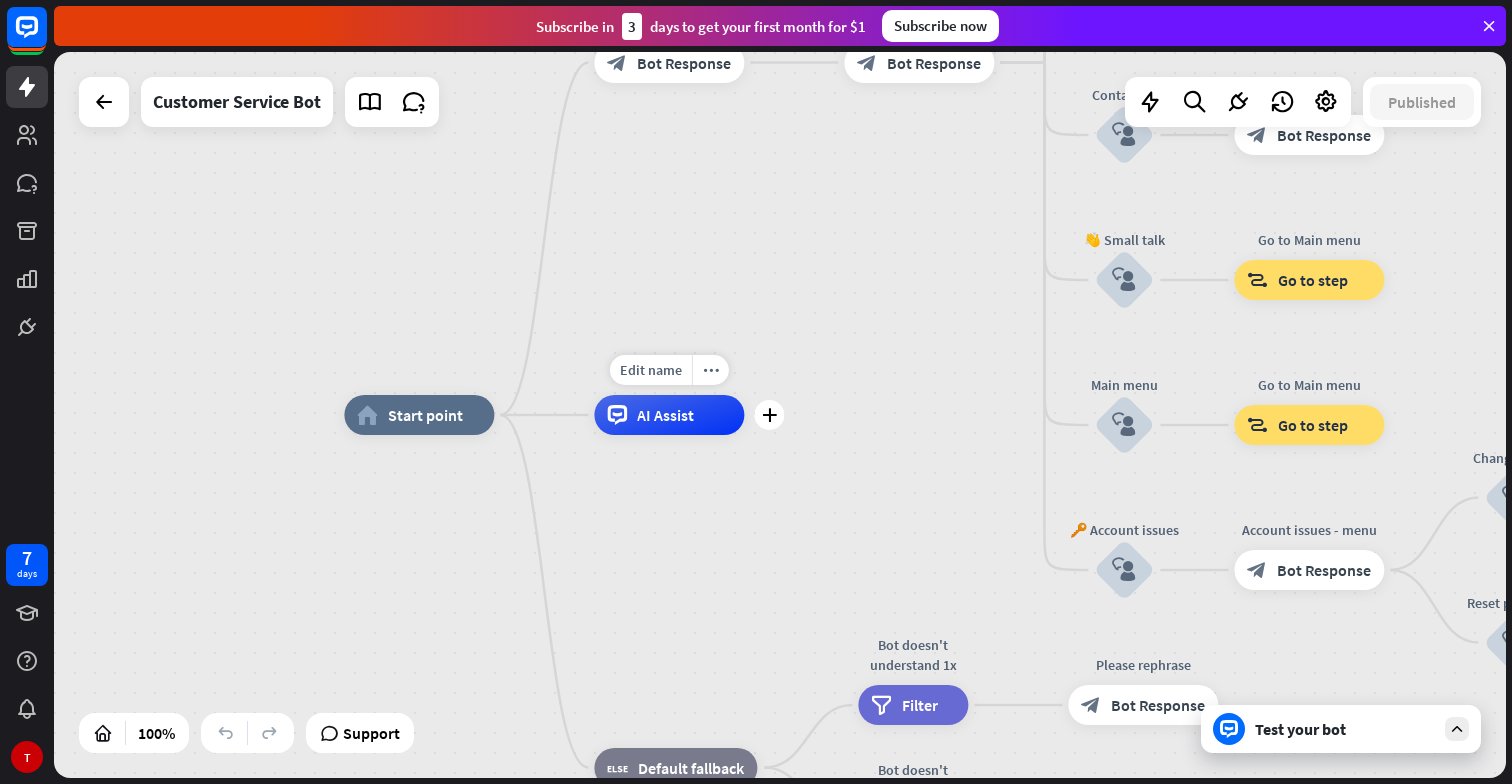 click on "AI Assist" at bounding box center (669, 415) 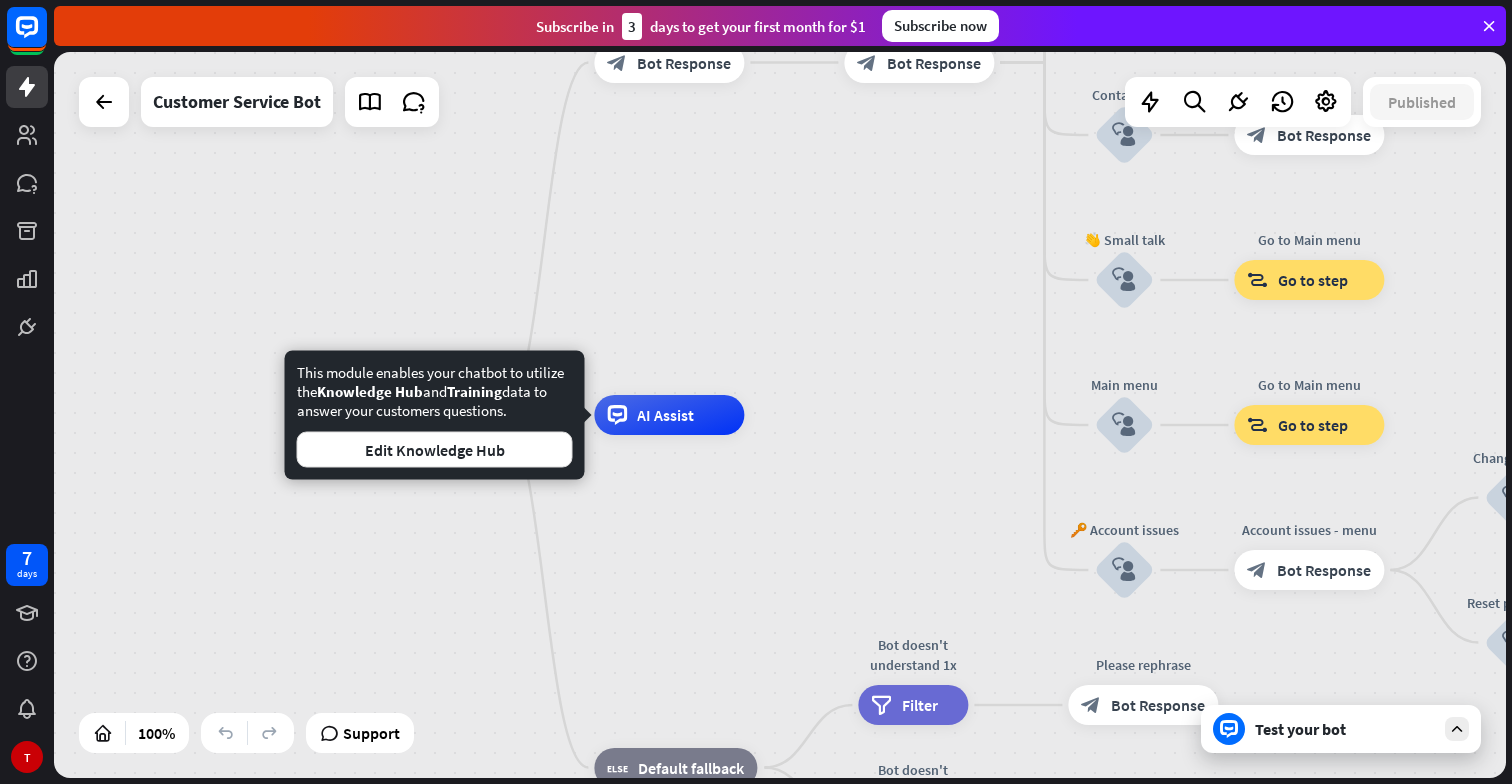 click on "home_2   Start point                 Welcome message   block_bot_response   Bot Response                 🔙 Main menu   block_bot_response   Bot Response                 Our offer   block_user_input                 Select product category   block_bot_response   Bot Response                 ❓ Question   block_user_input                 How can I help you?   block_bot_response   Bot Response                 FAQ   block_user_input                 Type your question   block_bot_response   Bot Response                 Popular questions   block_faq                 Feedback   block_user_input                 Feedback flow   builder_tree   Flow                 Newsletter   block_user_input                 Newsletter flow   builder_tree   Flow                 Contact us   block_user_input                 Contact info   block_bot_response   Bot Response                 👋 Small talk   block_user_input                 Go to Main menu   block_goto   Go to step                 Main menu" at bounding box center [780, 415] 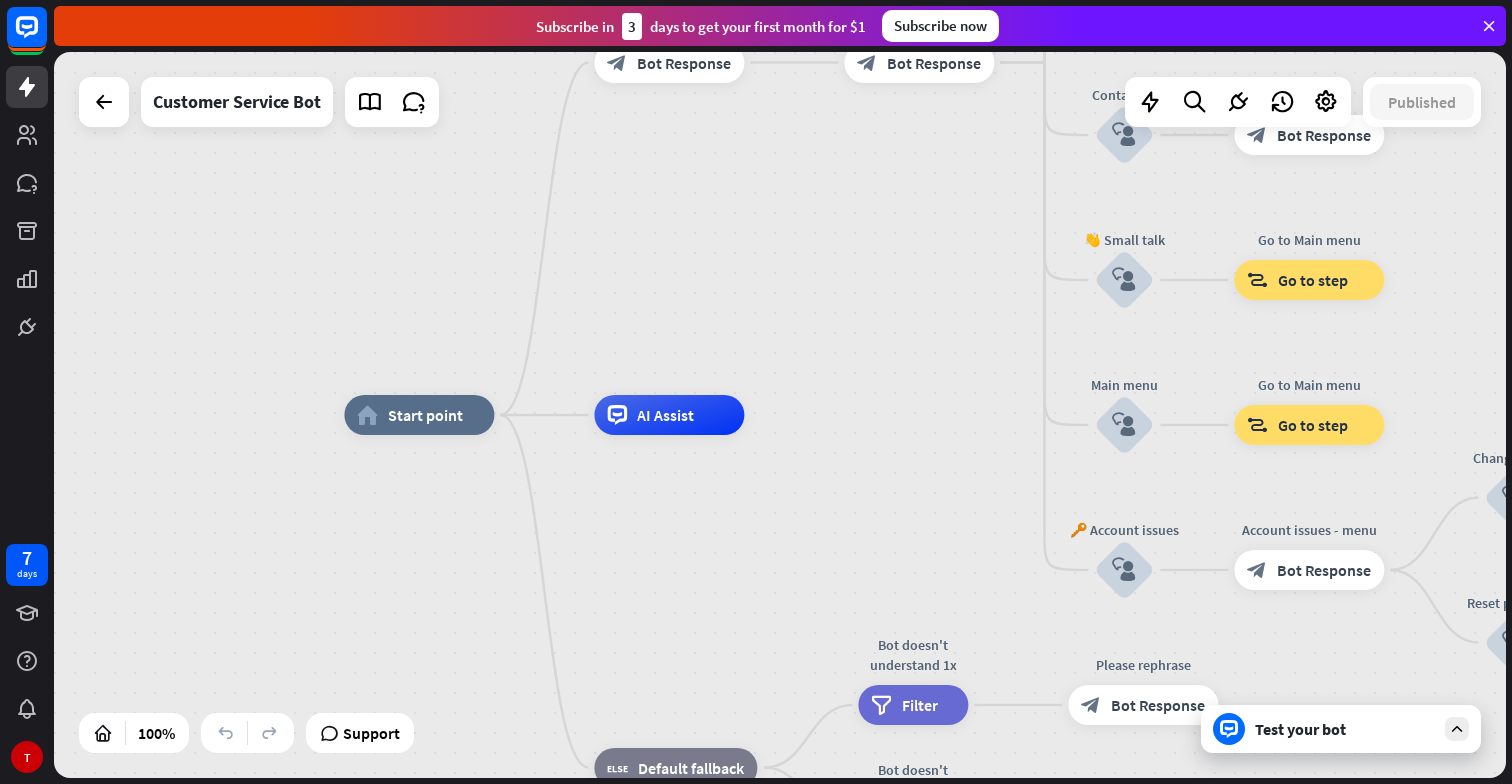 click on "Test your bot" at bounding box center (1345, 729) 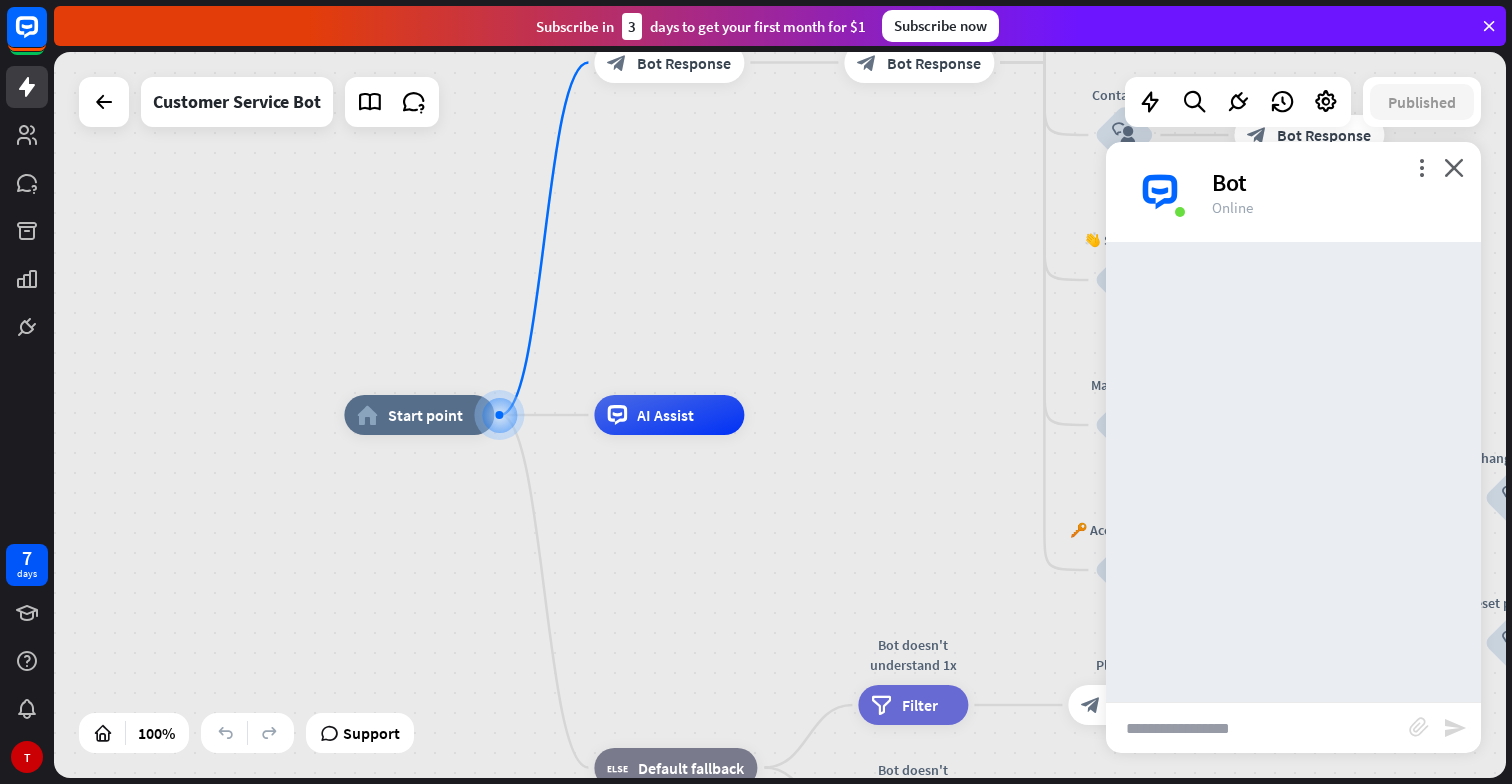 click at bounding box center (1257, 728) 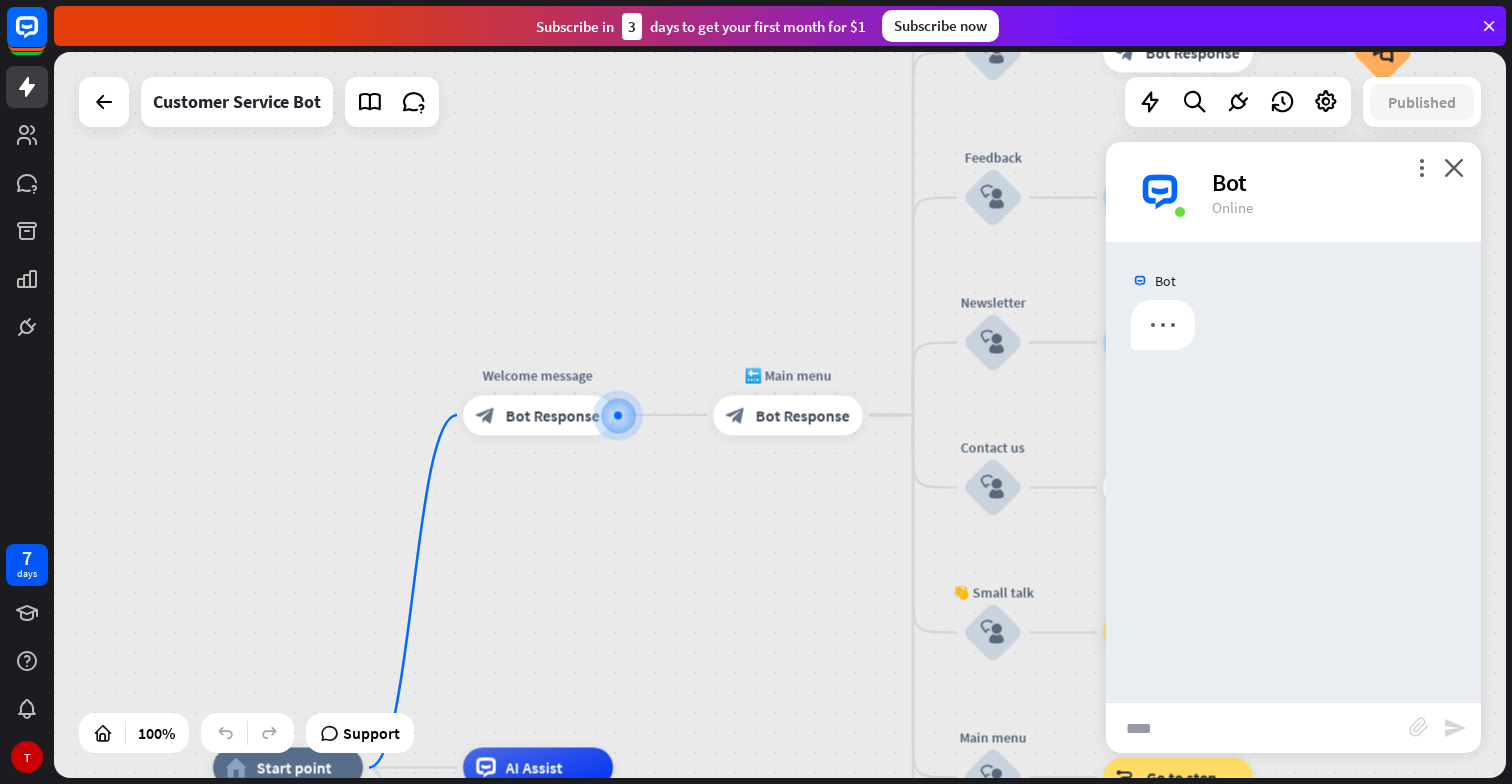 type on "****" 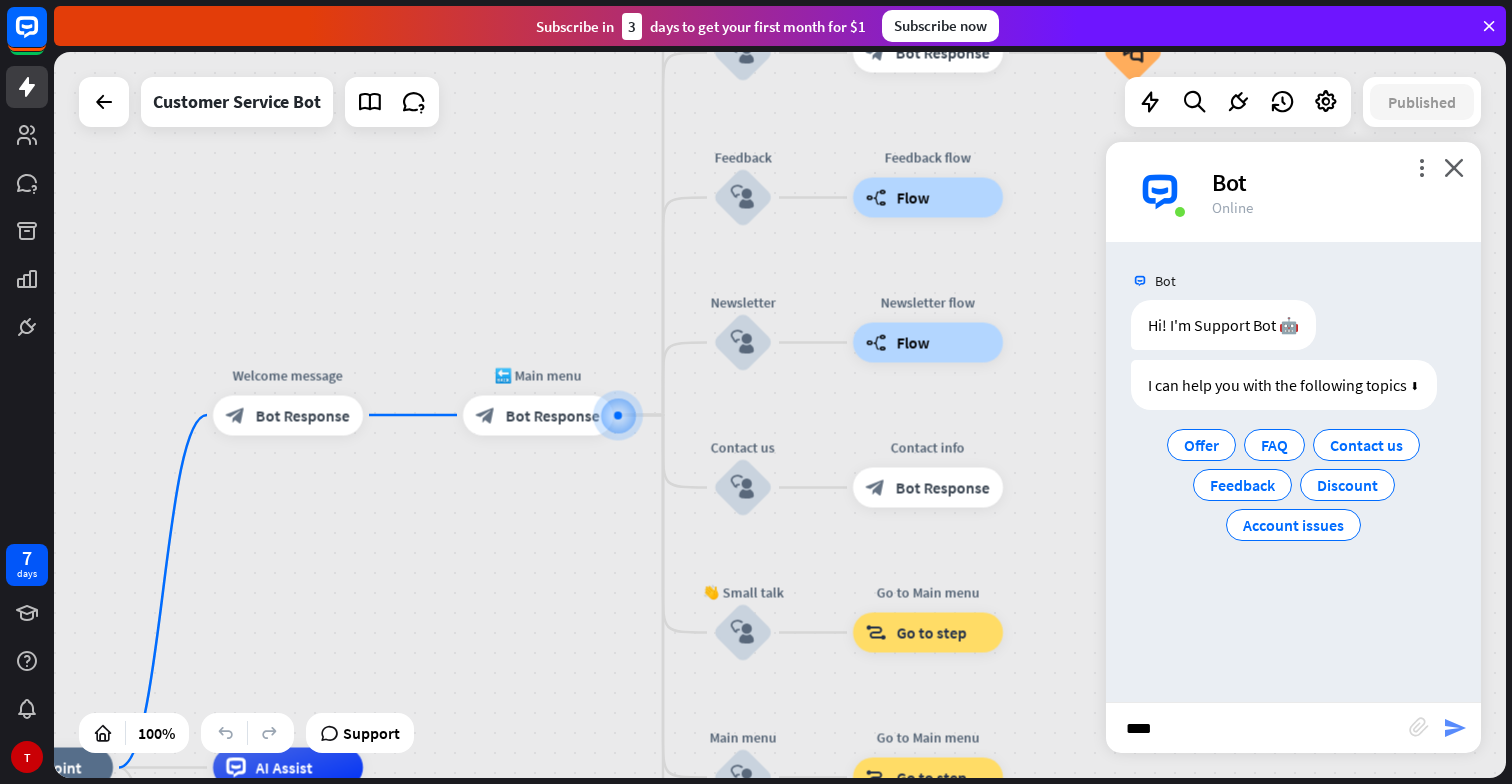 click on "send" at bounding box center [1455, 728] 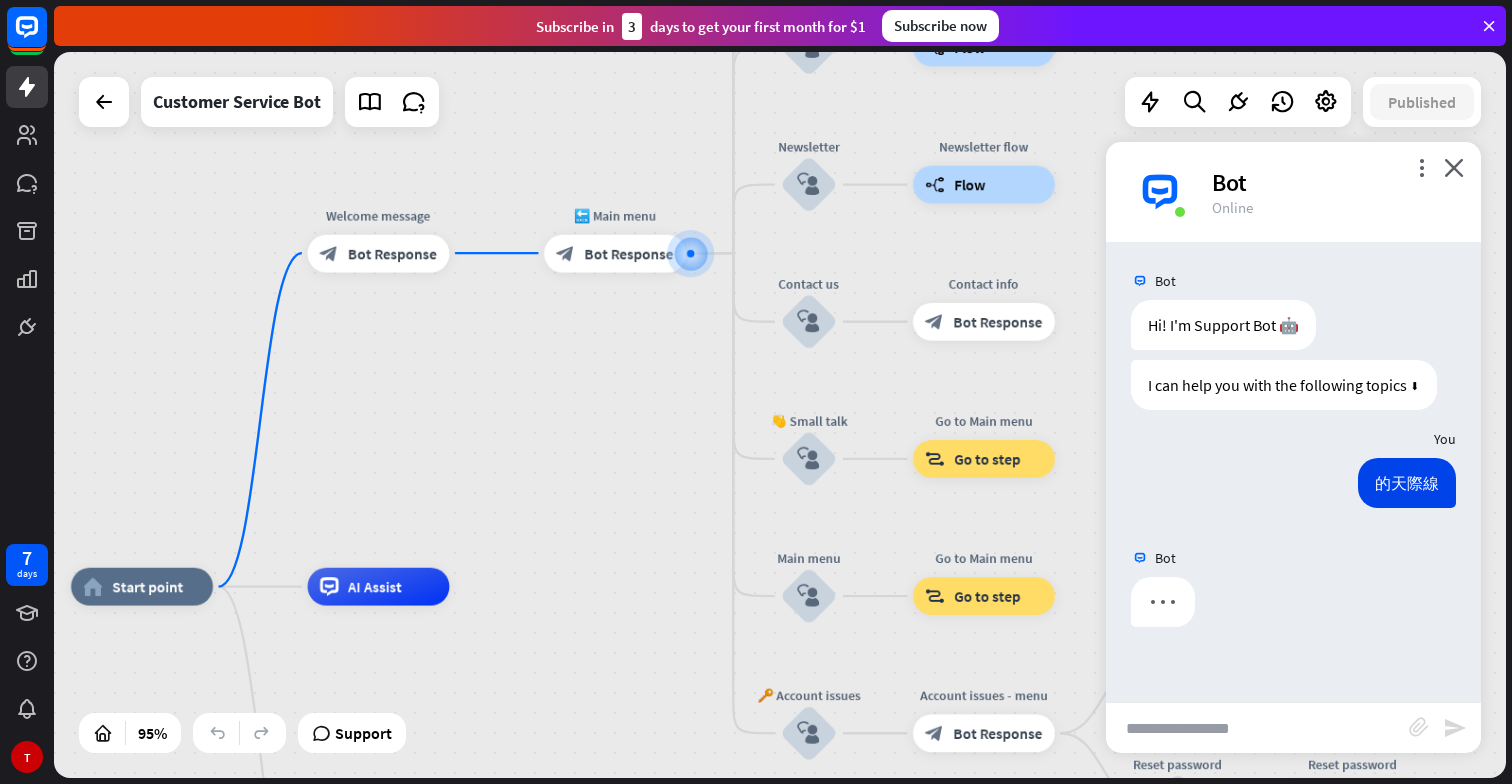 drag, startPoint x: 415, startPoint y: 694, endPoint x: 528, endPoint y: 439, distance: 278.91577 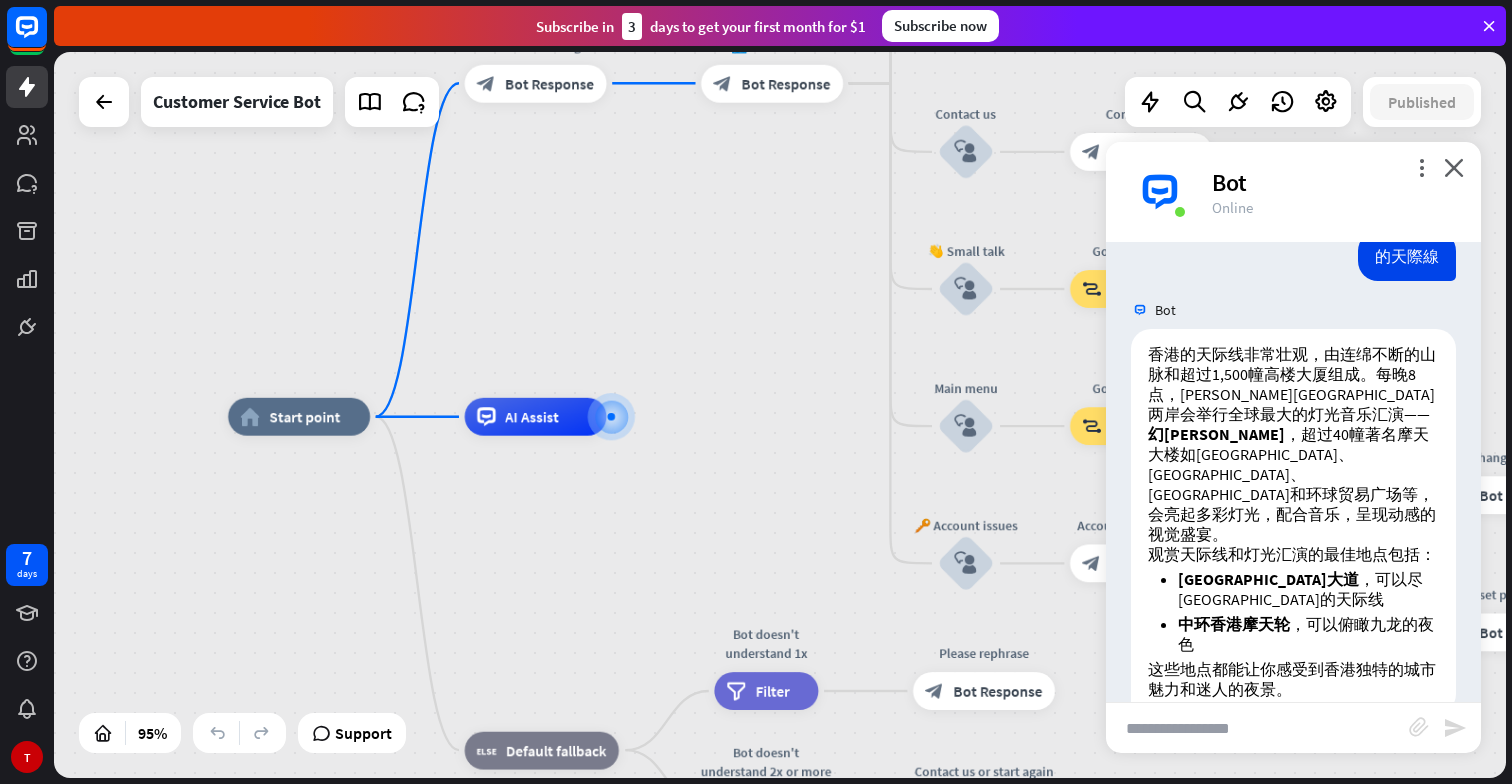 scroll, scrollTop: 230, scrollLeft: 0, axis: vertical 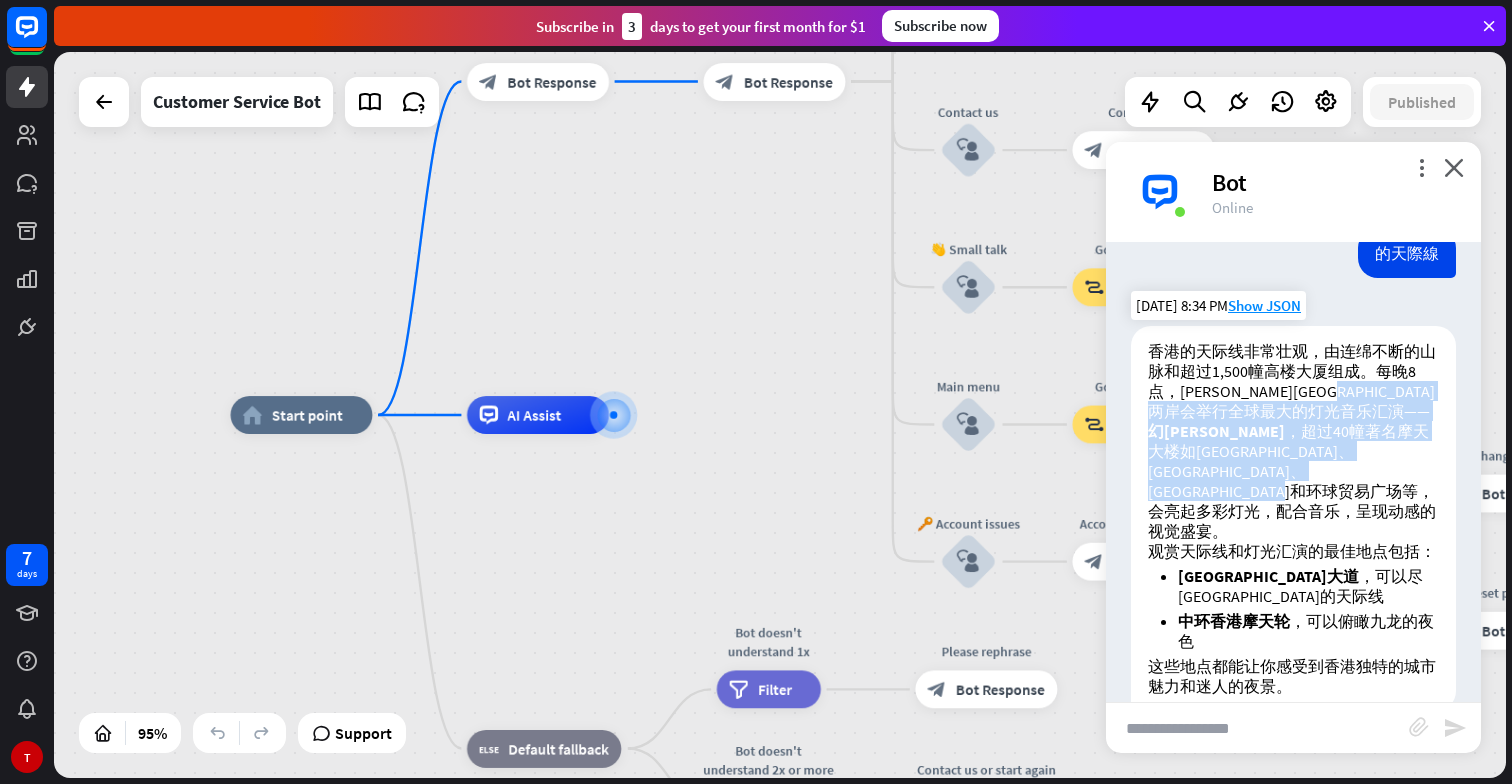 drag, startPoint x: 1216, startPoint y: 485, endPoint x: 1181, endPoint y: 406, distance: 86.40602 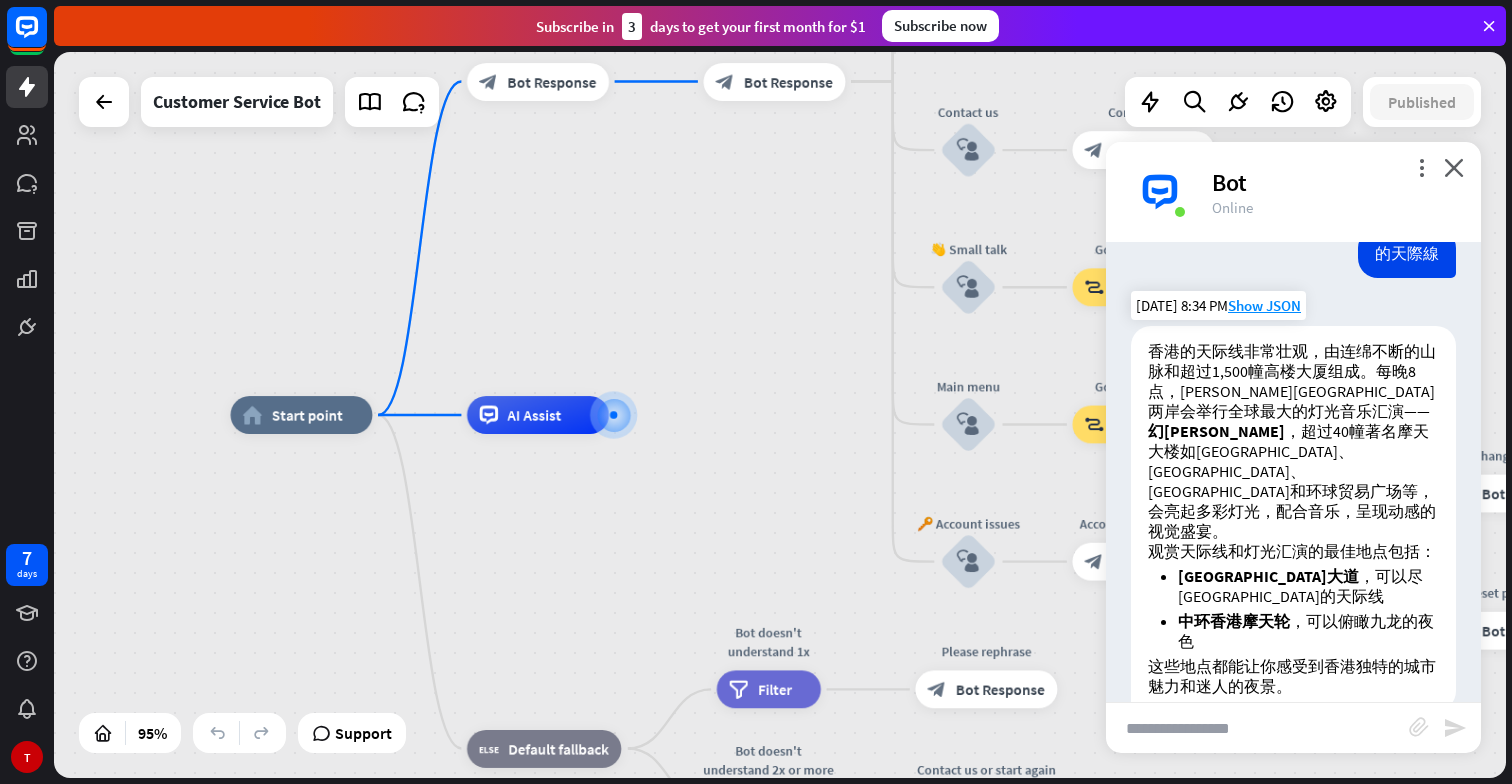 click on "香港的天际线非常壮观，由连绵不断的山脉和超过1,500幢高楼大厦组成。每晚8点，[PERSON_NAME][GEOGRAPHIC_DATA]两岸会举行全球最大的灯光音乐汇演—— 幻彩咏香江 ，超过40幢著名摩天大楼如汇丰银行大厦、中国银行大厦、国际金融中心和环球贸易广场等，会亮起多彩灯光，配合音乐，呈现动感的视觉盛宴。
观赏天际线和灯光汇演的最佳地点包括：
尖沙咀星光大道 ，可以尽[GEOGRAPHIC_DATA]的天际线
中环香港摩天轮 ，可以俯瞰九龙的夜色
这些地点都能让你感受到香港独特的城市魅力和迷人的夜景。" at bounding box center (1293, 518) 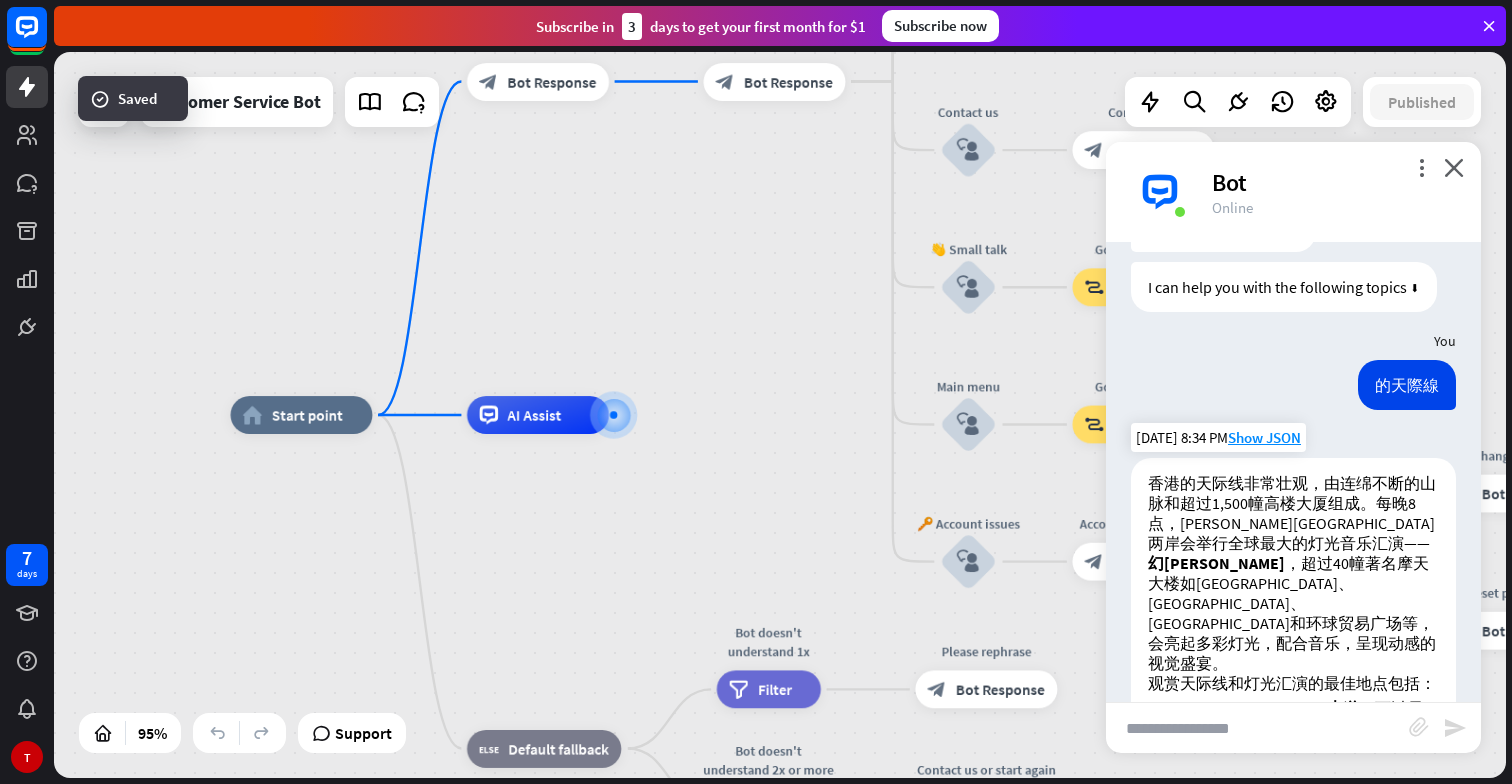 scroll, scrollTop: 76, scrollLeft: 0, axis: vertical 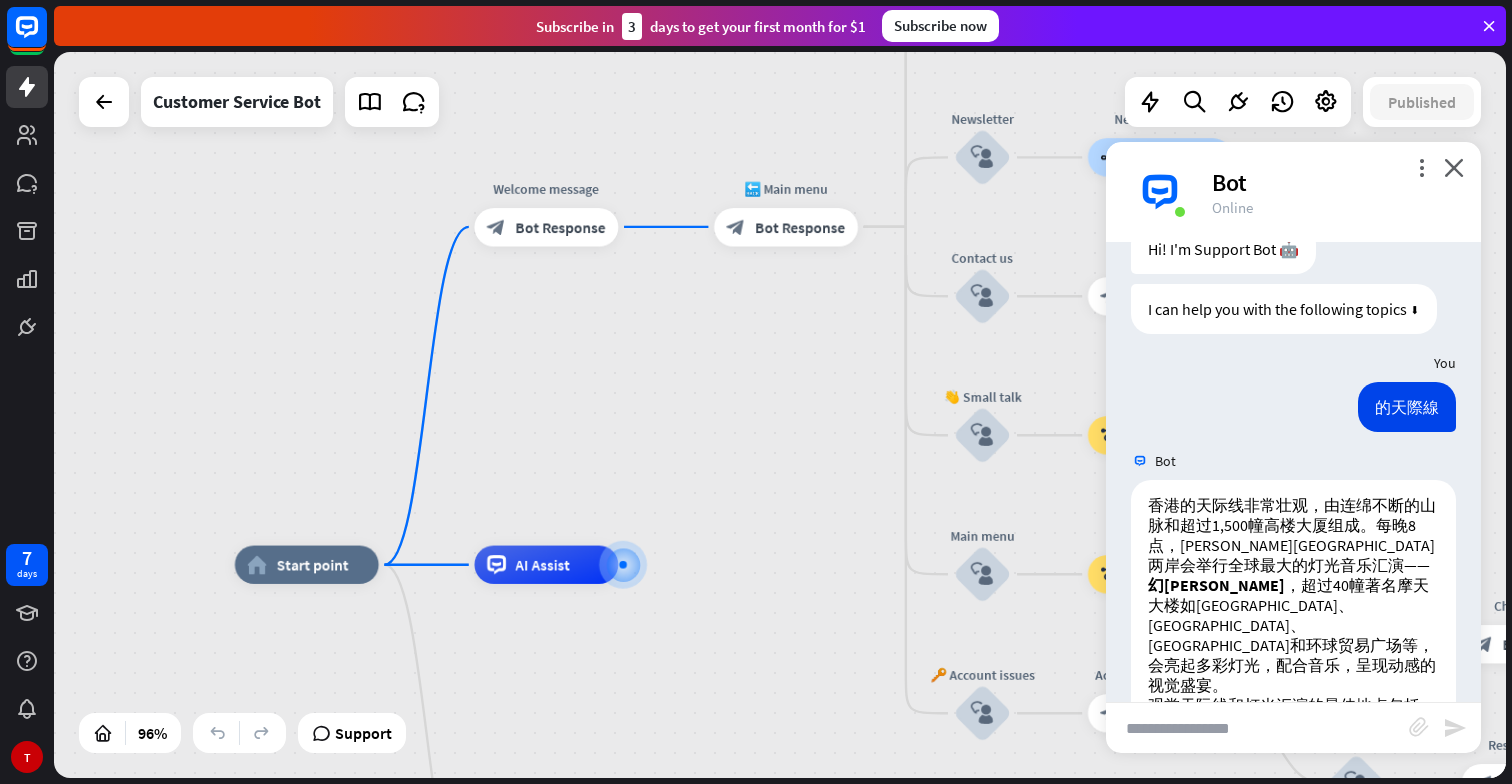 drag, startPoint x: 665, startPoint y: 289, endPoint x: 672, endPoint y: 442, distance: 153.16005 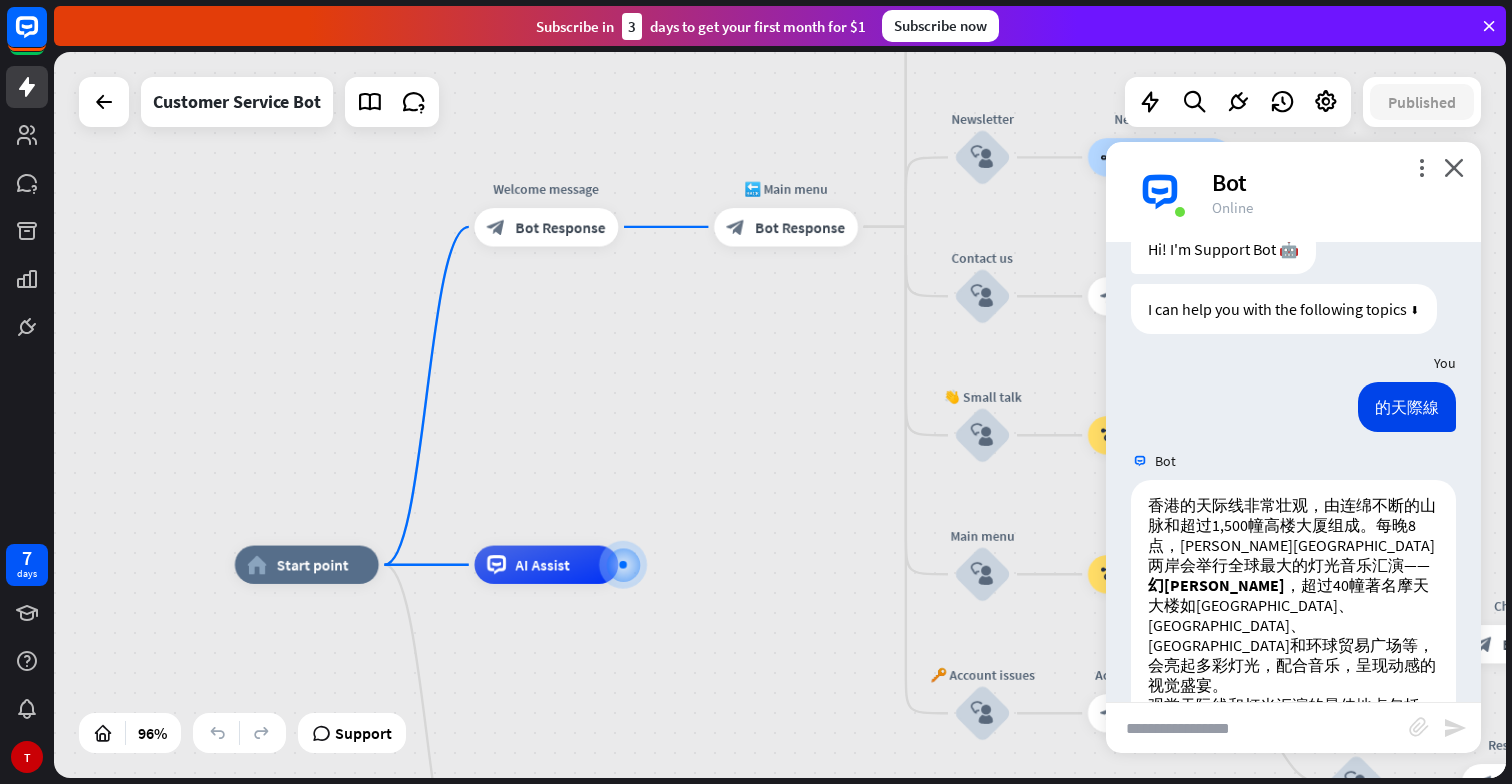 click on "home_2   Start point                 Welcome message   block_bot_response   Bot Response                 🔙 Main menu   block_bot_response   Bot Response                 Our offer   block_user_input                 Select product category   block_bot_response   Bot Response                 ❓ Question   block_user_input                 How can I help you?   block_bot_response   Bot Response                 FAQ   block_user_input                 Type your question   block_bot_response   Bot Response                 Popular questions   block_faq                 Feedback   block_user_input                 Feedback flow   builder_tree   Flow                 Newsletter   block_user_input                 Newsletter flow   builder_tree   Flow                 Contact us   block_user_input                 Contact info   block_bot_response   Bot Response                 👋 Small talk   block_user_input                 Go to Main menu   block_goto   Go to step                 Main menu" at bounding box center [780, 415] 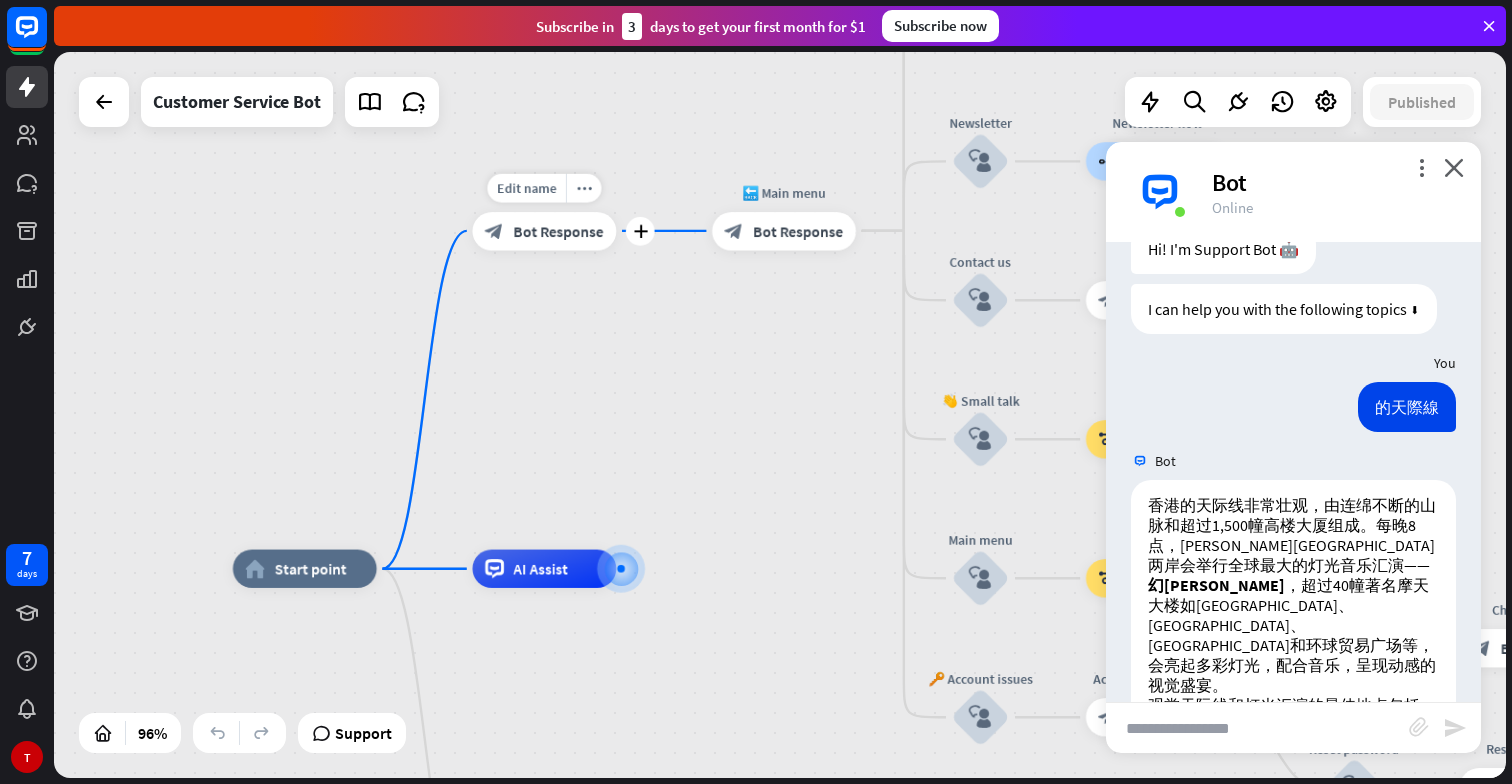 click on "block_bot_response   Bot Response" at bounding box center [545, 231] 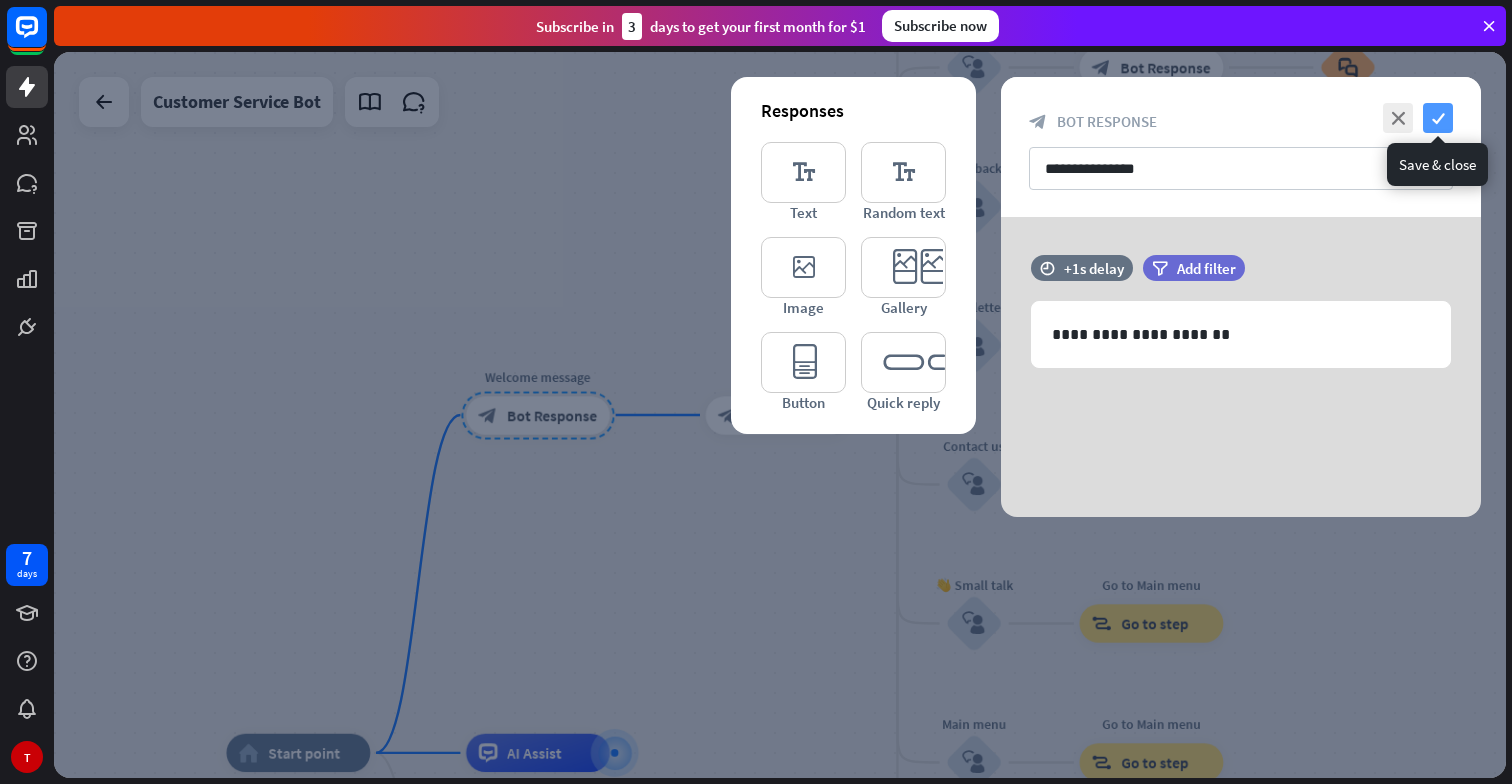 click on "check" at bounding box center [1438, 118] 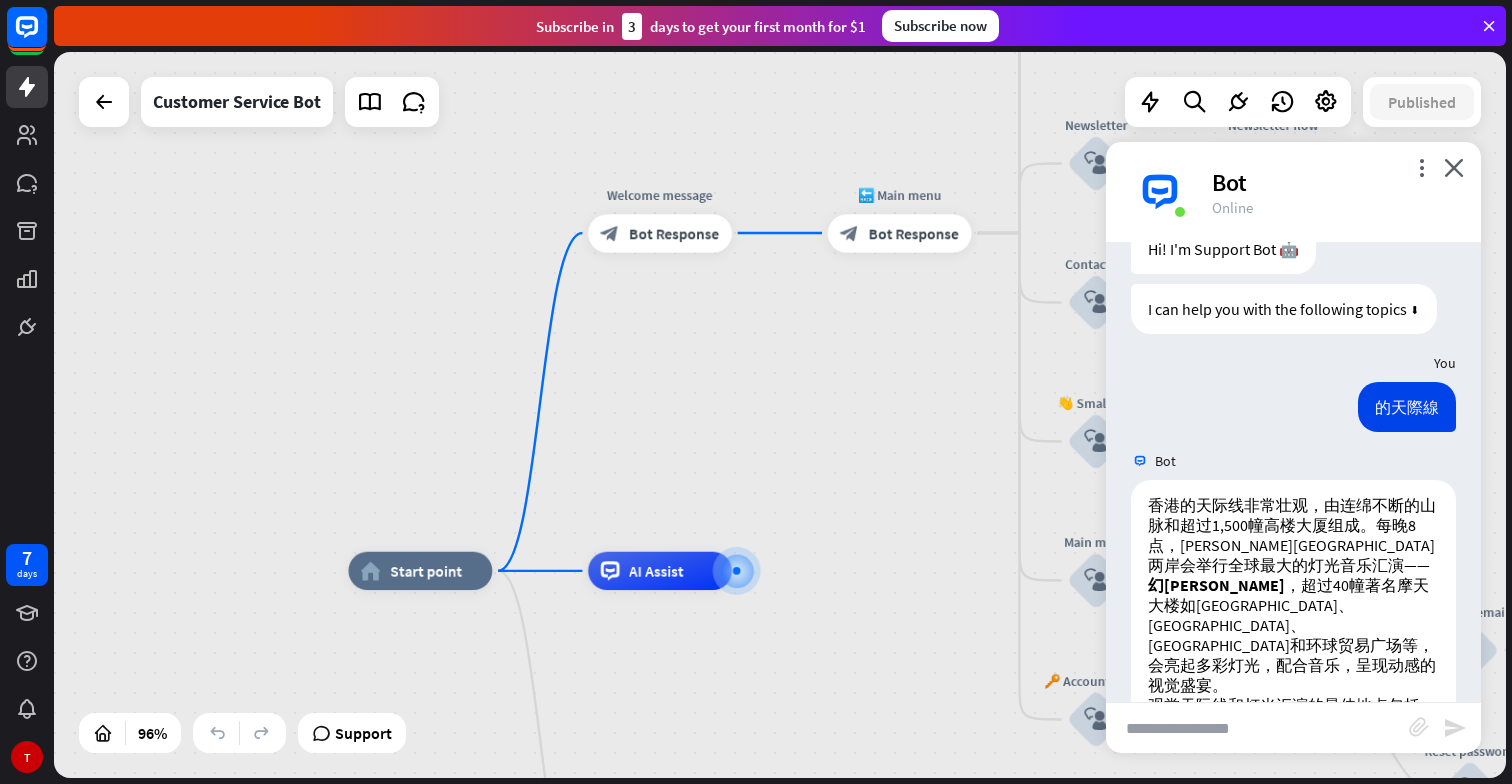 drag, startPoint x: 738, startPoint y: 515, endPoint x: 861, endPoint y: 321, distance: 229.70633 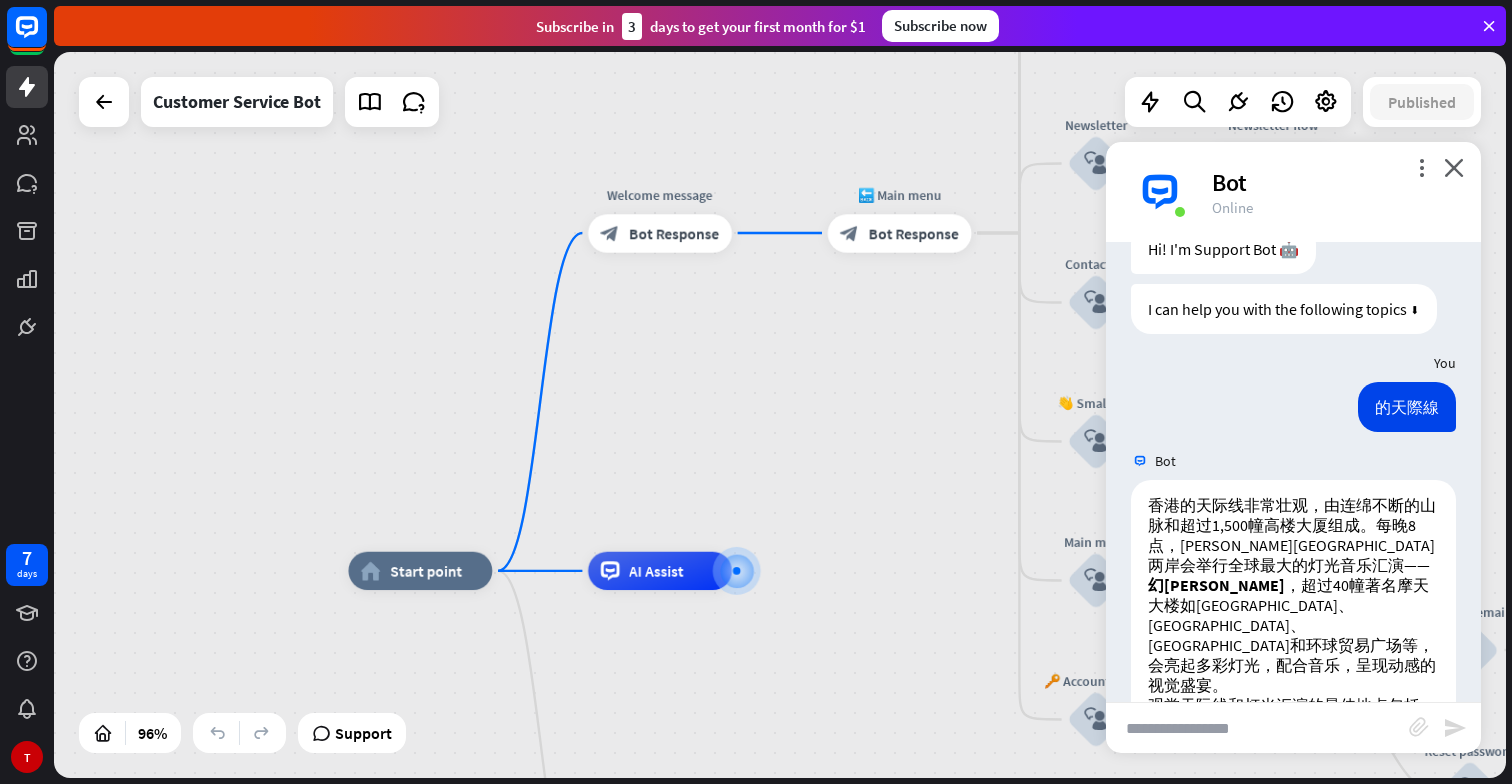 click on "home_2   Start point                 Welcome message   block_bot_response   Bot Response                 🔙 Main menu   block_bot_response   Bot Response                 Our offer   block_user_input                 Select product category   block_bot_response   Bot Response                 ❓ Question   block_user_input                 How can I help you?   block_bot_response   Bot Response                 FAQ   block_user_input                 Type your question   block_bot_response   Bot Response                 Popular questions   block_faq                 Feedback   block_user_input                 Feedback flow   builder_tree   Flow                 Newsletter   block_user_input                 Newsletter flow   builder_tree   Flow                 Contact us   block_user_input                 Contact info   block_bot_response   Bot Response                 👋 Small talk   block_user_input                 Go to Main menu   block_goto   Go to step                 Main menu" at bounding box center (780, 415) 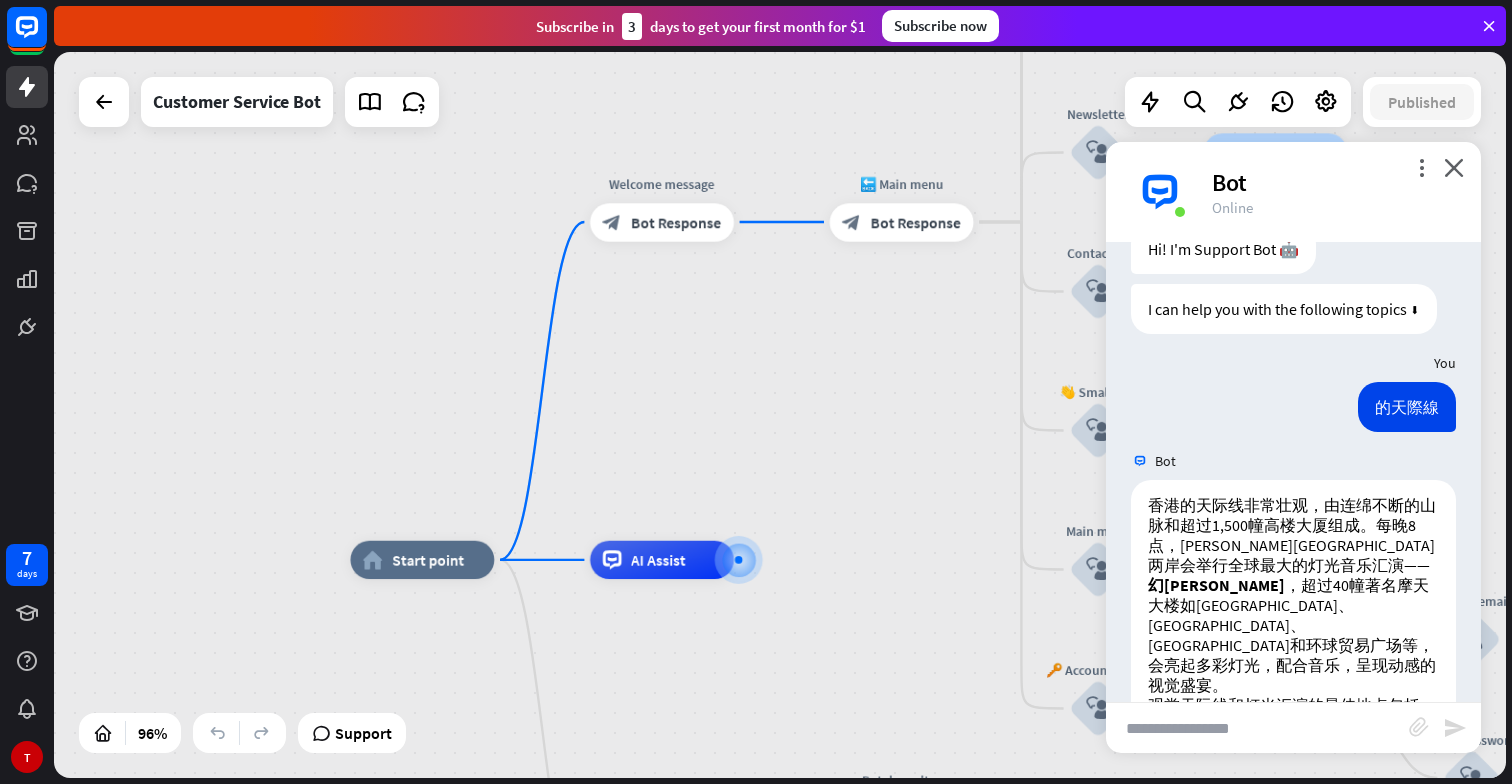 click at bounding box center (1257, 728) 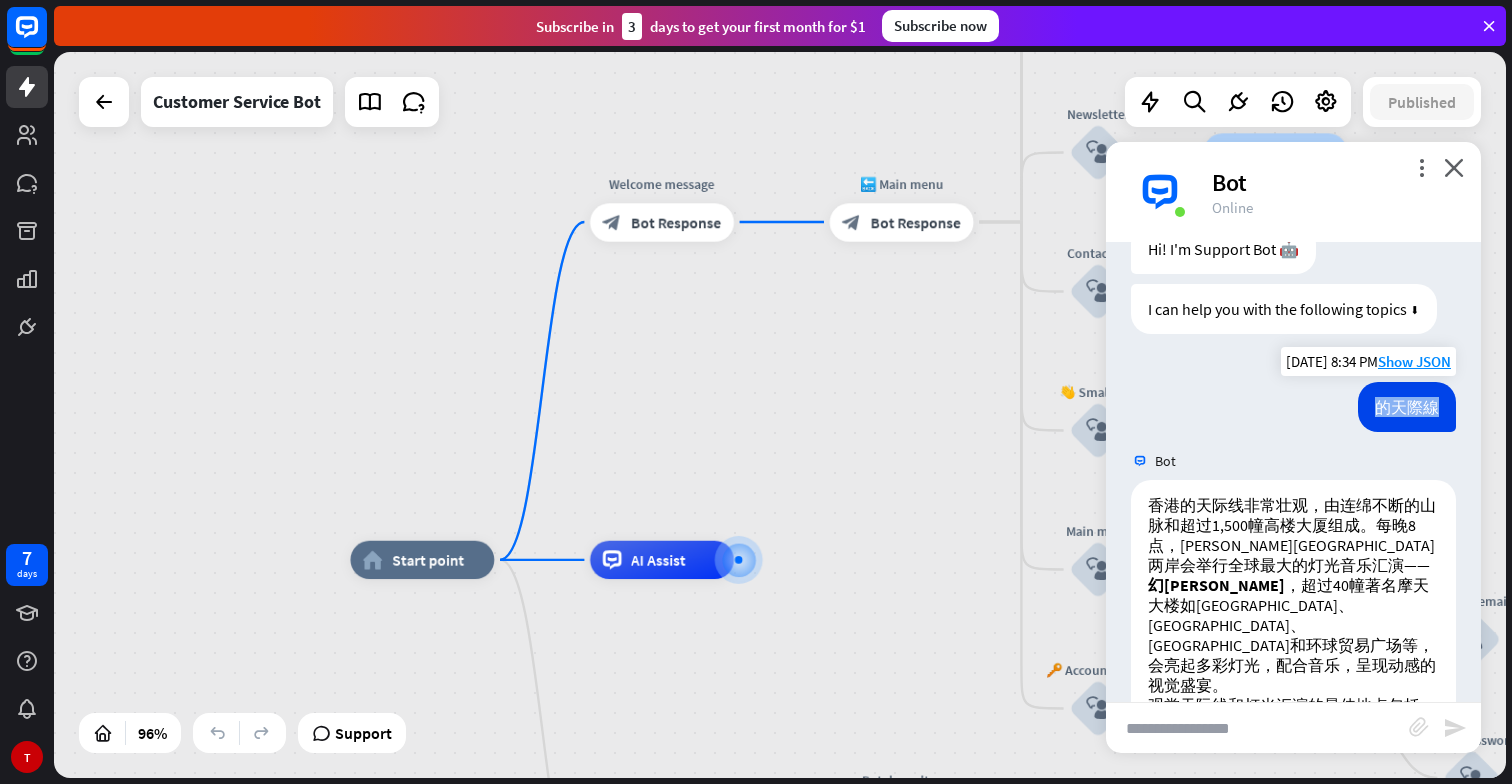 drag, startPoint x: 1437, startPoint y: 485, endPoint x: 1368, endPoint y: 485, distance: 69 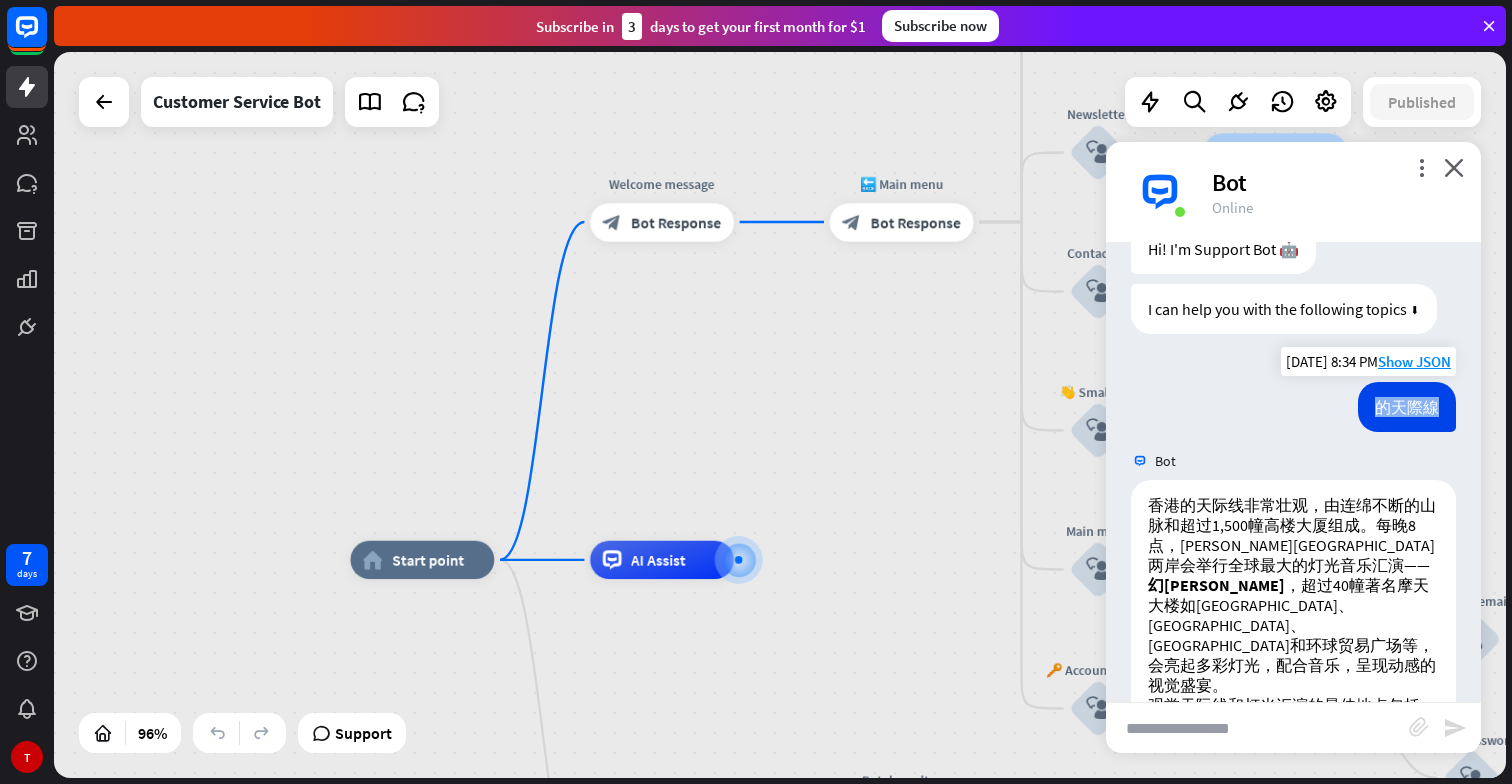 click on "的天際線" at bounding box center (1407, 407) 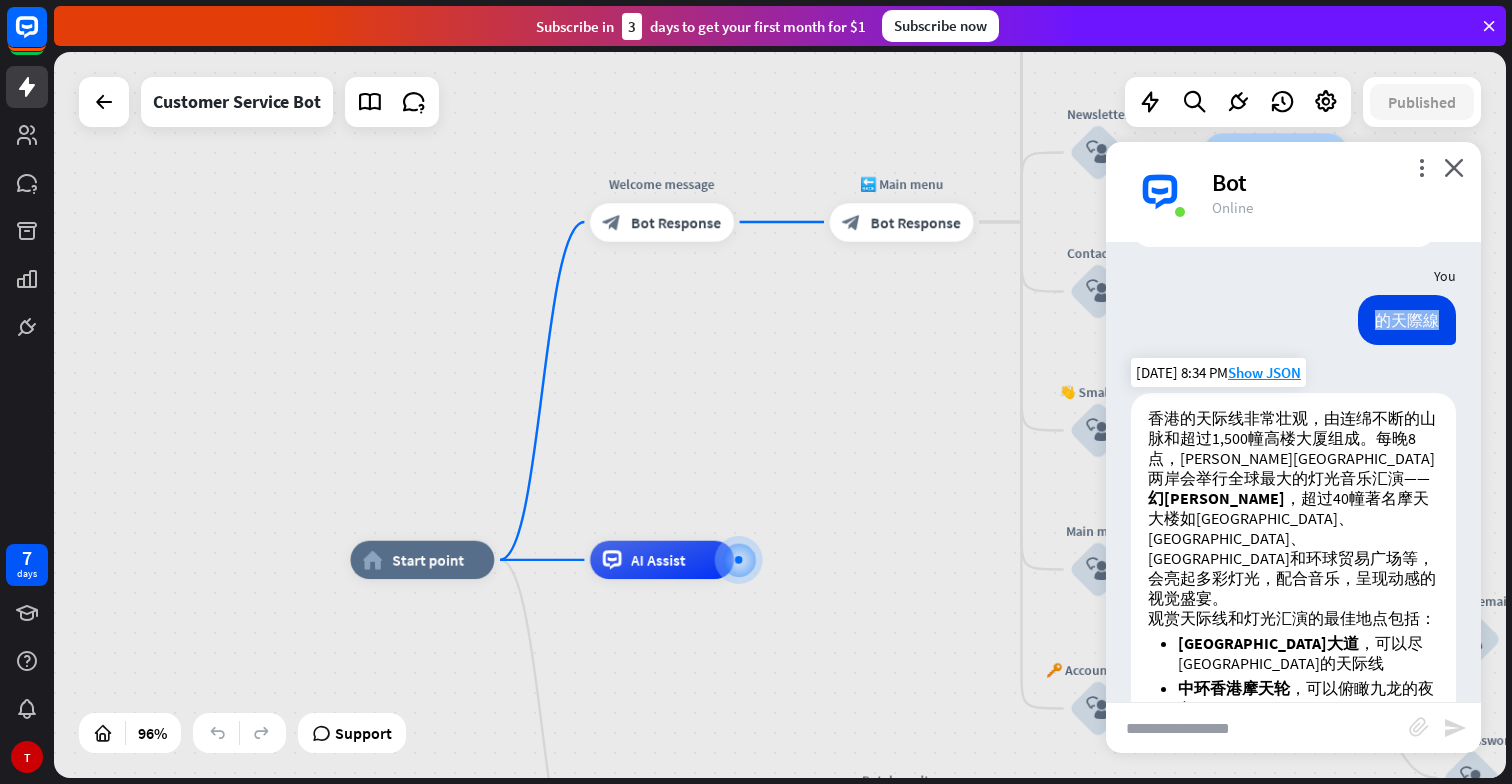 scroll, scrollTop: 183, scrollLeft: 0, axis: vertical 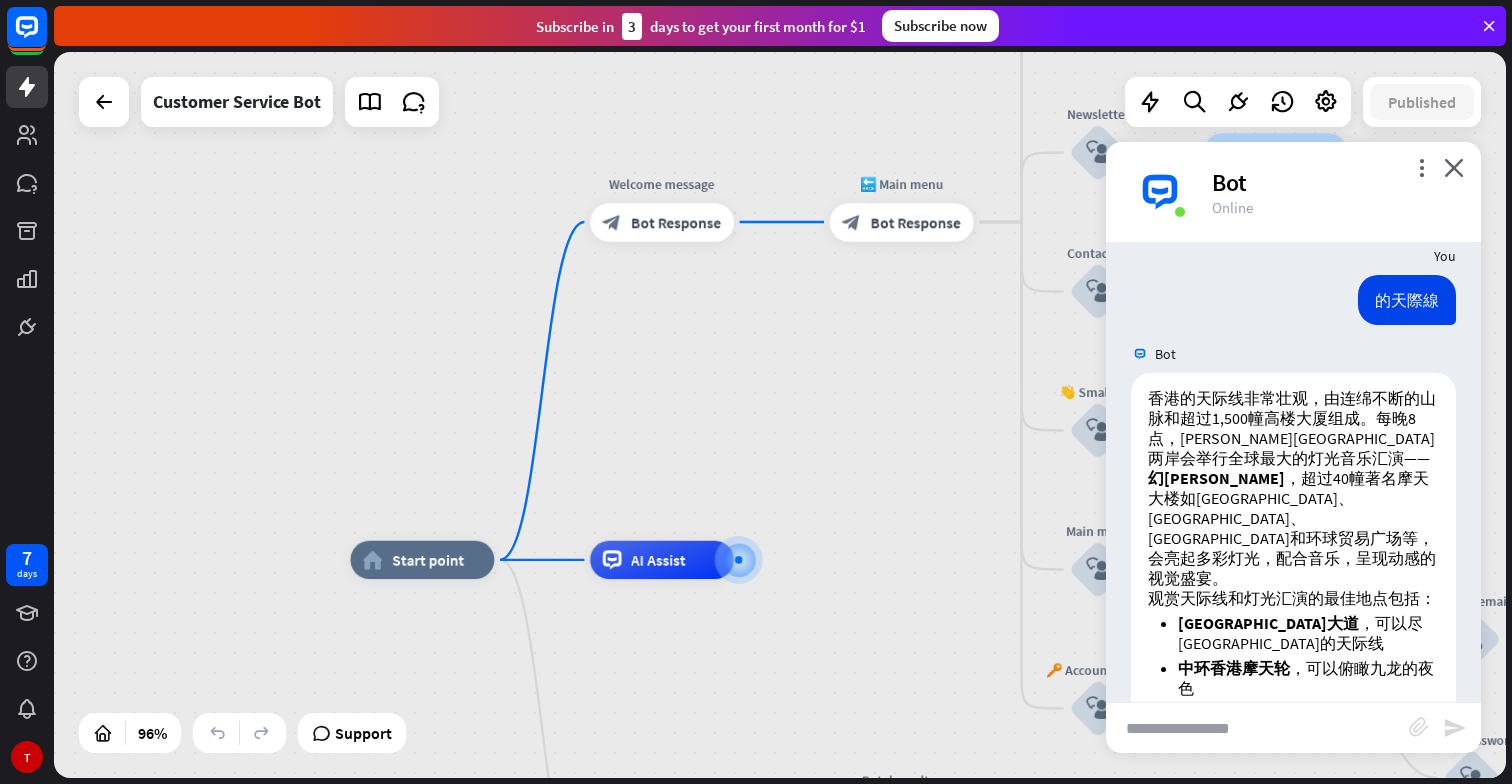 click at bounding box center [1257, 728] 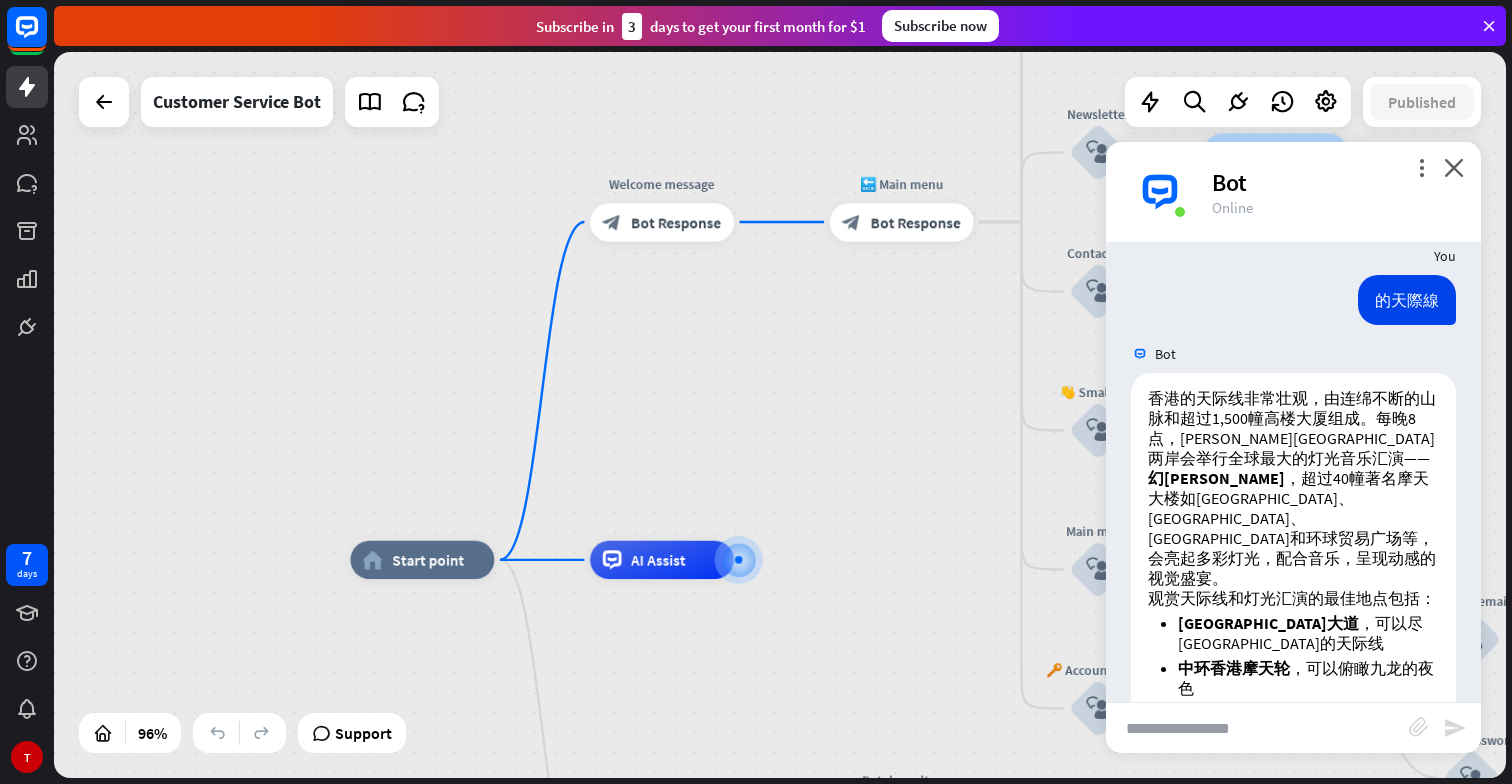 paste on "****" 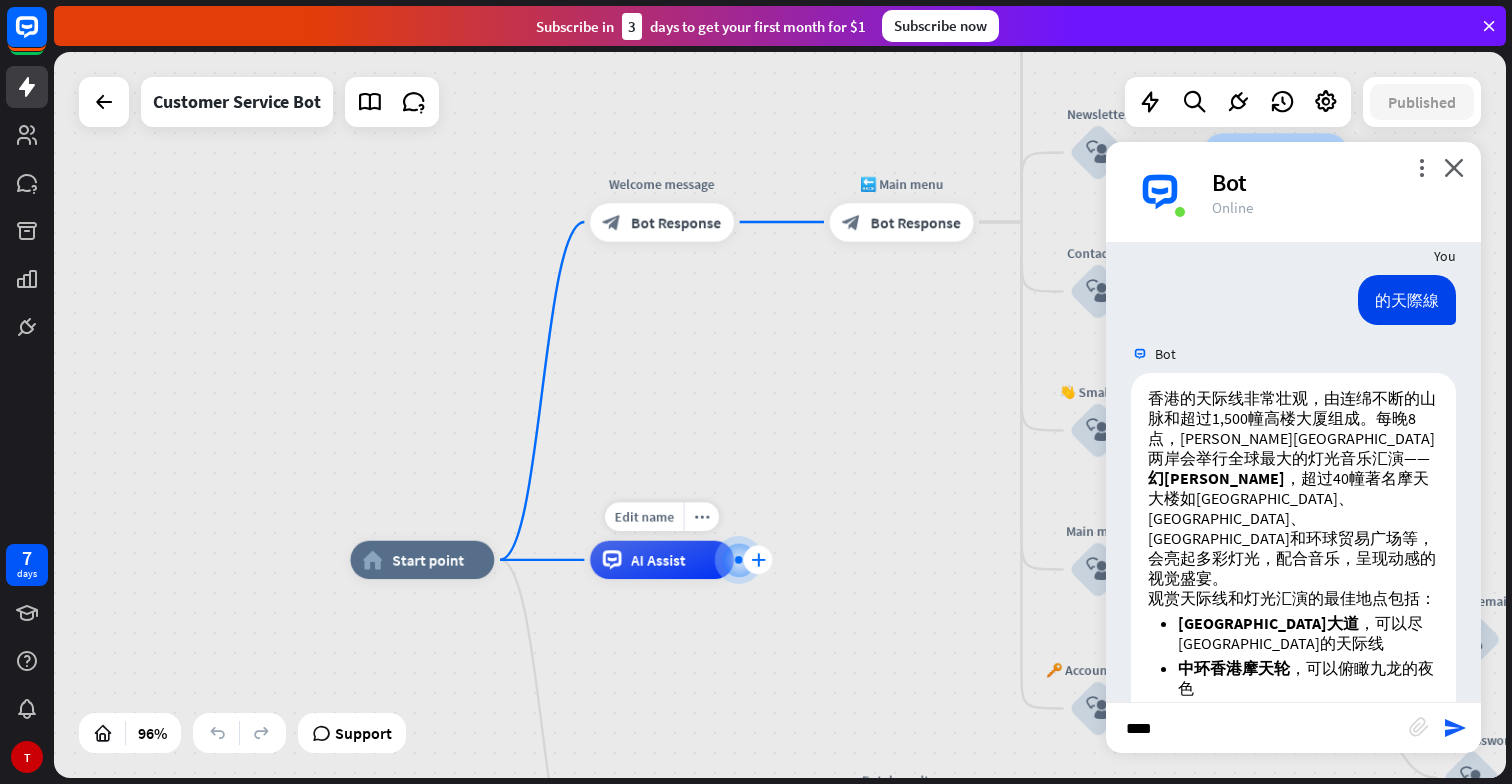 type on "****" 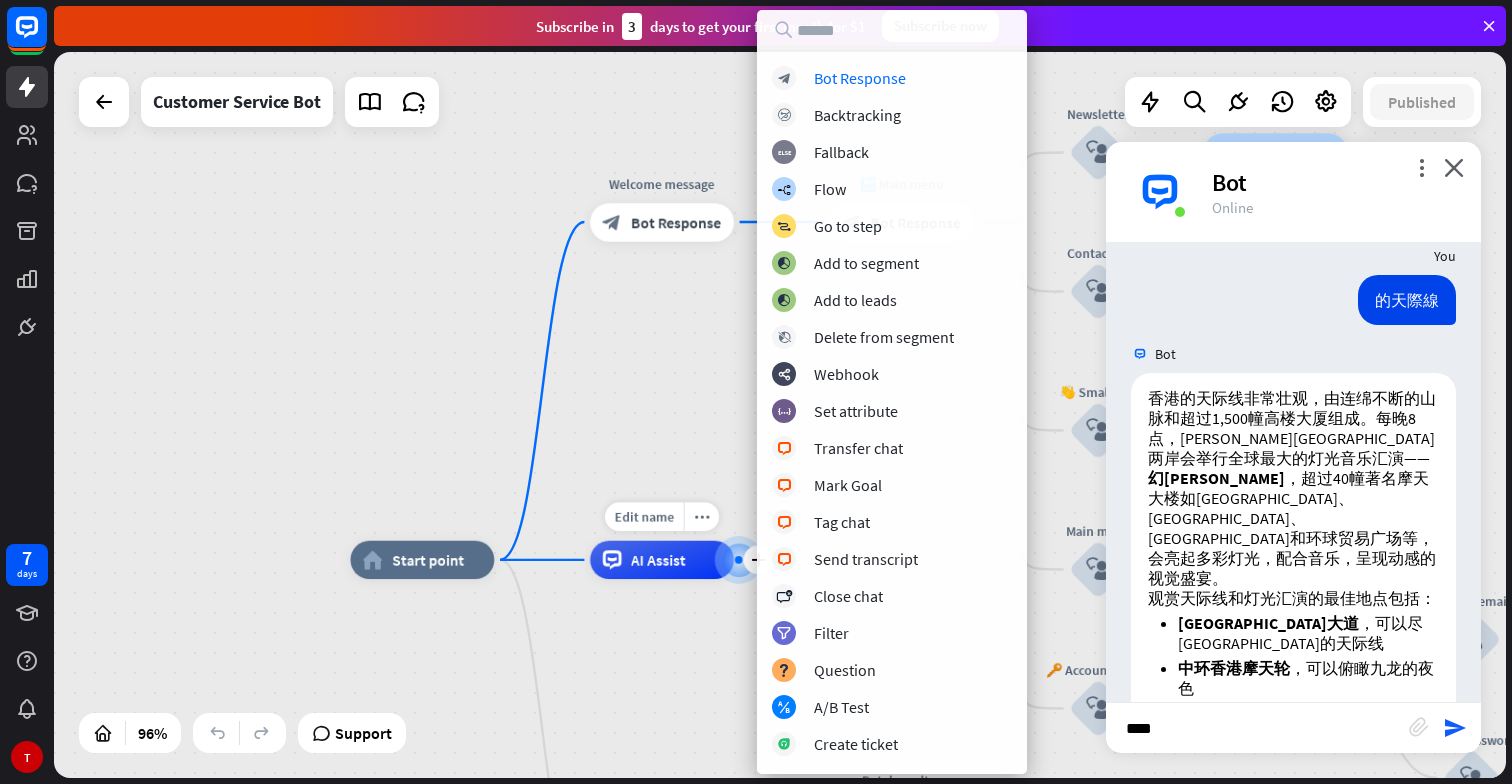 click at bounding box center (739, 560) 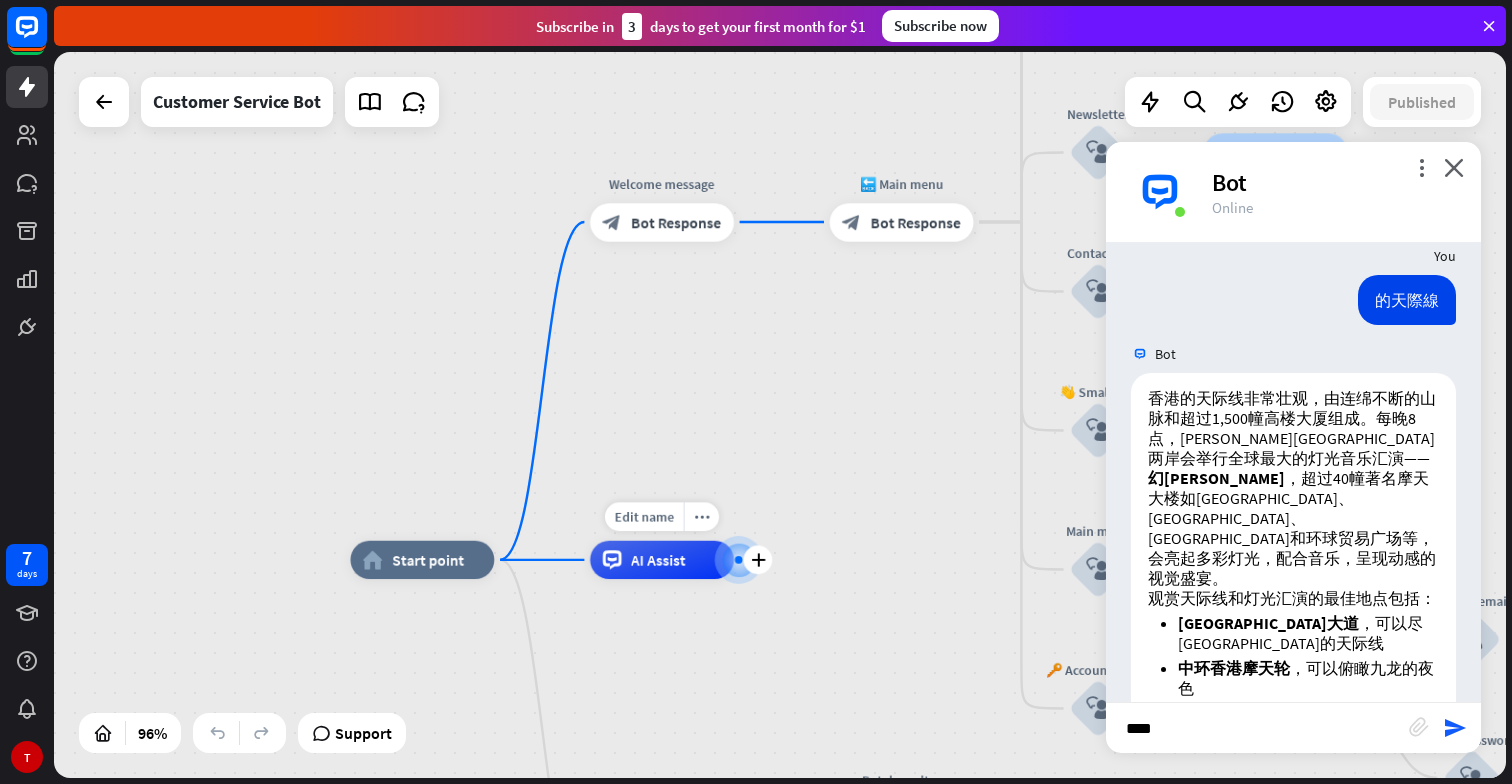 click on "AI Assist" at bounding box center [662, 560] 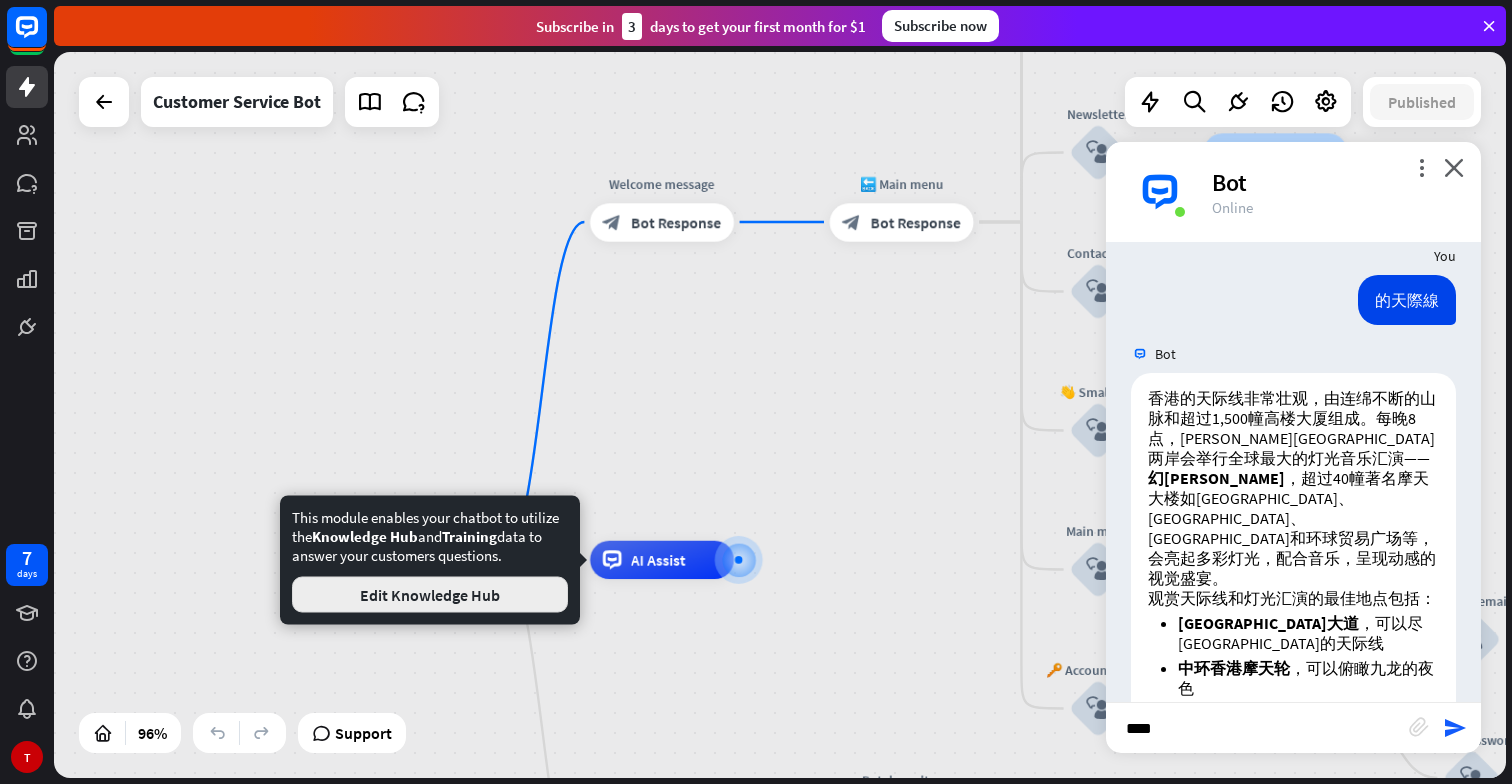 click on "Edit Knowledge Hub" at bounding box center (430, 595) 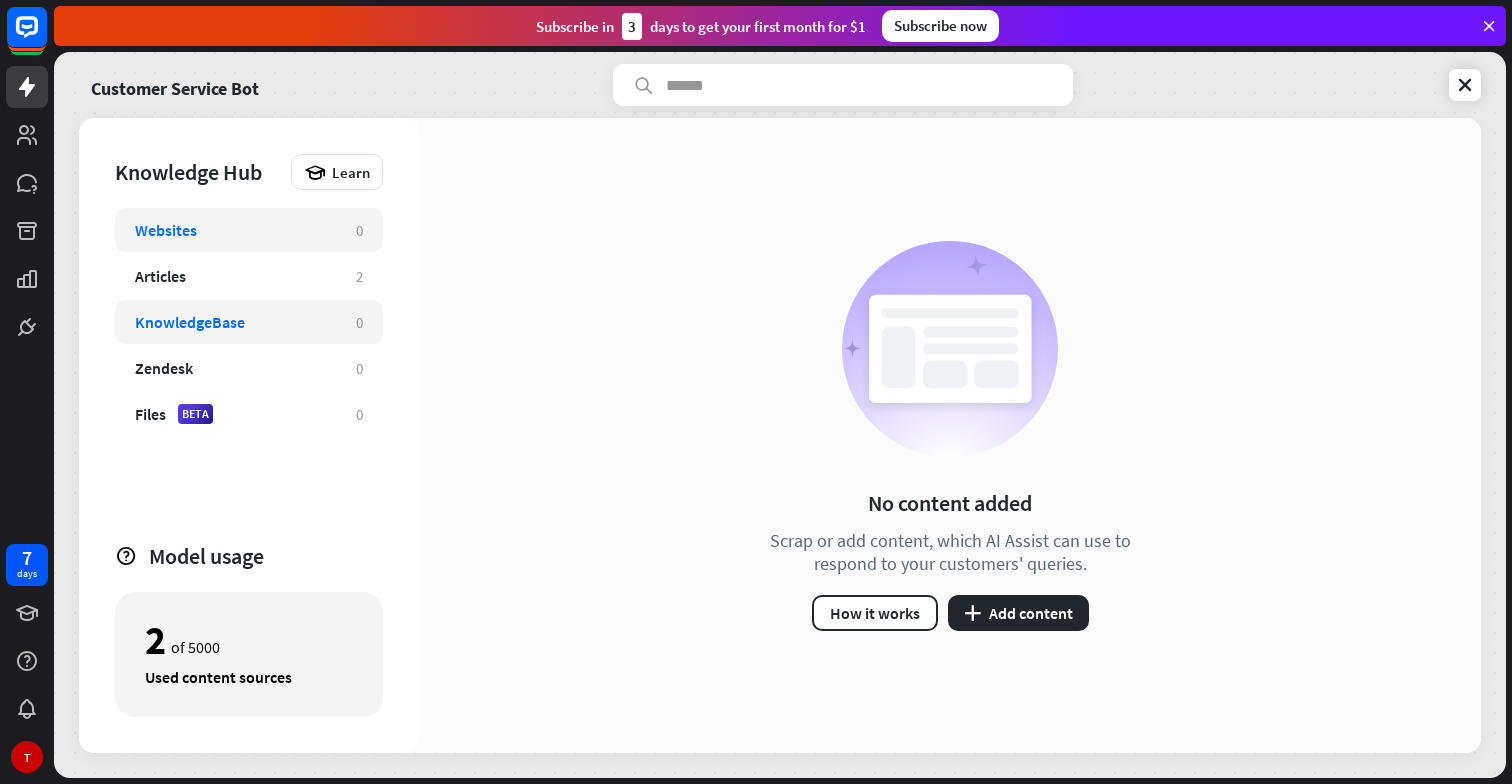 click on "KnowledgeBase" at bounding box center (190, 322) 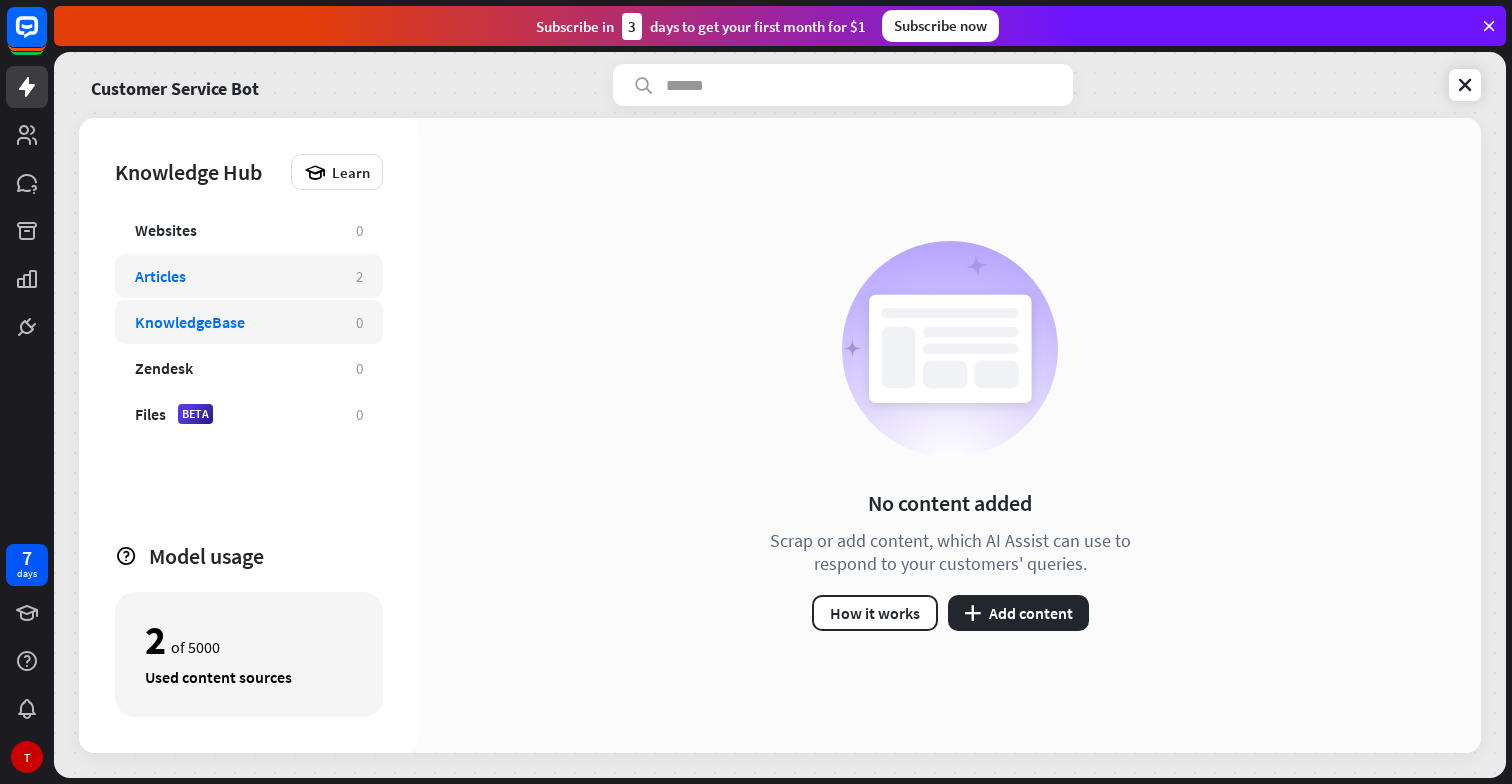 click on "Articles" at bounding box center (235, 276) 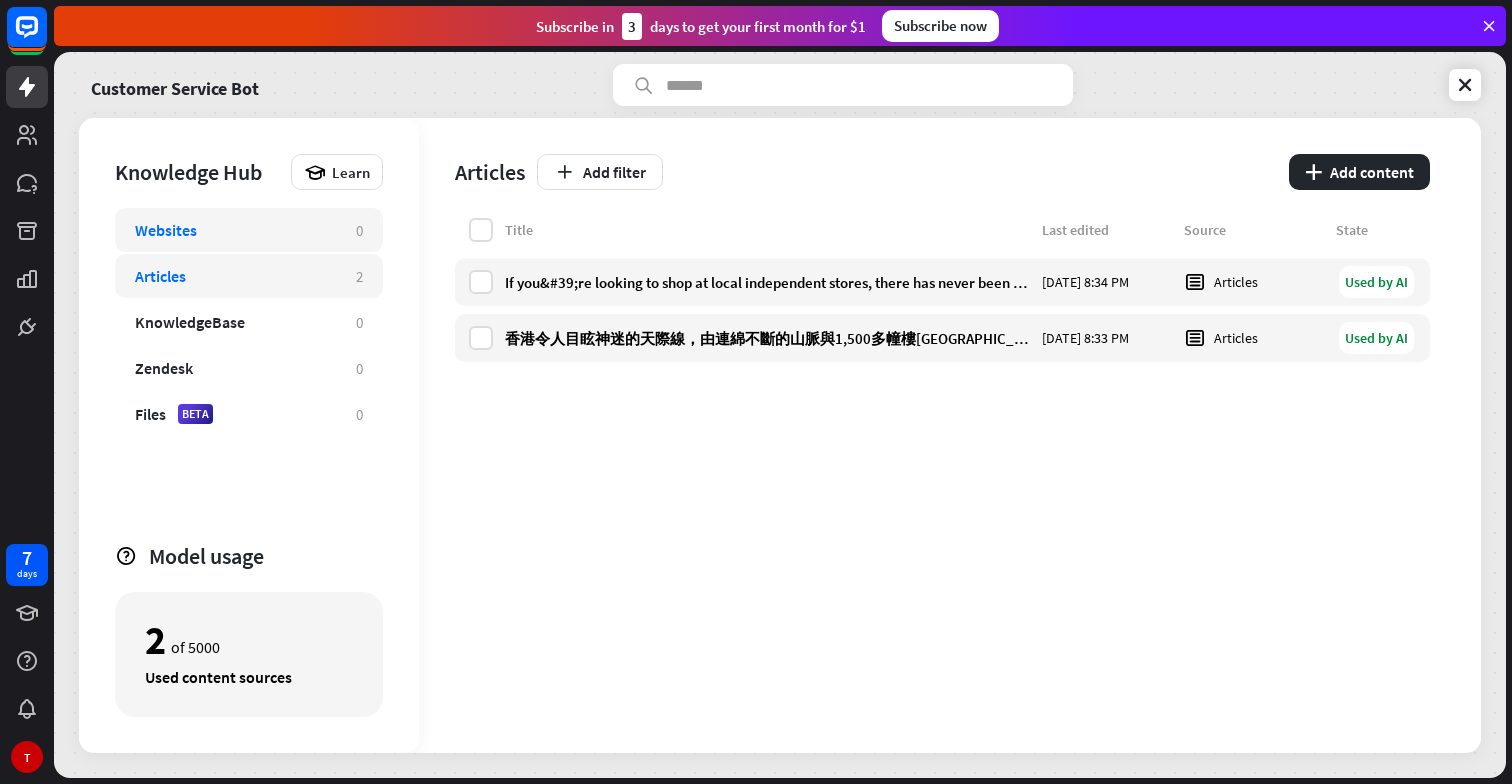 click on "Websites     0" at bounding box center [249, 230] 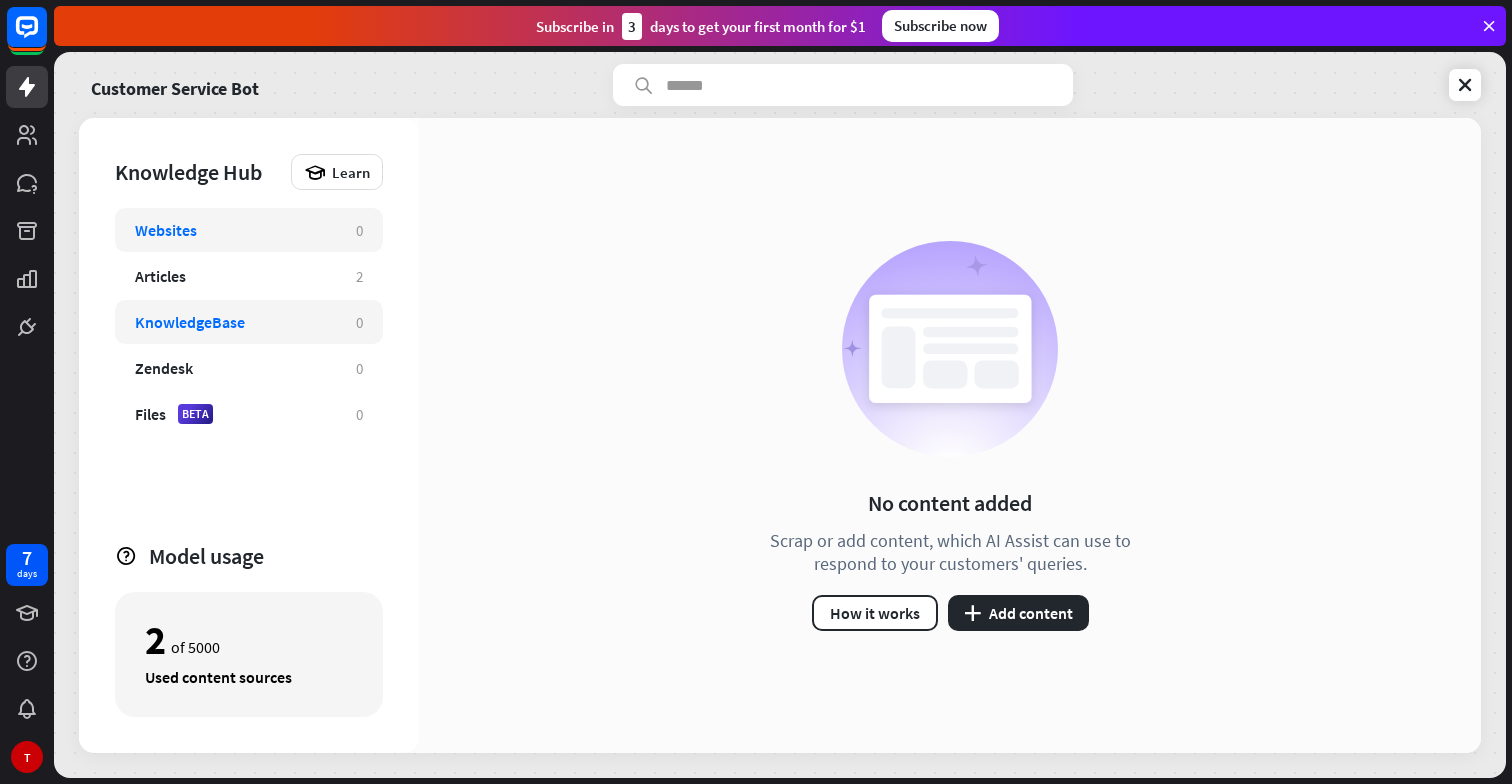 click on "KnowledgeBase" at bounding box center [190, 322] 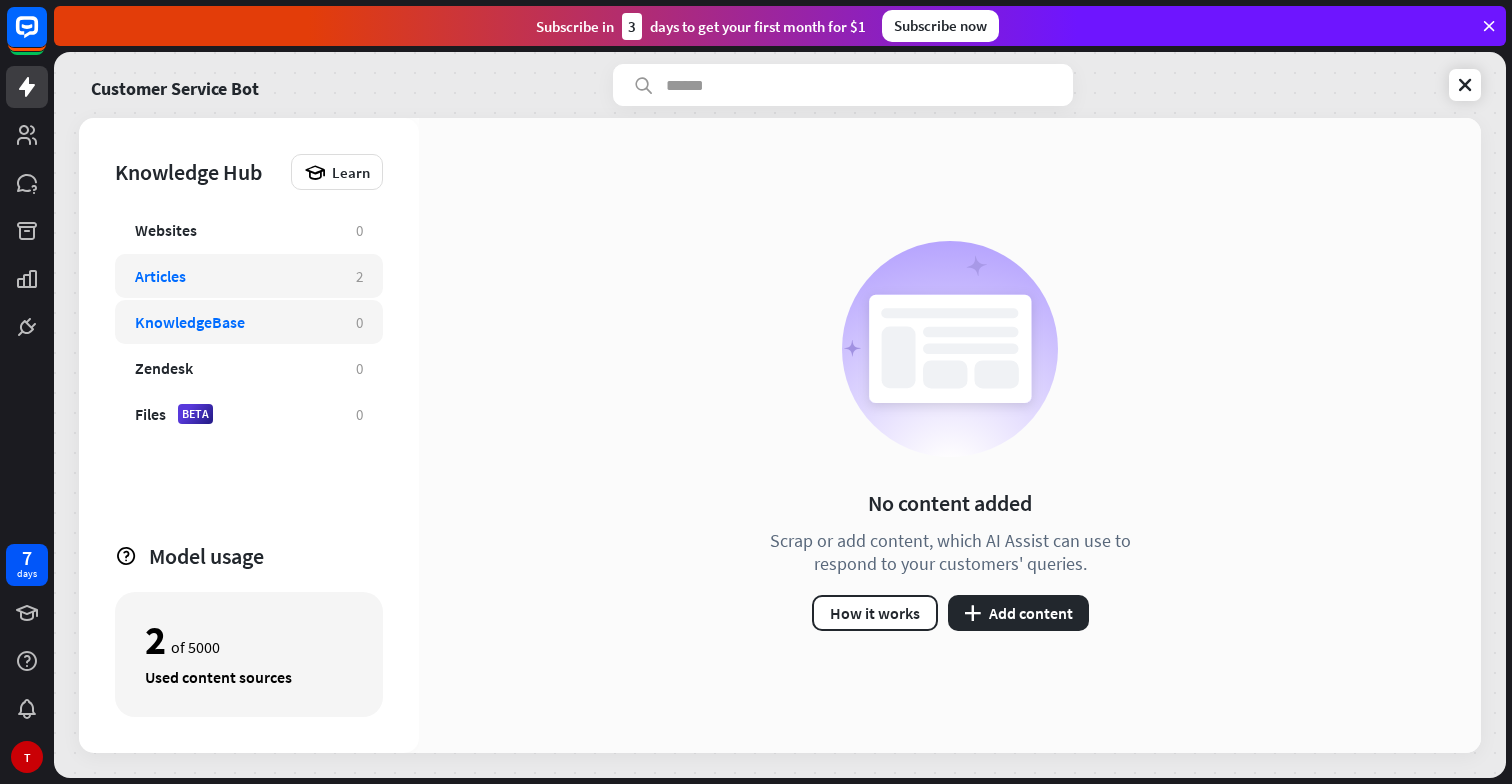 click on "Articles" at bounding box center (235, 276) 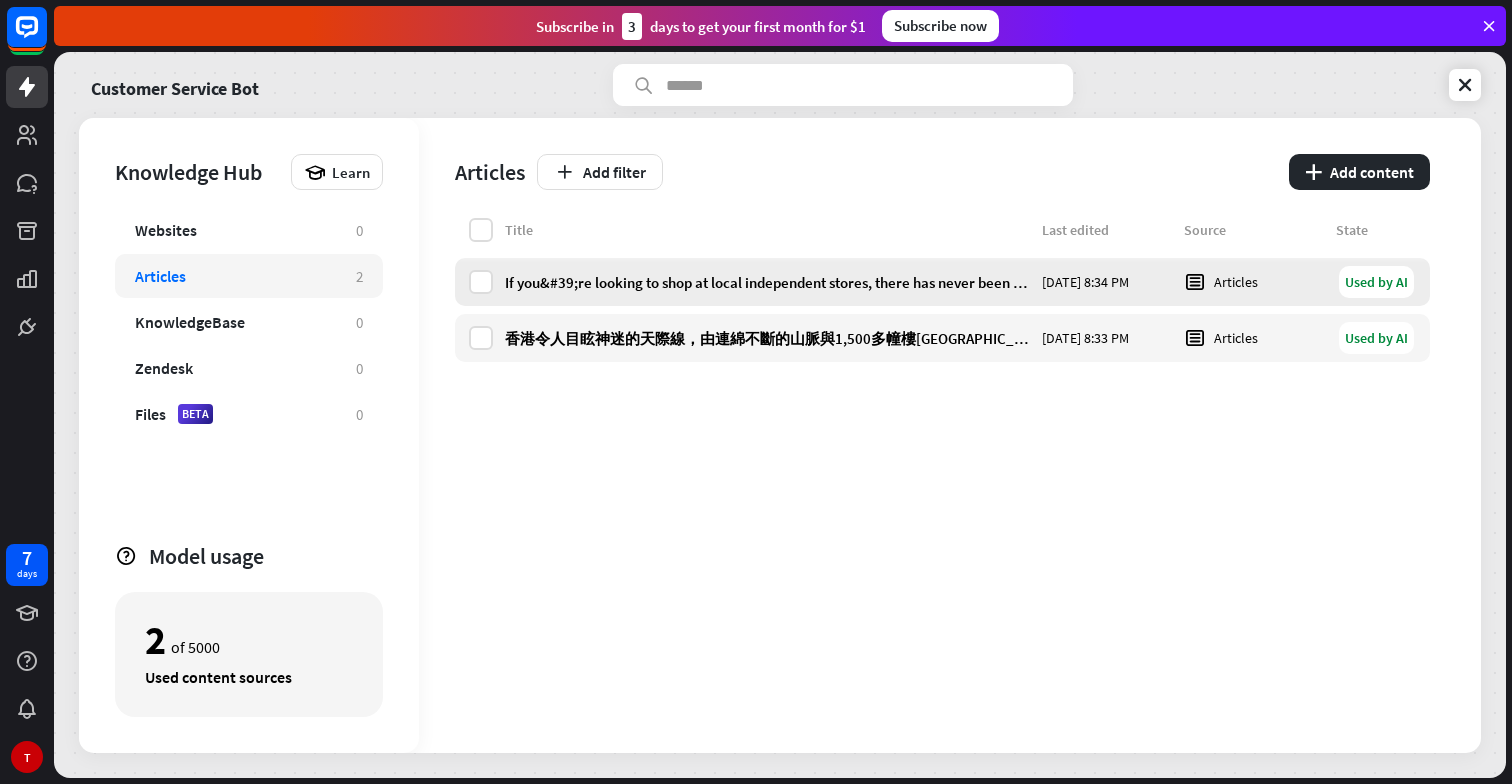 click on "If you&#39;re looking to shop at local independent stores, there has never been a wider choice in [GEOGRAPHIC_DATA] than there is right now, and you&#39;ll find everything from cutting-edge lifestyle stores to specialist fashion shops in the city." at bounding box center [767, 282] 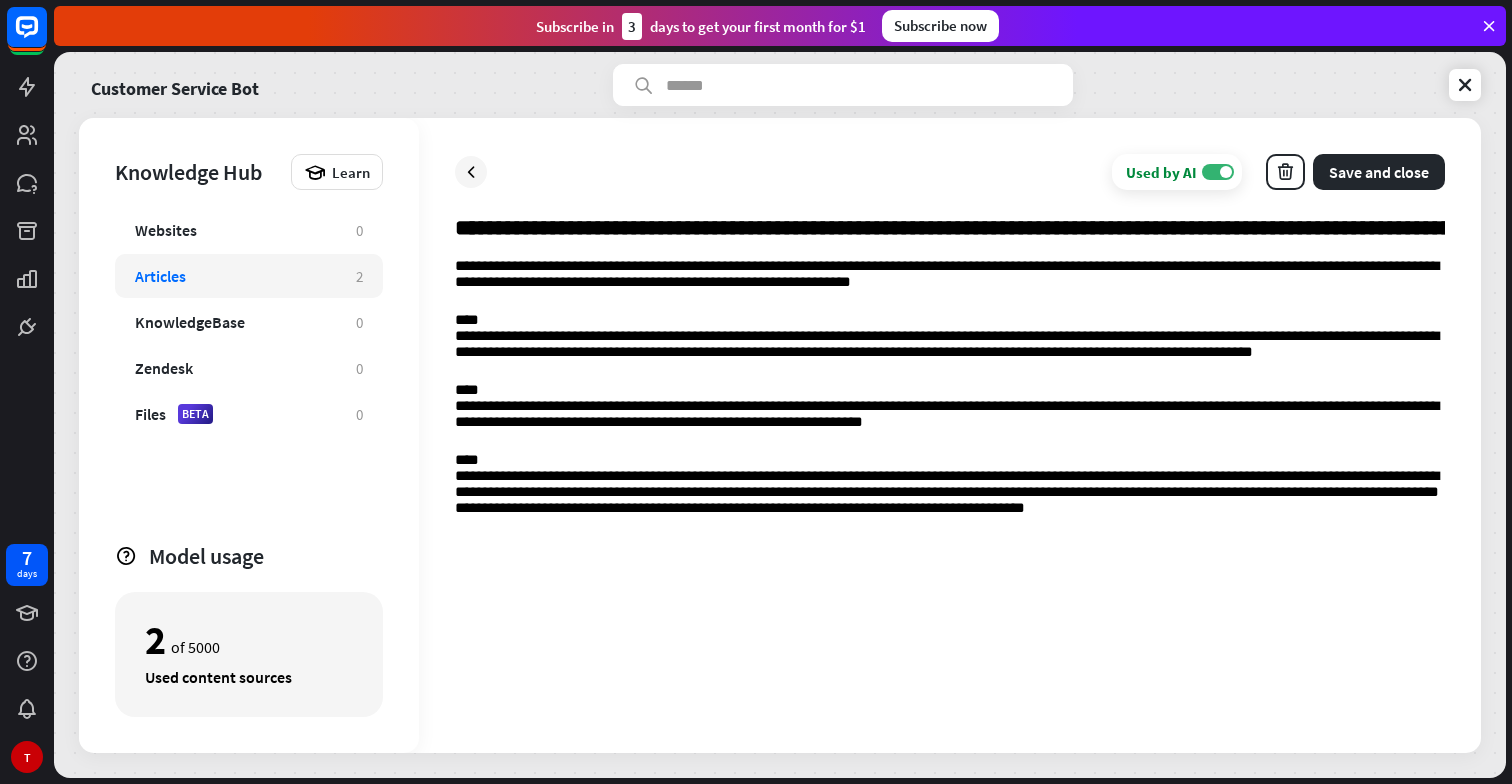 click on "**********" at bounding box center (950, 347) 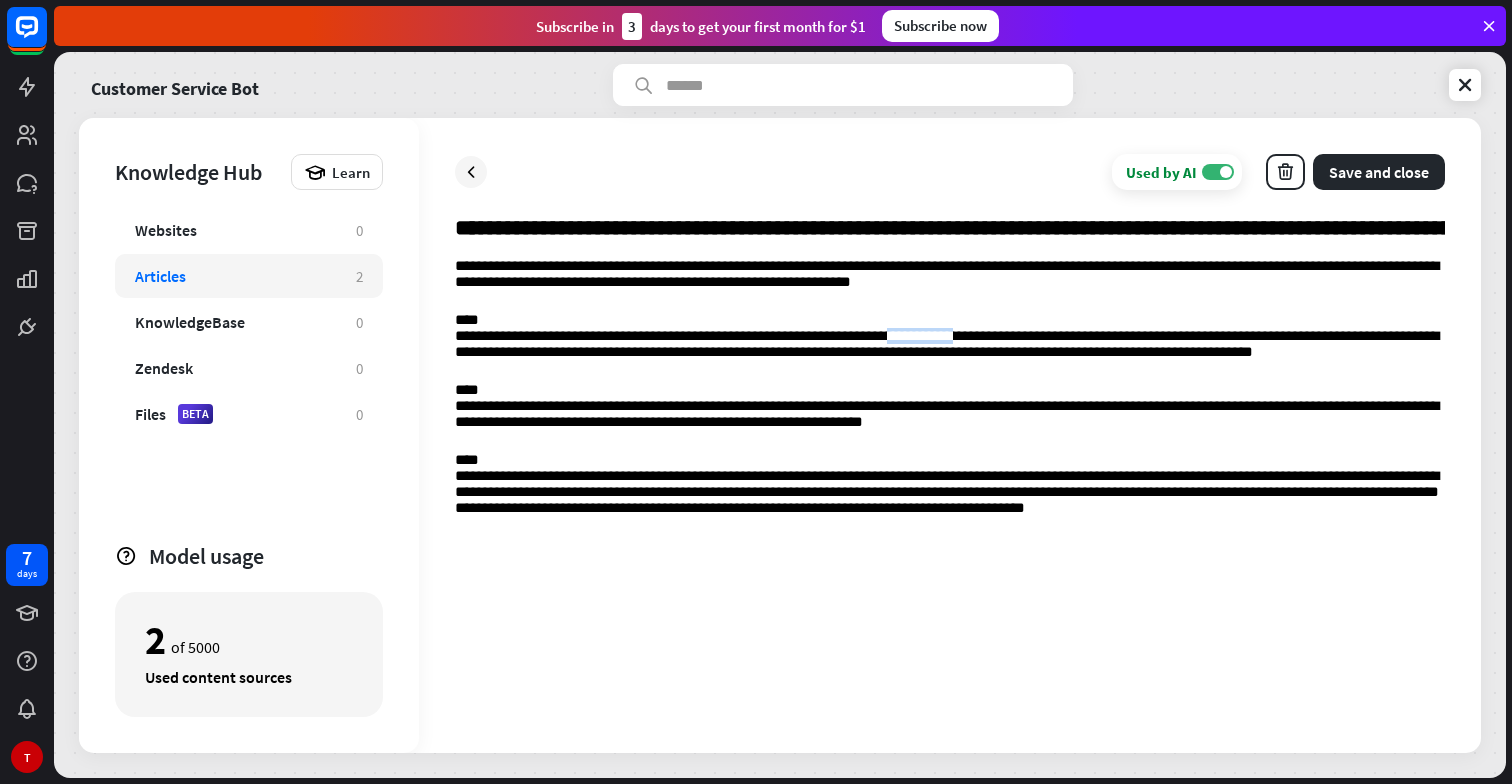 click on "**********" at bounding box center (950, 347) 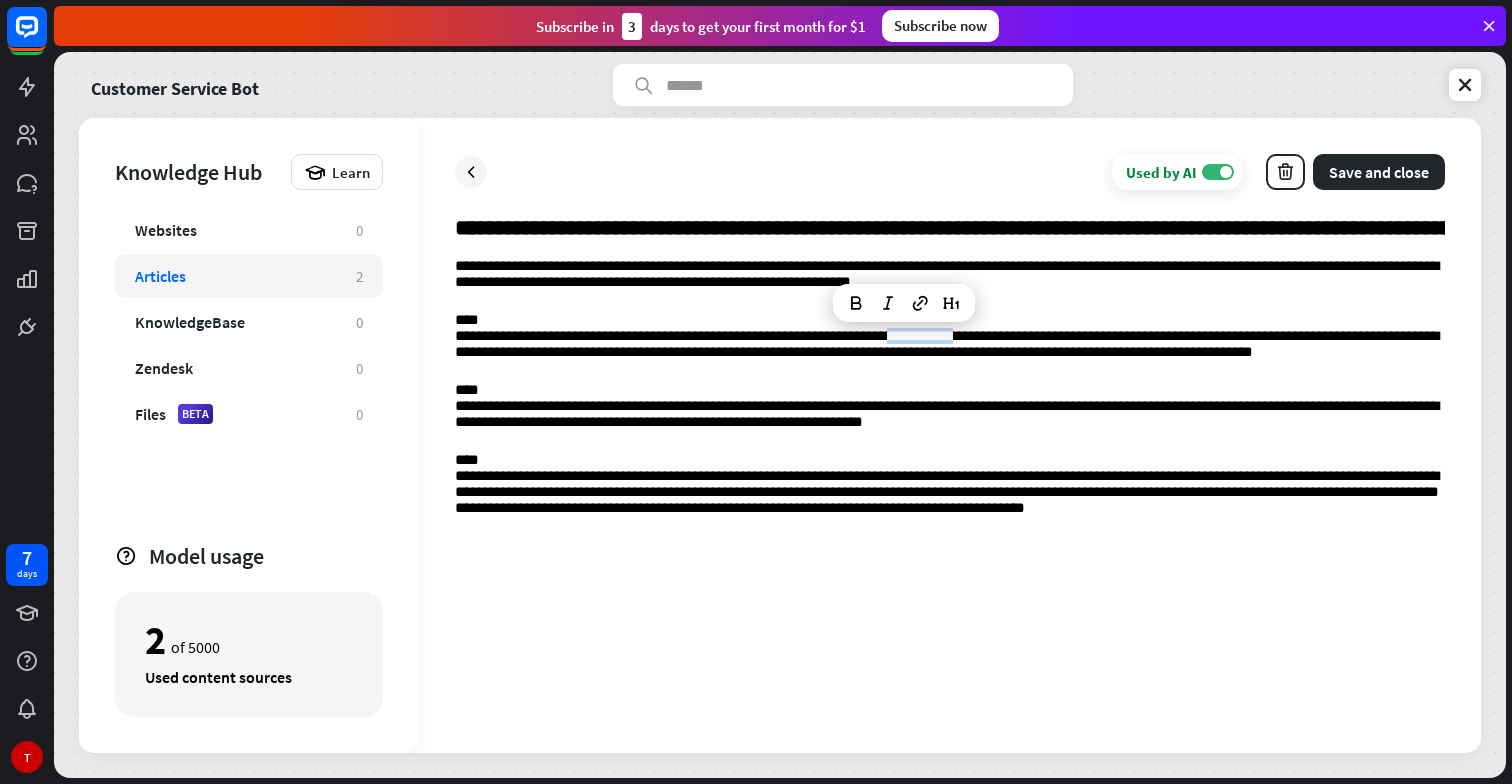 copy on "**********" 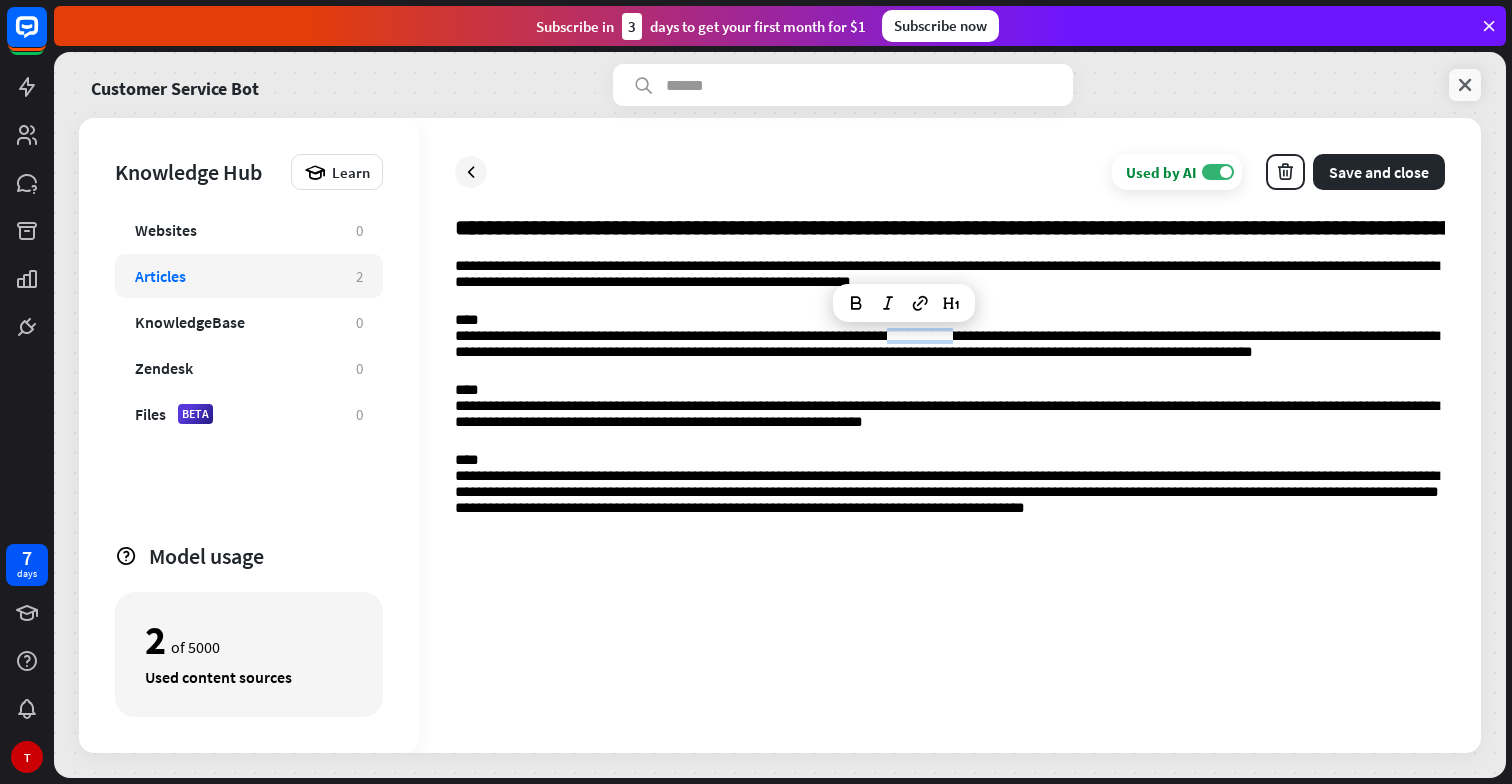 click at bounding box center [1465, 85] 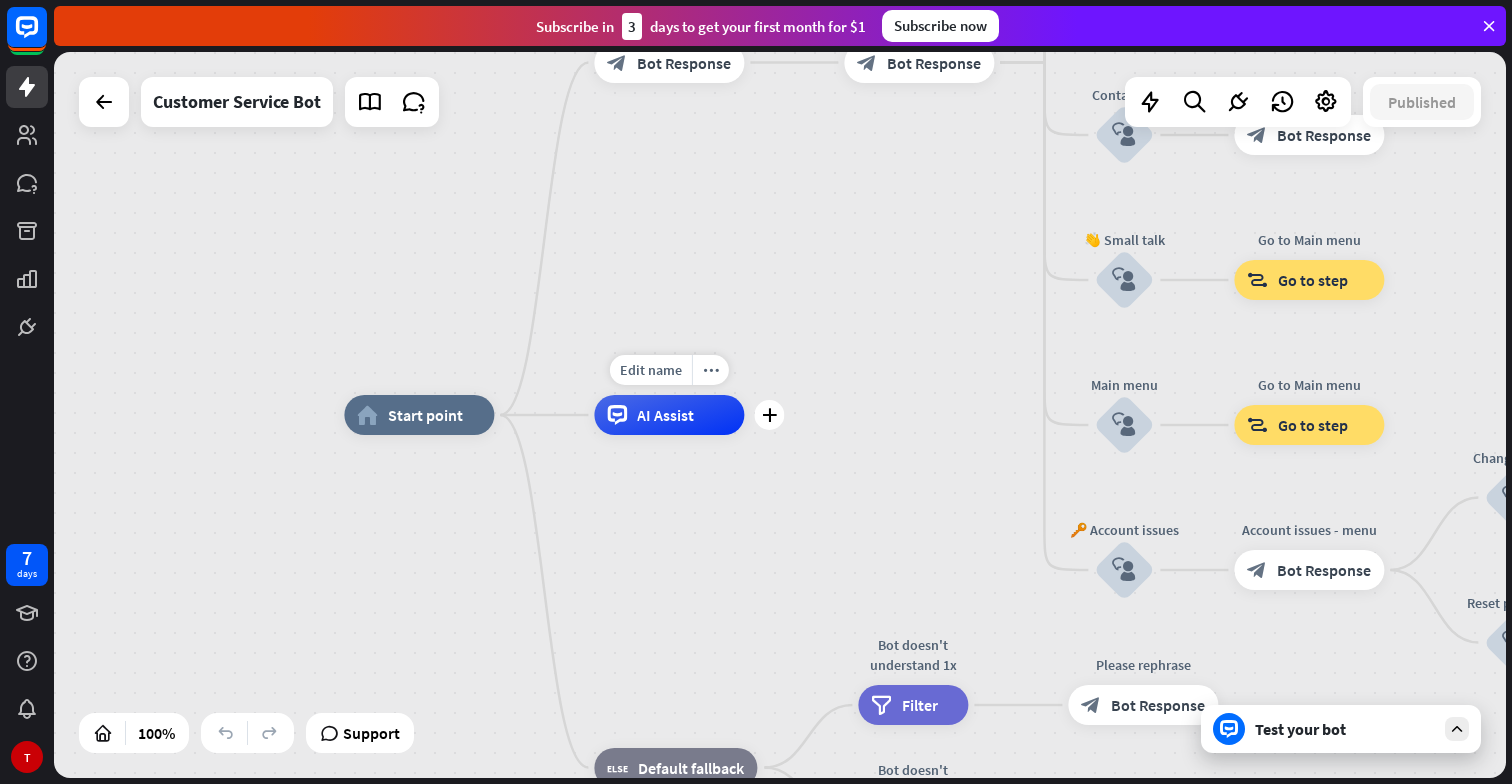 click on "AI Assist" at bounding box center [665, 415] 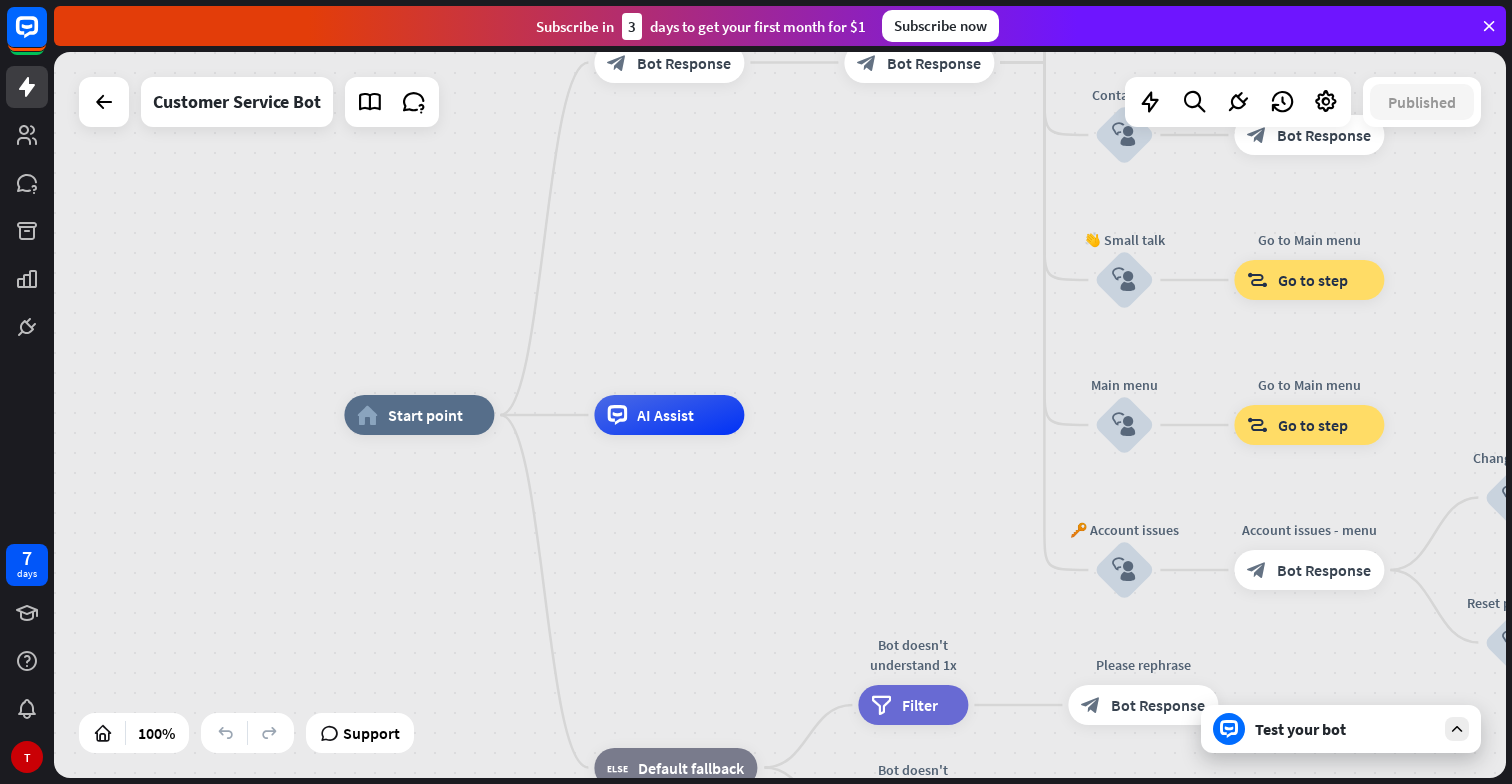 click on "Test your bot" at bounding box center [1341, 729] 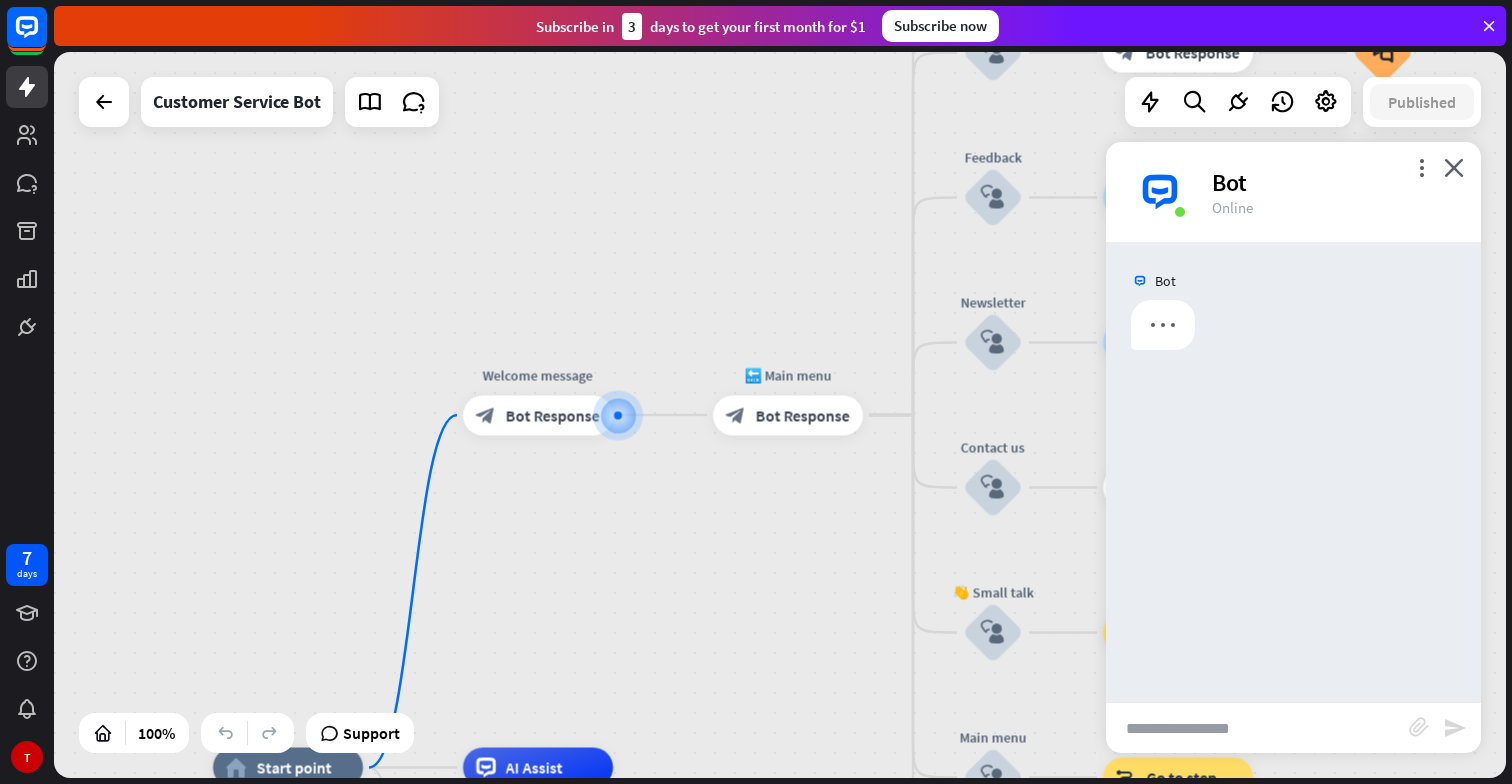 click at bounding box center [1257, 728] 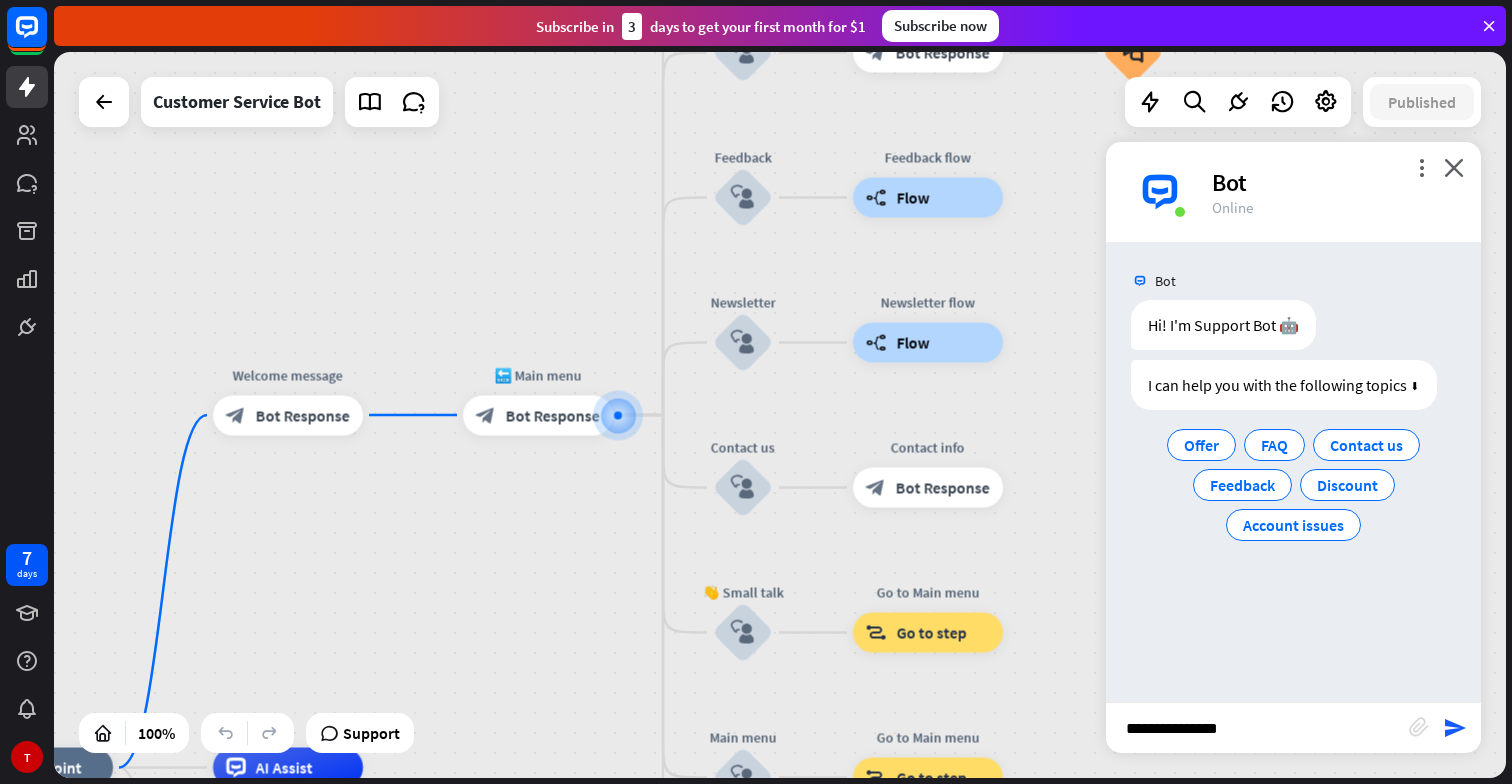 type on "**********" 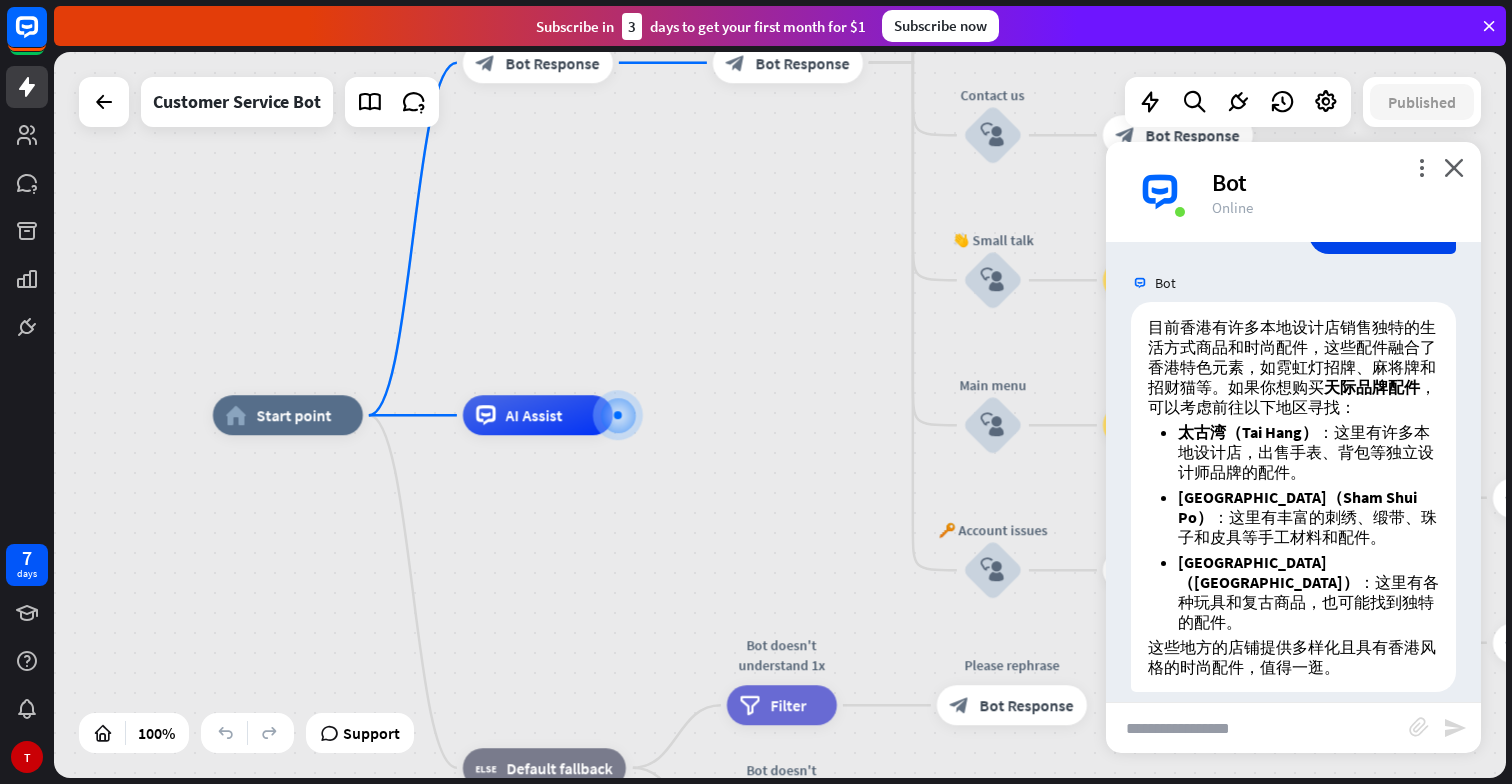 scroll, scrollTop: 255, scrollLeft: 0, axis: vertical 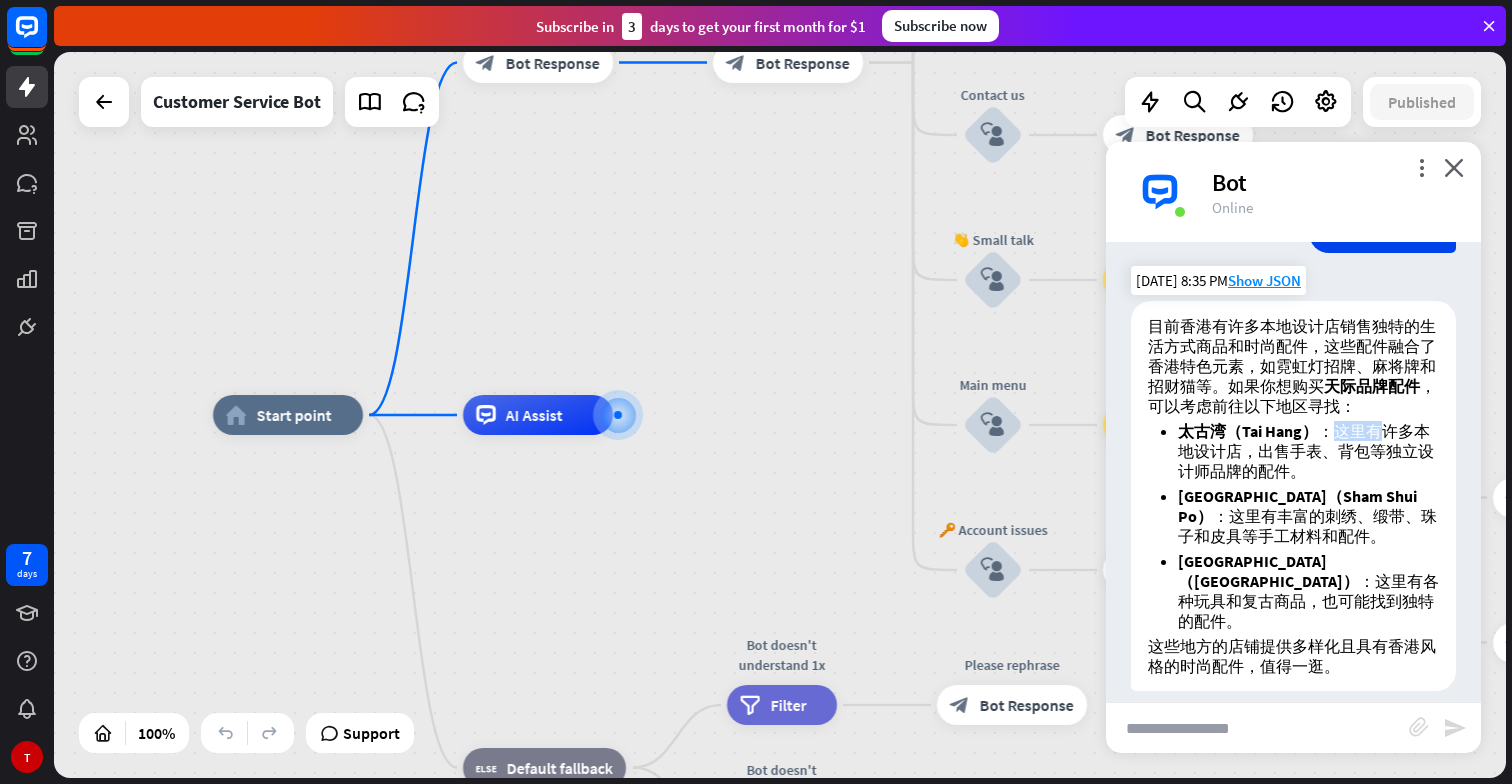 drag, startPoint x: 1332, startPoint y: 428, endPoint x: 1375, endPoint y: 429, distance: 43.011627 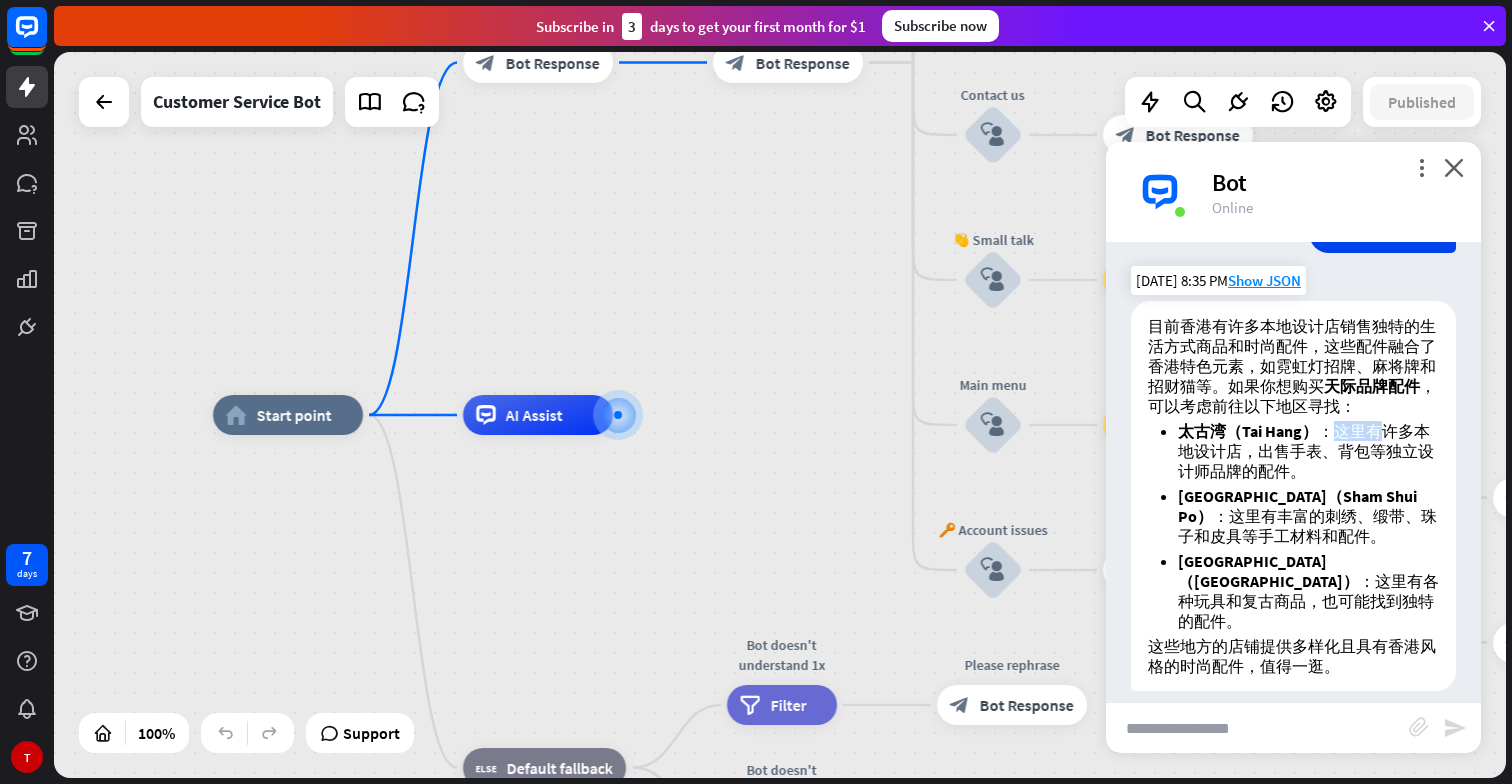 click on "太古湾（Tai Hang） ：这里有许多本地设计店，出售手表、背包等独立设计师品牌的配件。" at bounding box center (1308, 451) 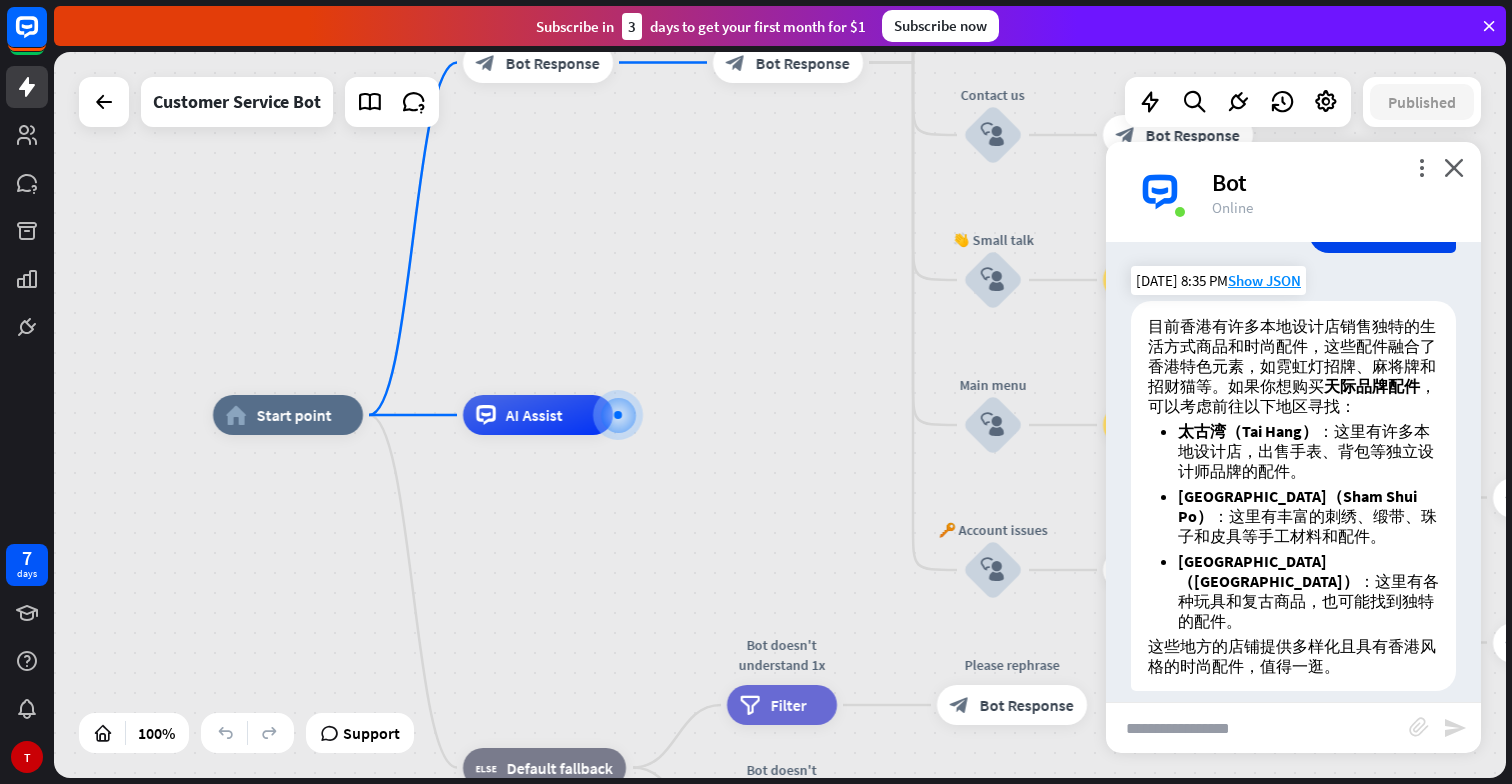 click on "目前香港有许多本地设计店销售独特的生活方式商品和时尚配件，这些配件融合了香港特色元素，如霓虹灯招牌、麻将牌和招财猫等。如果你想购买 天际品牌配件 ，可以考虑前往以下地区寻找：" at bounding box center (1293, 366) 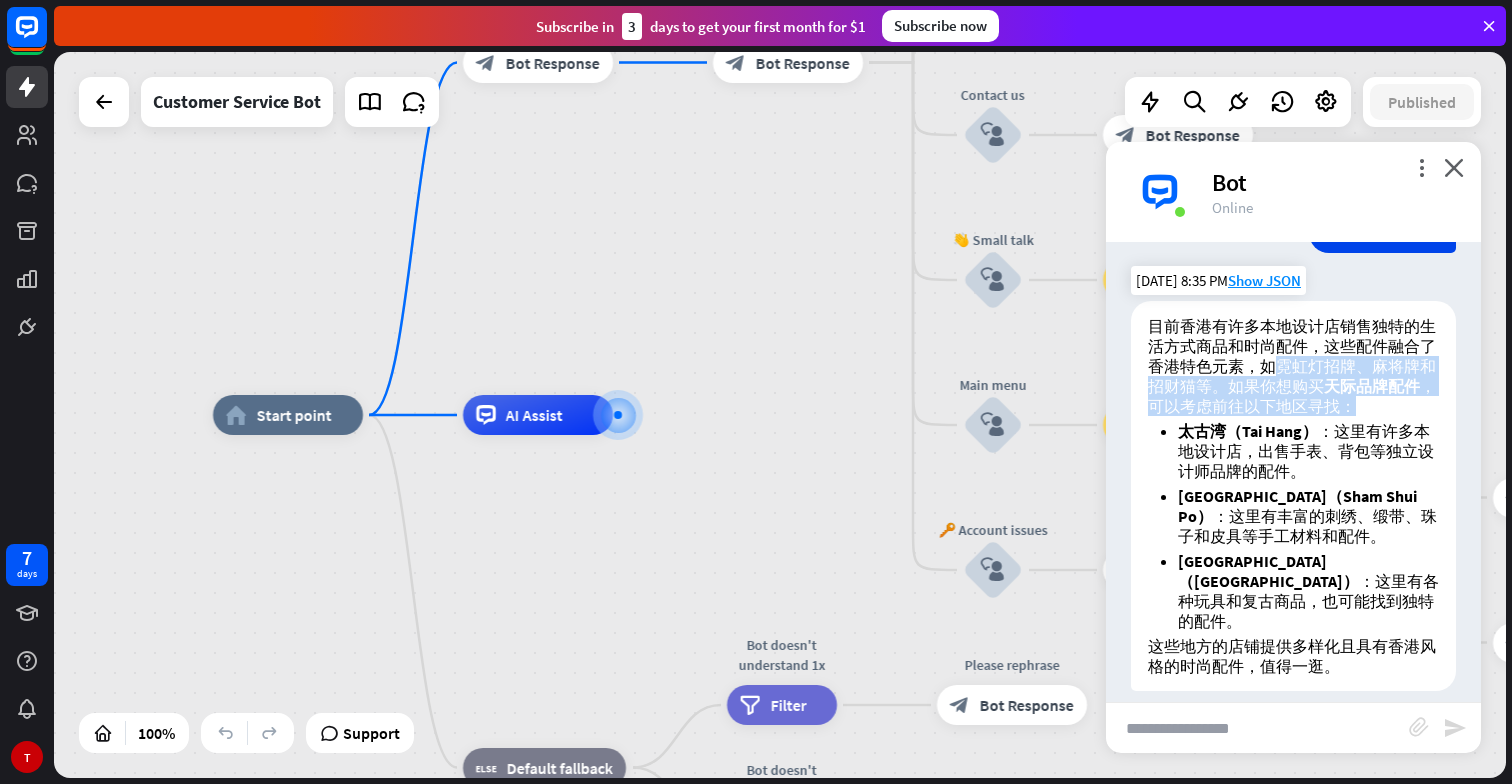 drag, startPoint x: 1354, startPoint y: 406, endPoint x: 1280, endPoint y: 367, distance: 83.64807 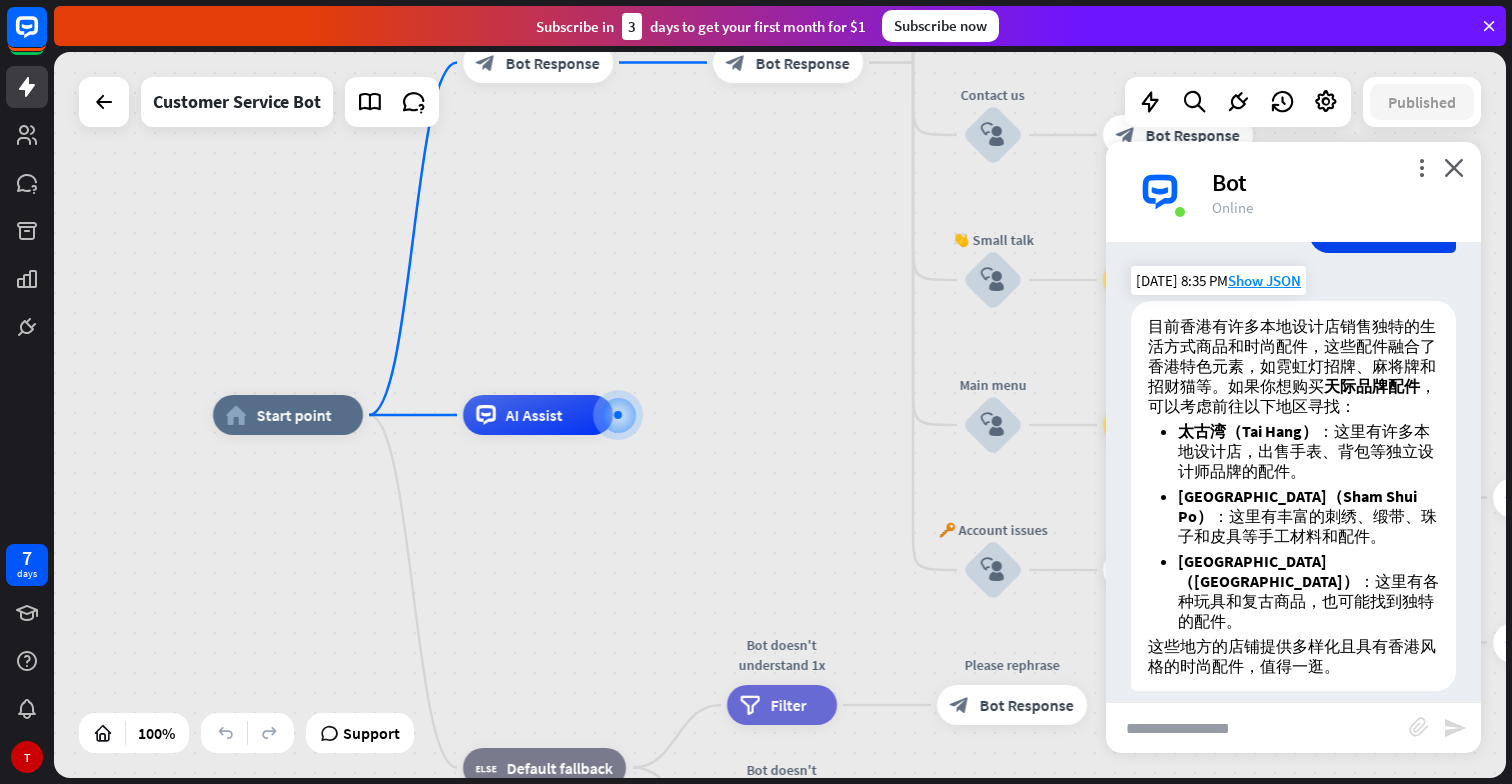click on "目前香港有许多本地设计店销售独特的生活方式商品和时尚配件，这些配件融合了香港特色元素，如霓虹灯招牌、麻将牌和招财猫等。如果你想购买 天际品牌配件 ，可以考虑前往以下地区寻找：" at bounding box center (1293, 366) 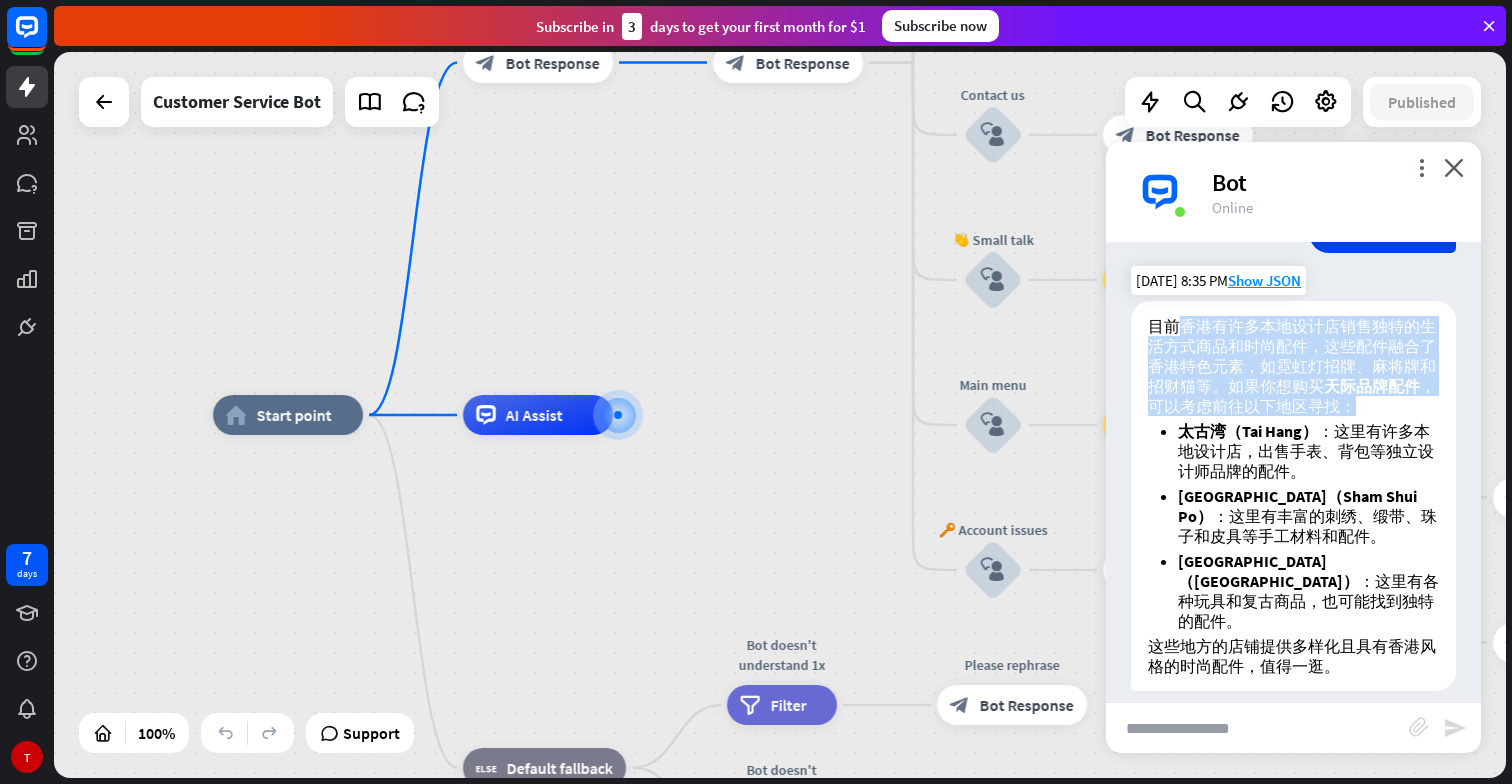 drag, startPoint x: 1184, startPoint y: 316, endPoint x: 1381, endPoint y: 401, distance: 214.55536 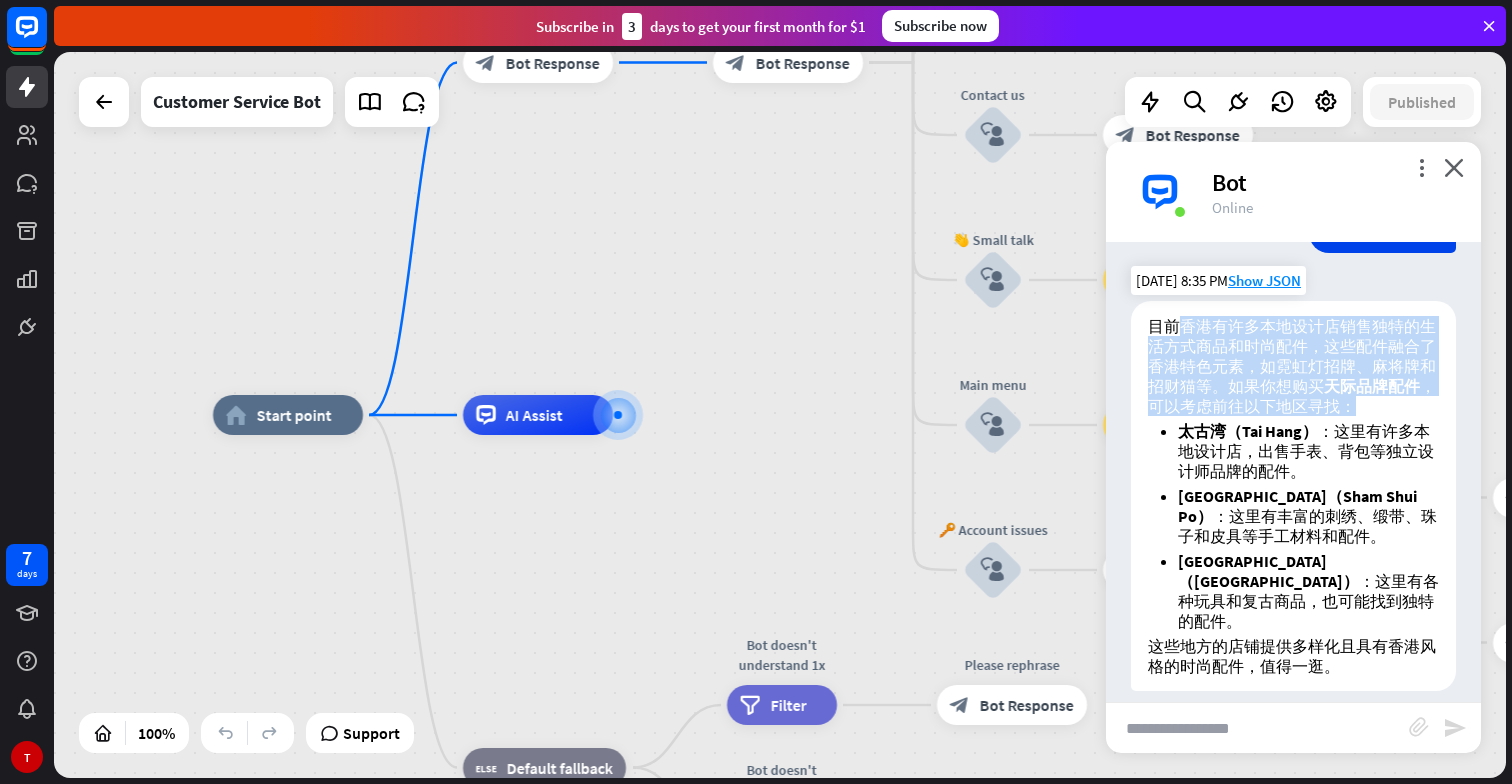 click on "目前香港有许多本地设计店销售独特的生活方式商品和时尚配件，这些配件融合了香港特色元素，如霓虹灯招牌、麻将牌和招财猫等。如果你想购买 天际品牌配件 ，可以考虑前往以下地区寻找：" at bounding box center [1293, 366] 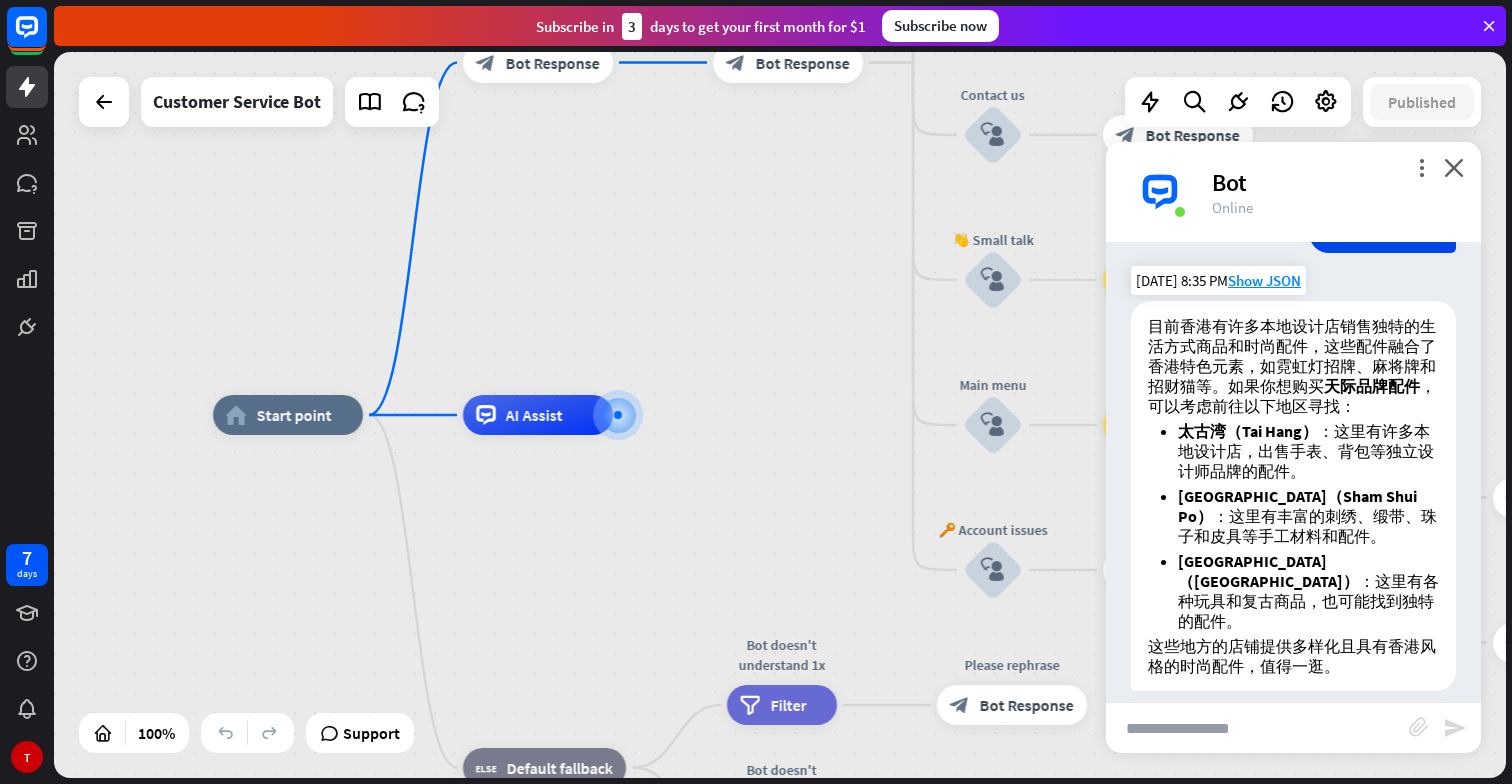 click on "深水埗（Sham Shui Po） ：这里有丰富的刺绣、缎带、珠子和皮具等手工材料和配件。" at bounding box center [1308, 516] 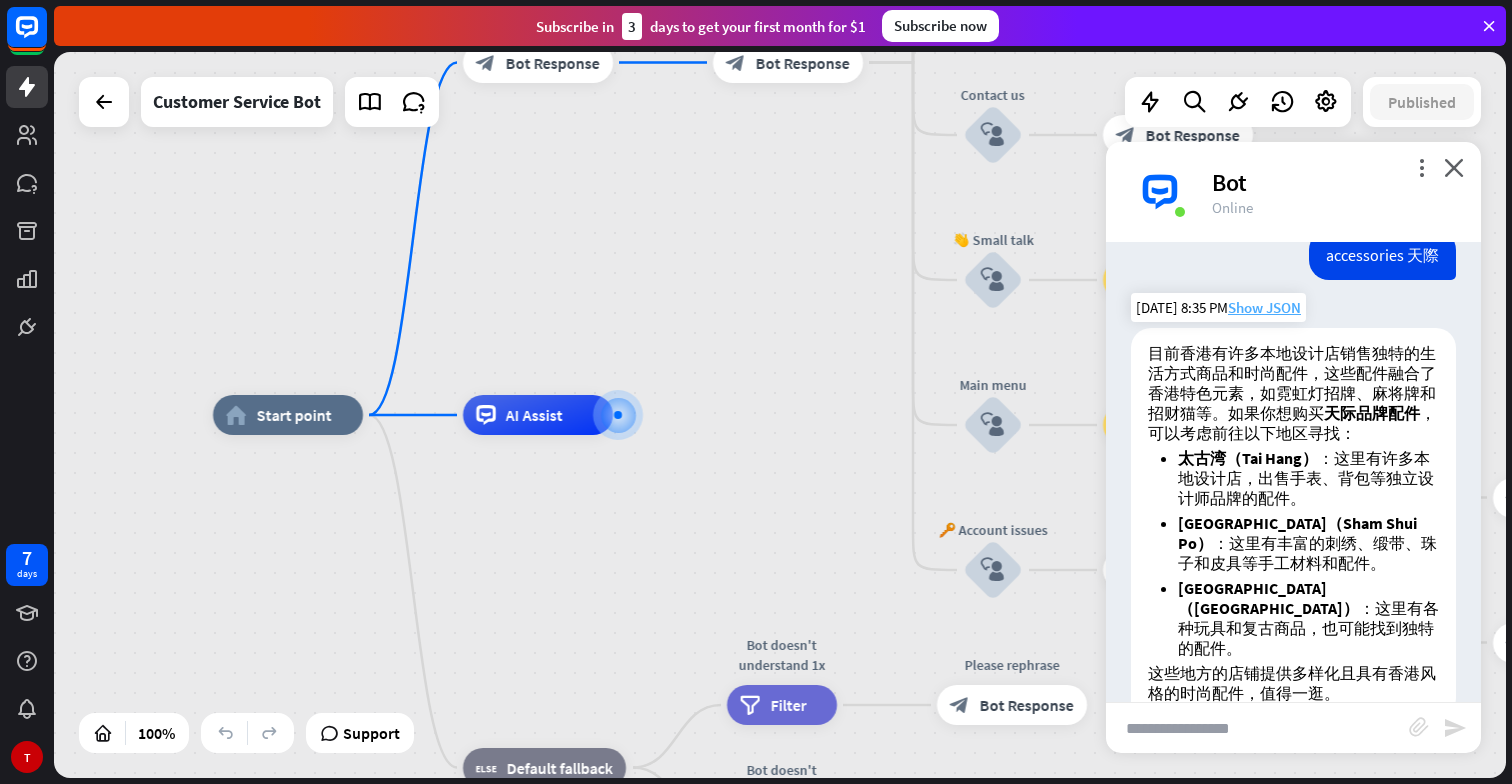 click on "Show JSON" at bounding box center (1264, 307) 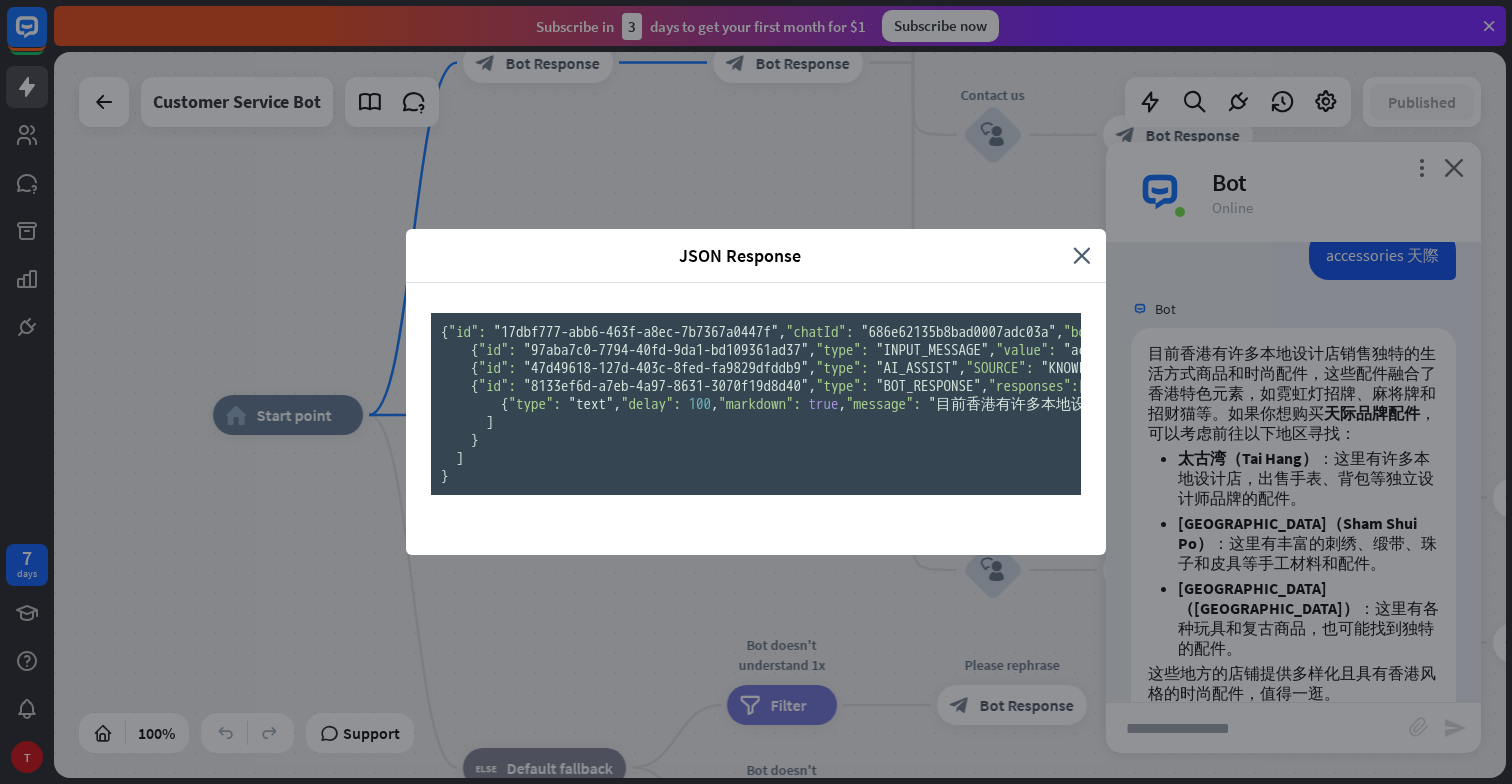 scroll, scrollTop: 151, scrollLeft: 0, axis: vertical 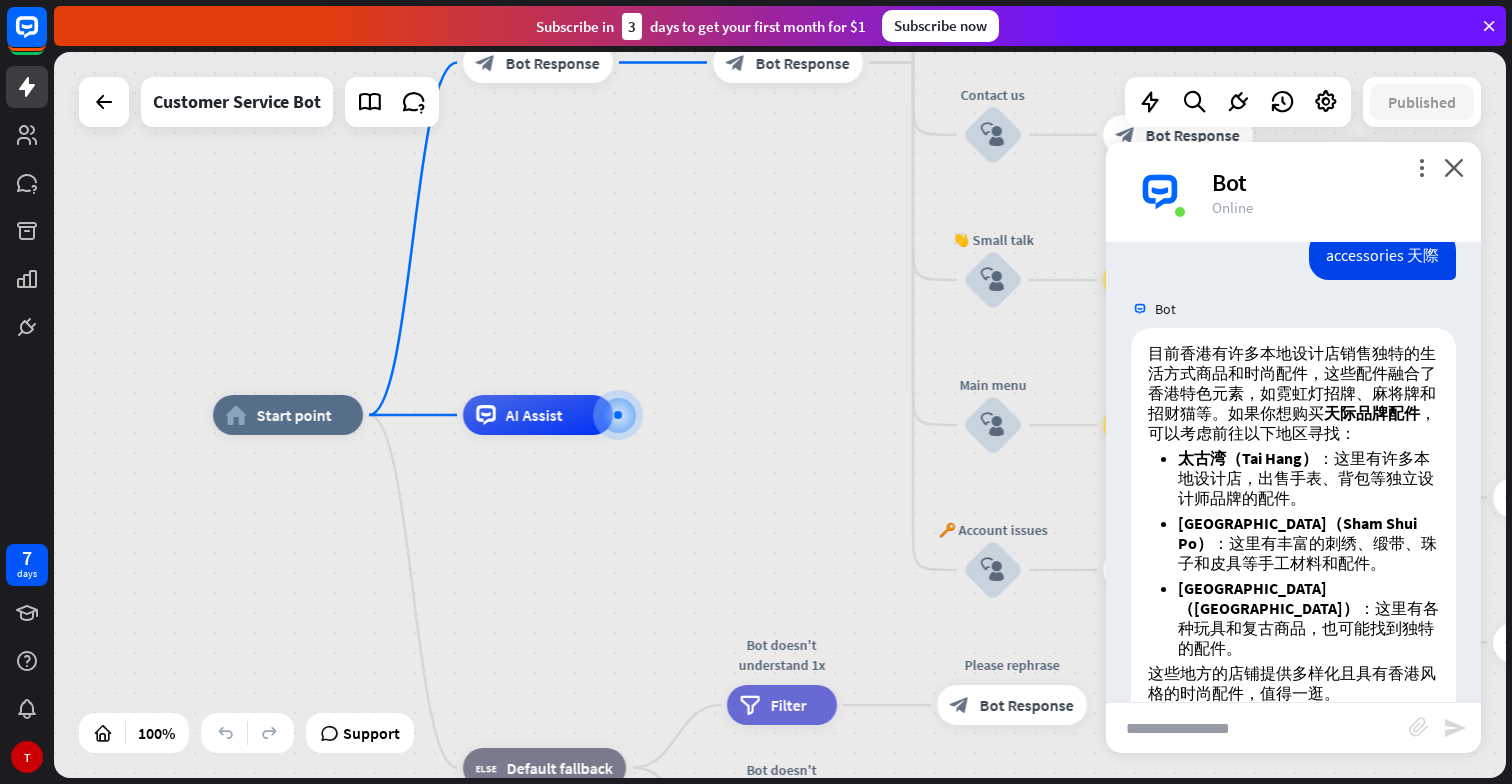 drag, startPoint x: 655, startPoint y: 618, endPoint x: 715, endPoint y: 618, distance: 60 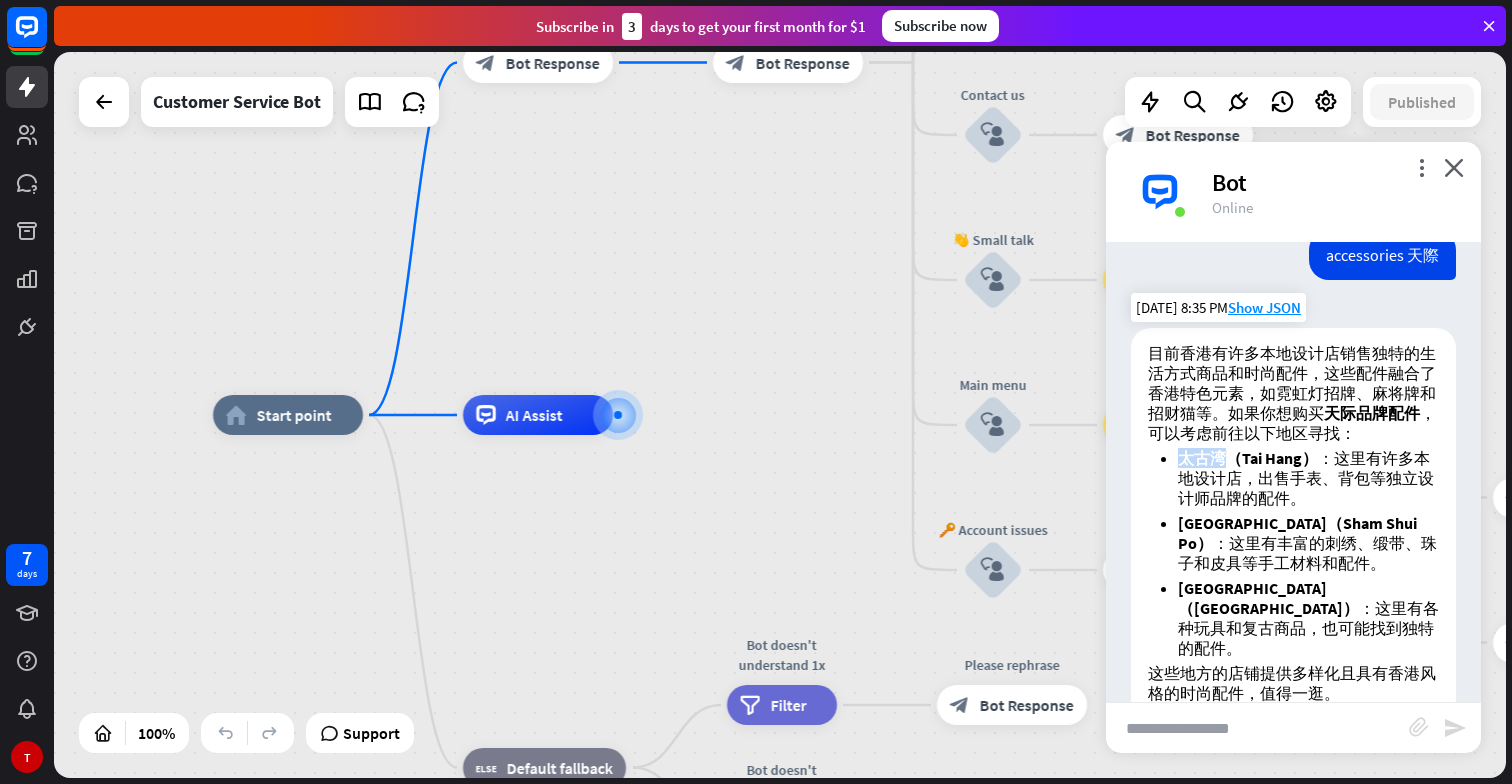 drag, startPoint x: 1225, startPoint y: 461, endPoint x: 1176, endPoint y: 461, distance: 49 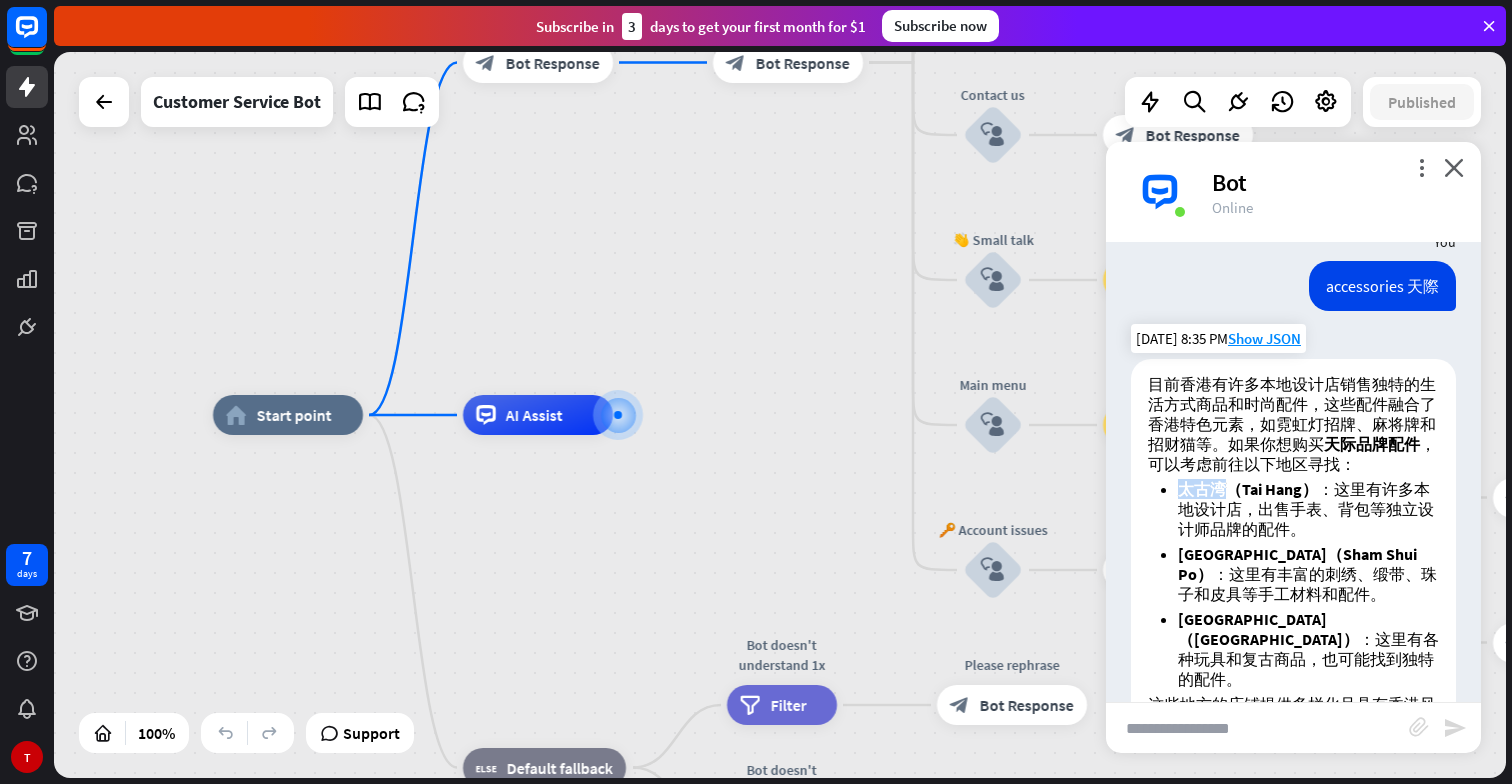 scroll, scrollTop: 163, scrollLeft: 0, axis: vertical 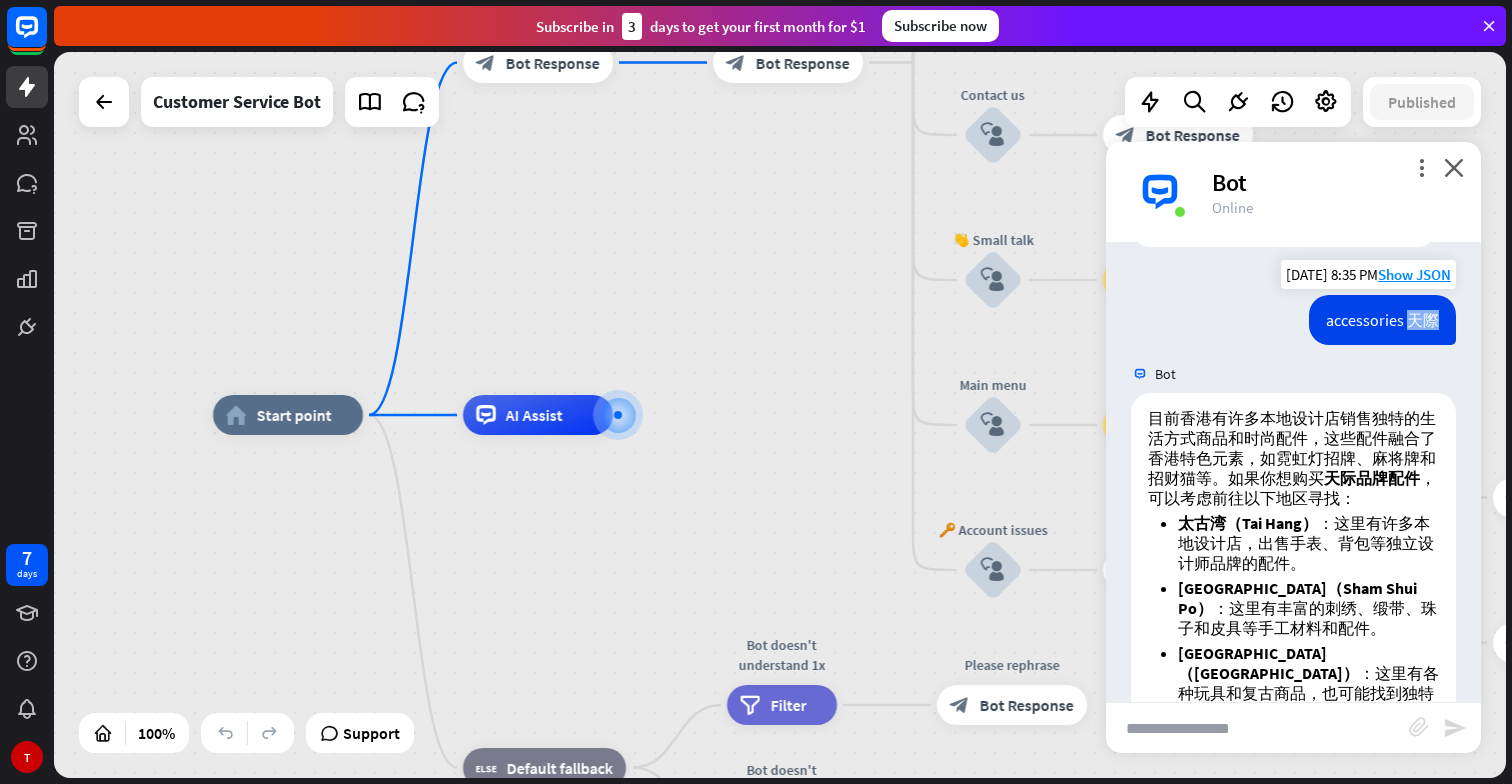 drag, startPoint x: 1436, startPoint y: 322, endPoint x: 1413, endPoint y: 319, distance: 23.194826 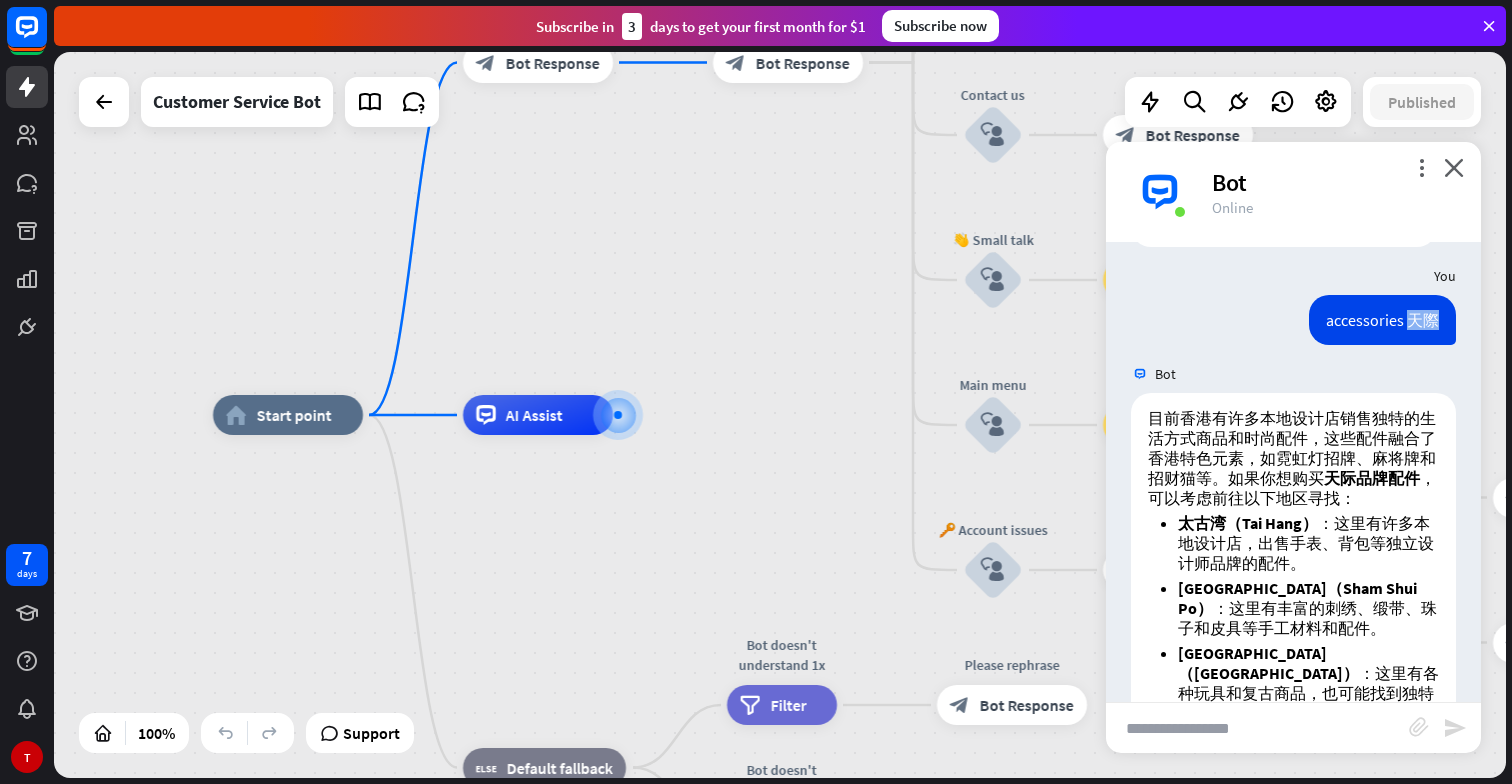 click at bounding box center [1257, 728] 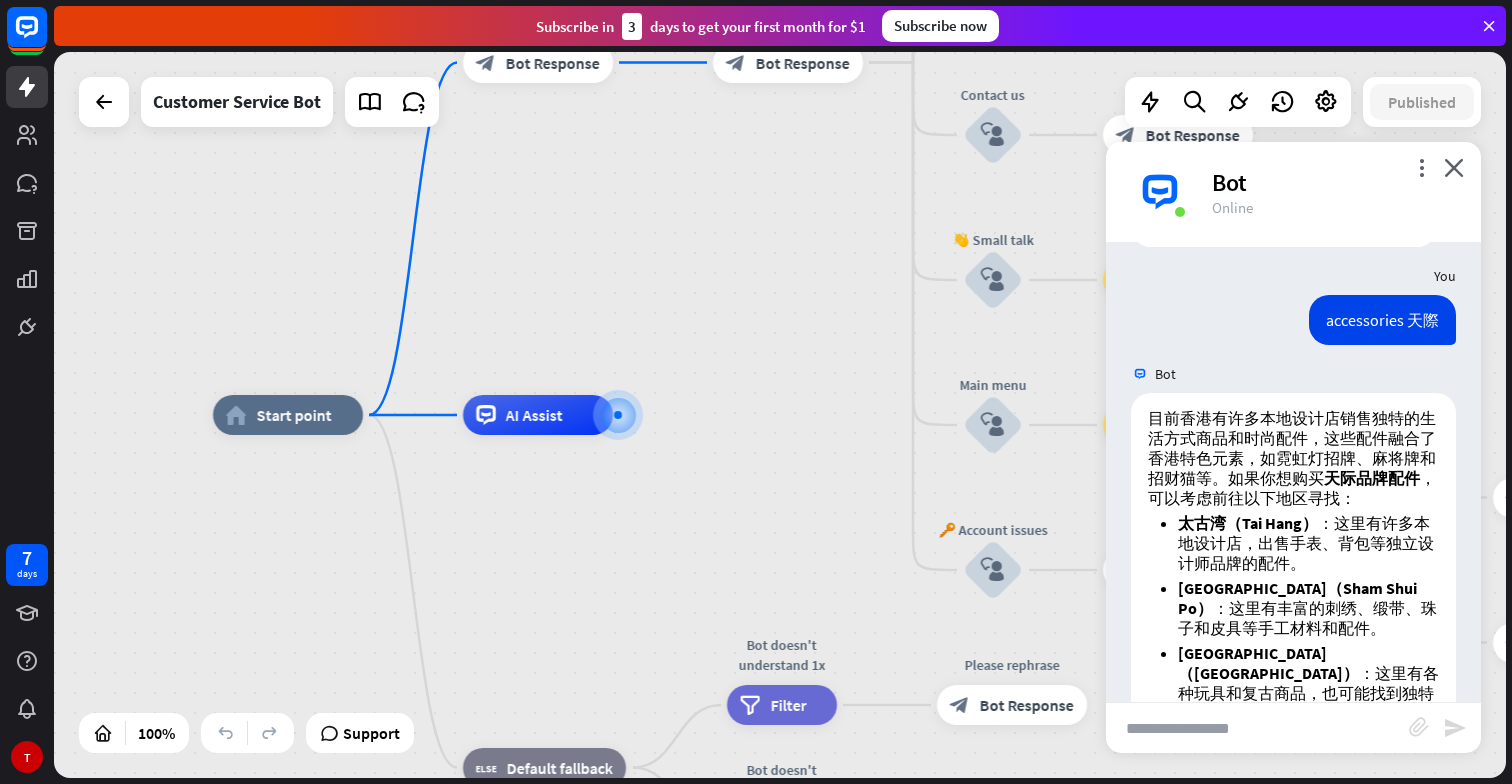 paste on "**" 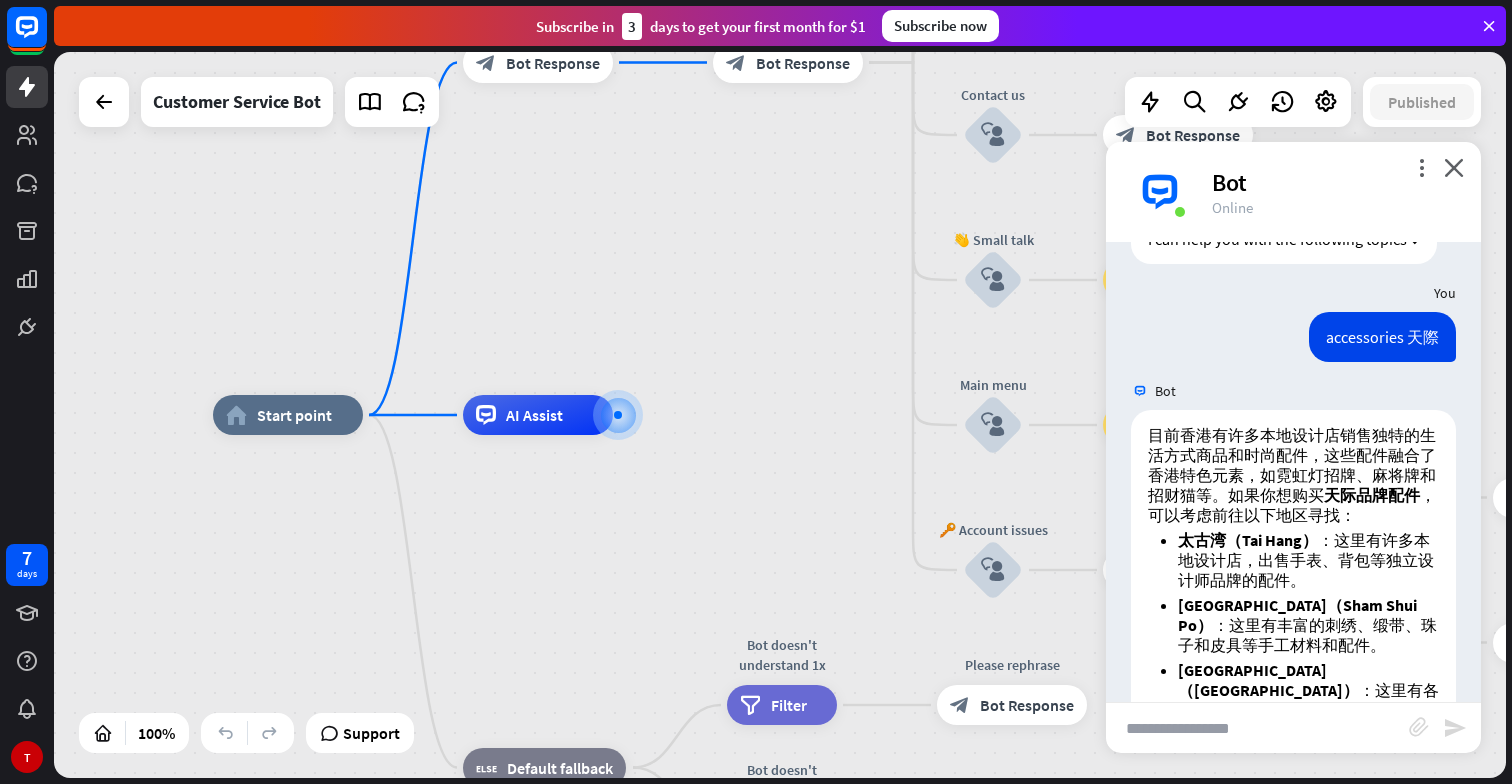 scroll, scrollTop: 0, scrollLeft: 0, axis: both 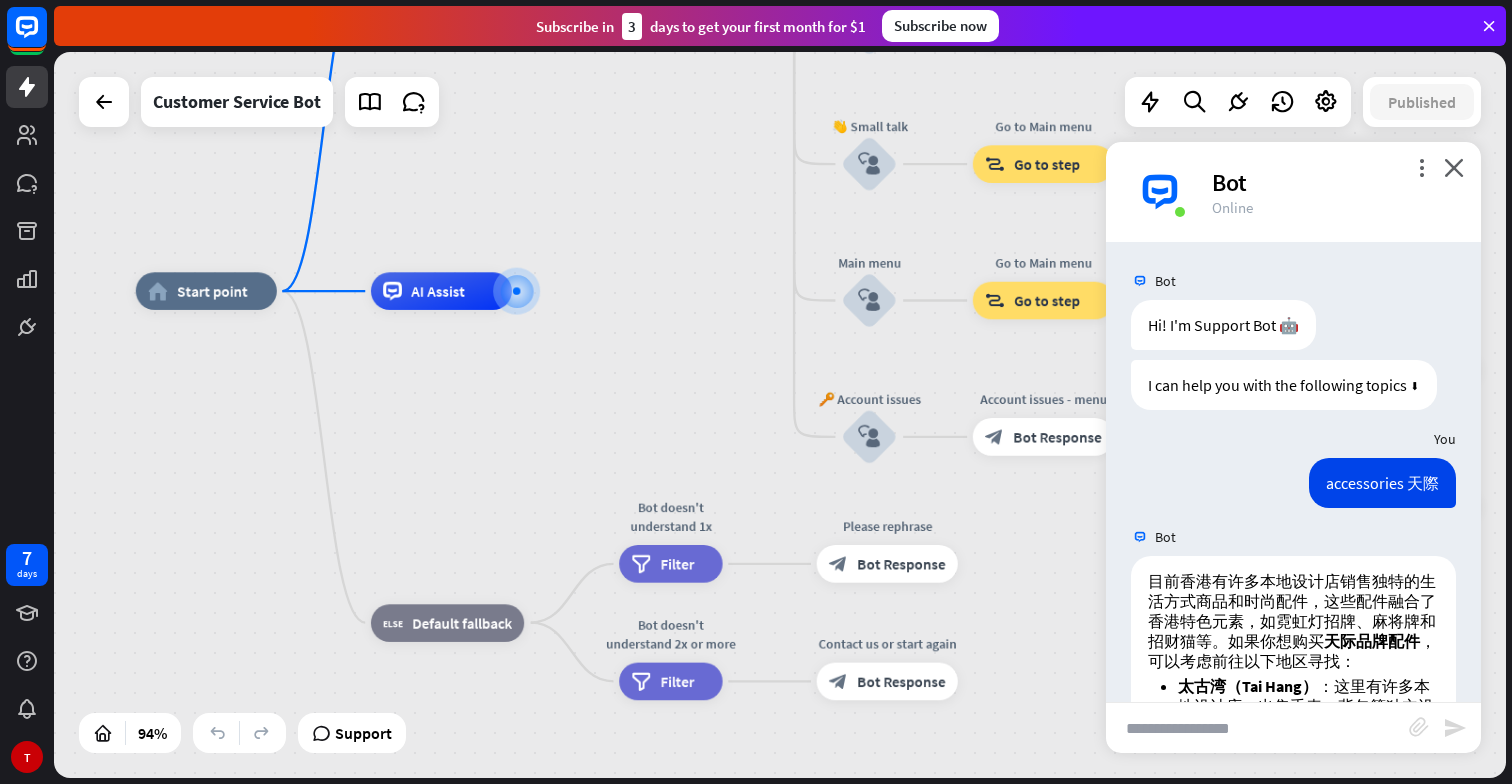 drag, startPoint x: 830, startPoint y: 526, endPoint x: 715, endPoint y: 393, distance: 175.82378 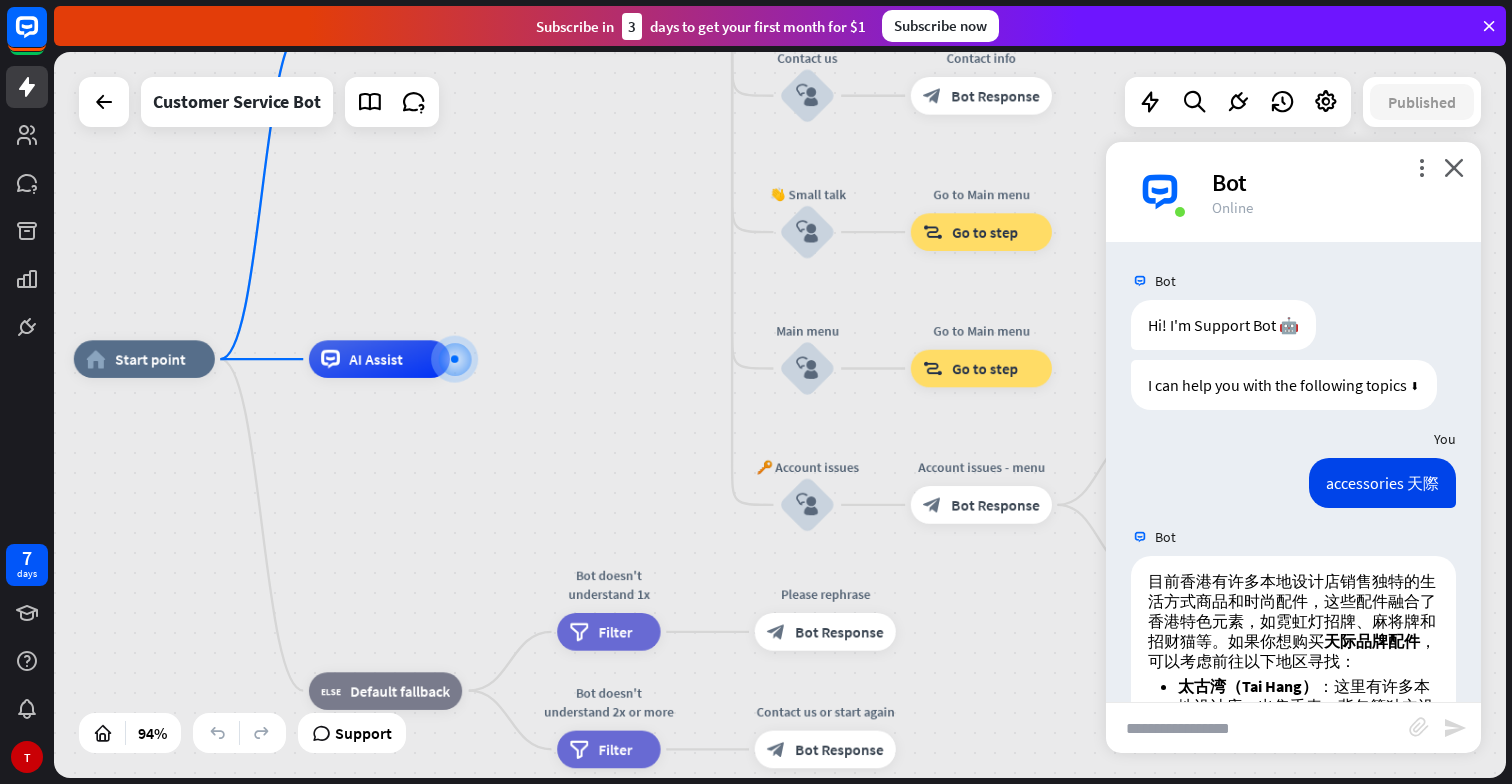 drag, startPoint x: 653, startPoint y: 355, endPoint x: 692, endPoint y: 255, distance: 107.33592 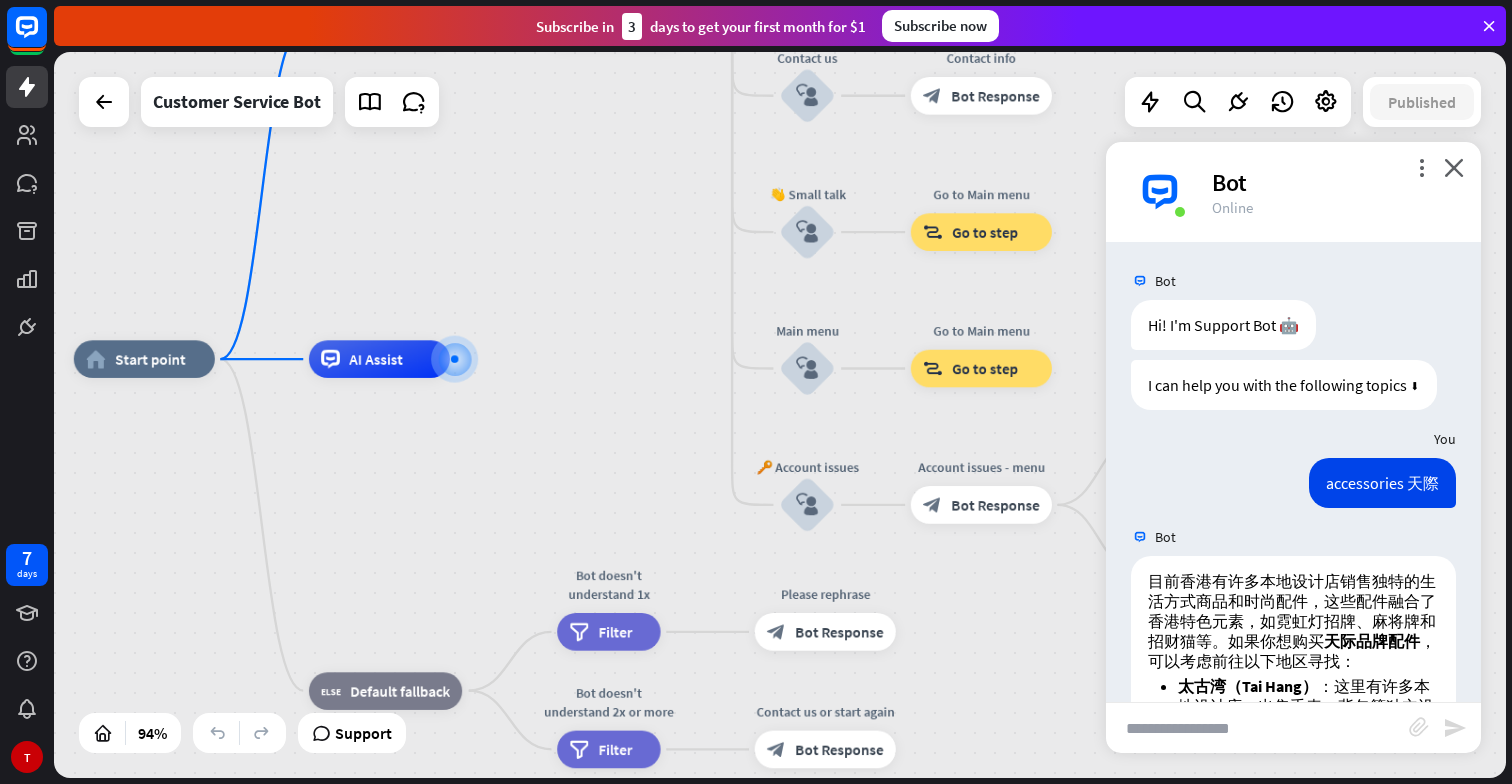 click on "home_2   Start point                 Welcome message   block_bot_response   Bot Response                 🔙 Main menu   block_bot_response   Bot Response                 Our offer   block_user_input                 Select product category   block_bot_response   Bot Response                 ❓ Question   block_user_input                 How can I help you?   block_bot_response   Bot Response                 FAQ   block_user_input                 Type your question   block_bot_response   Bot Response                 Popular questions   block_faq                 Feedback   block_user_input                 Feedback flow   builder_tree   Flow                 Newsletter   block_user_input                 Newsletter flow   builder_tree   Flow                 Contact us   block_user_input                 Contact info   block_bot_response   Bot Response                 👋 Small talk   block_user_input                 Go to Main menu   block_goto   Go to step                 Main menu" at bounding box center [757, 700] 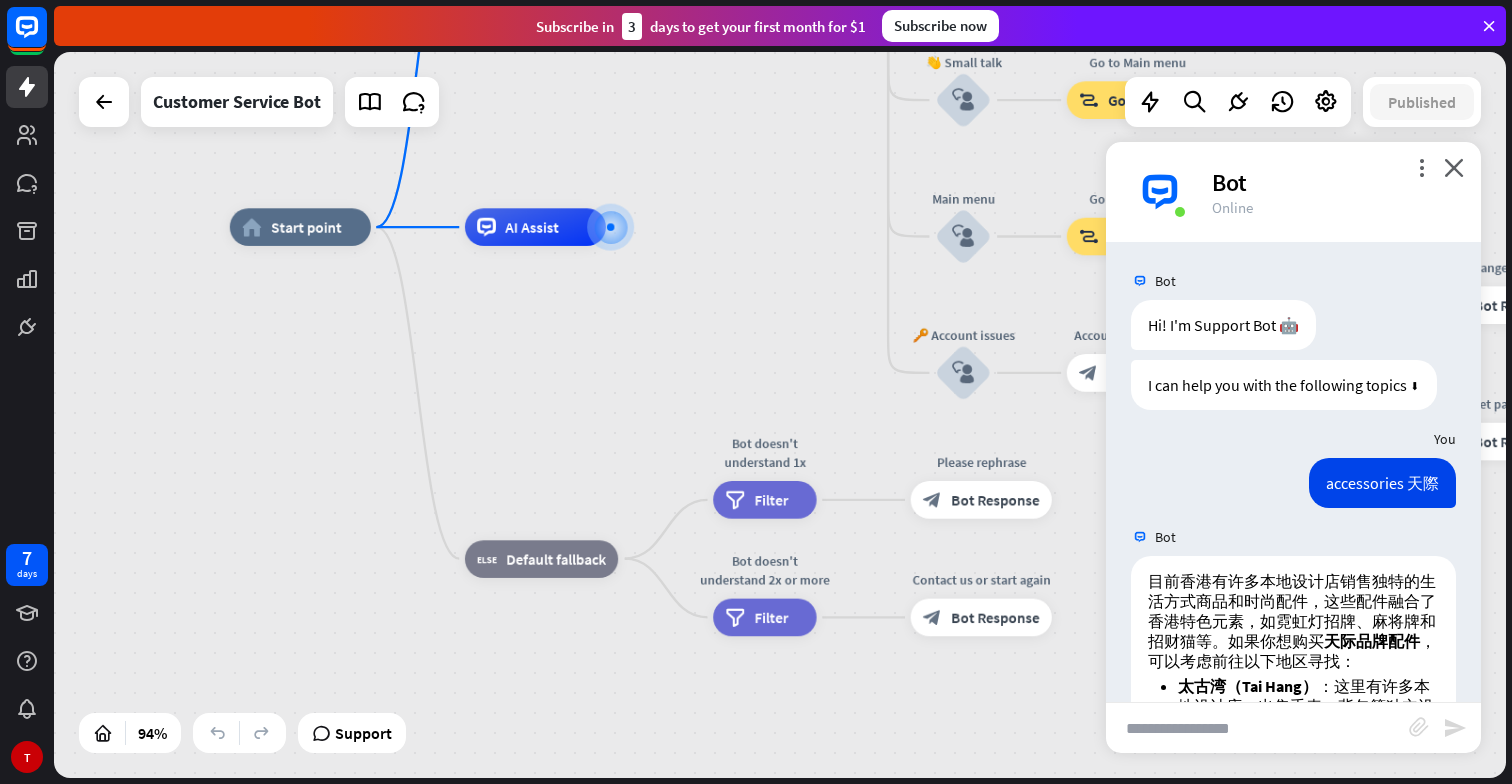 drag, startPoint x: 699, startPoint y: 291, endPoint x: 782, endPoint y: 351, distance: 102.41582 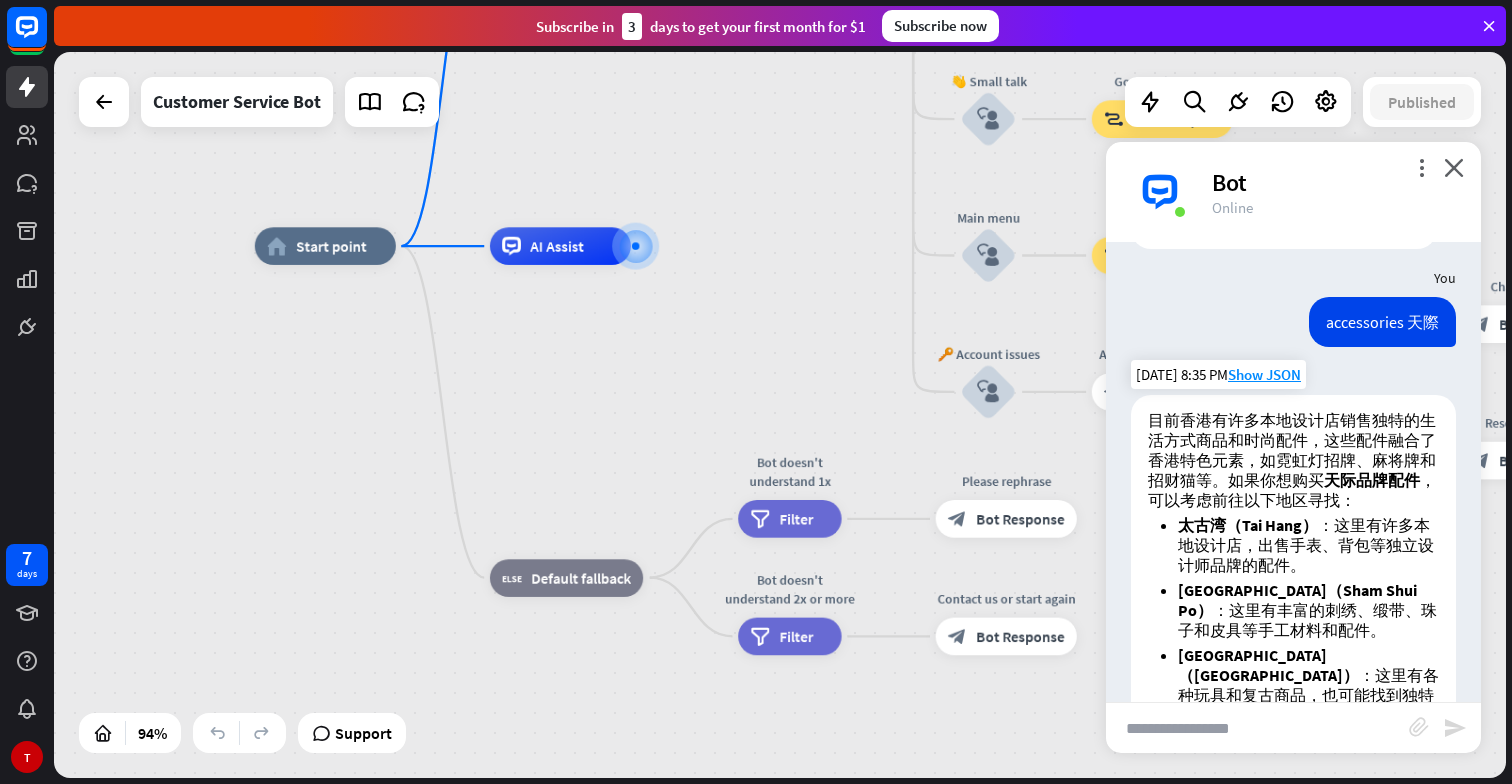 scroll, scrollTop: 56, scrollLeft: 0, axis: vertical 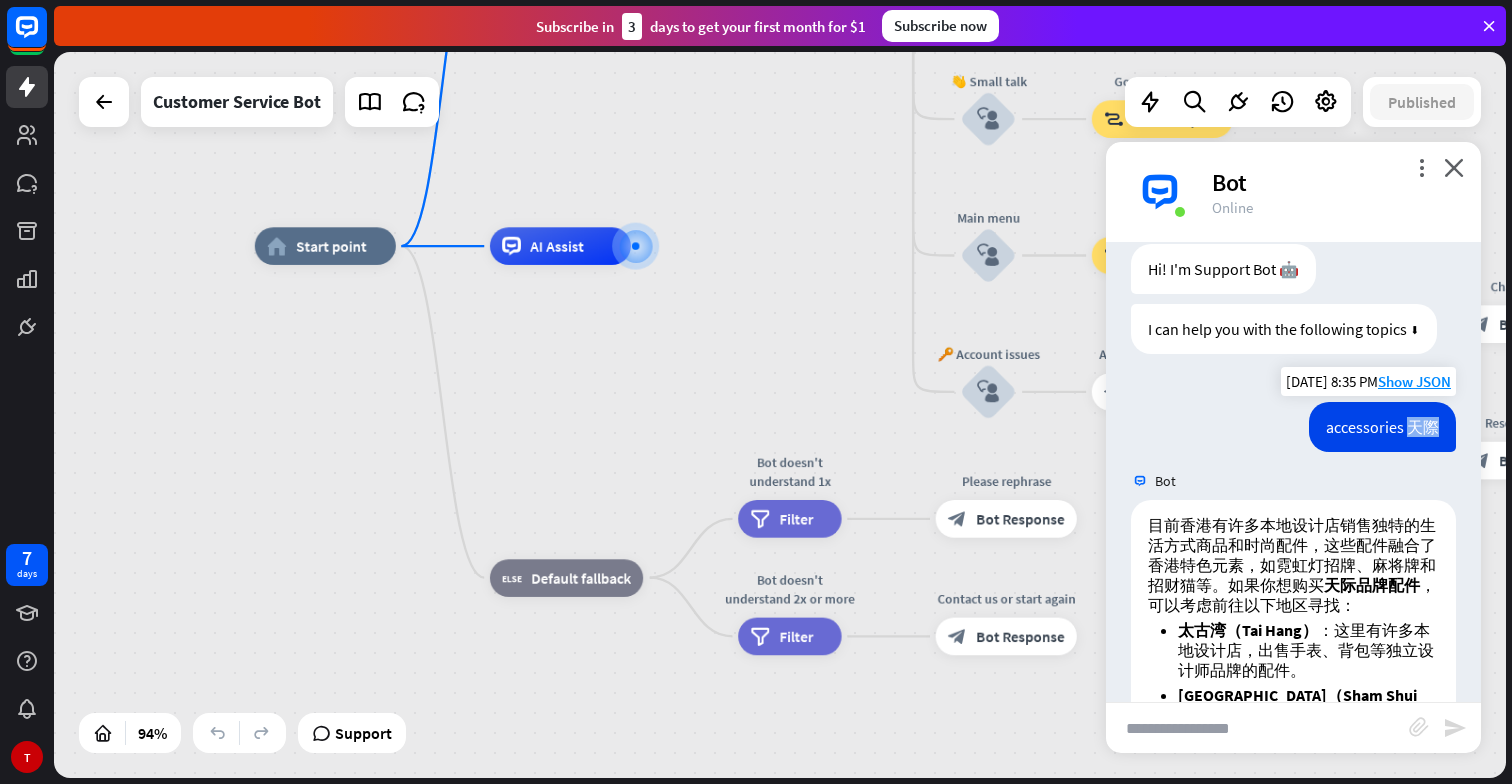drag, startPoint x: 1436, startPoint y: 429, endPoint x: 1410, endPoint y: 429, distance: 26 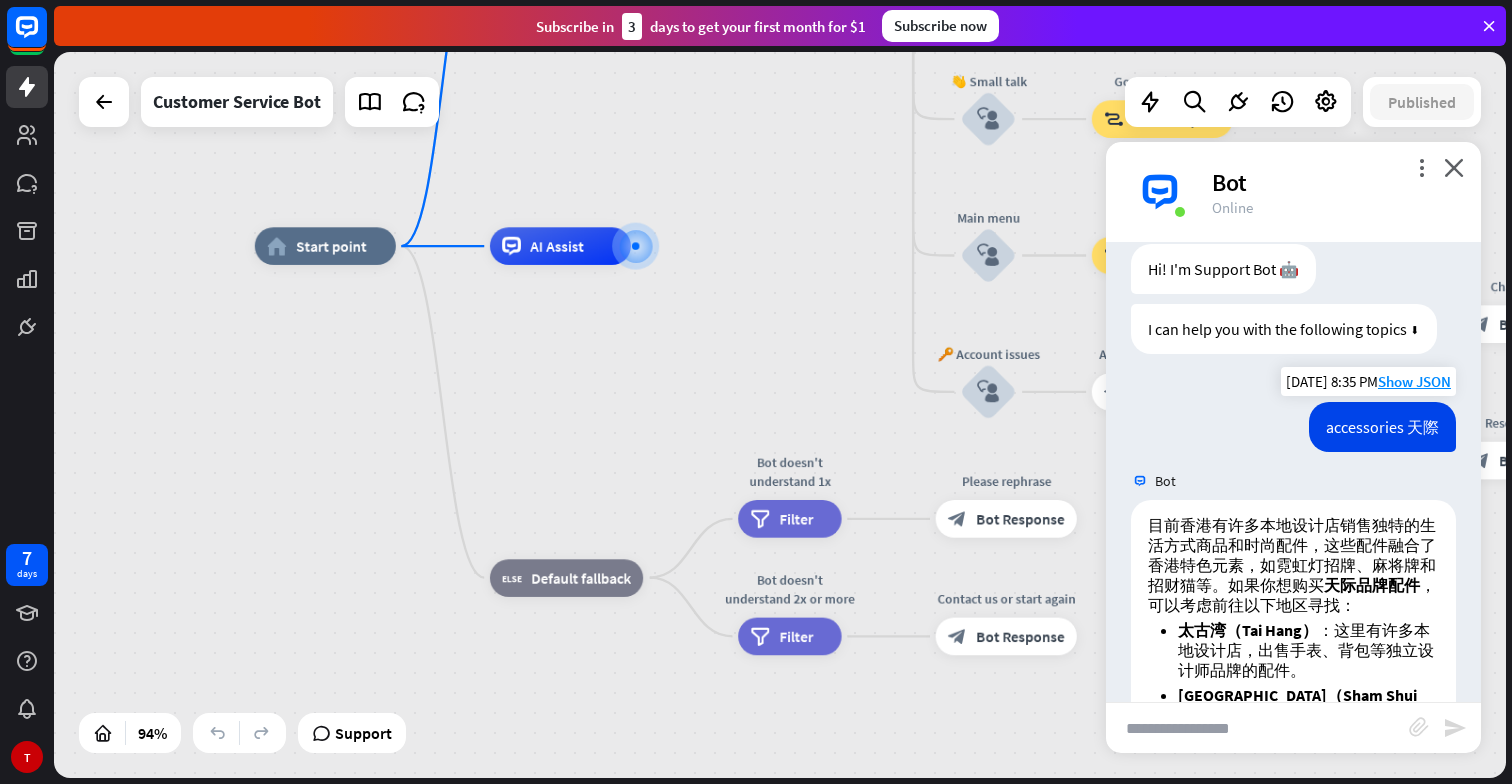click on "accessories 天際" at bounding box center (1382, 427) 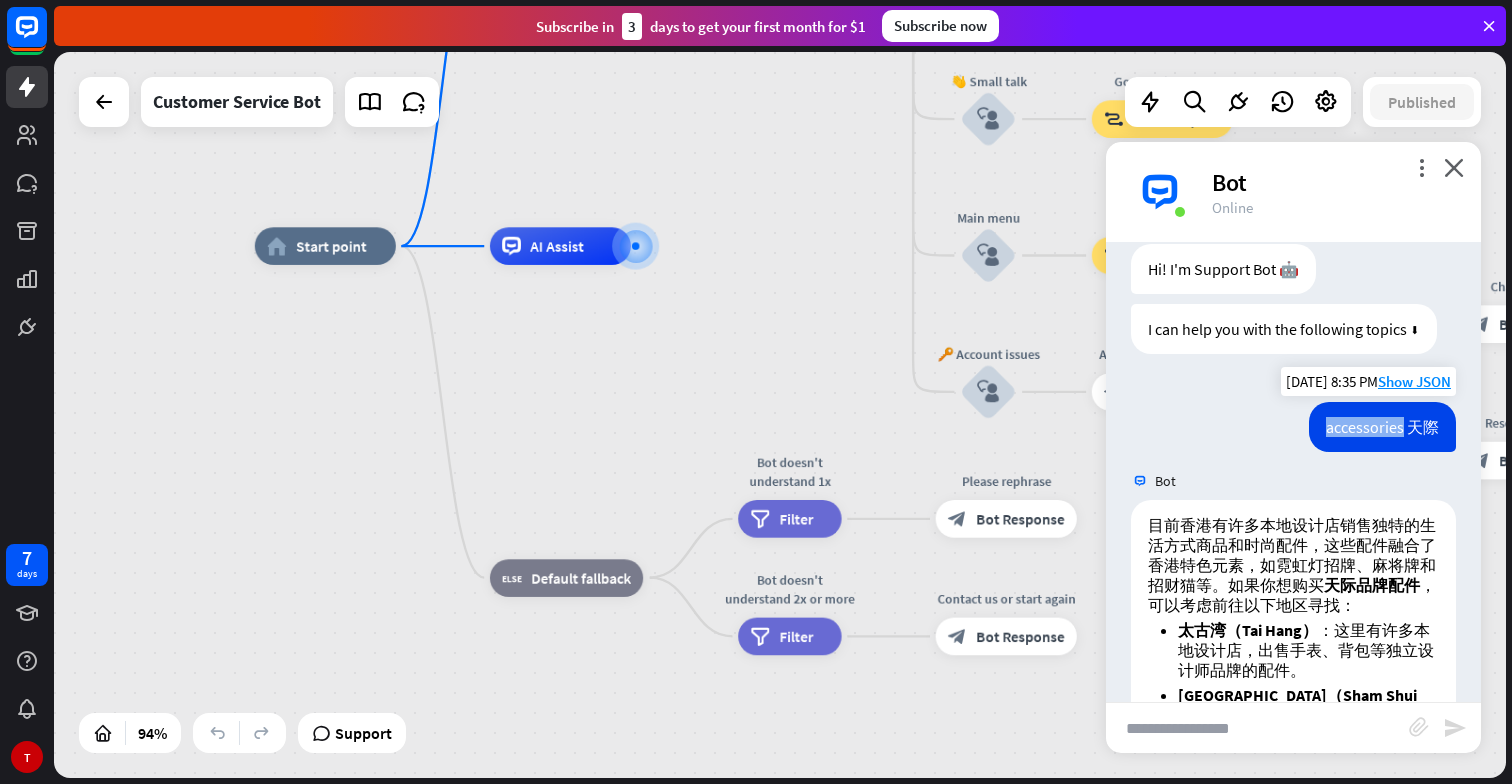 click on "accessories 天際" at bounding box center (1382, 427) 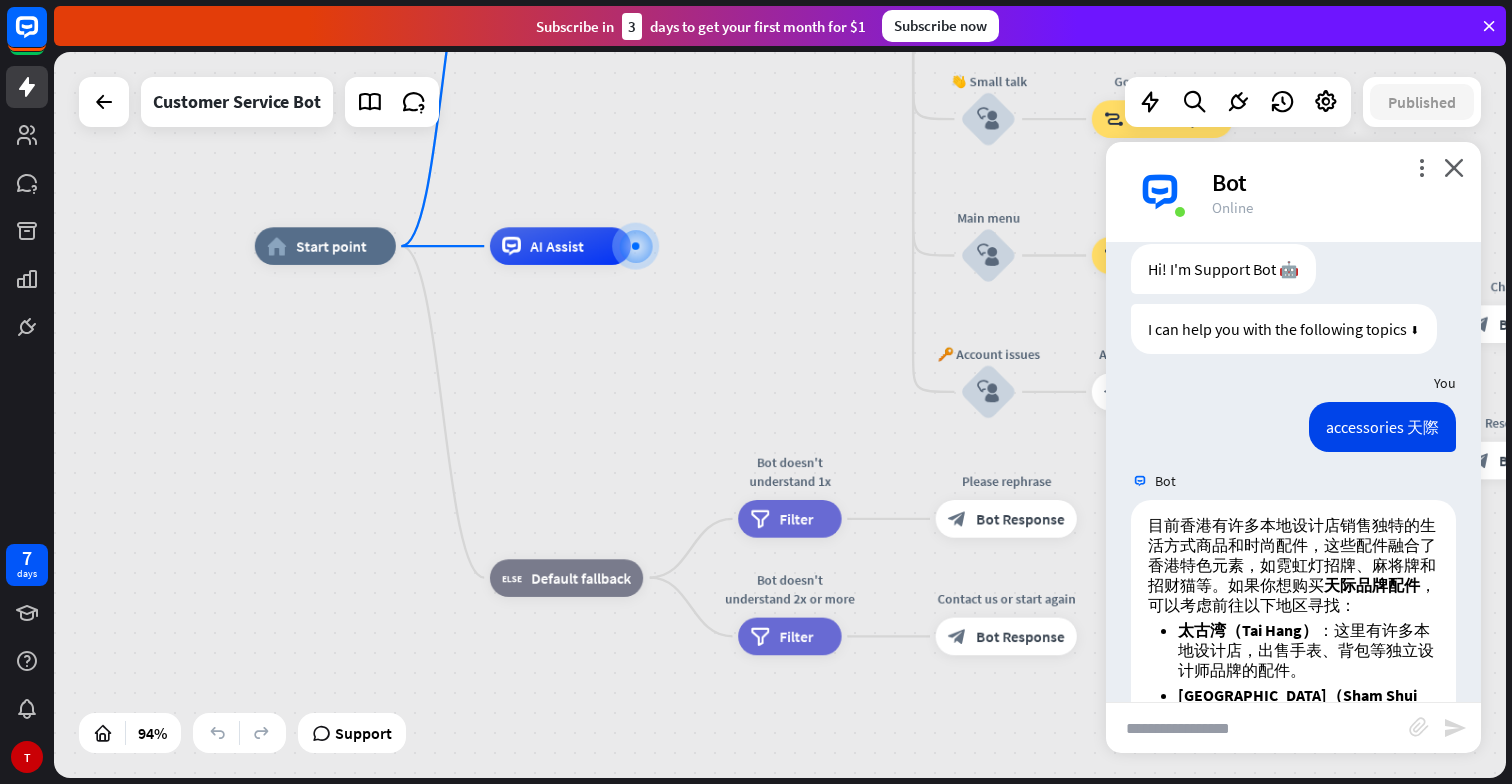 click at bounding box center (1257, 728) 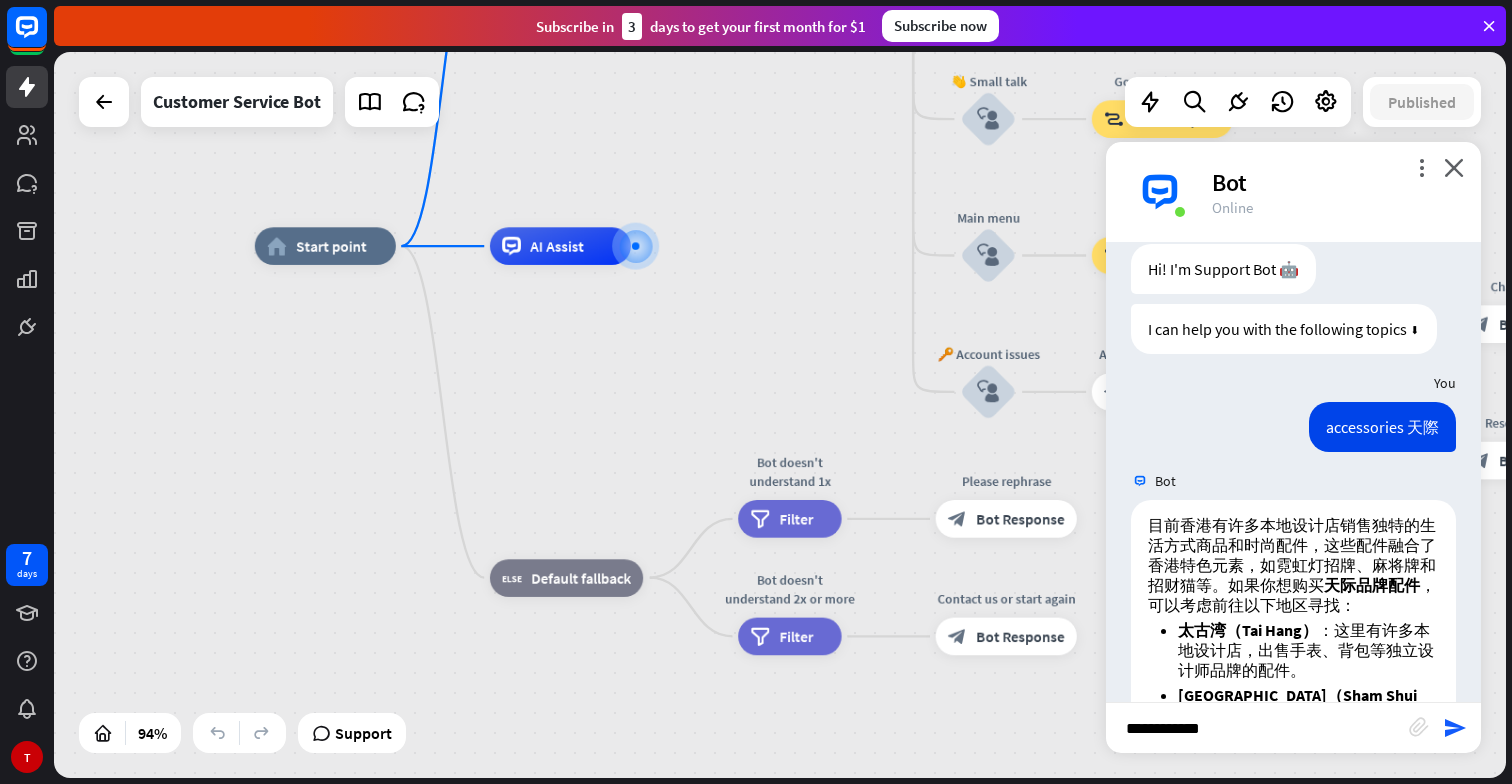 click on "**********" at bounding box center [1257, 728] 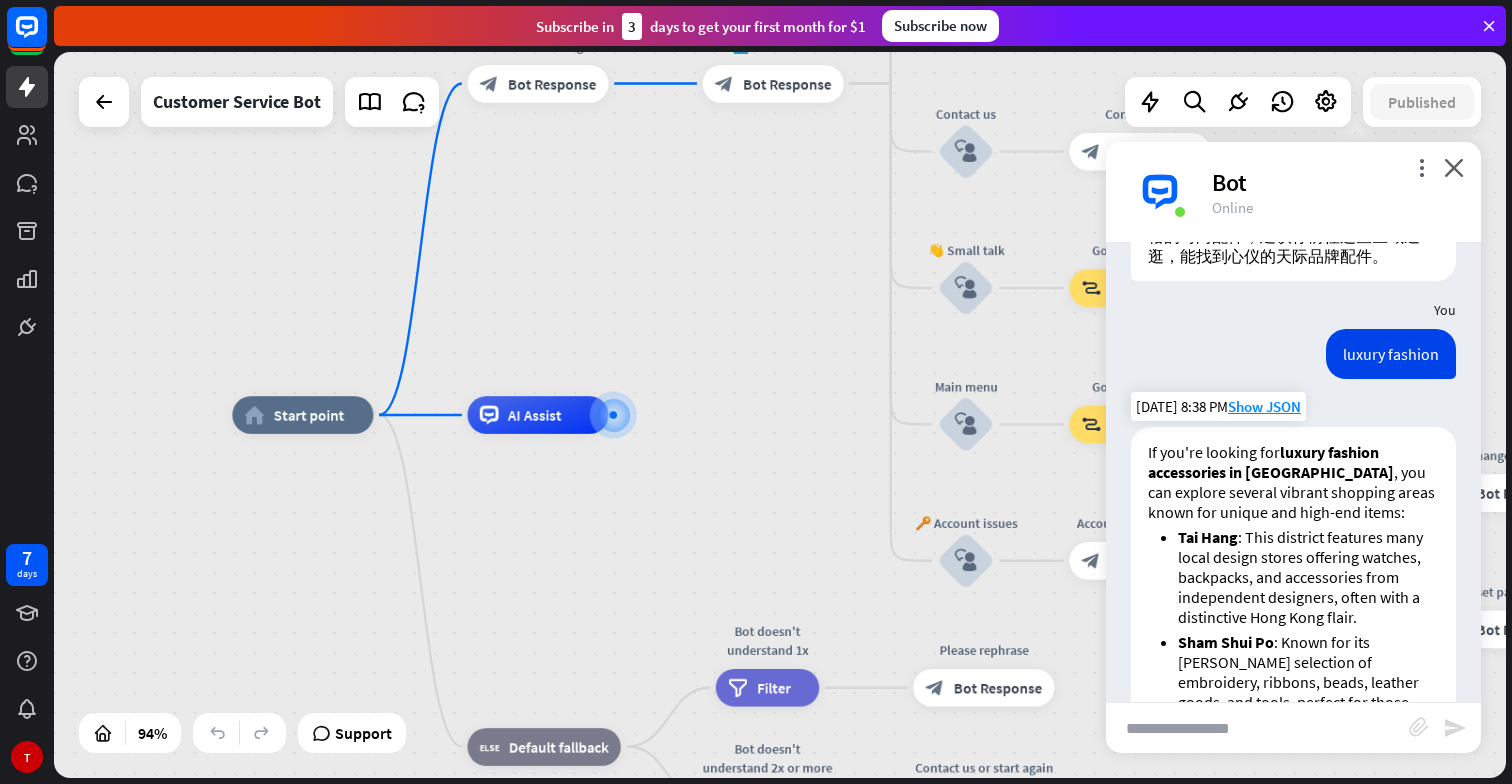 scroll, scrollTop: 1189, scrollLeft: 0, axis: vertical 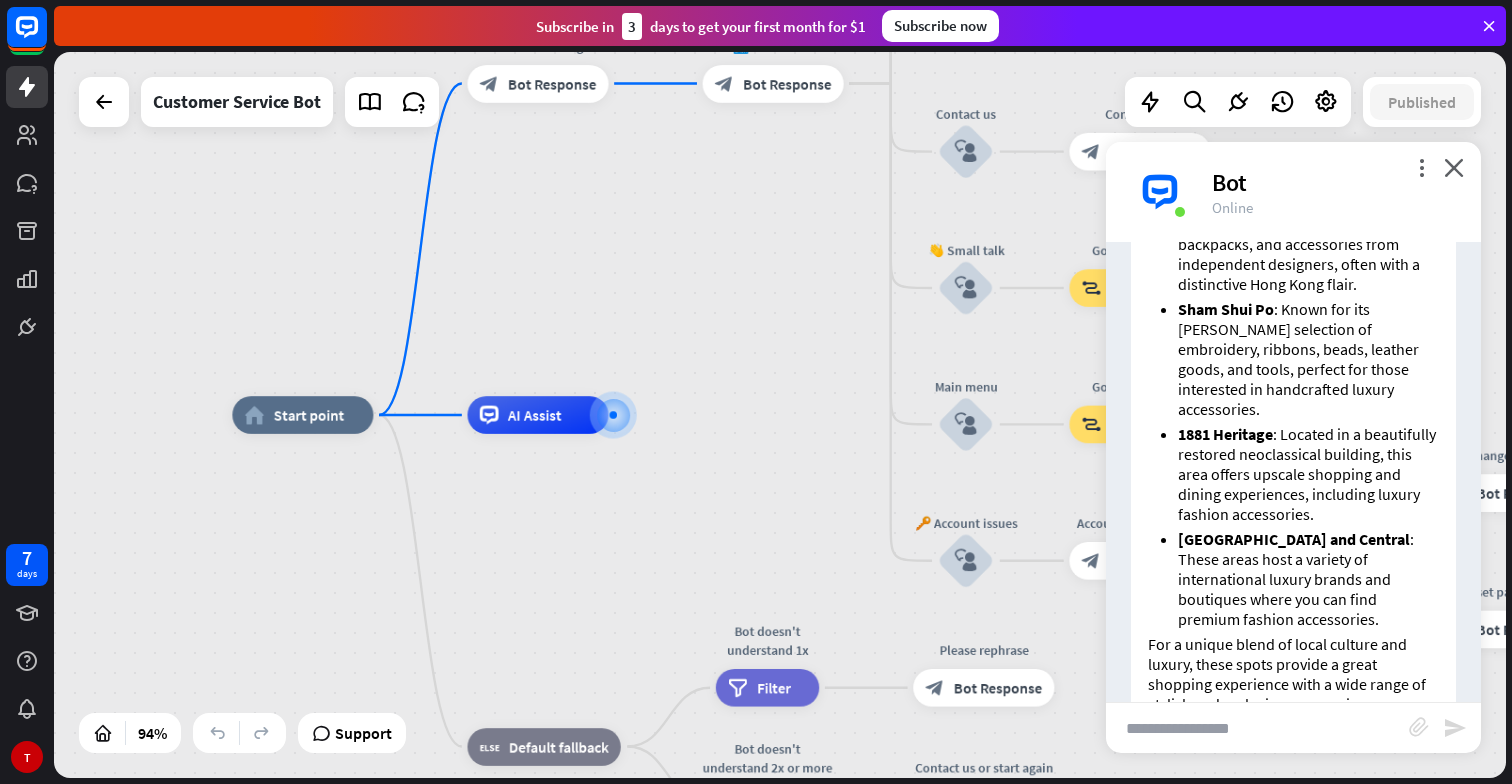 click at bounding box center [1257, 728] 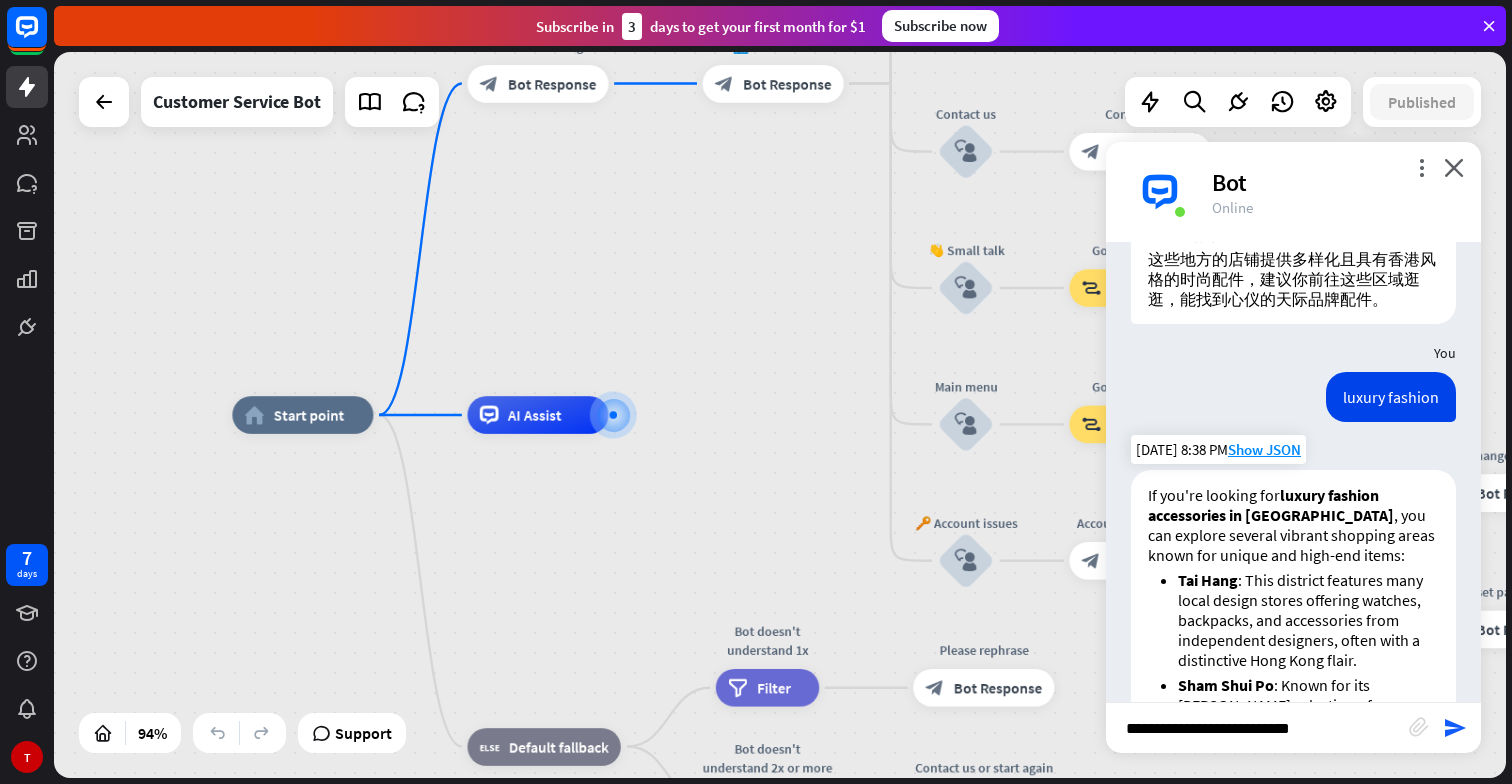 scroll, scrollTop: 1514, scrollLeft: 0, axis: vertical 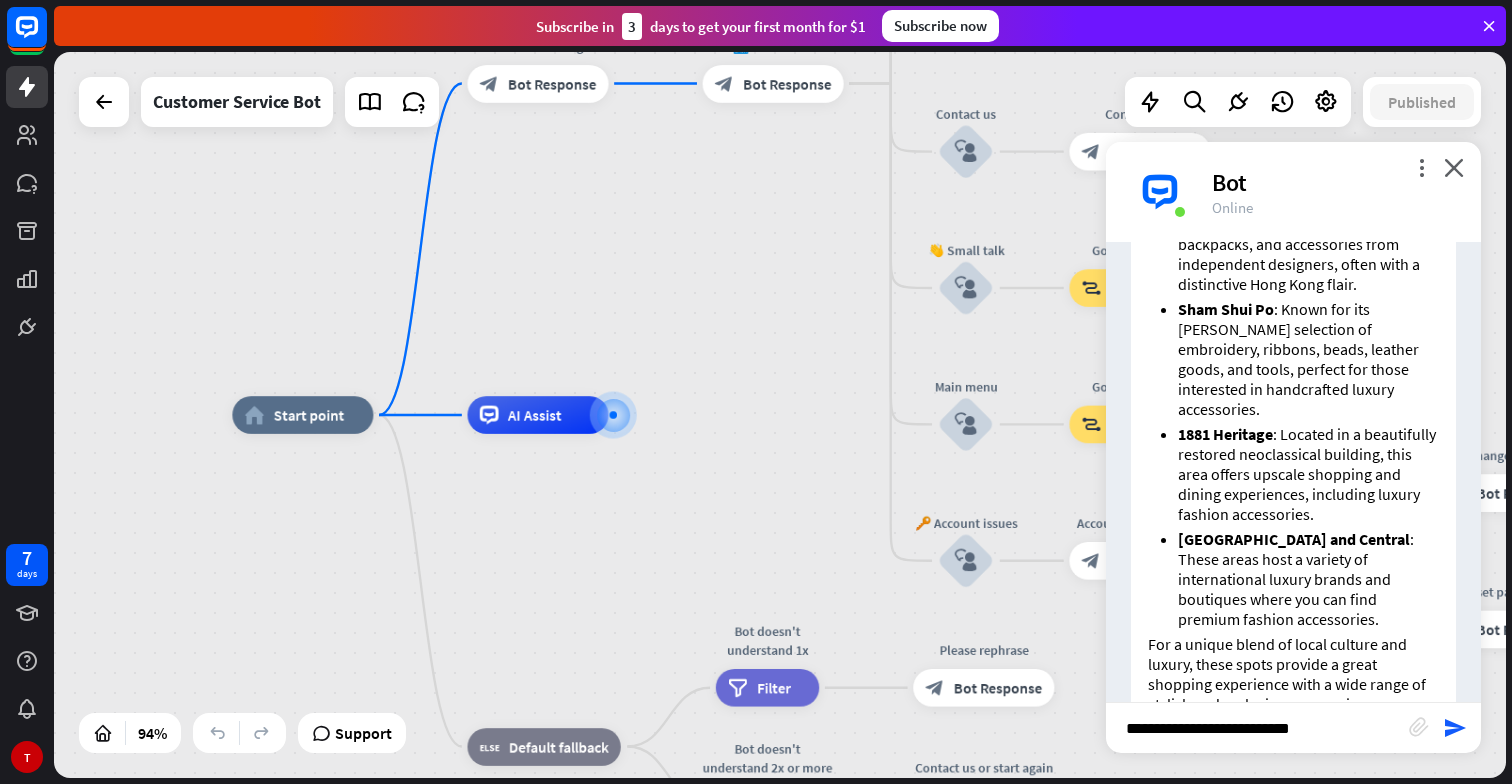 click on "**********" at bounding box center [1257, 728] 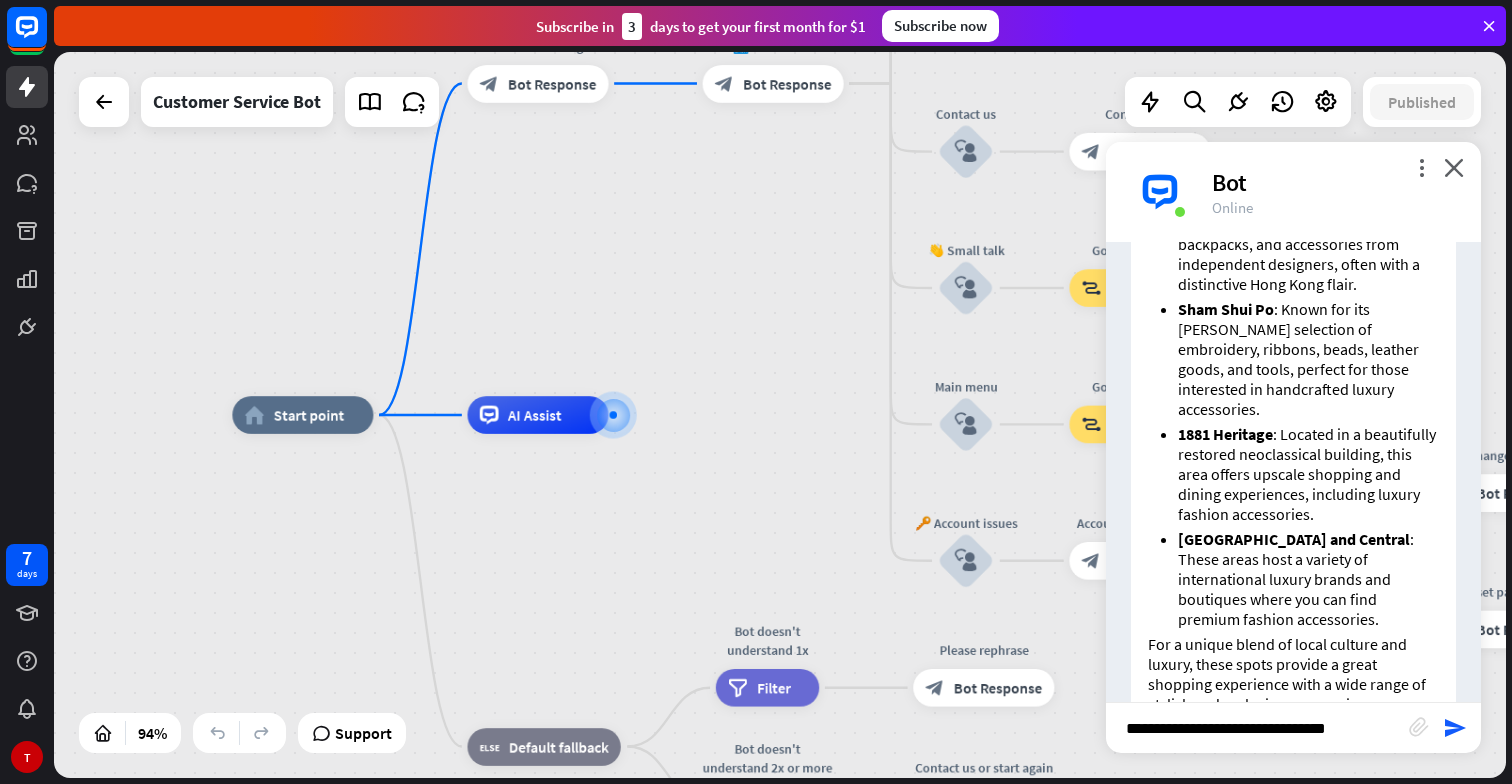 click on "**********" at bounding box center (1257, 728) 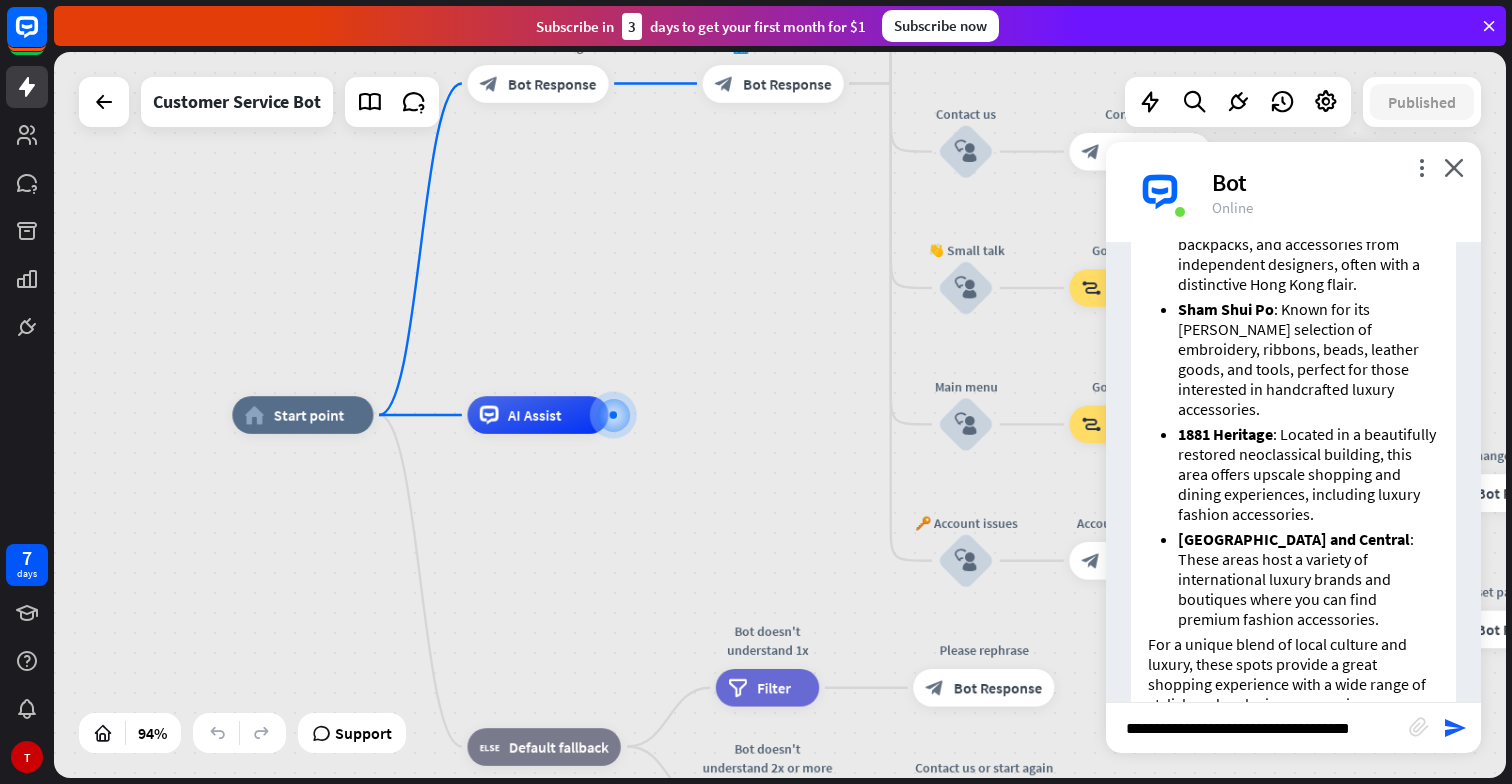 type on "**********" 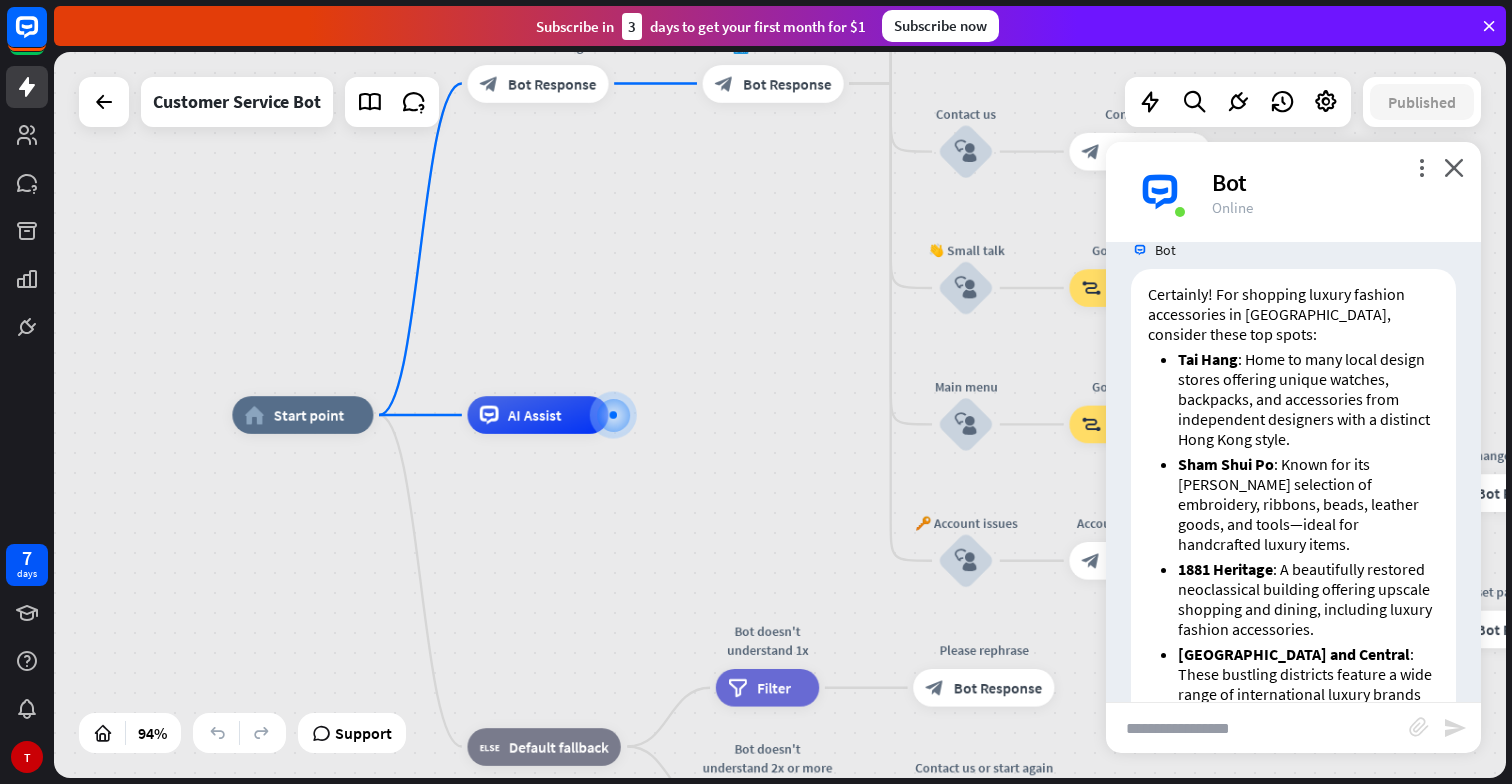 scroll, scrollTop: 2150, scrollLeft: 0, axis: vertical 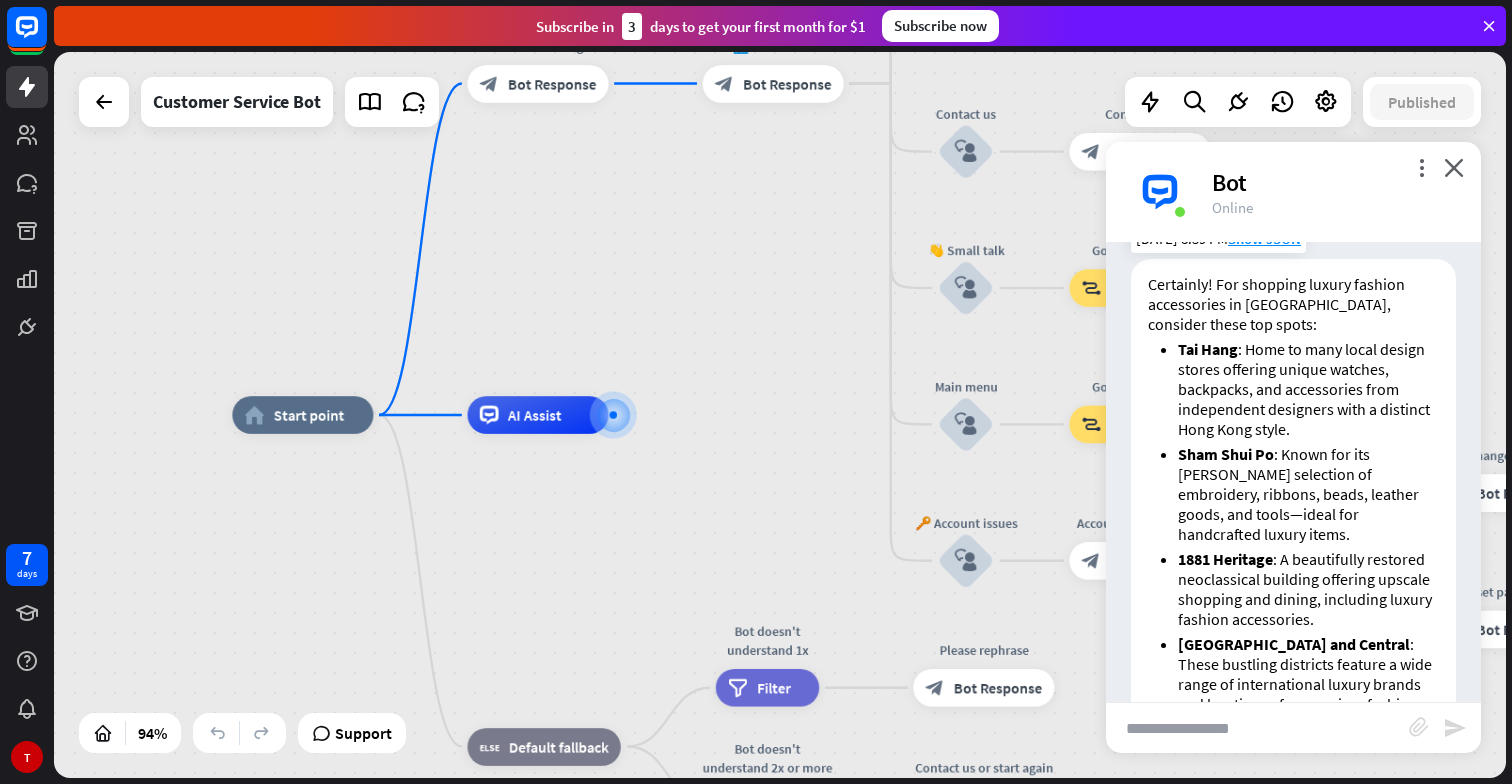 click on "[GEOGRAPHIC_DATA] and Central : These bustling districts feature a wide range of international luxury brands and boutiques for premium fashion accessories." at bounding box center (1308, 684) 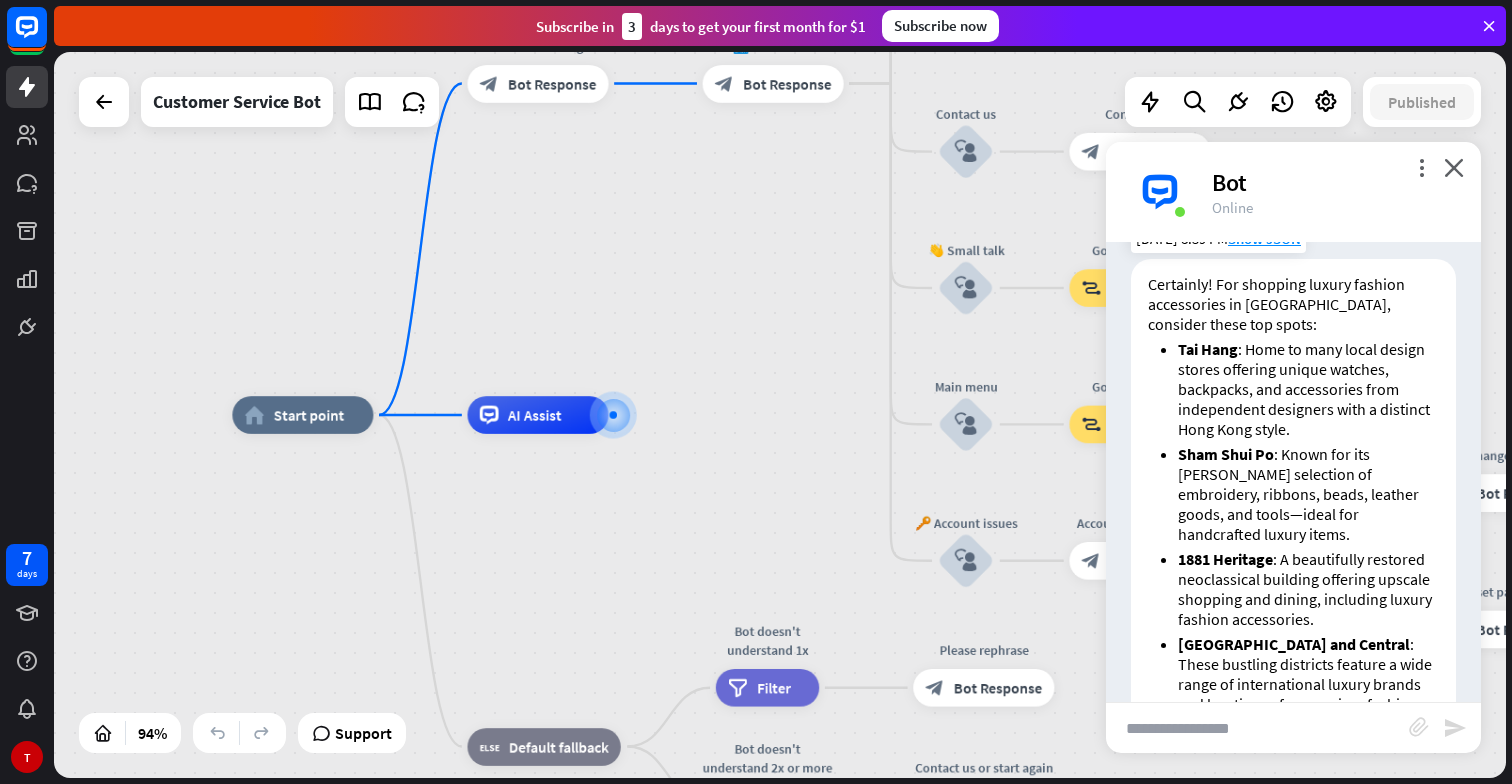scroll, scrollTop: 2117, scrollLeft: 0, axis: vertical 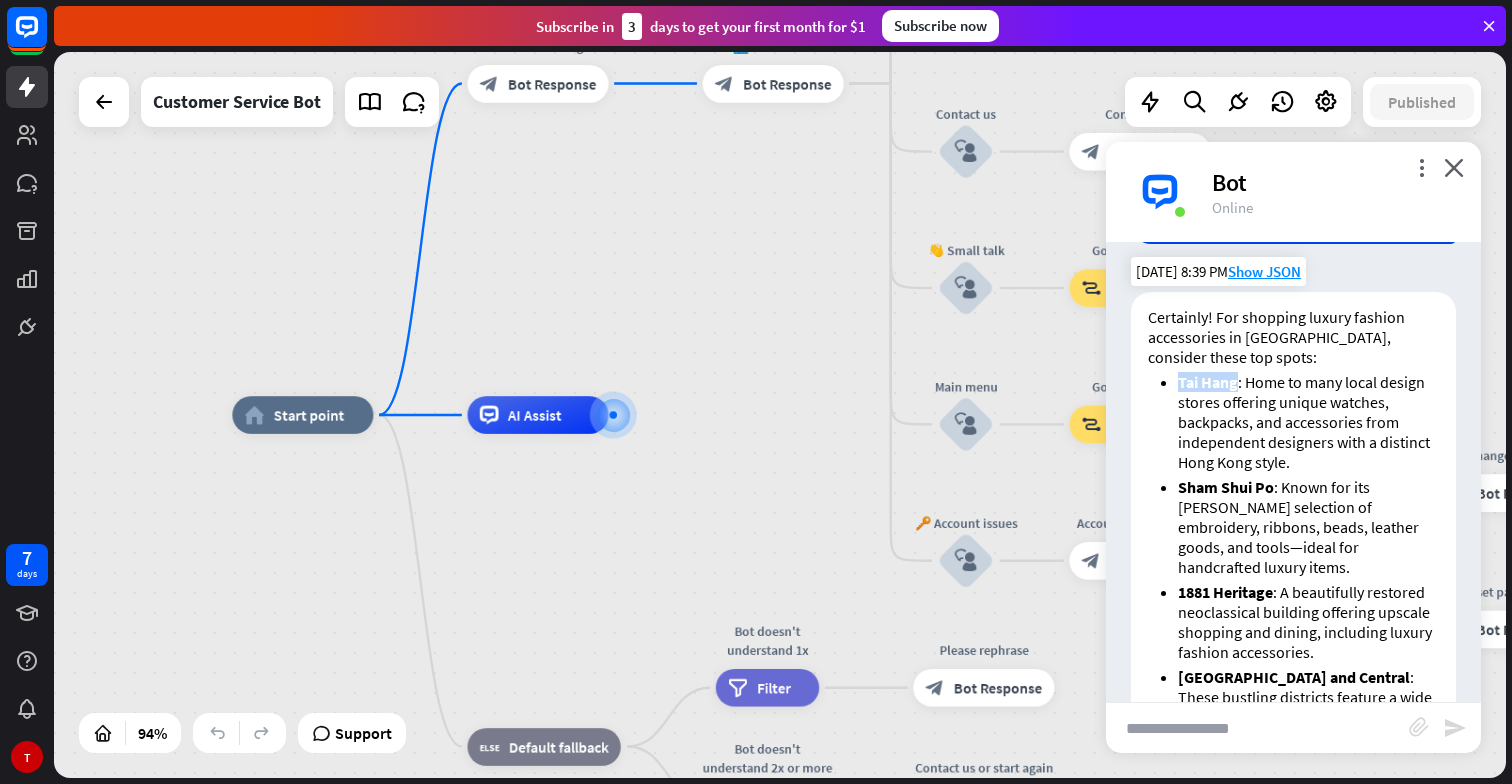 drag, startPoint x: 1236, startPoint y: 310, endPoint x: 1182, endPoint y: 308, distance: 54.037025 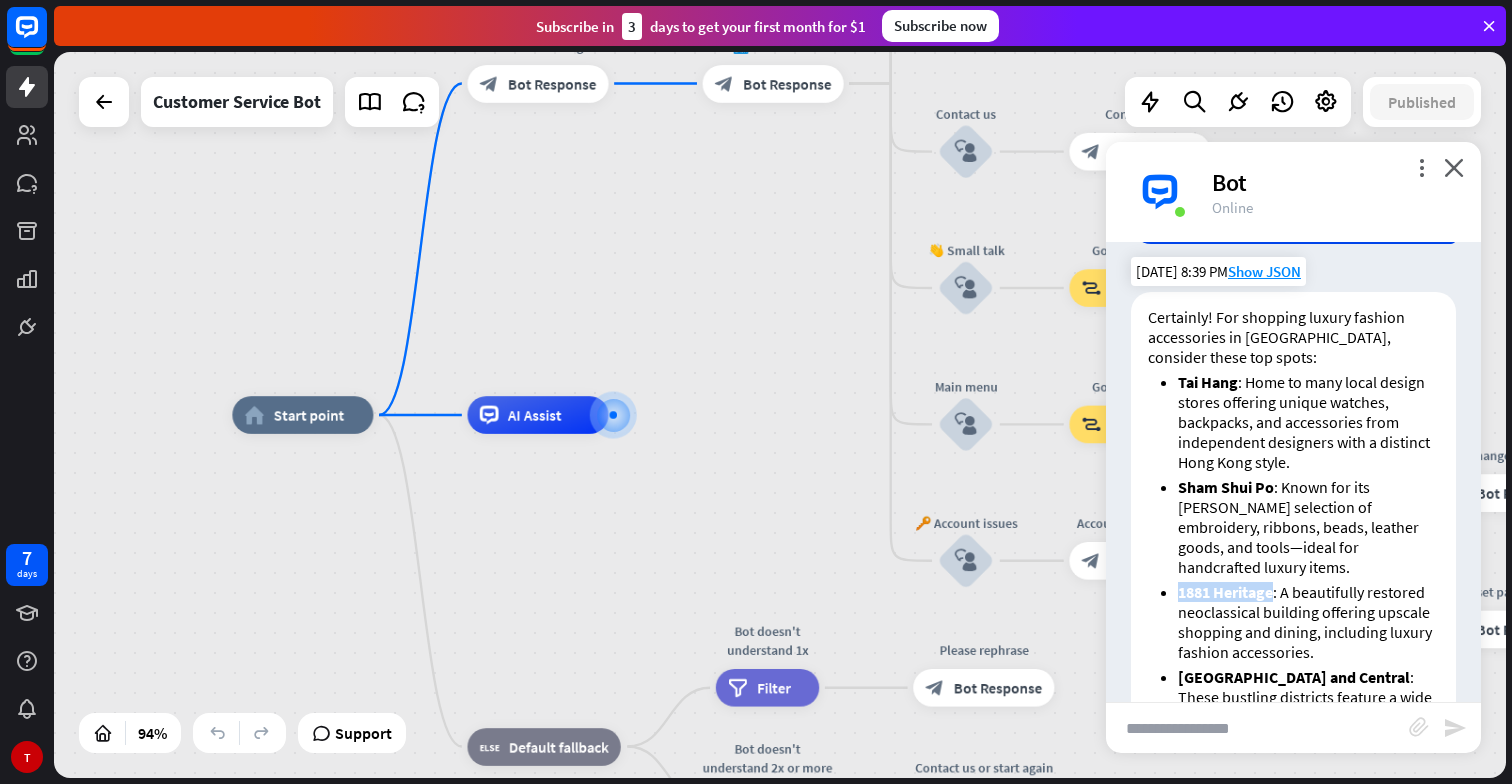 drag, startPoint x: 1273, startPoint y: 495, endPoint x: 1175, endPoint y: 496, distance: 98.005104 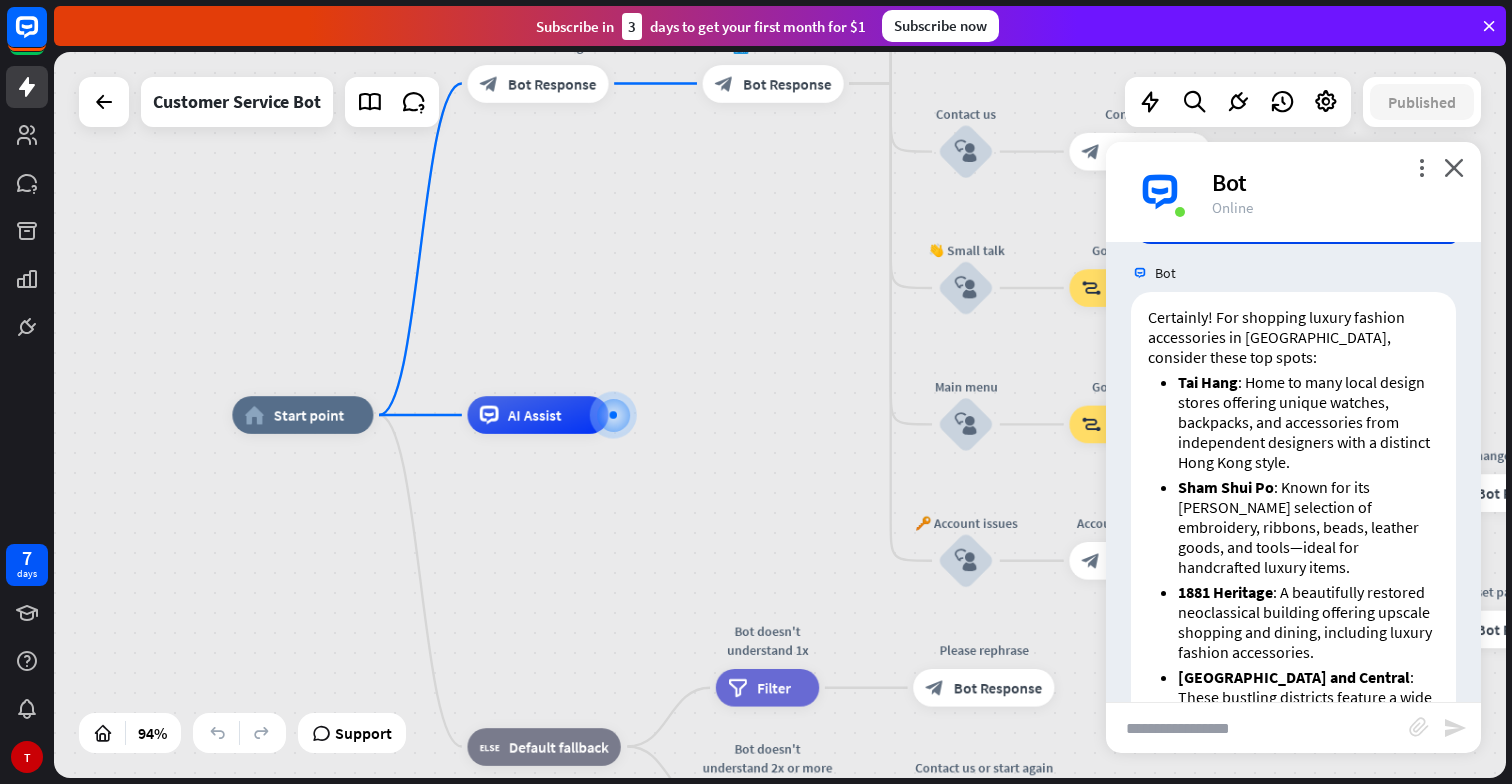 click at bounding box center (1257, 728) 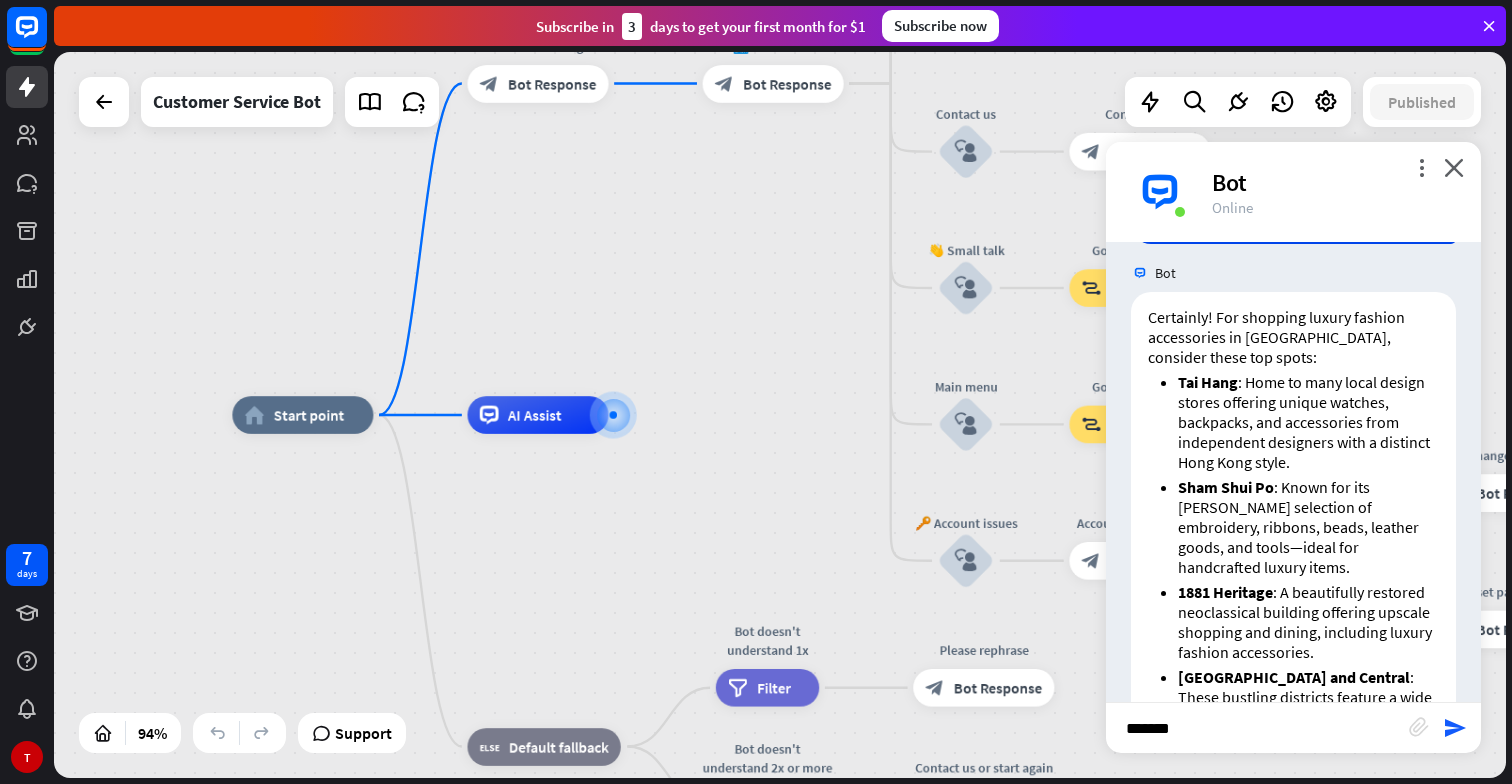 type on "******" 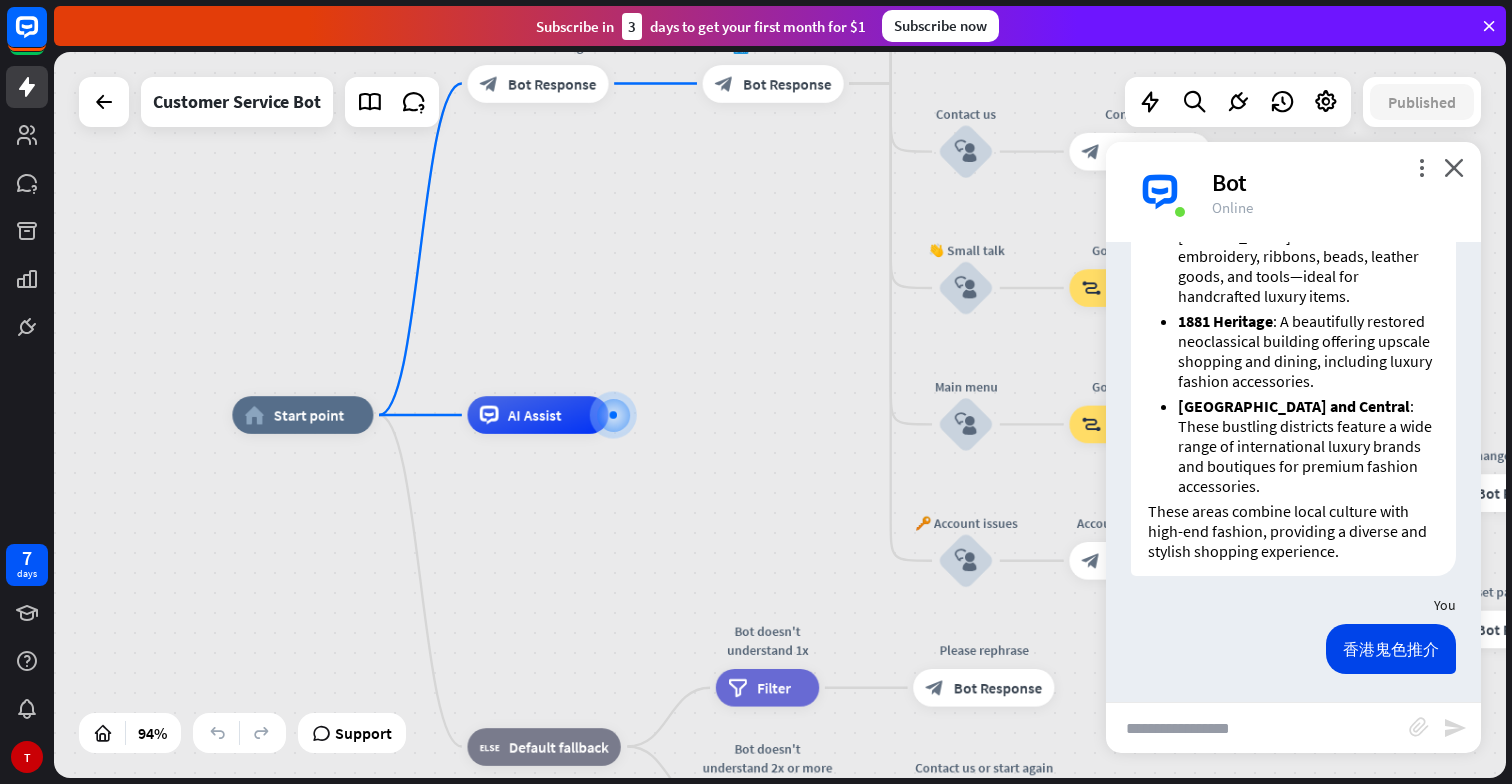 scroll, scrollTop: 2413, scrollLeft: 0, axis: vertical 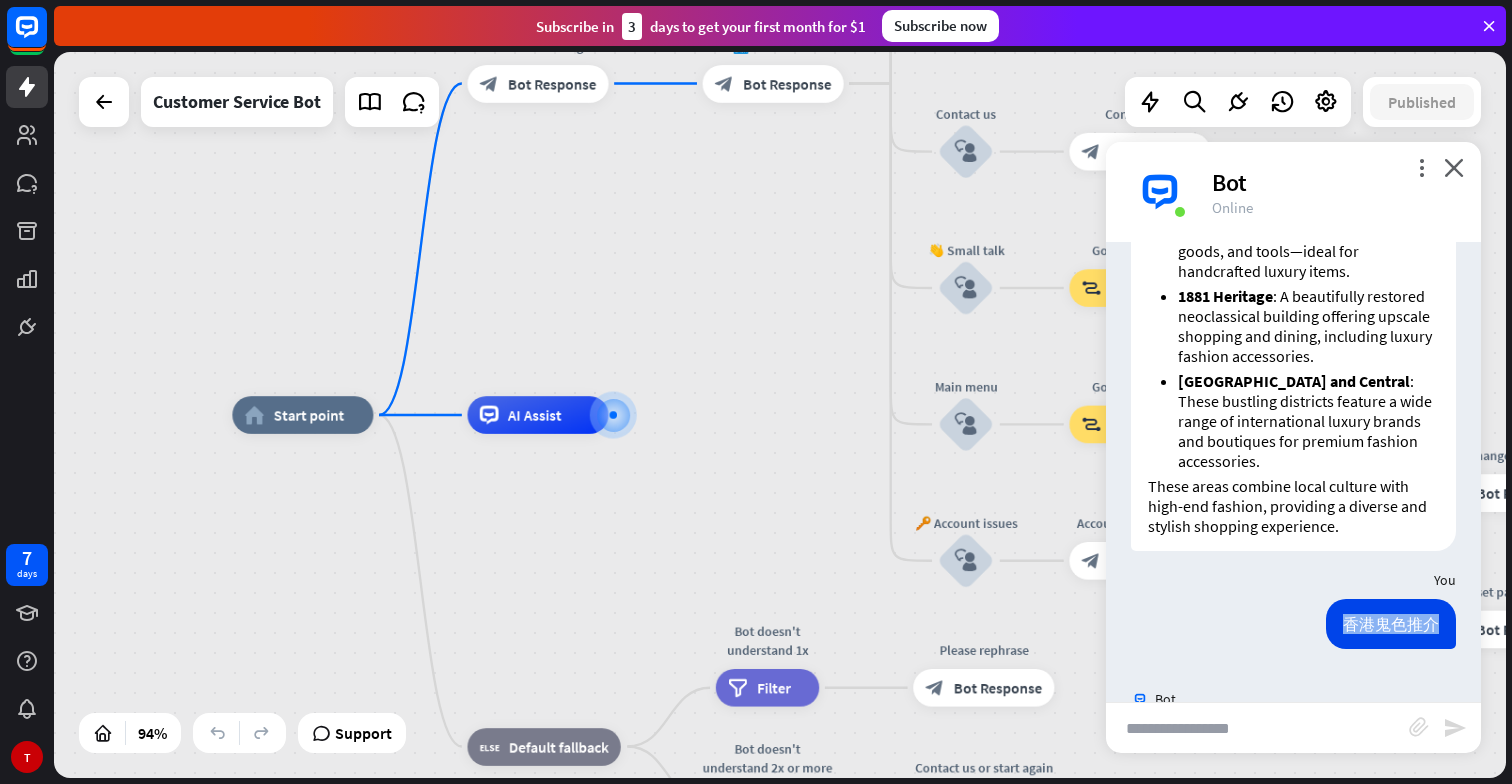drag, startPoint x: 1436, startPoint y: 529, endPoint x: 1341, endPoint y: 526, distance: 95.047356 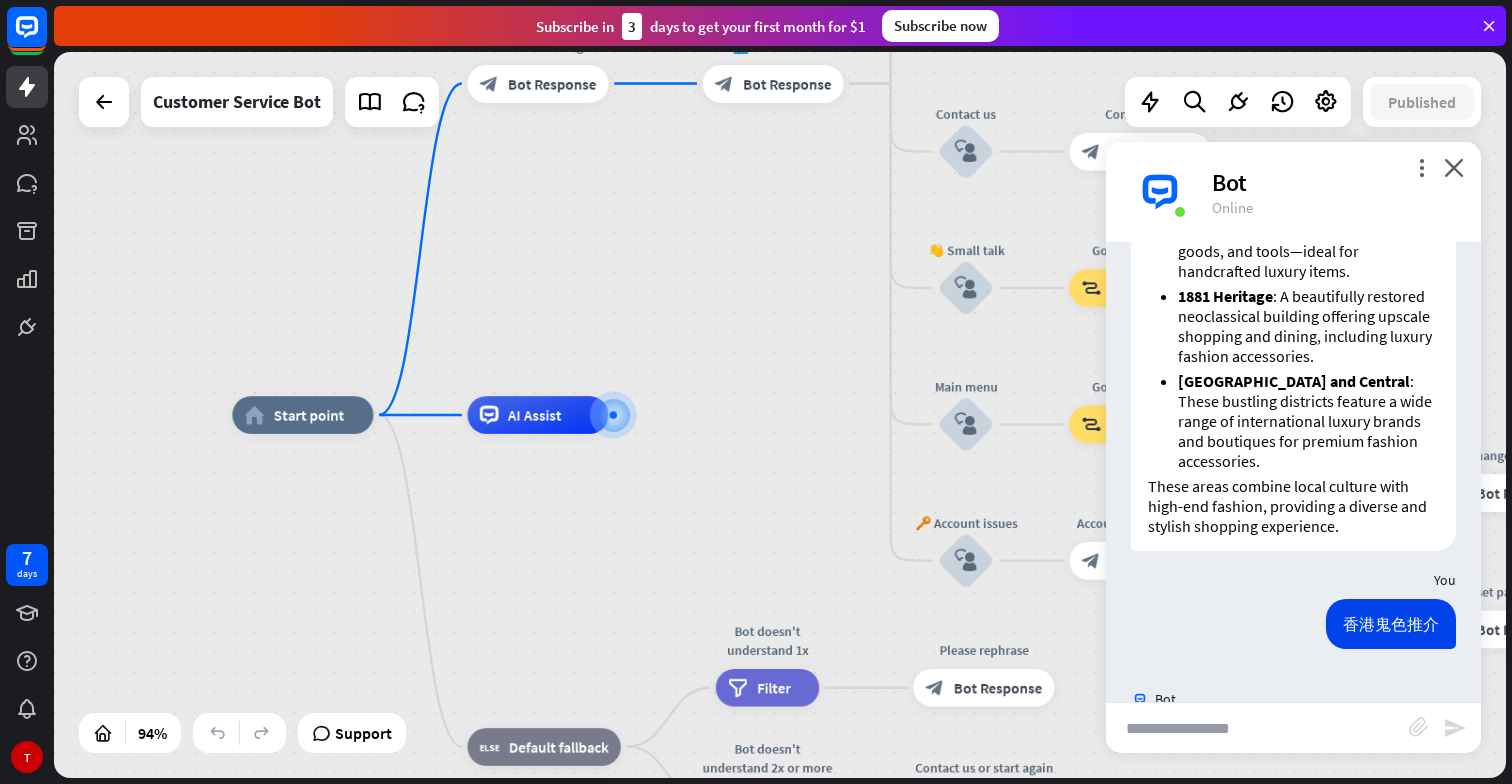 click at bounding box center [1257, 728] 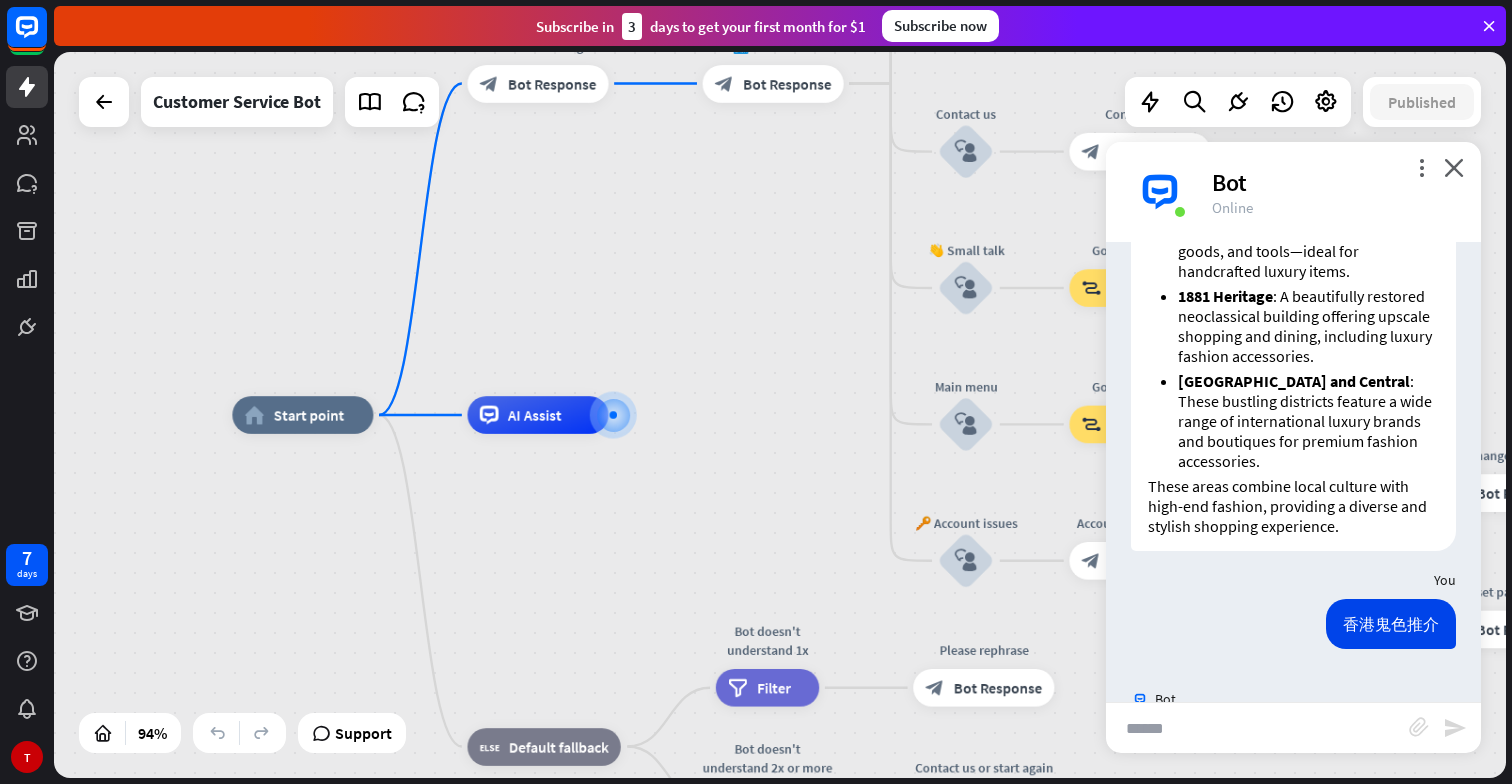 click on "******" at bounding box center (1257, 728) 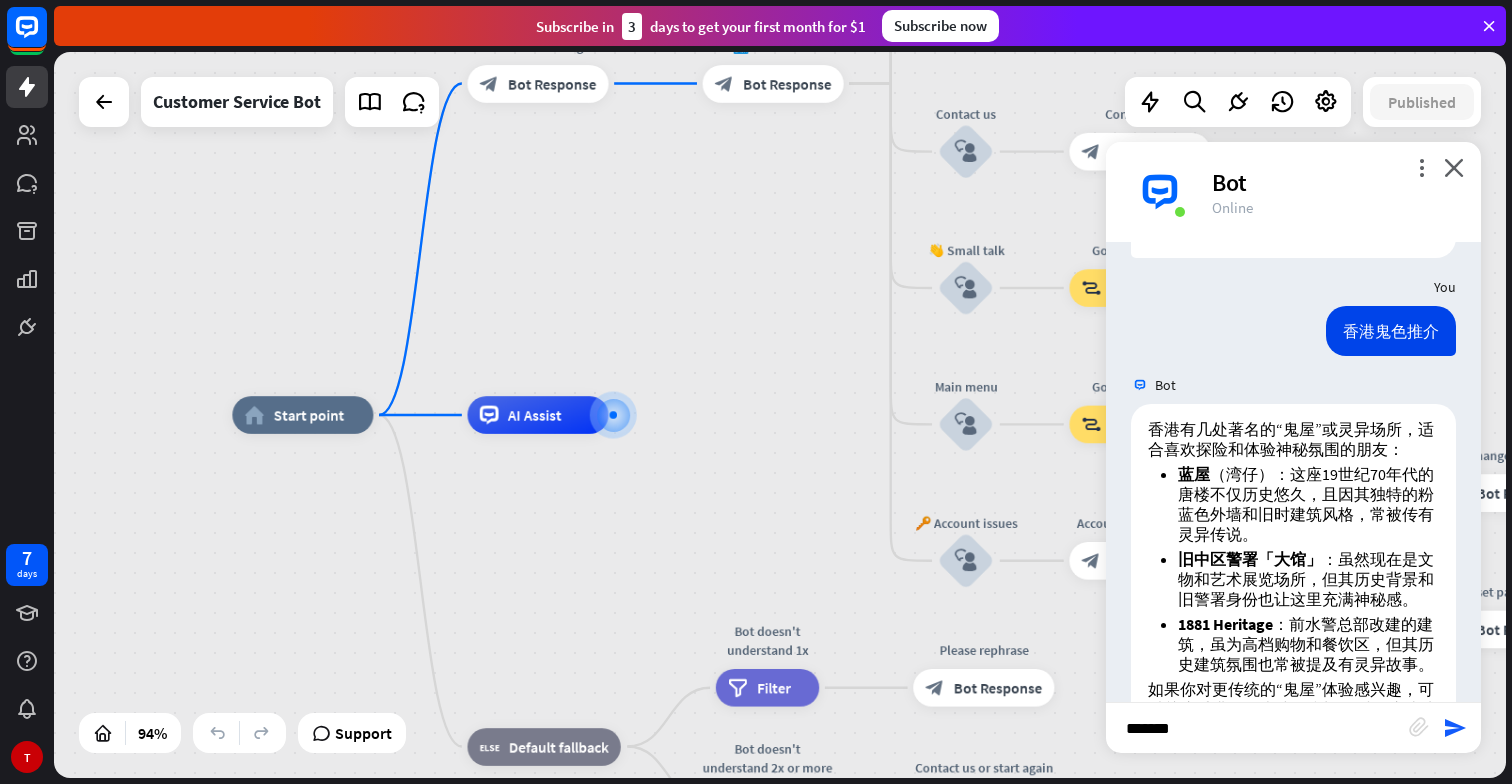 scroll, scrollTop: 2713, scrollLeft: 0, axis: vertical 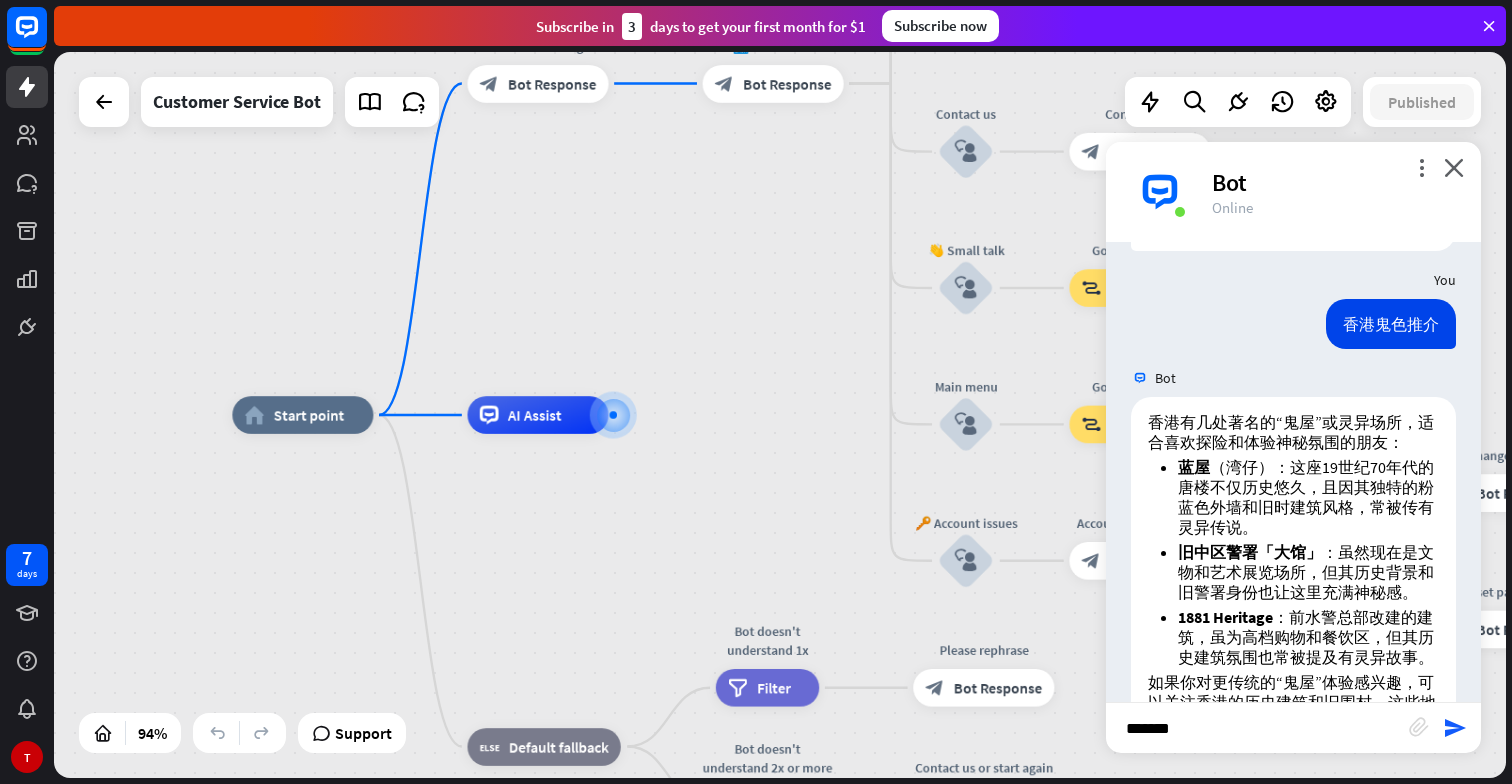 type on "******" 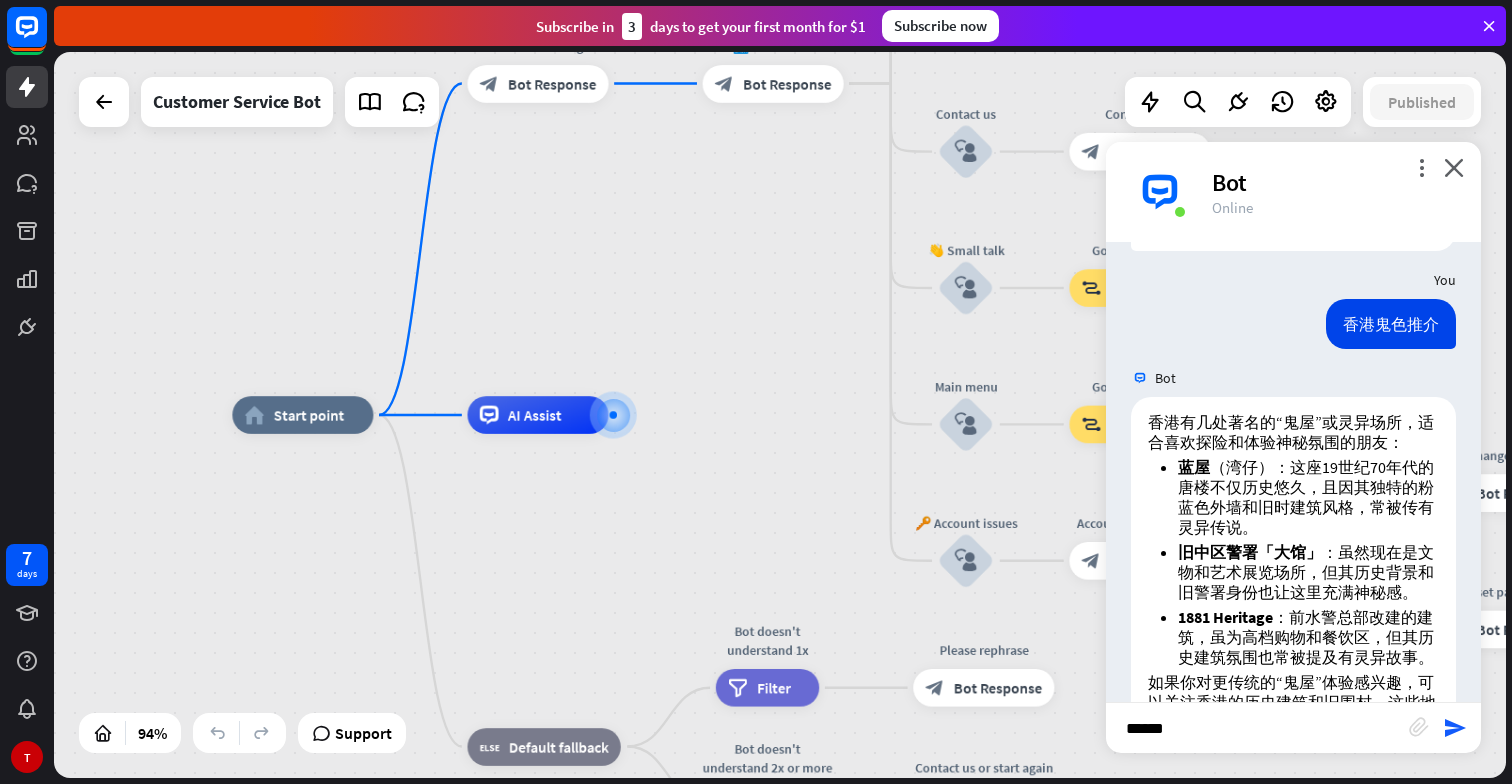 type 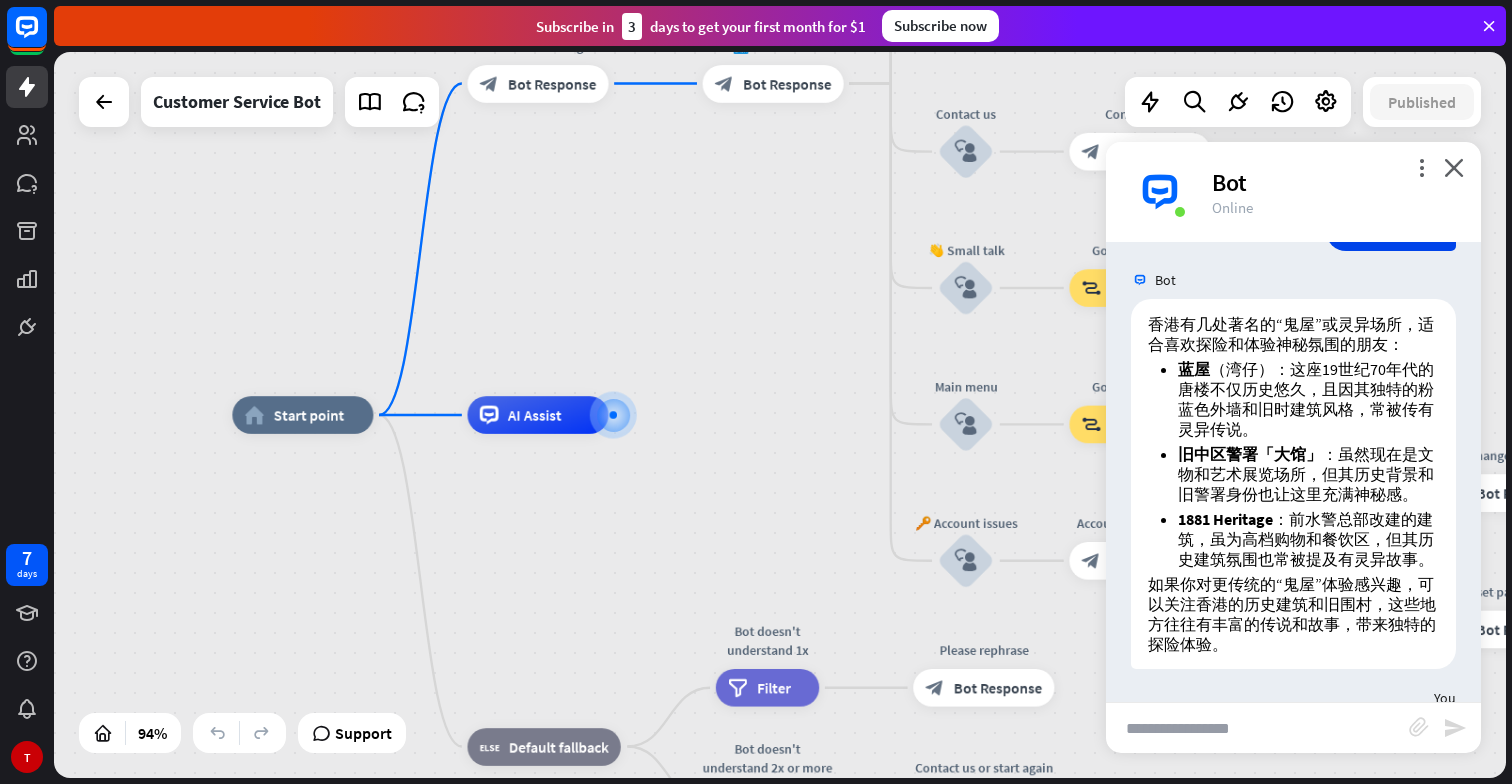 scroll, scrollTop: 3689, scrollLeft: 0, axis: vertical 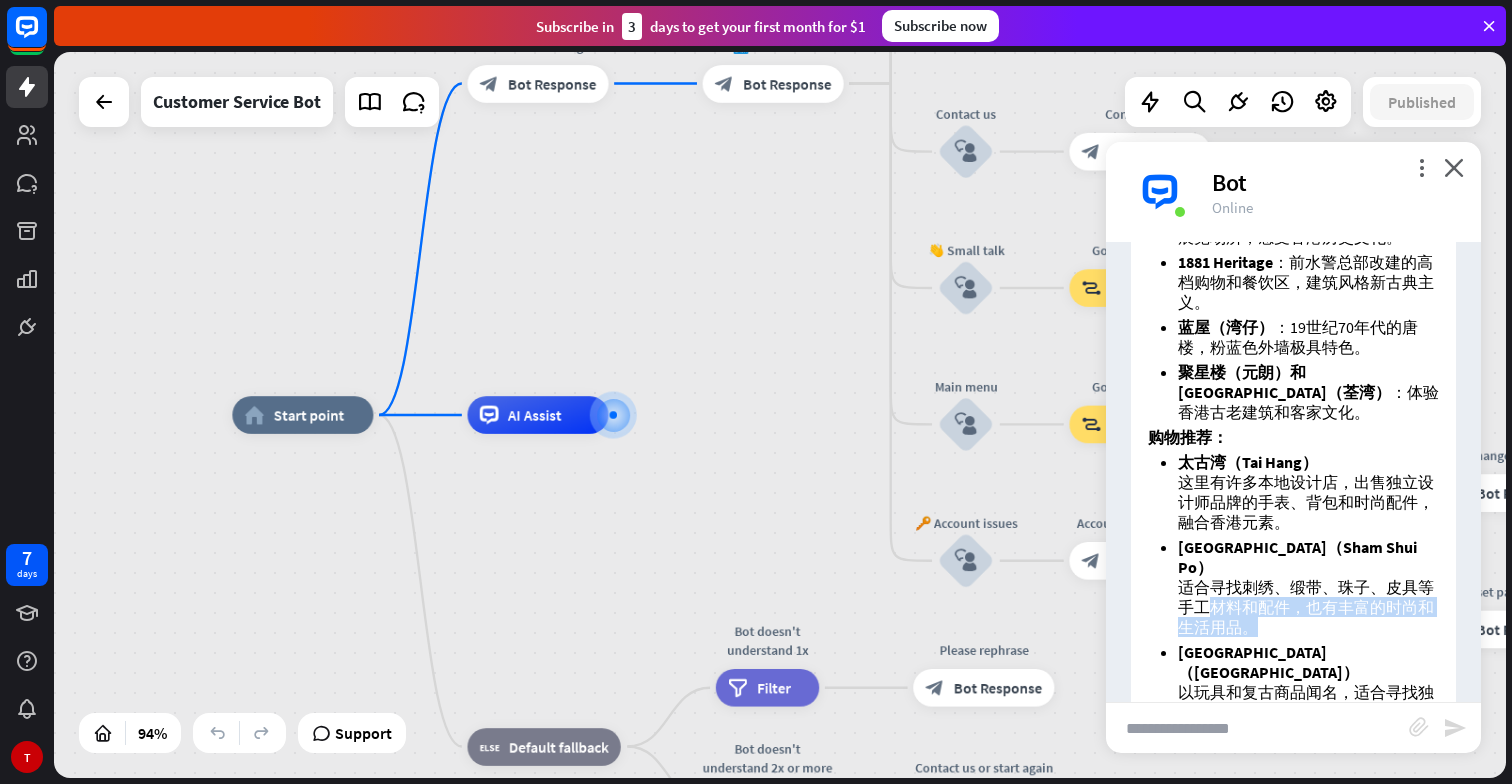 drag, startPoint x: 1266, startPoint y: 462, endPoint x: 1207, endPoint y: 422, distance: 71.281136 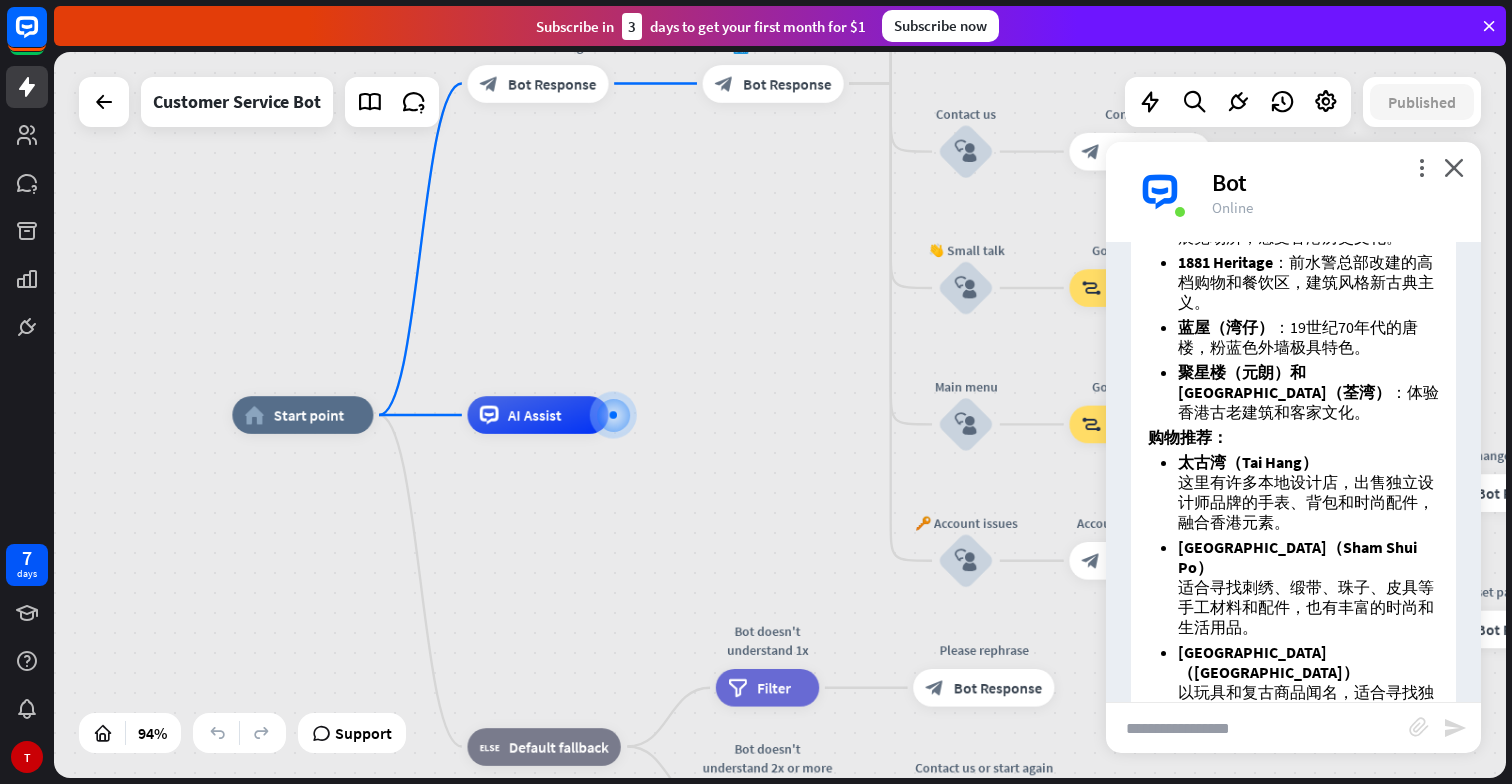 click on "深水埗（Sham Shui Po） 适合寻找刺绣、缎带、珠子、皮具等手工材料和配件，也有丰富的时尚和生活用品。" at bounding box center (1308, 587) 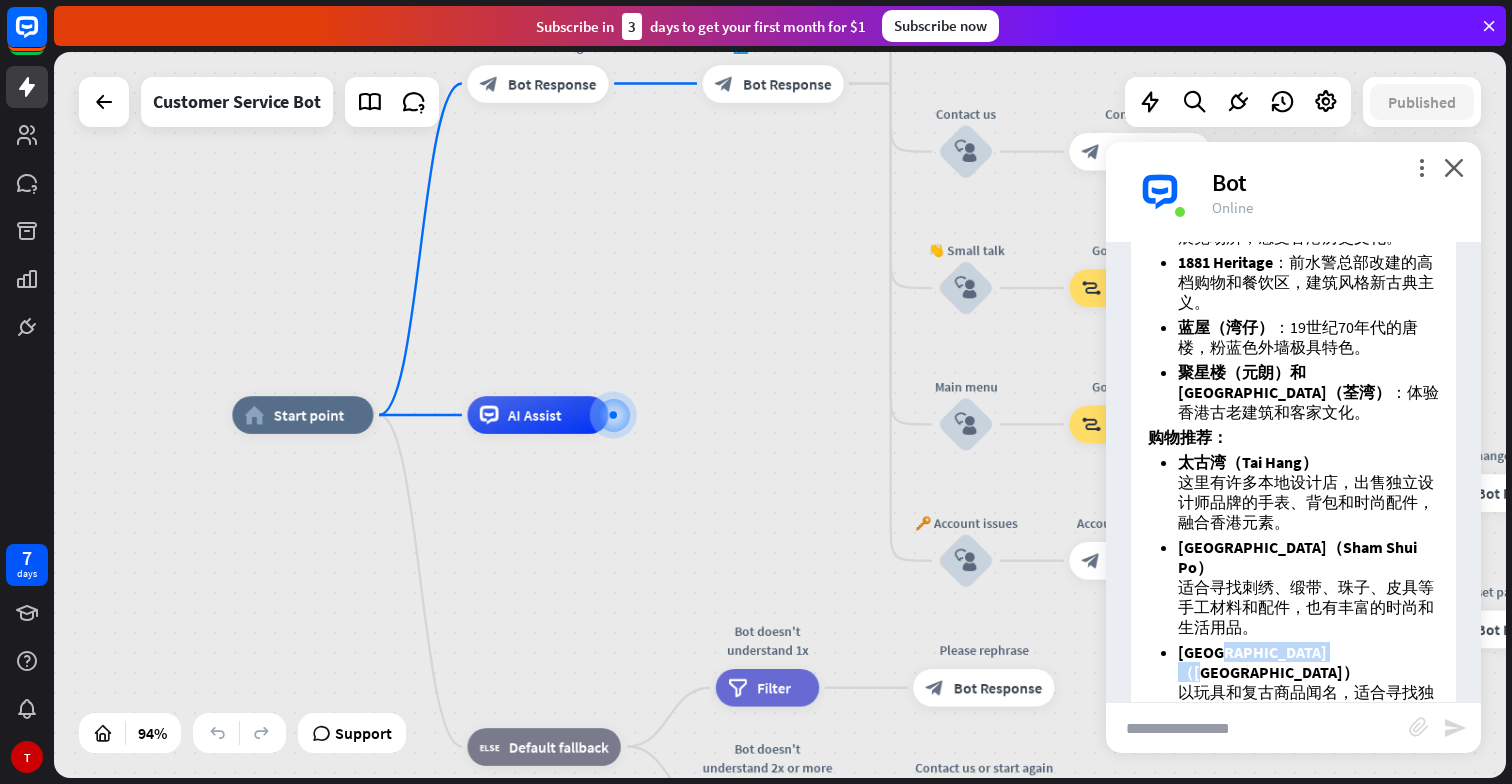 drag, startPoint x: 1354, startPoint y: 479, endPoint x: 1247, endPoint y: 479, distance: 107 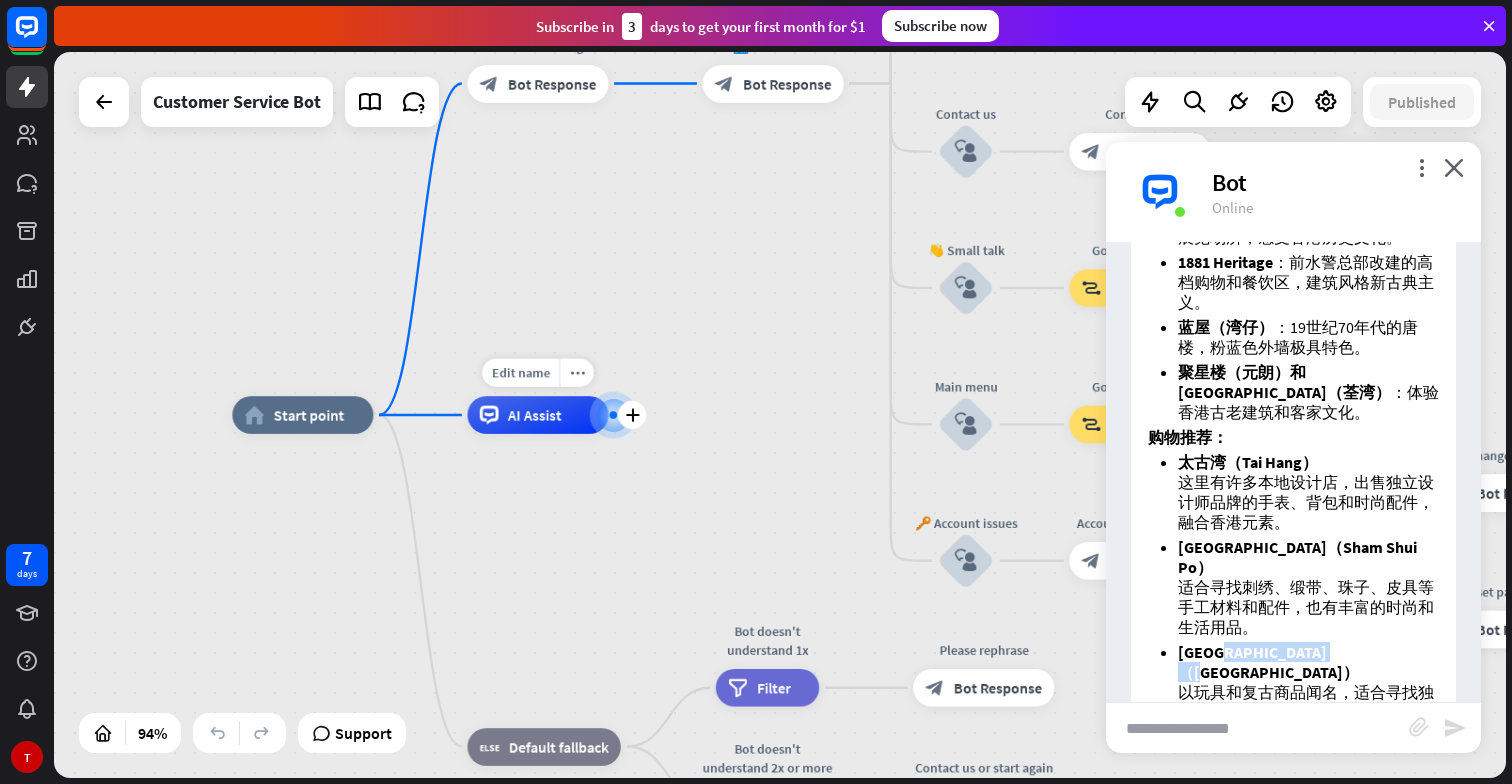 click on "AI Assist" at bounding box center (535, 415) 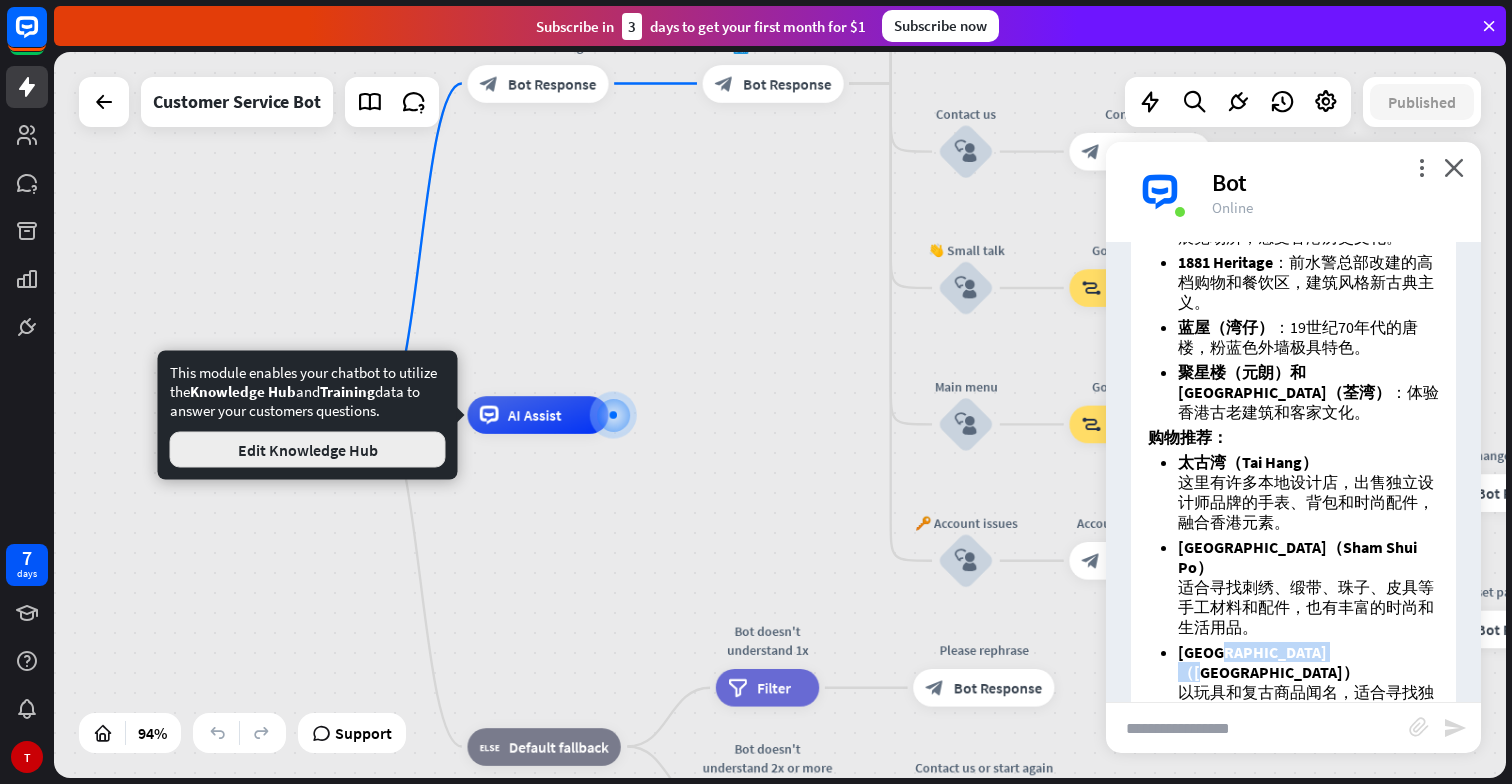 click on "Edit Knowledge Hub" at bounding box center (308, 450) 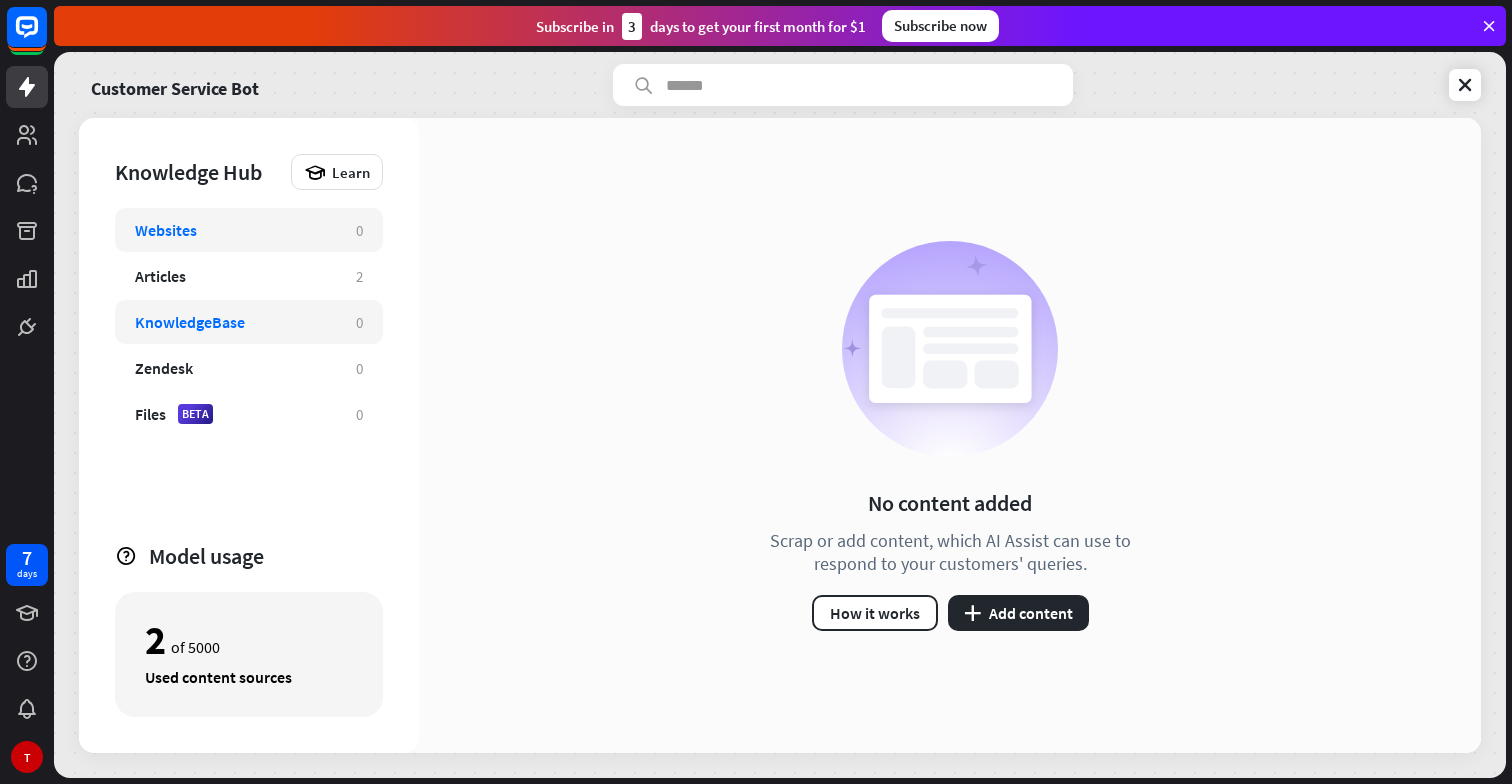 click on "KnowledgeBase" at bounding box center (190, 322) 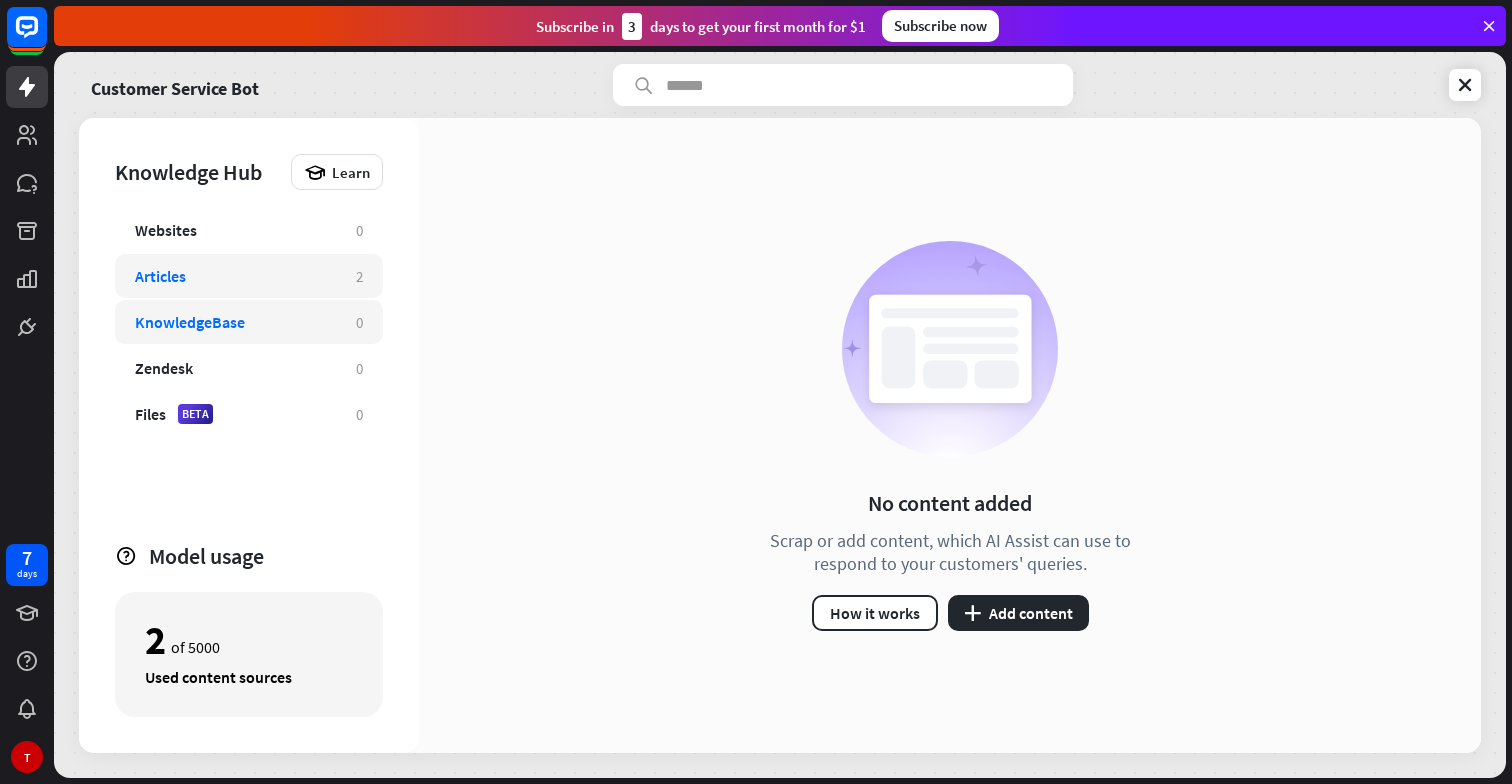 click on "Articles     2" at bounding box center (249, 276) 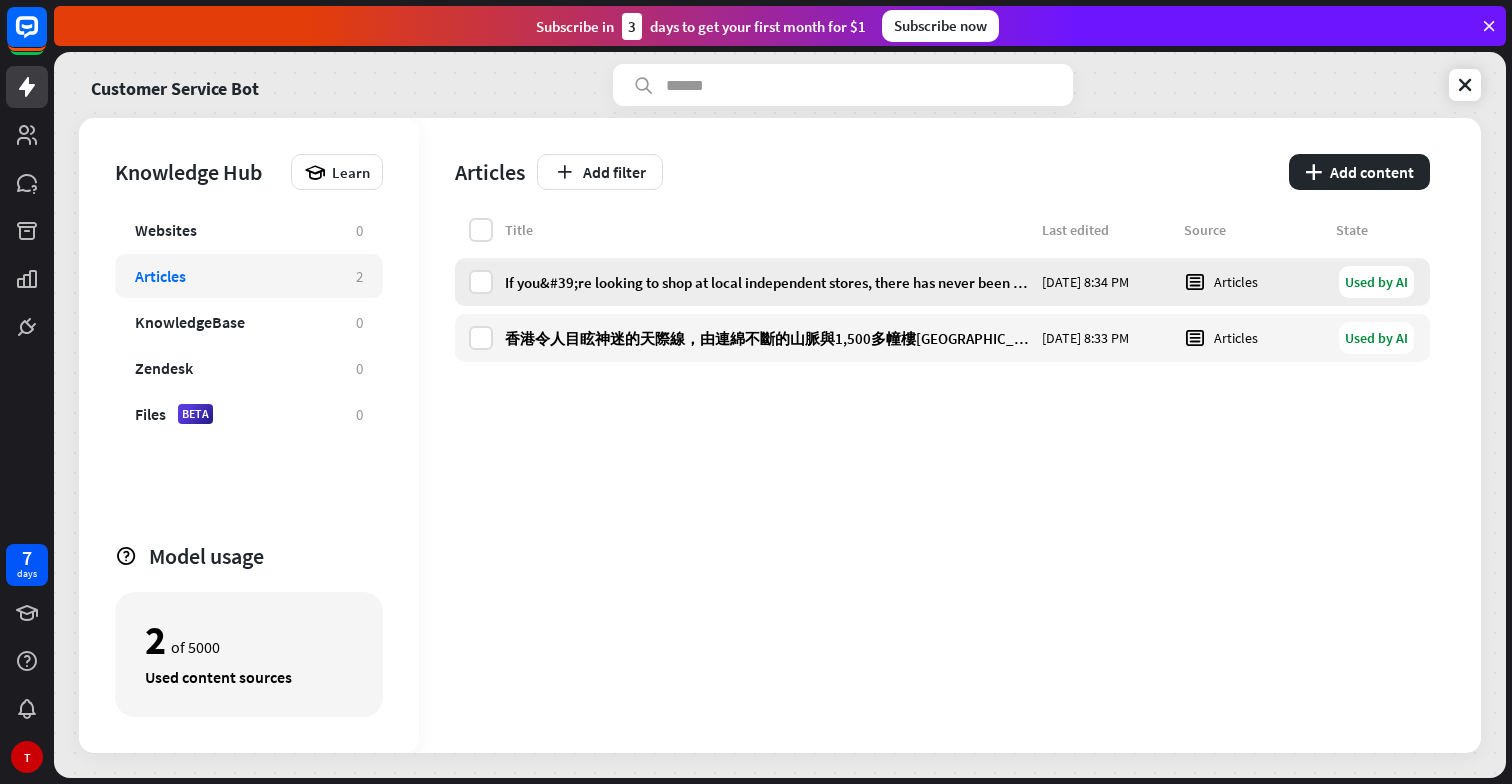 click on "If you&#39;re looking to shop at local independent stores, there has never been a wider choice in [GEOGRAPHIC_DATA] than there is right now, and you&#39;ll find everything from cutting-edge lifestyle stores to specialist fashion shops in the city." at bounding box center [767, 282] 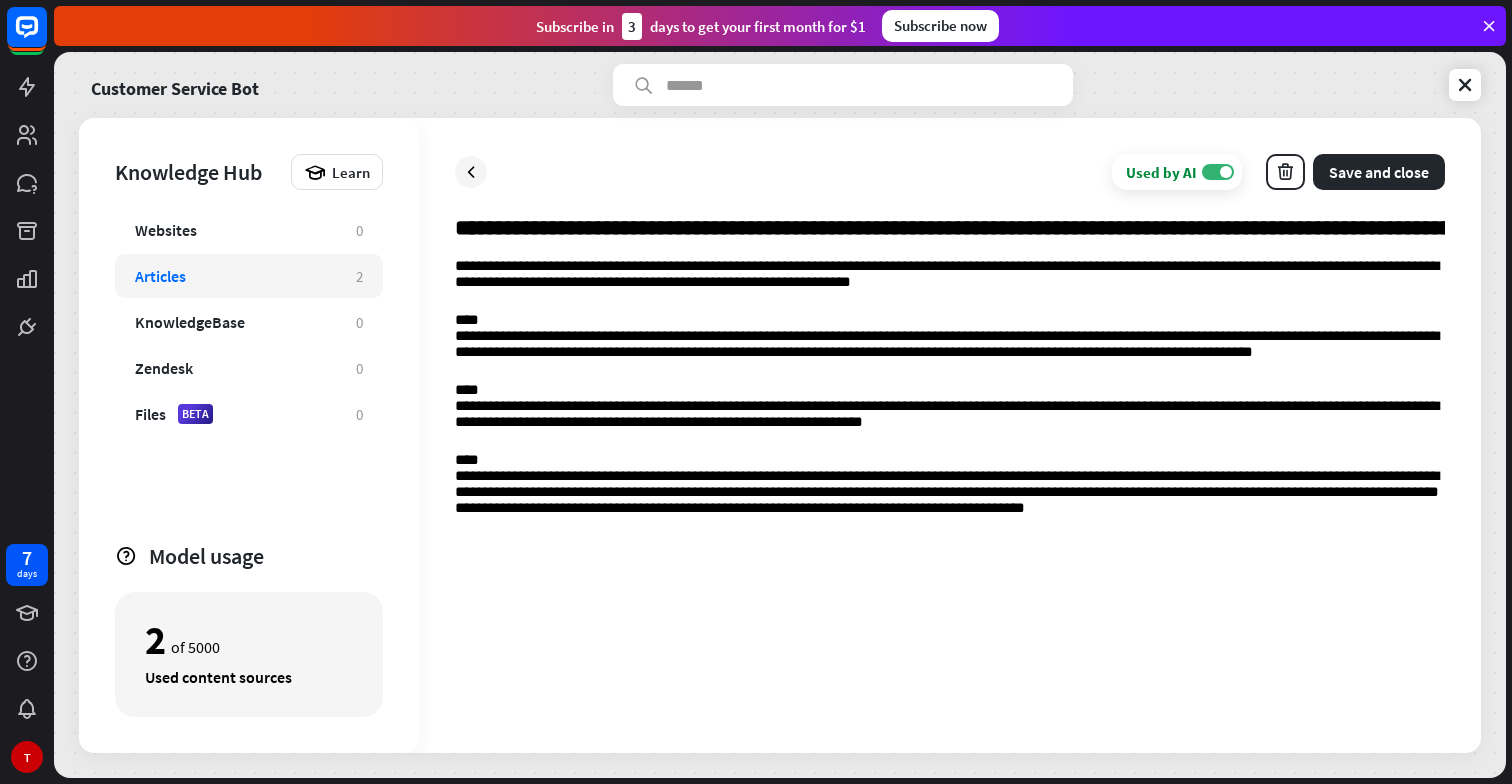 click on "**********" at bounding box center [950, 417] 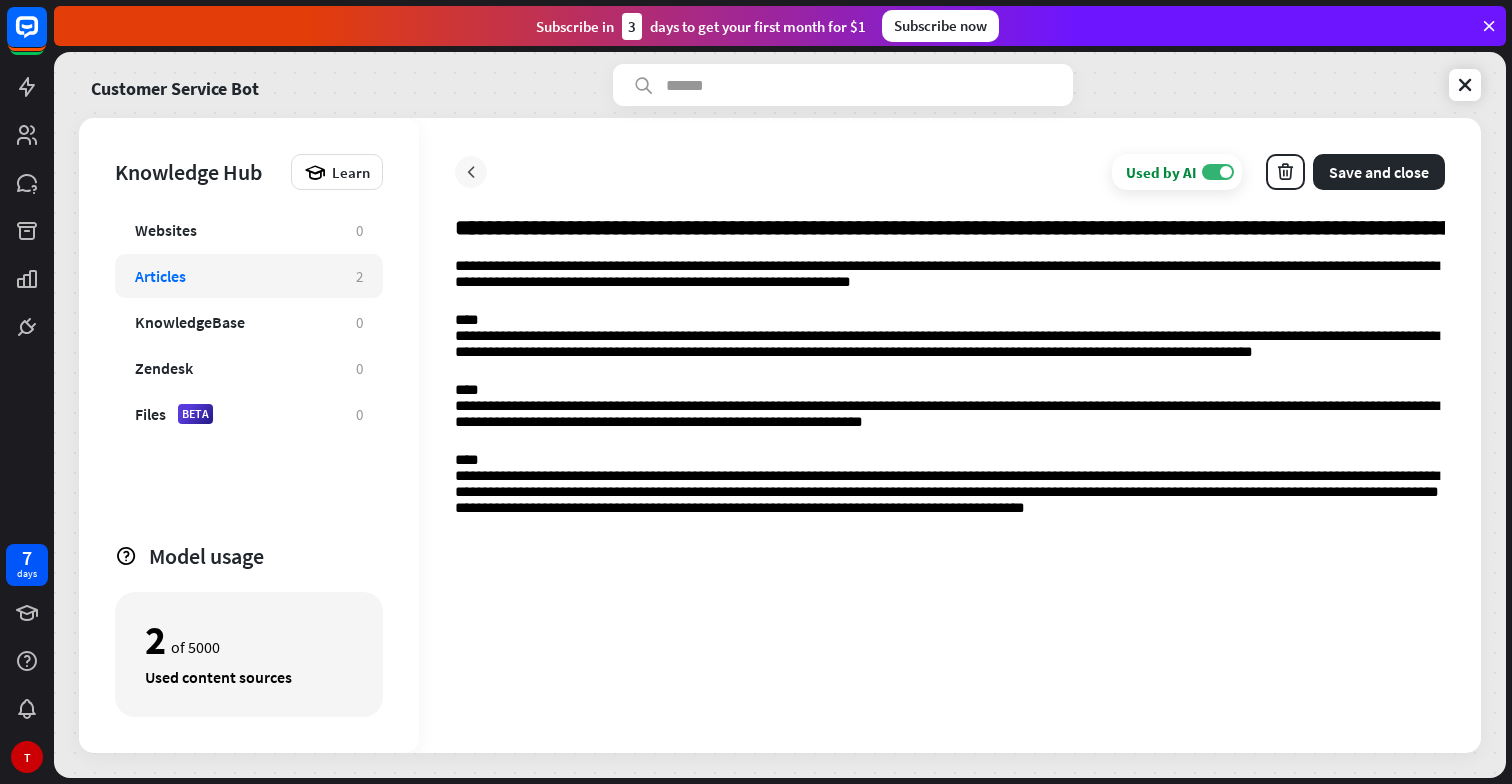 click at bounding box center [471, 172] 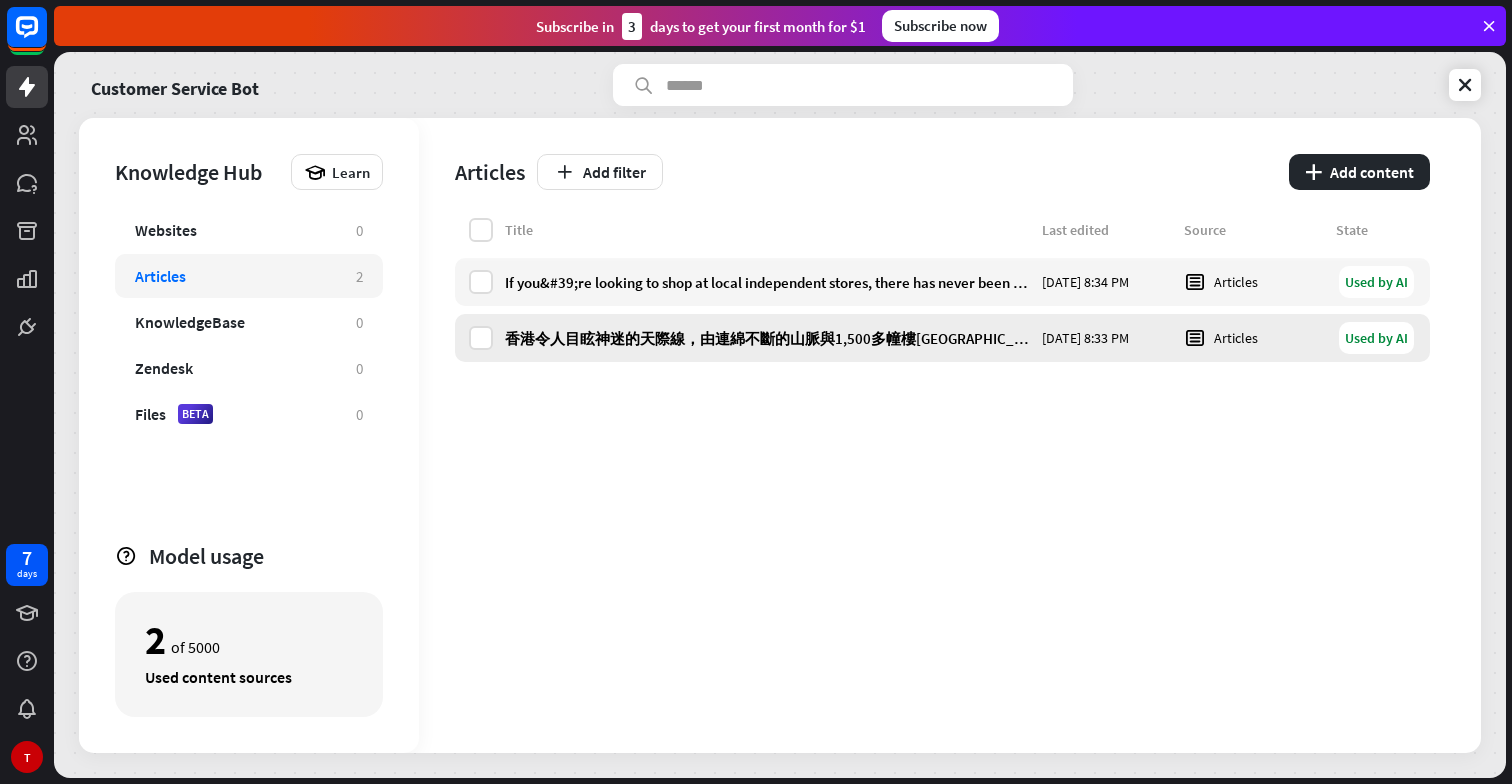 click on "香港令人目眩神迷的天際線，由連綿不斷的山脈與1,500多幢樓[GEOGRAPHIC_DATA]互相交織而成
[DATE] 8:33 PM
Articles
Used by AI" at bounding box center [942, 338] 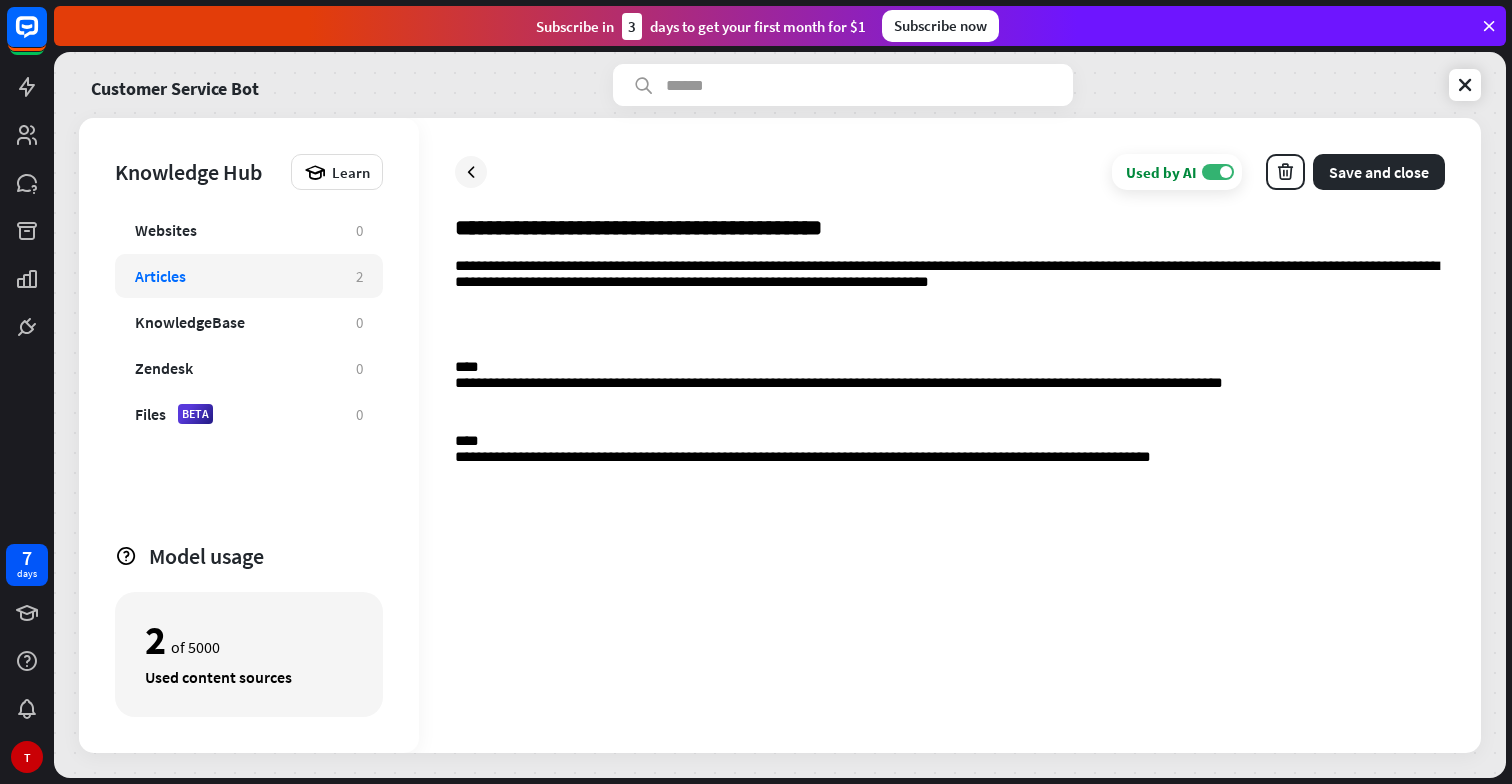 click on "**********" at bounding box center (950, 470) 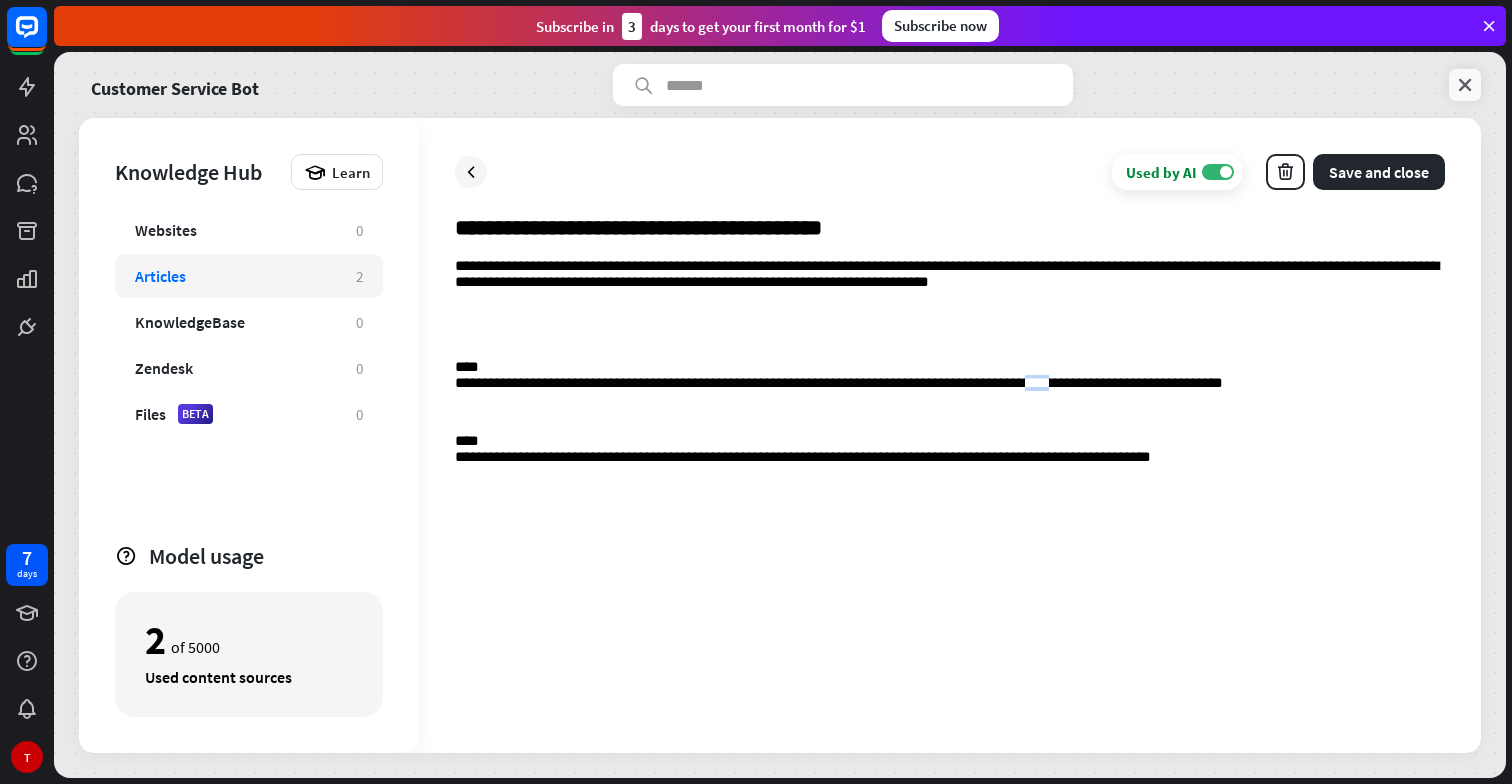 click at bounding box center (1465, 85) 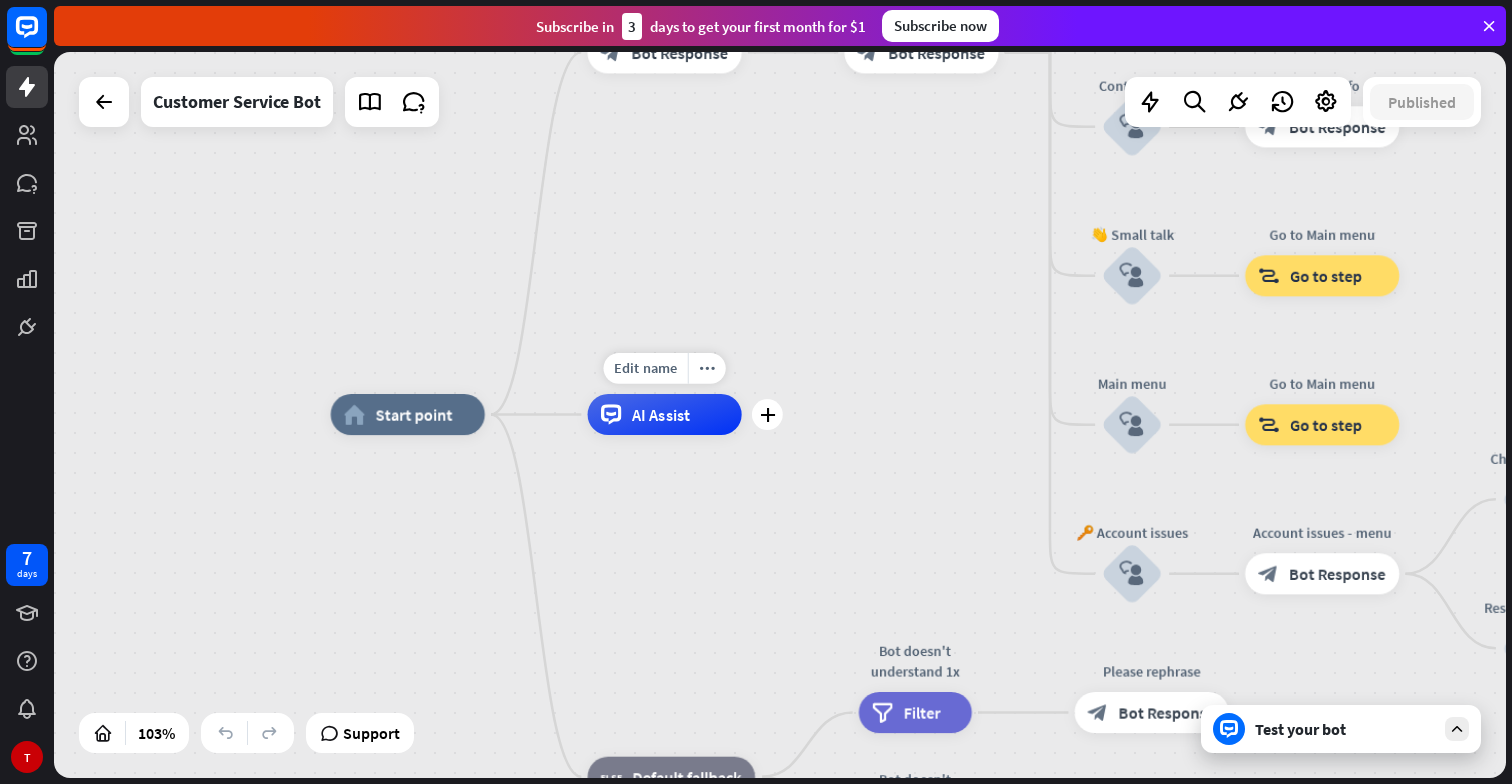 click on "AI Assist" at bounding box center [665, 414] 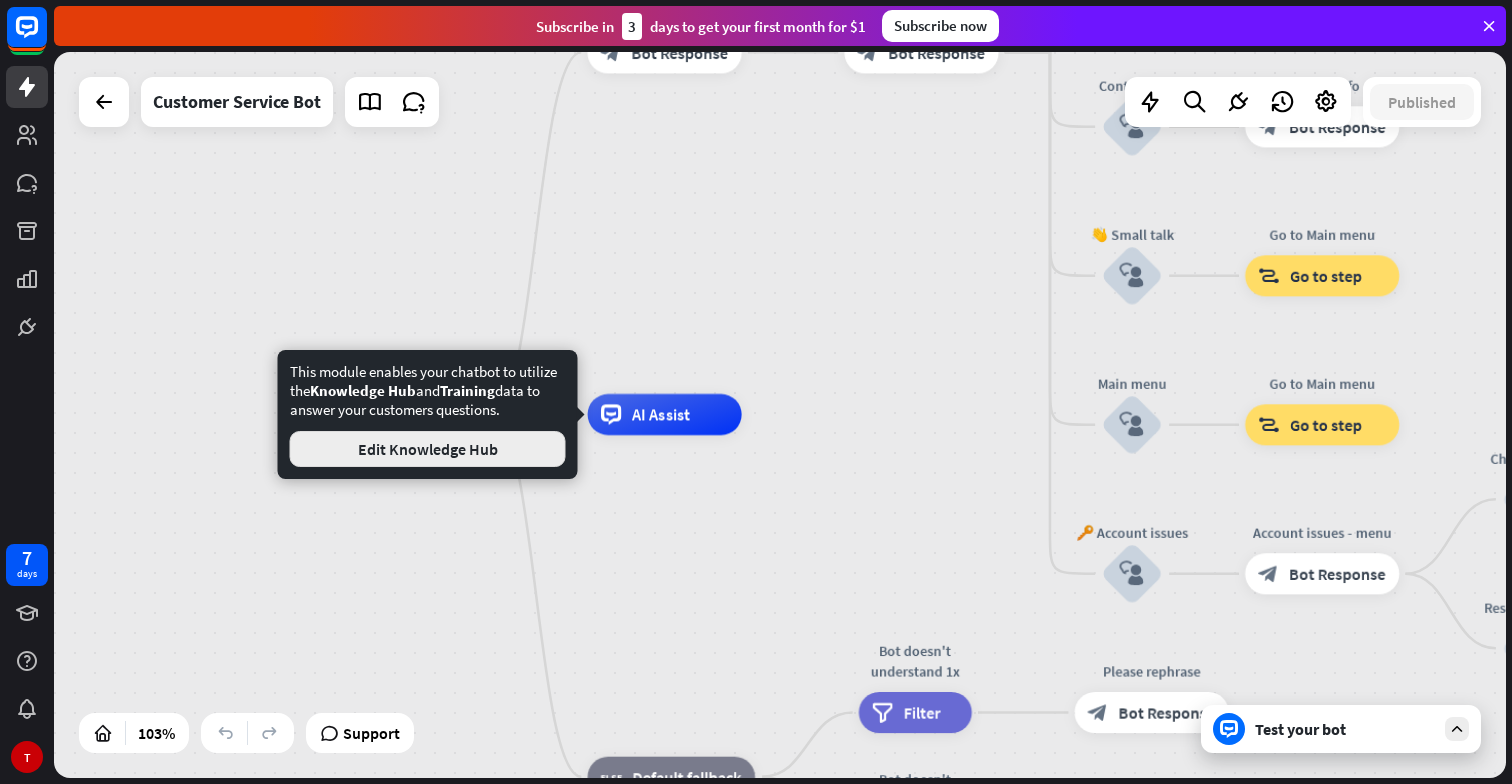 click on "Edit Knowledge Hub" at bounding box center (428, 449) 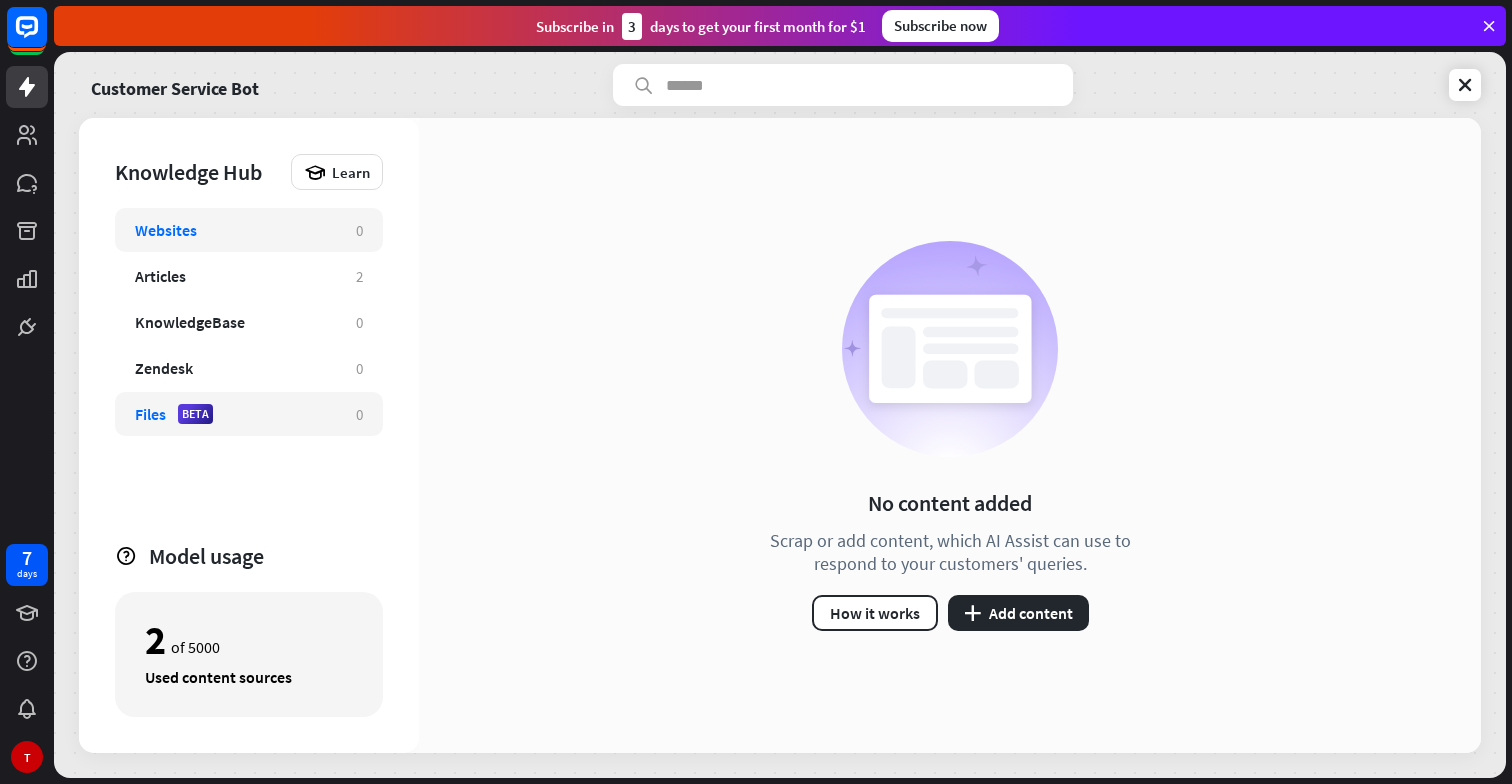 click on "Files
BETA" at bounding box center (235, 414) 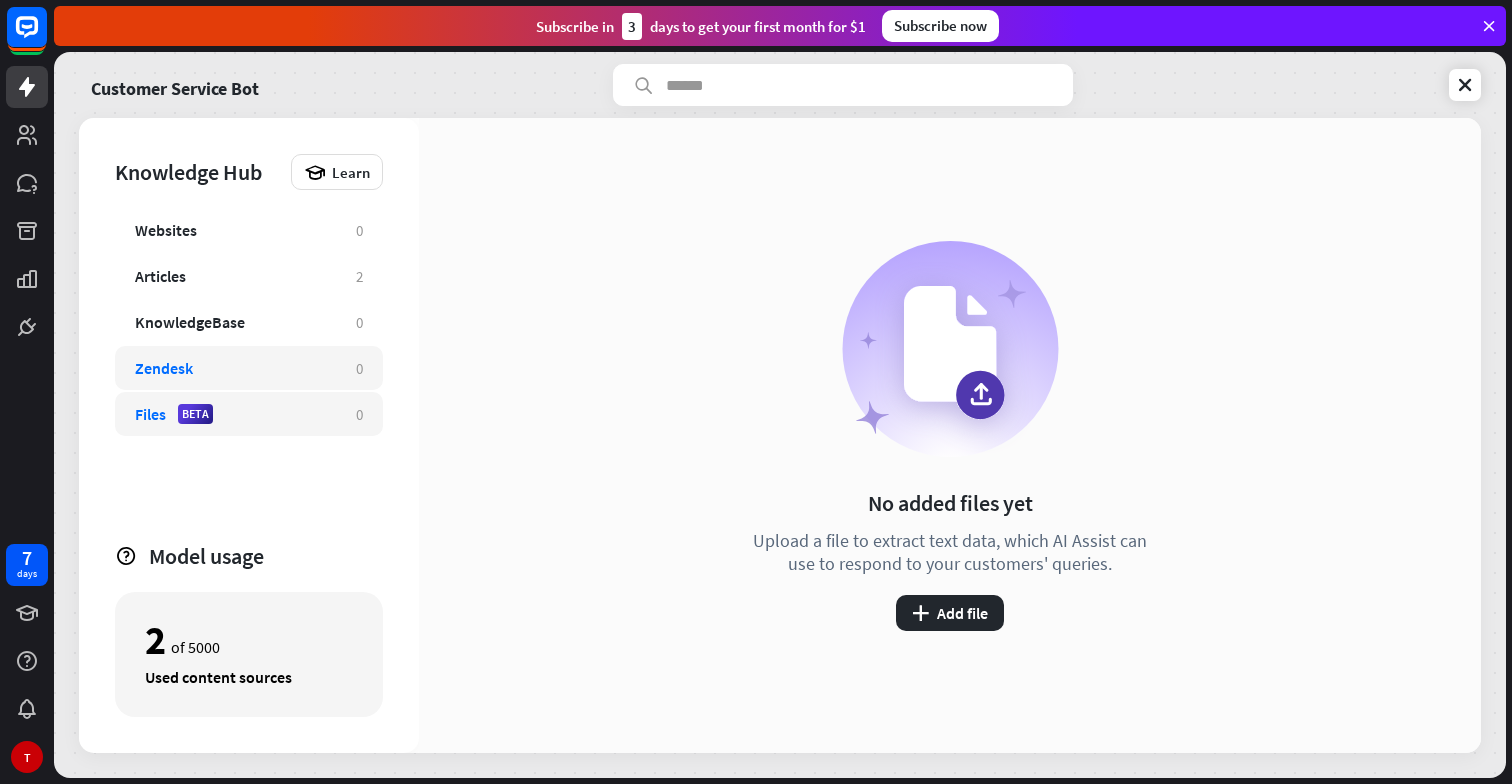 click on "Zendesk" at bounding box center [235, 368] 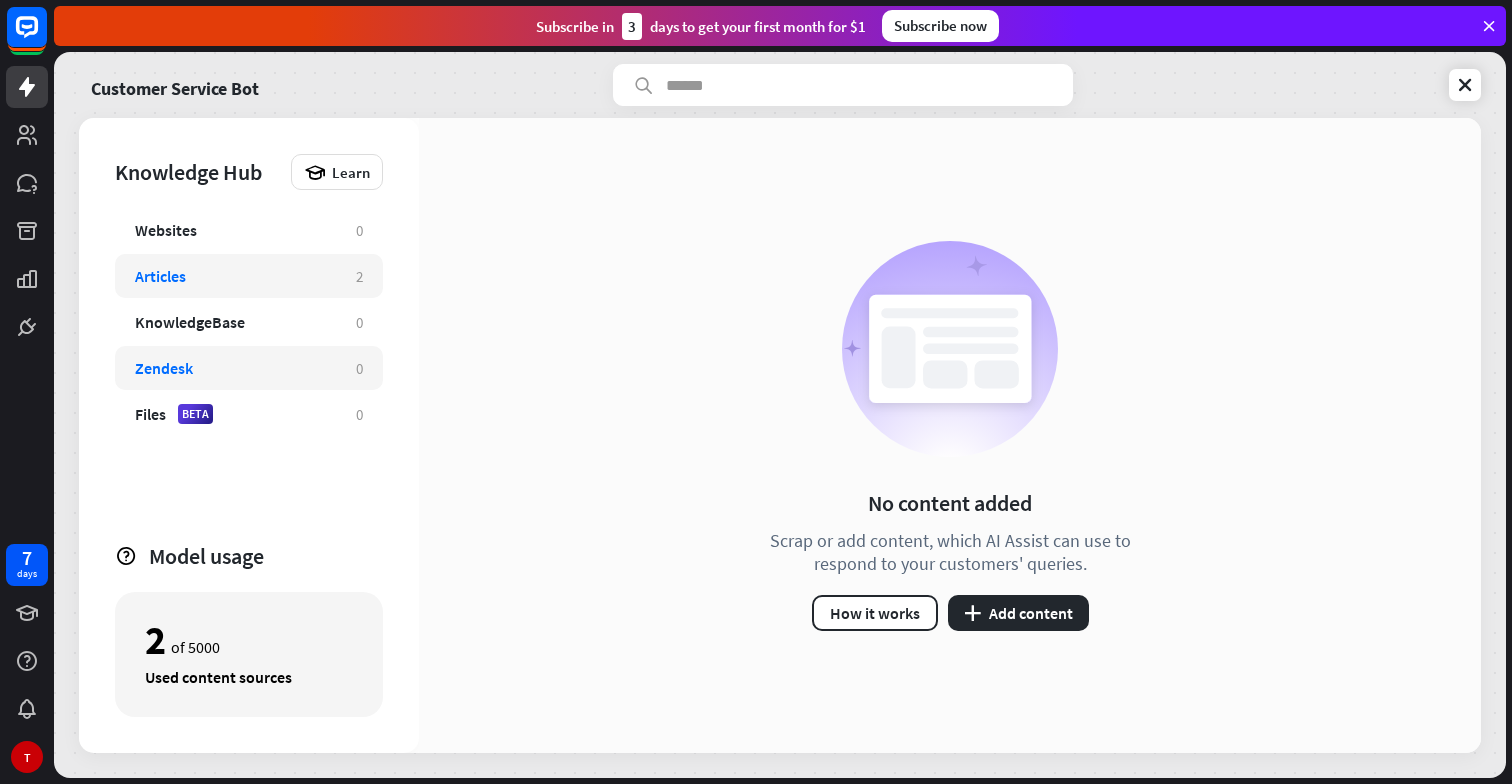 click on "Articles     2" at bounding box center [249, 276] 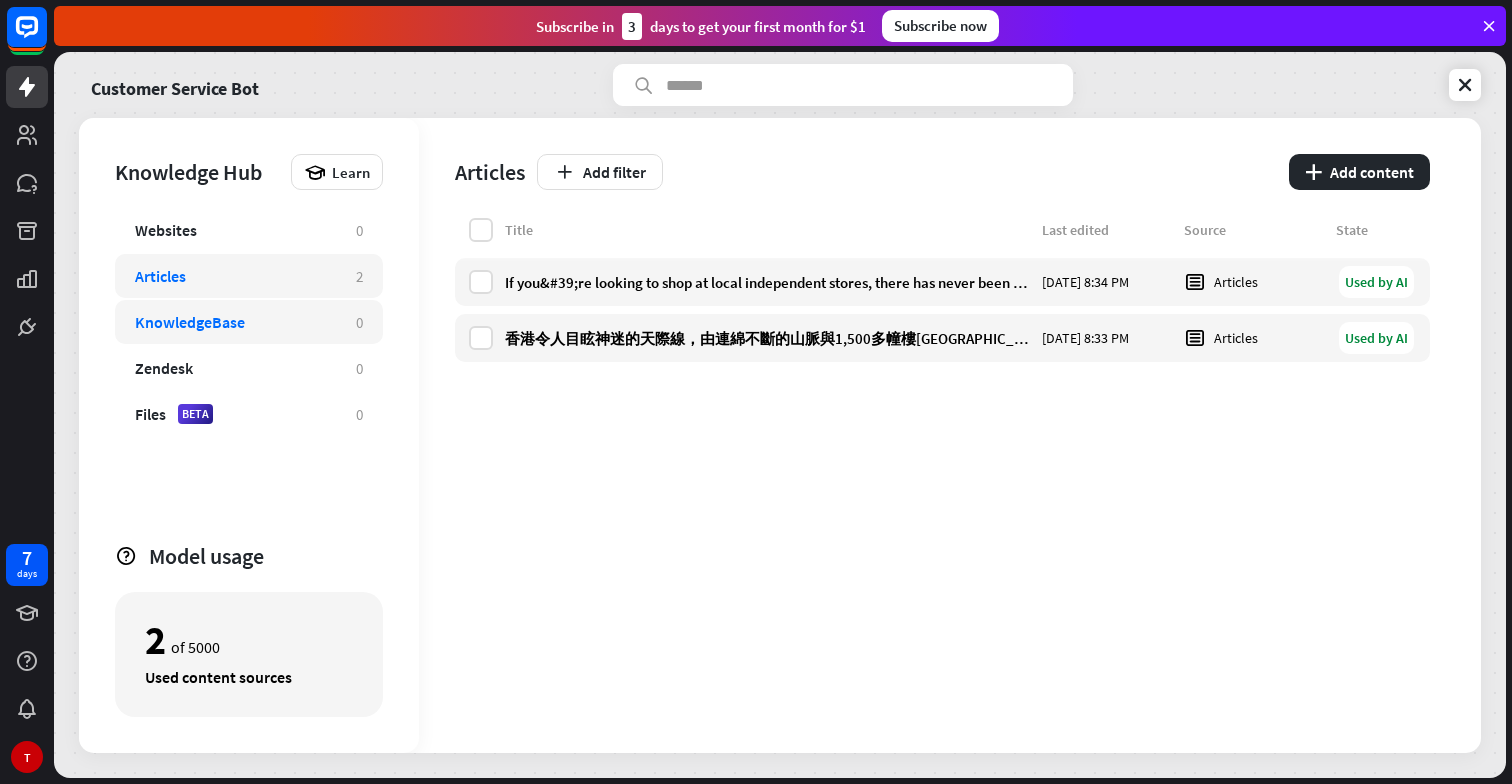 click on "KnowledgeBase" at bounding box center (235, 322) 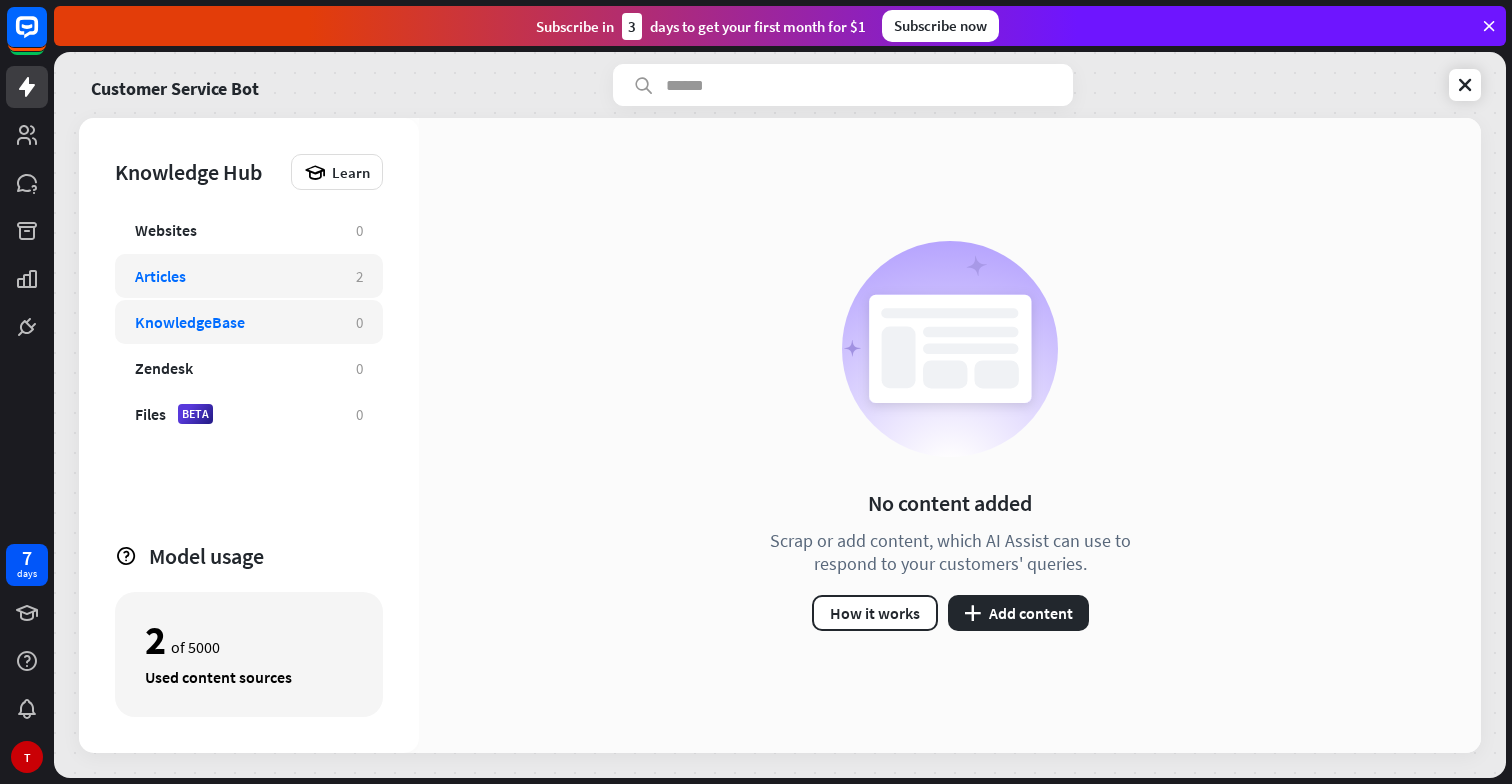 click on "Articles" at bounding box center [235, 276] 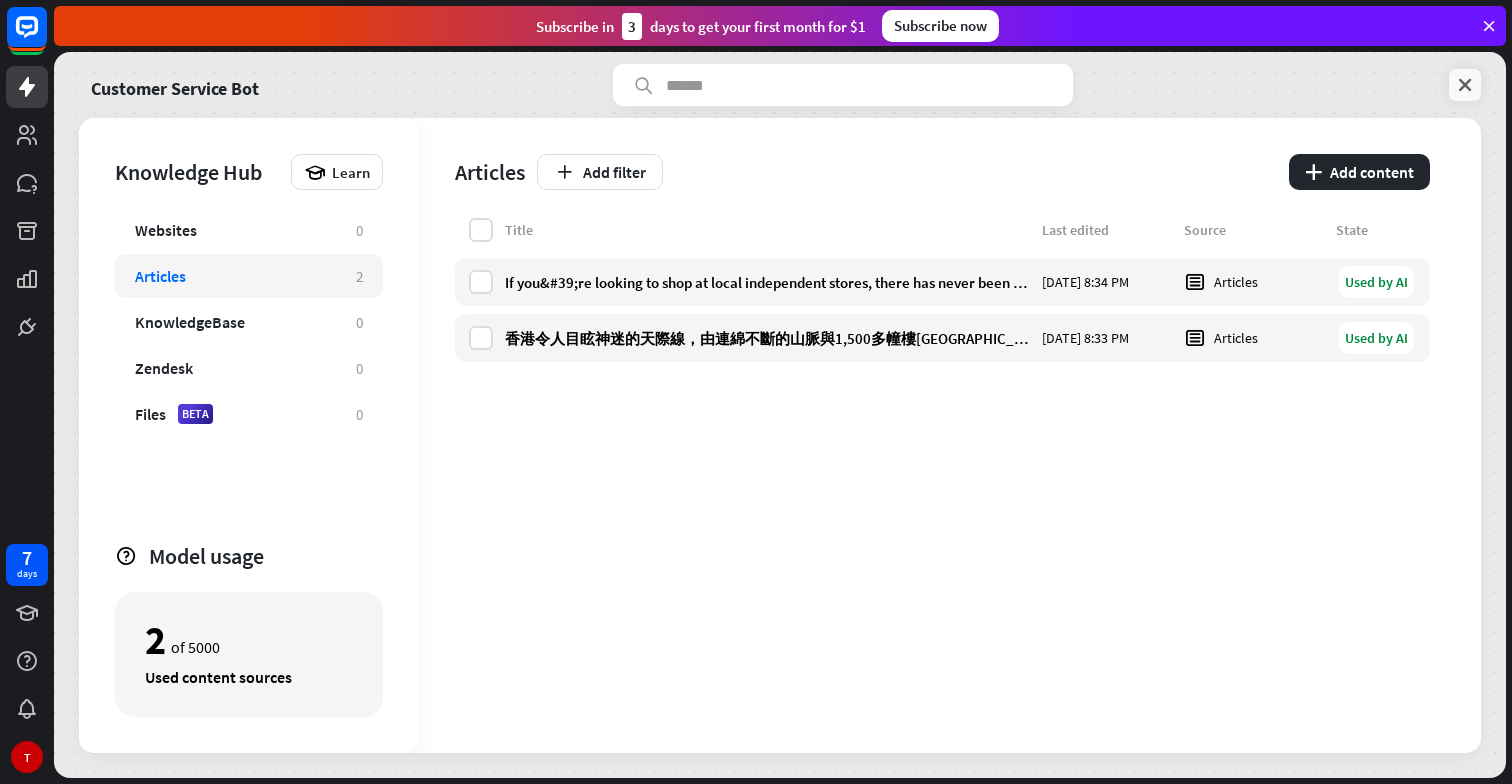 click at bounding box center (1465, 85) 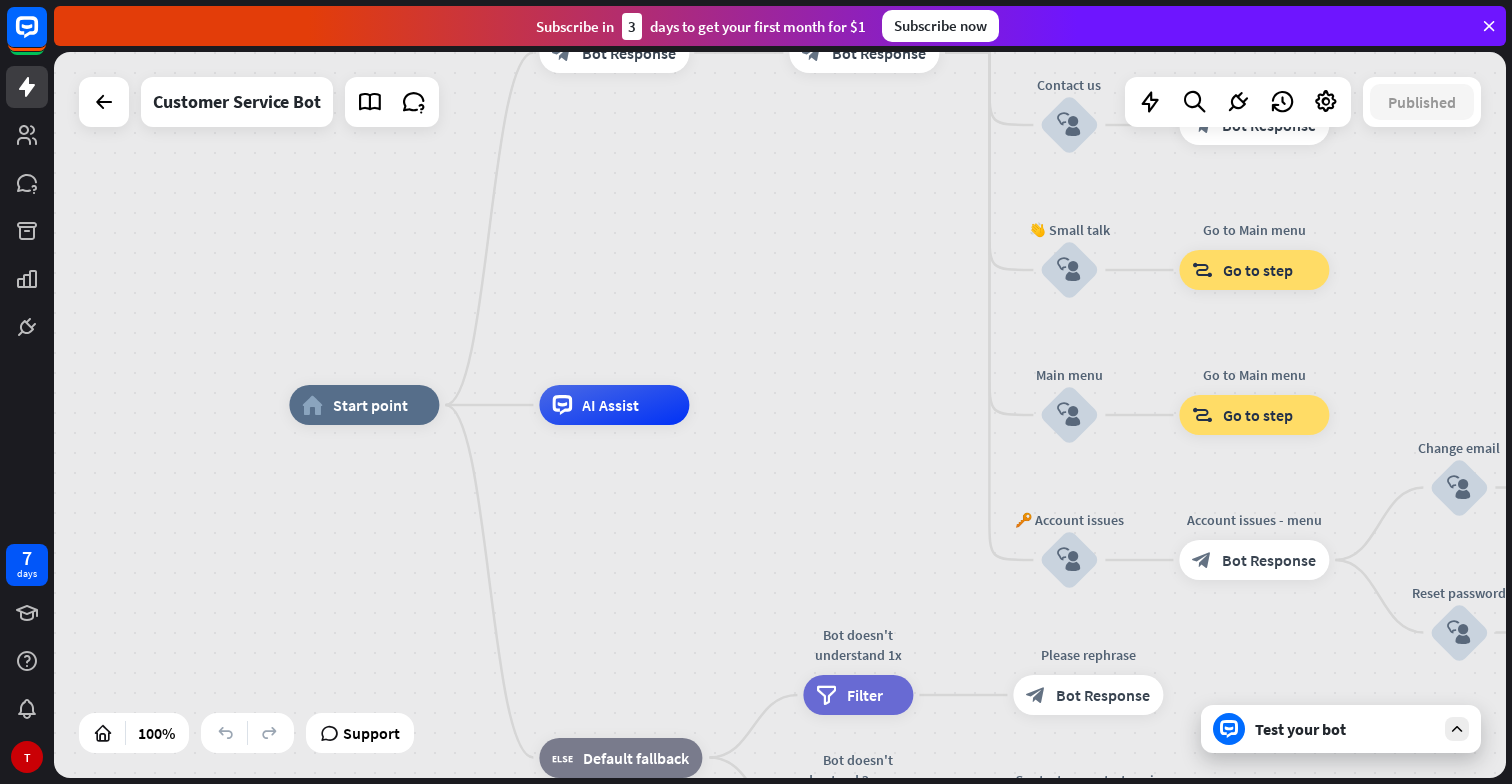 drag, startPoint x: 849, startPoint y: 418, endPoint x: 767, endPoint y: 398, distance: 84.40379 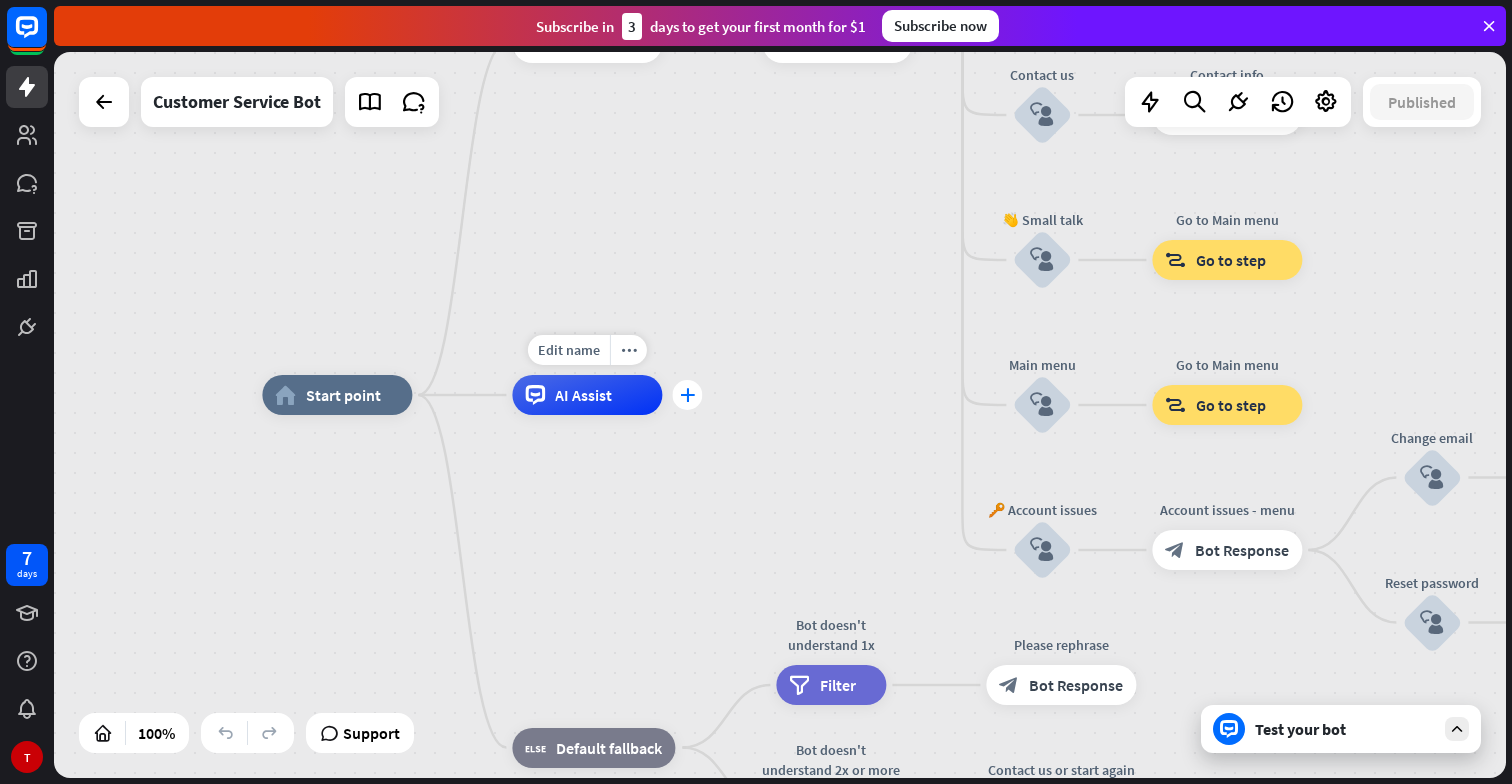 click on "plus" at bounding box center (687, 395) 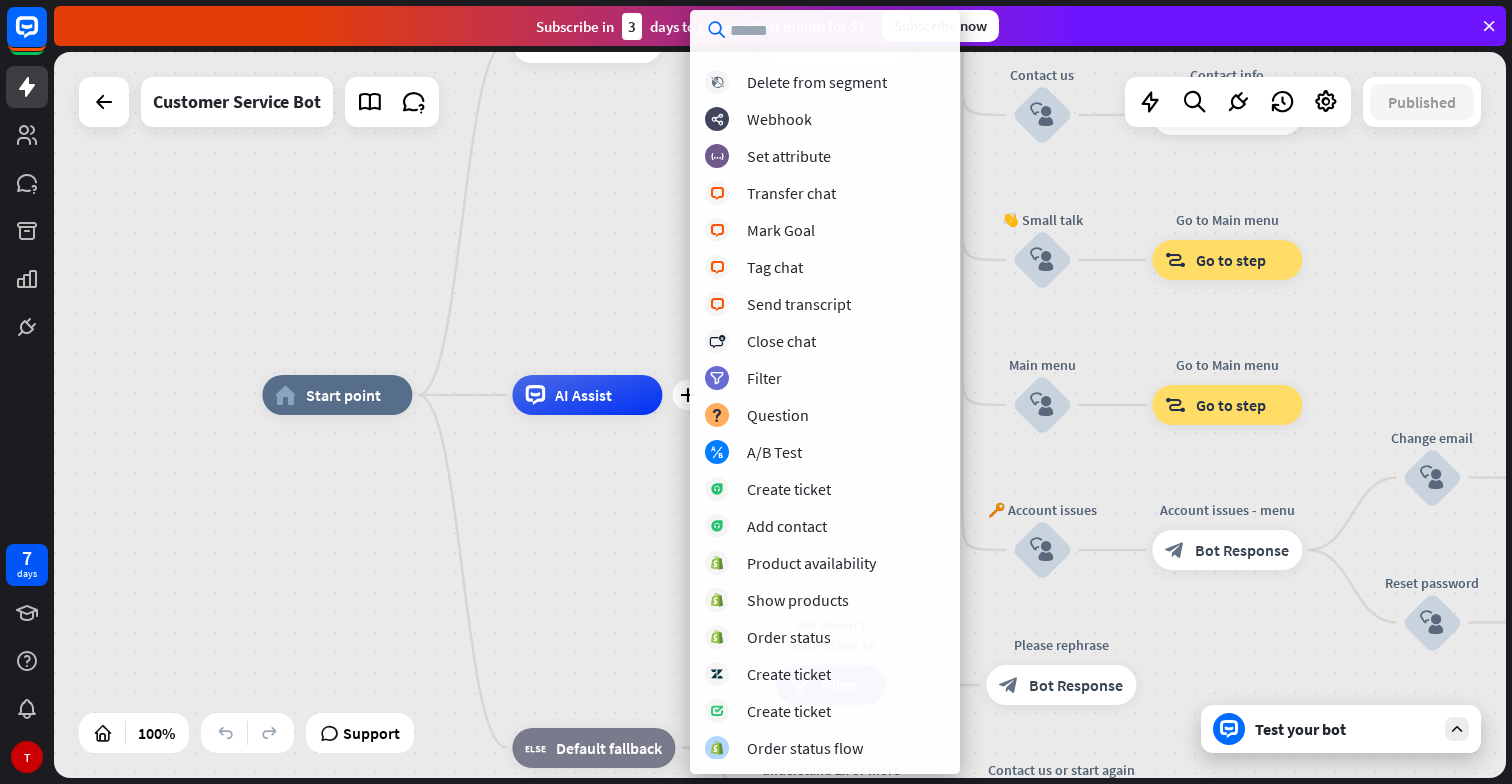 scroll, scrollTop: 293, scrollLeft: 0, axis: vertical 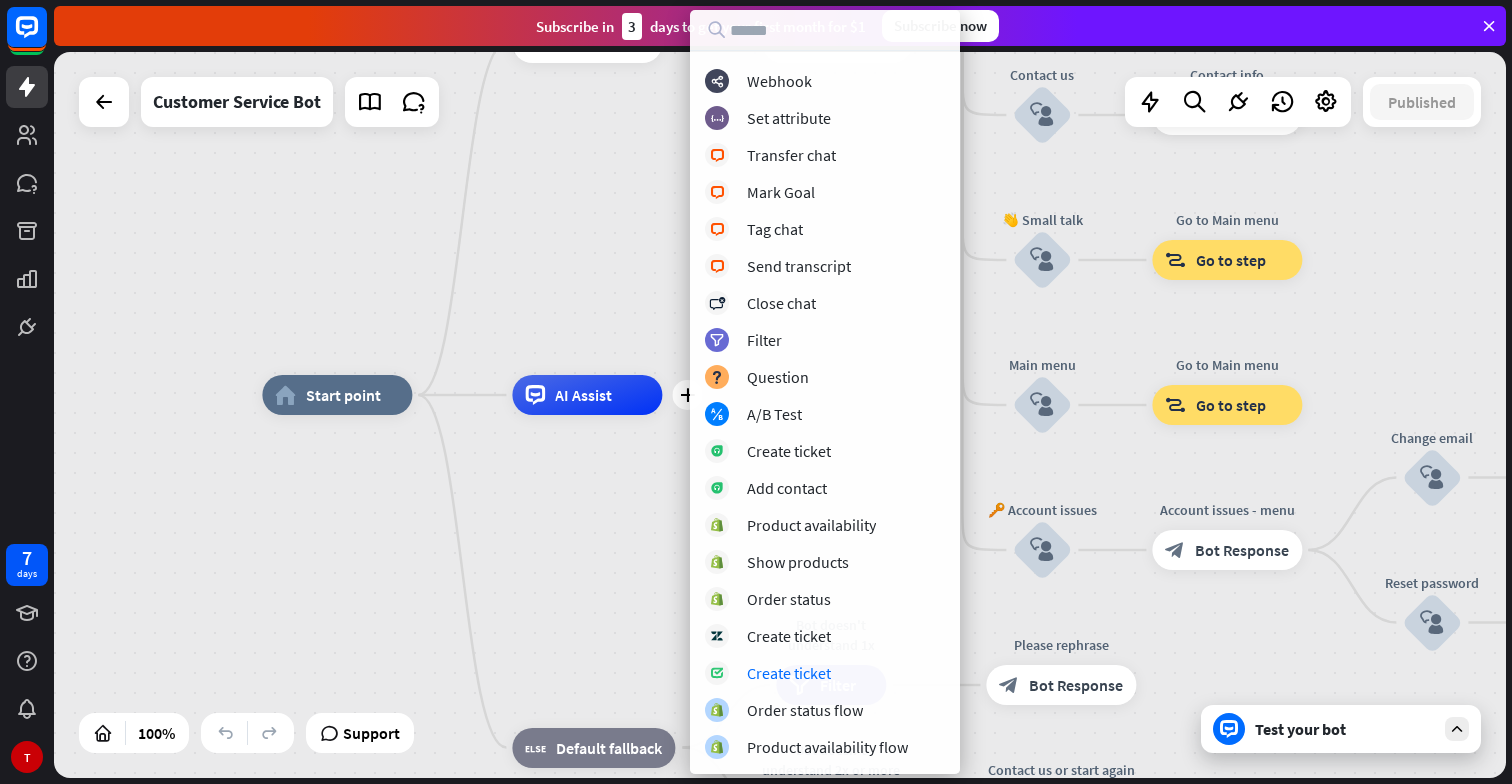 click on "home_2   Start point                 Welcome message   block_bot_response   Bot Response                 🔙 Main menu   block_bot_response   Bot Response                 Our offer   block_user_input                 Select product category   block_bot_response   Bot Response                 ❓ Question   block_user_input                 How can I help you?   block_bot_response   Bot Response                 FAQ   block_user_input                 Type your question   block_bot_response   Bot Response                 Popular questions   block_faq                 Feedback   block_user_input                 Feedback flow   builder_tree   Flow                 Newsletter   block_user_input                 Newsletter flow   builder_tree   Flow                 Contact us   block_user_input                 Contact info   block_bot_response   Bot Response                 👋 Small talk   block_user_input                 Go to Main menu   block_goto   Go to step                 Main menu" at bounding box center [988, 758] 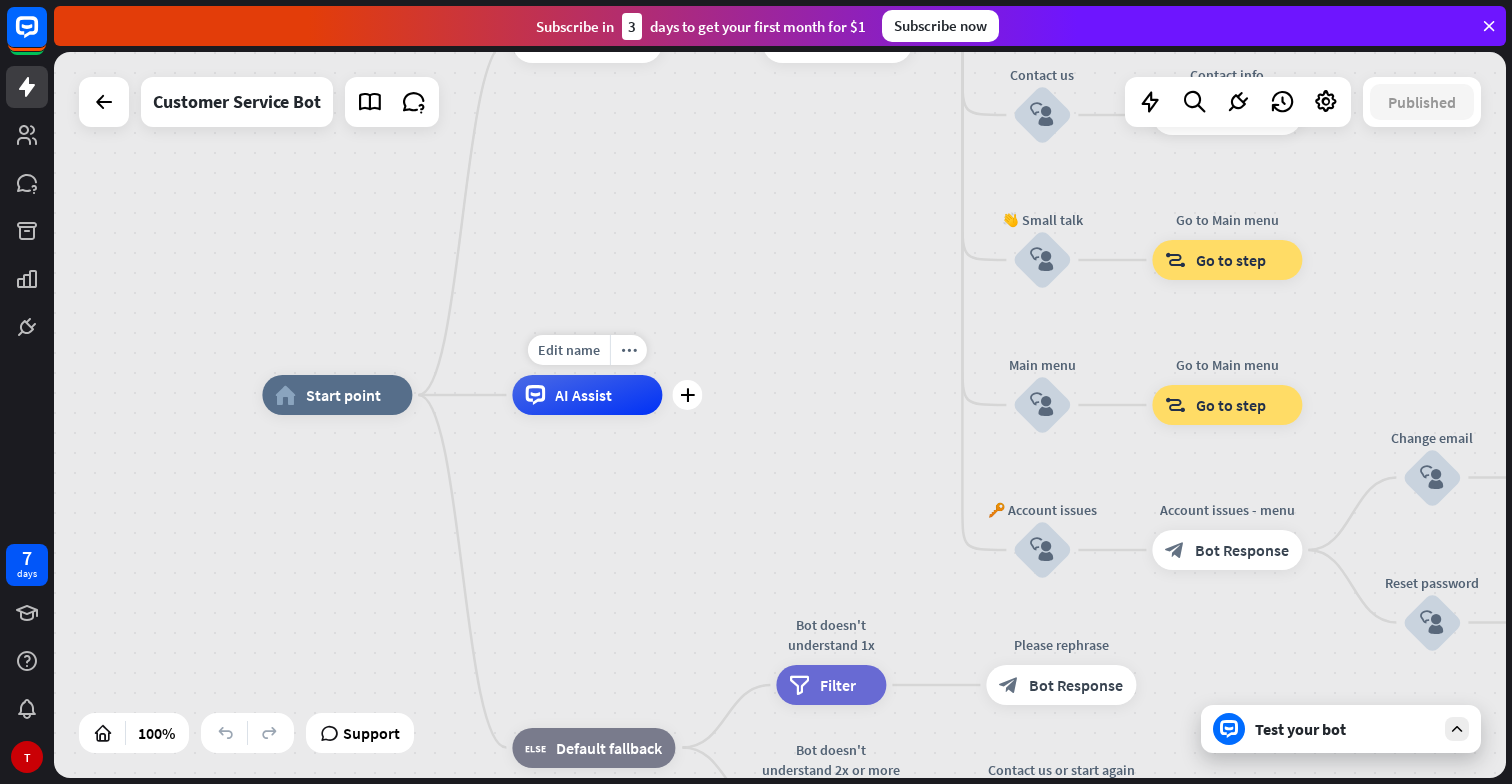 drag, startPoint x: 644, startPoint y: 396, endPoint x: 644, endPoint y: 413, distance: 17 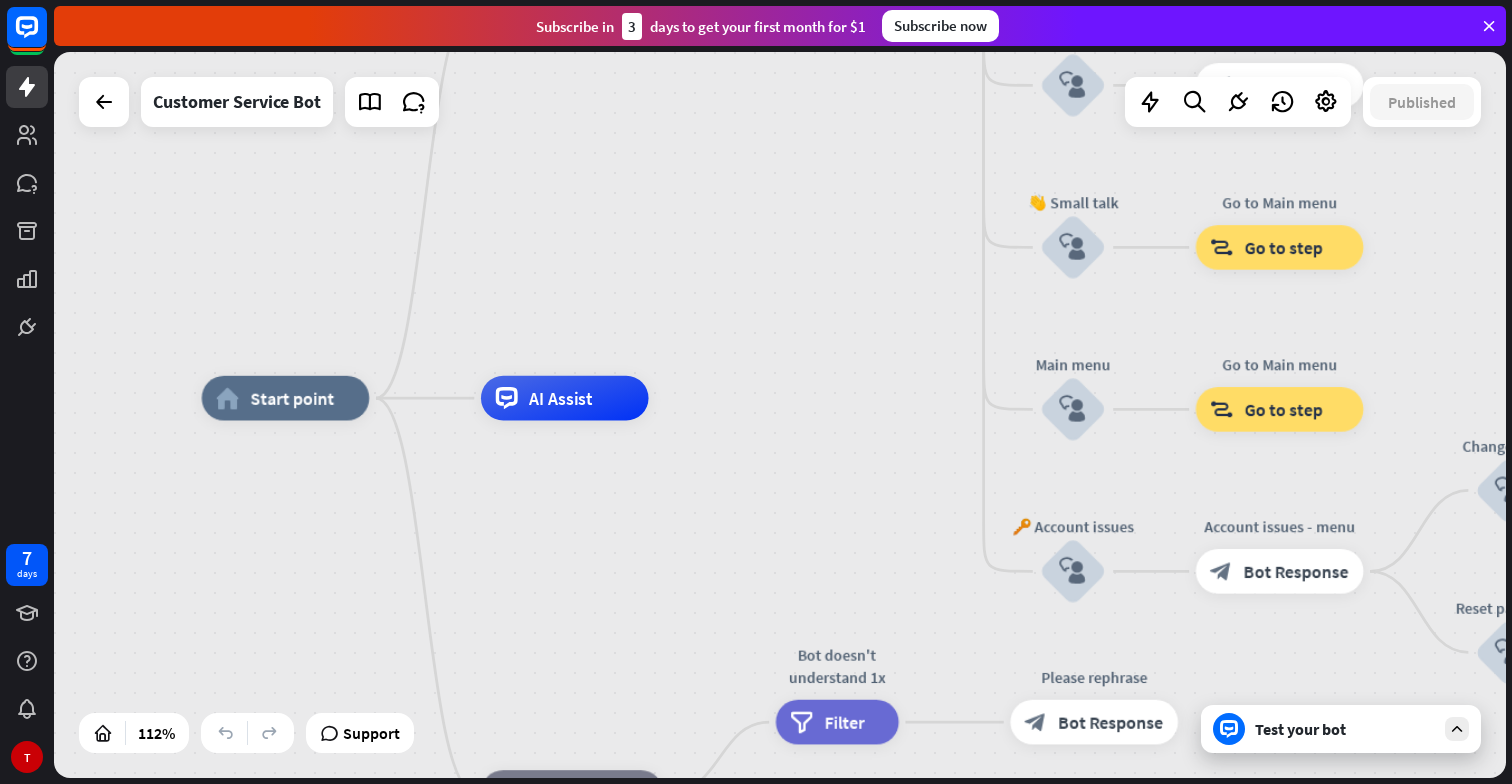 click on "home_2   Start point                 Welcome message   block_bot_response   Bot Response                 🔙 Main menu   block_bot_response   Bot Response                 Our offer   block_user_input                 Select product category   block_bot_response   Bot Response                 ❓ Question   block_user_input                 How can I help you?   block_bot_response   Bot Response                 FAQ   block_user_input                 Type your question   block_bot_response   Bot Response                 Popular questions   block_faq                 Feedback   block_user_input                 Feedback flow   builder_tree   Flow                 Newsletter   block_user_input                 Newsletter flow   builder_tree   Flow                 Contact us   block_user_input                 Contact info   block_bot_response   Bot Response                 👋 Small talk   block_user_input                 Go to Main menu   block_goto   Go to step                 Main menu" at bounding box center [780, 415] 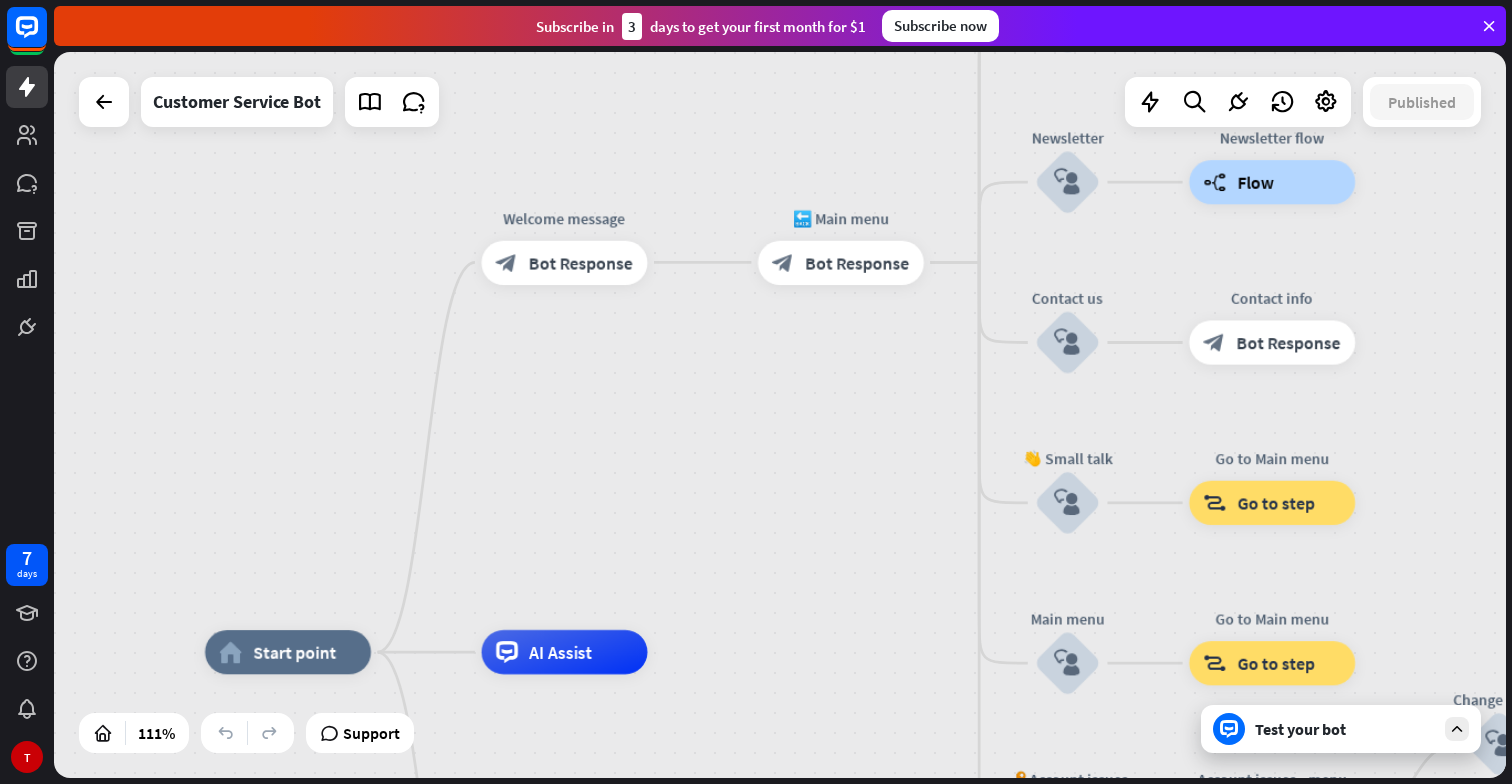 drag, startPoint x: 740, startPoint y: 297, endPoint x: 737, endPoint y: 552, distance: 255.01764 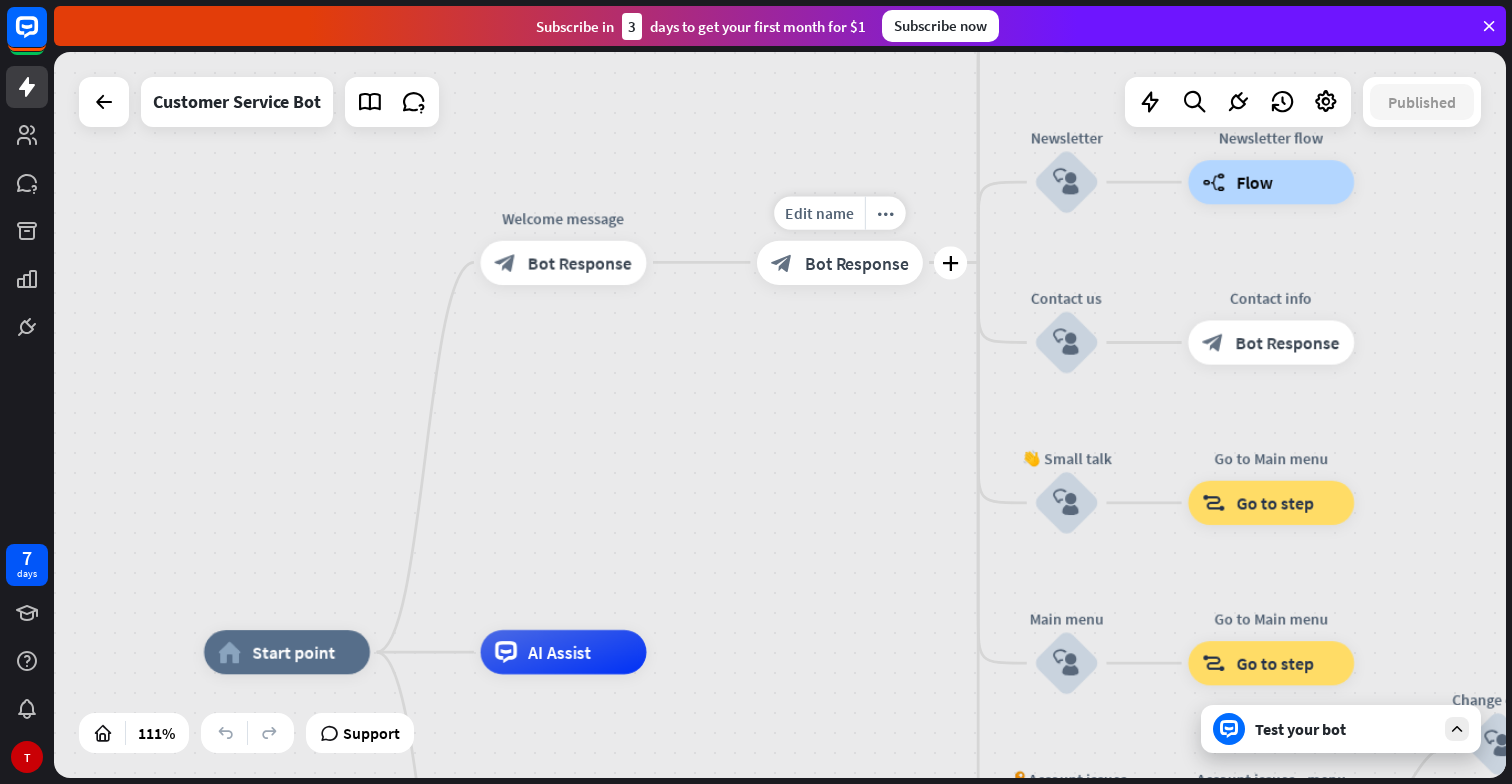 click on "Edit name   more_horiz         plus     block_bot_response   Bot Response" at bounding box center (840, 262) 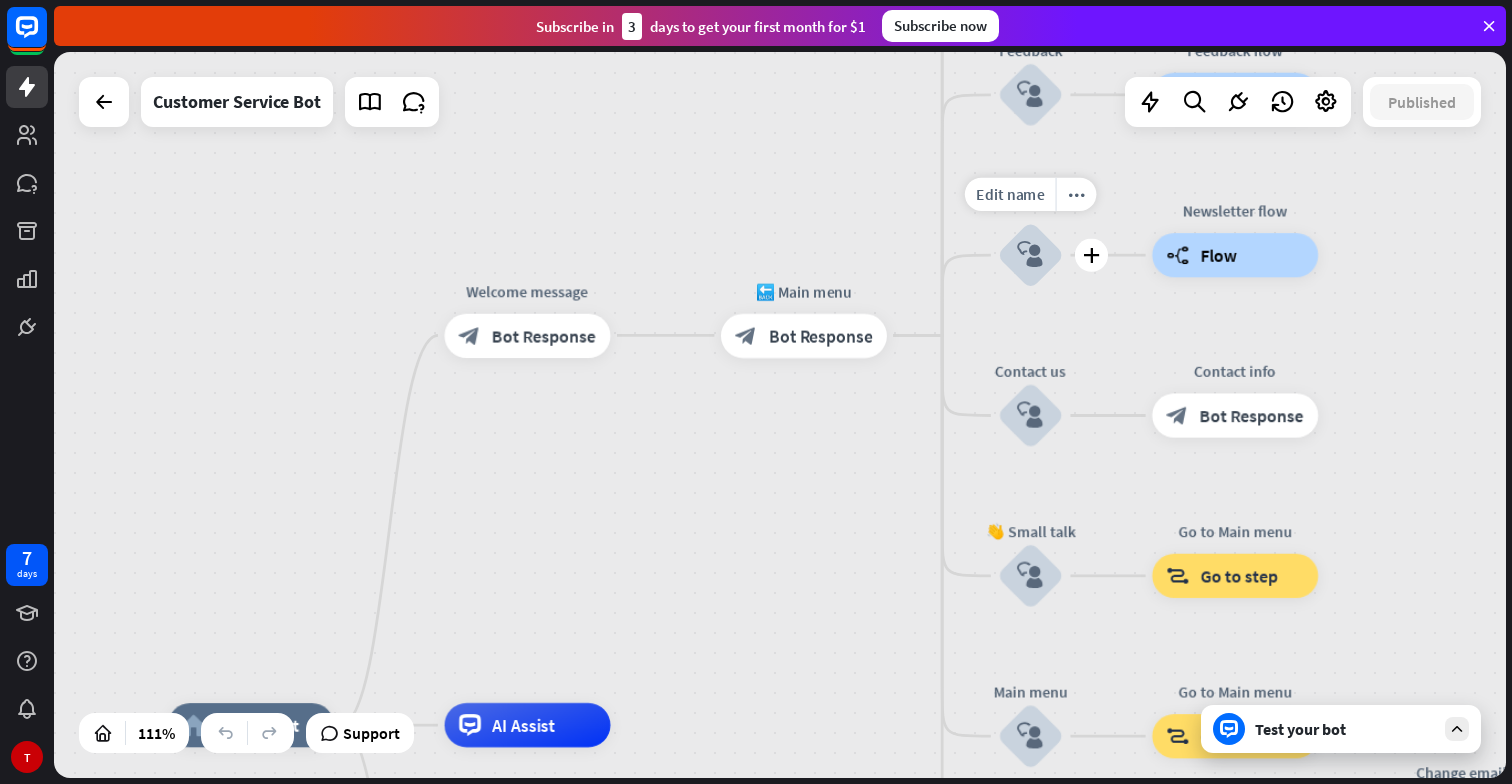 drag, startPoint x: 1028, startPoint y: 193, endPoint x: 992, endPoint y: 259, distance: 75.17979 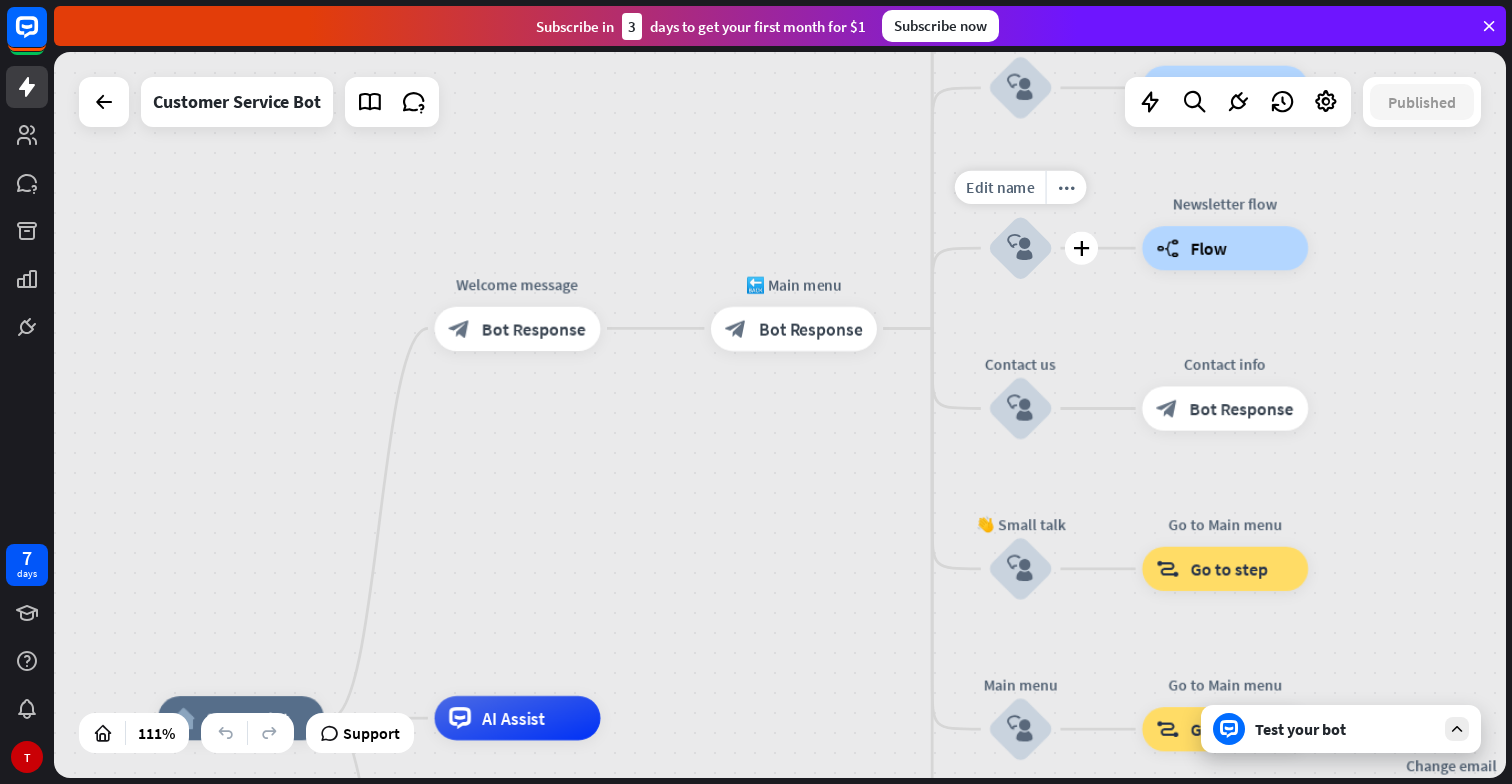 drag, startPoint x: 989, startPoint y: 254, endPoint x: 977, endPoint y: 254, distance: 12 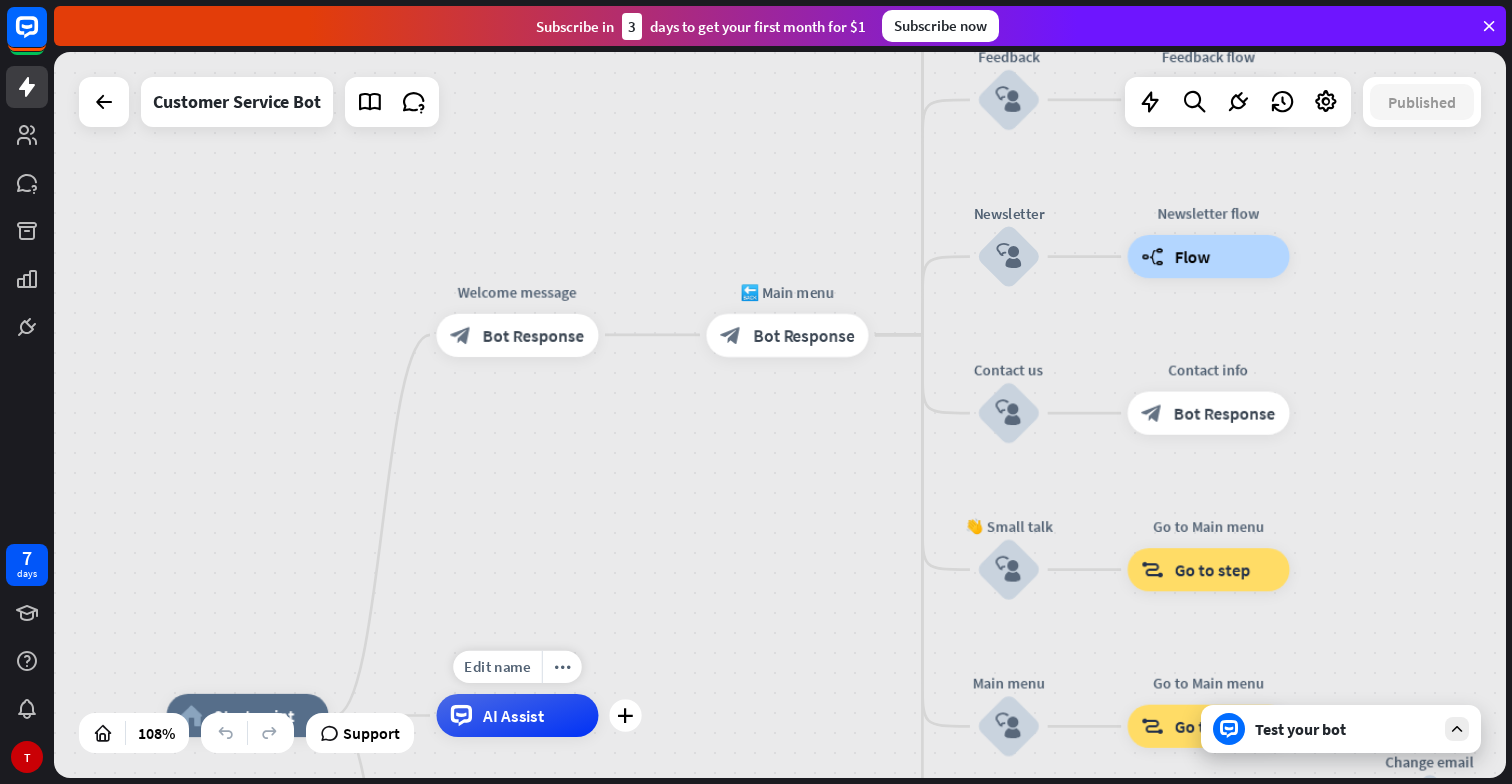 click on "AI Assist" at bounding box center (517, 715) 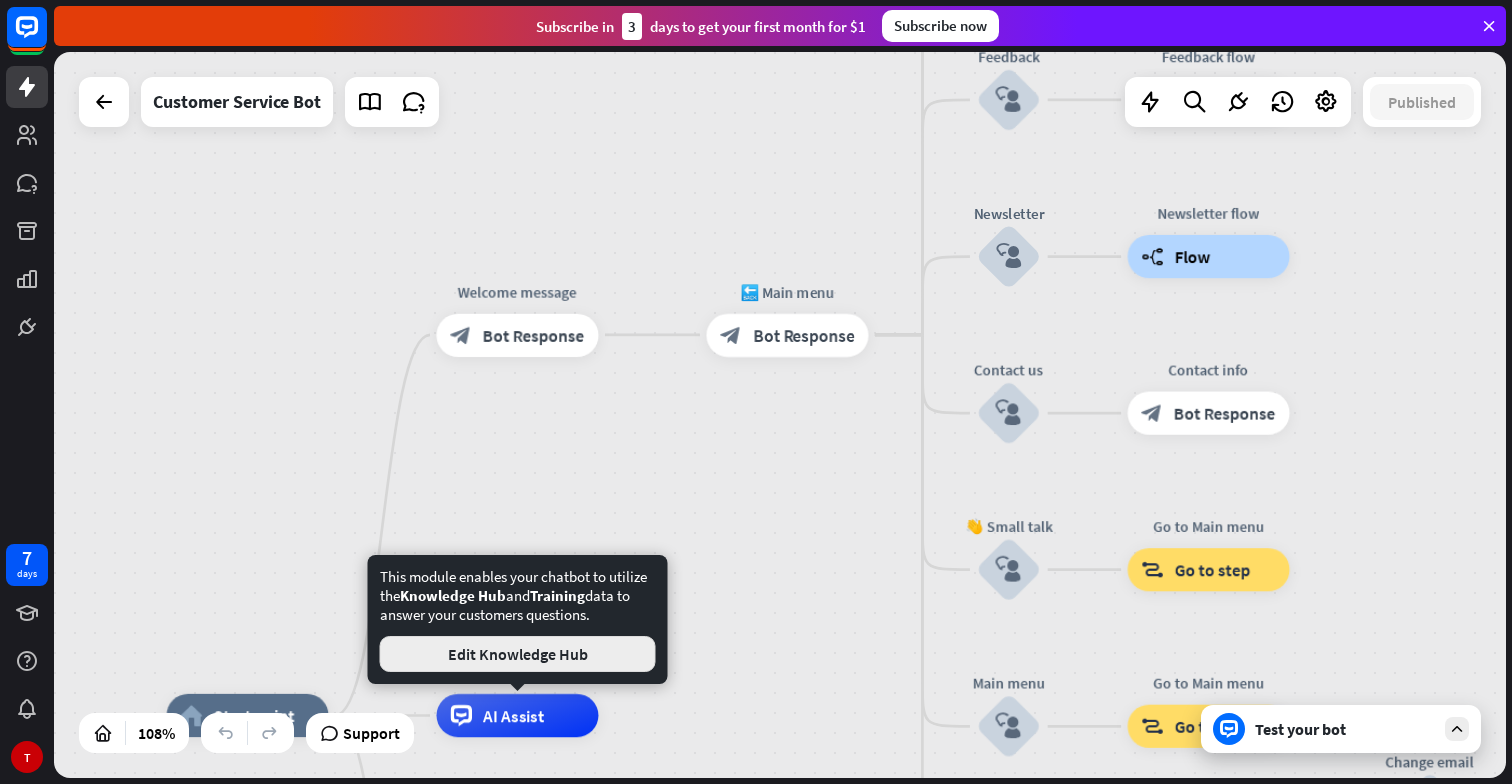 click on "Edit Knowledge Hub" at bounding box center [518, 654] 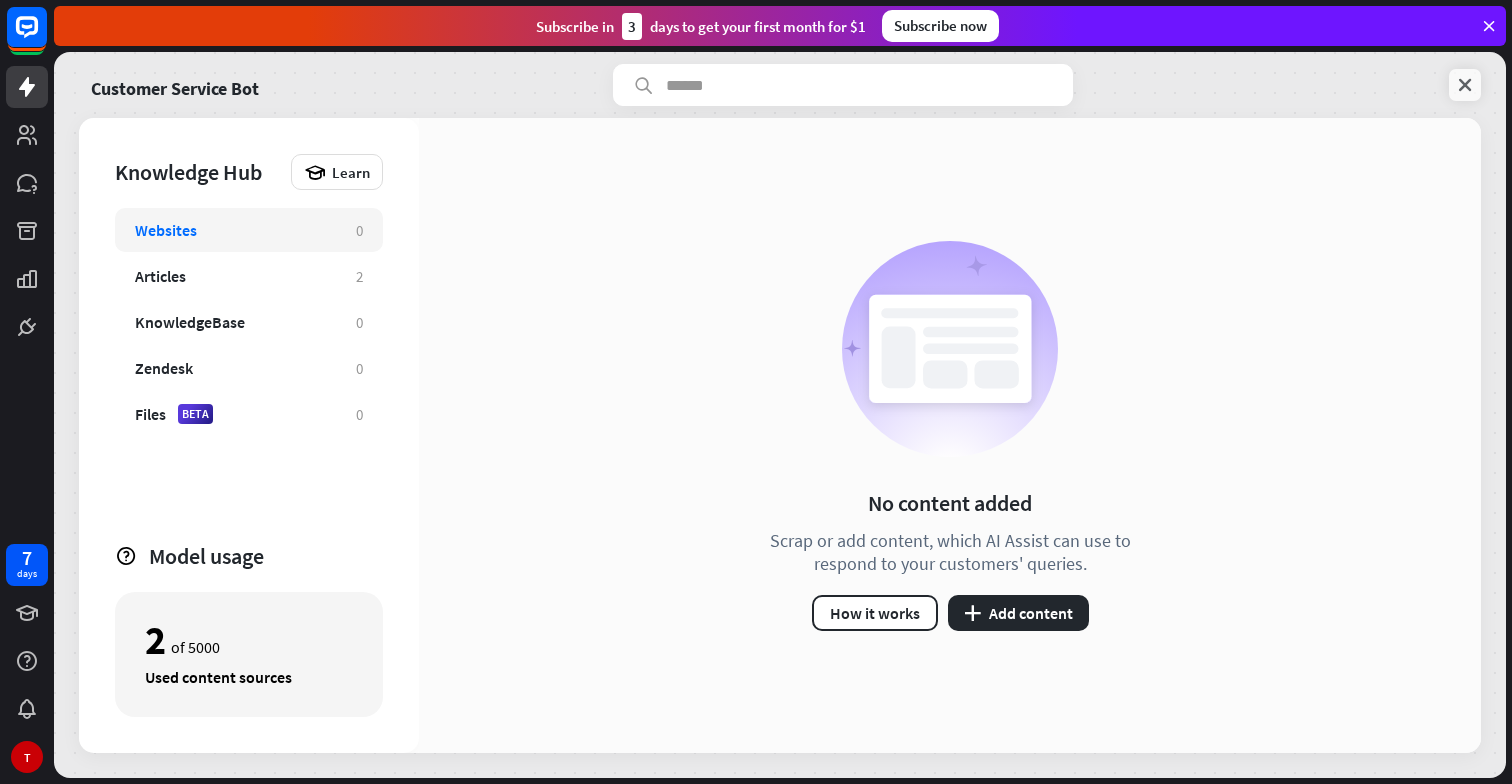 click at bounding box center (1465, 85) 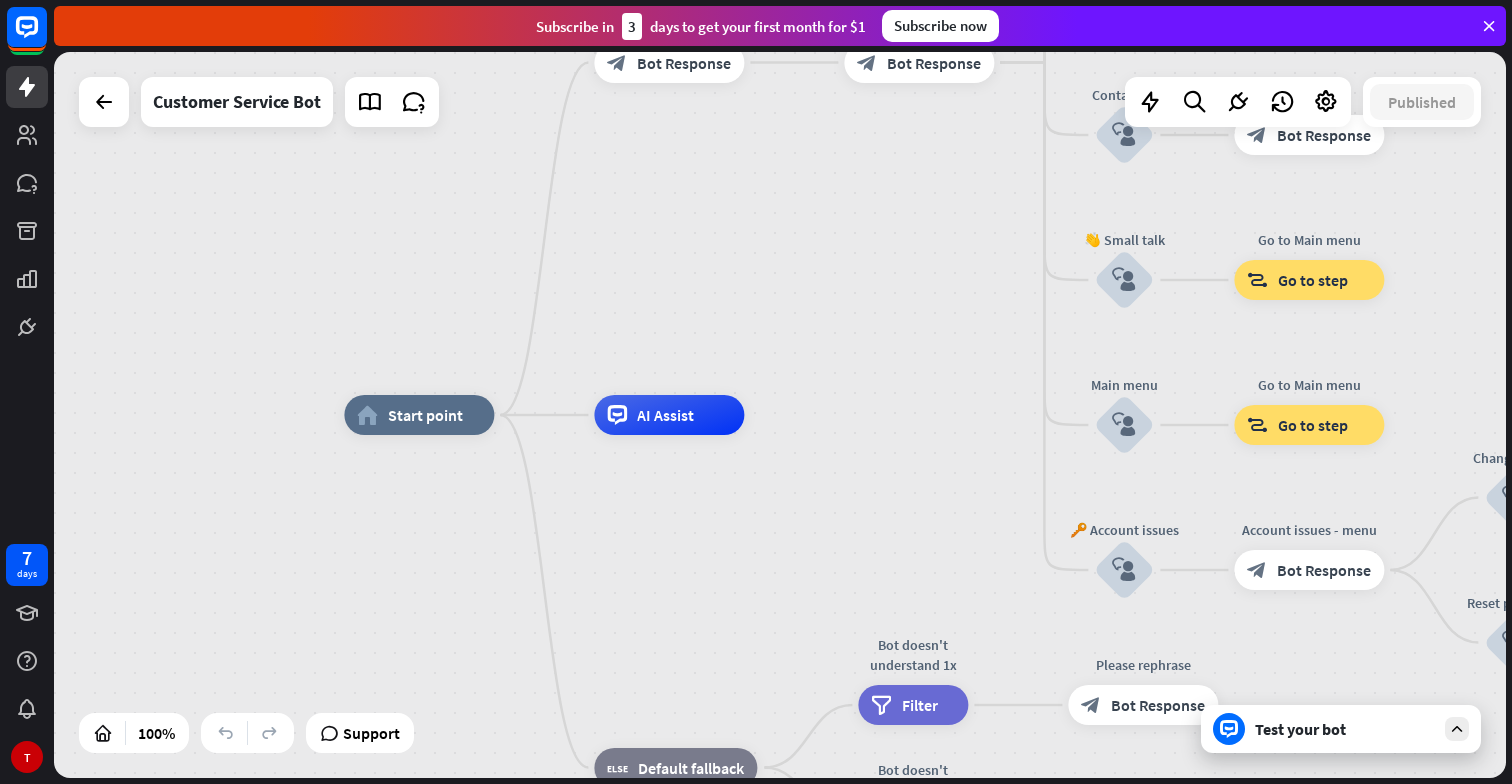 click on "Test your bot" at bounding box center [1345, 729] 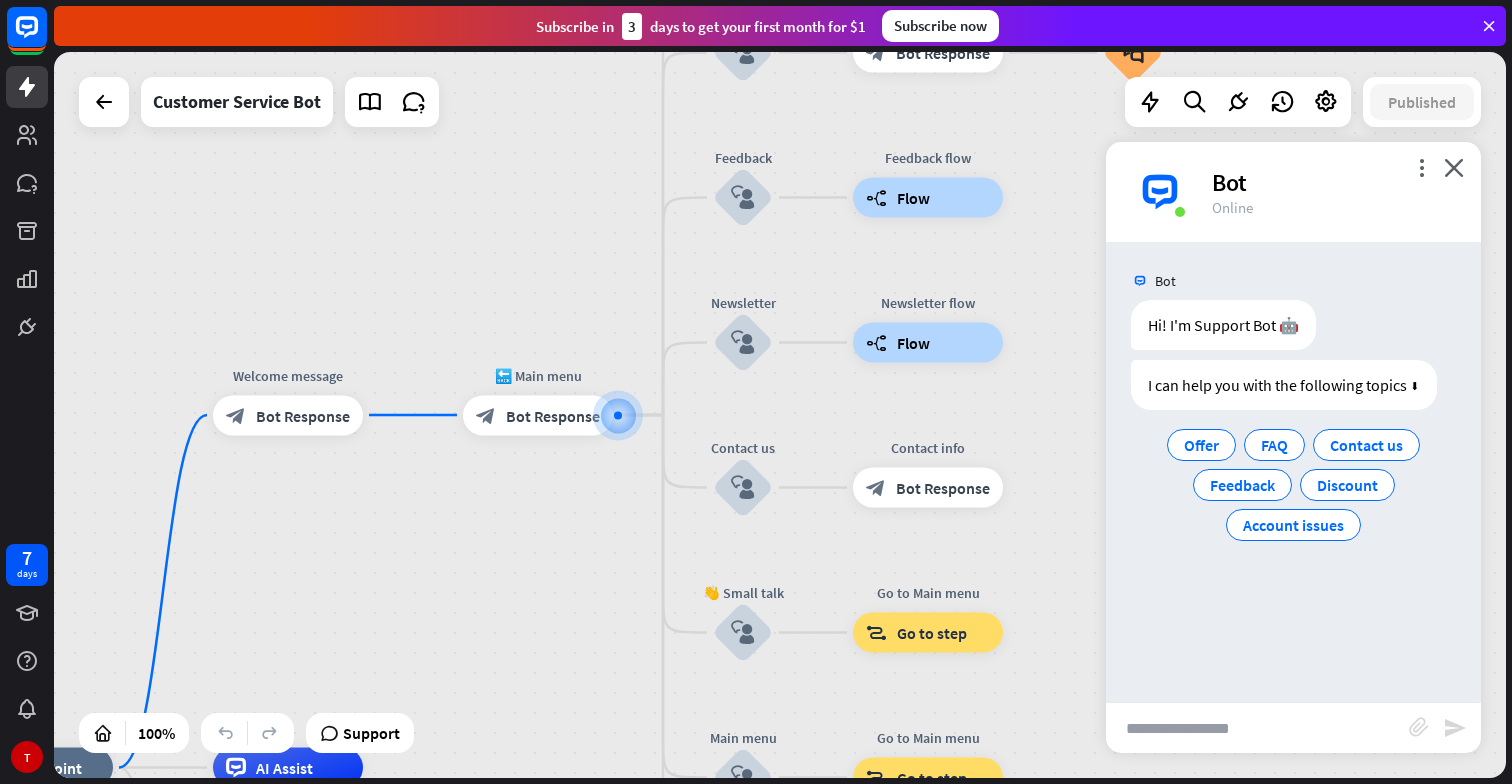 click at bounding box center [1257, 728] 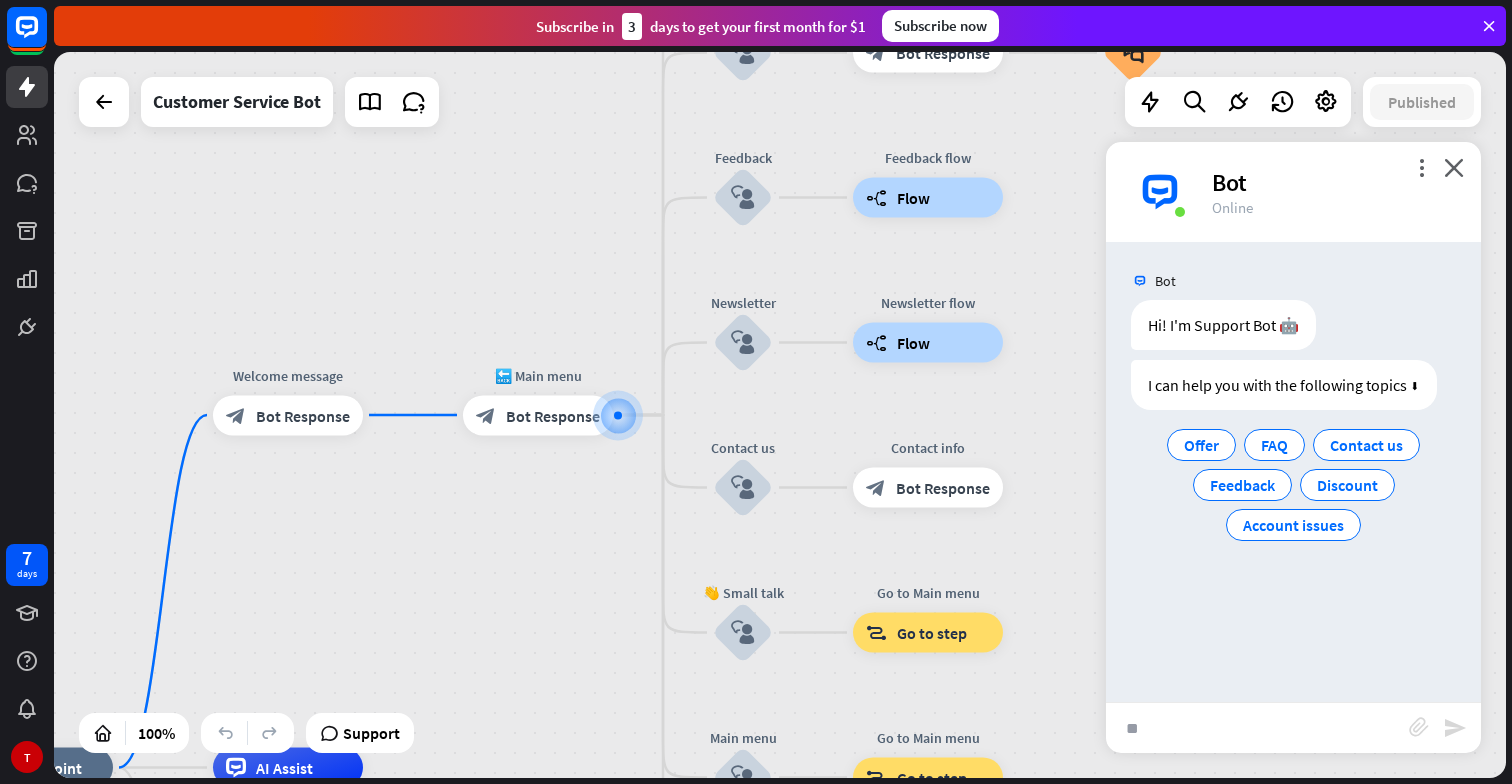 type on "*" 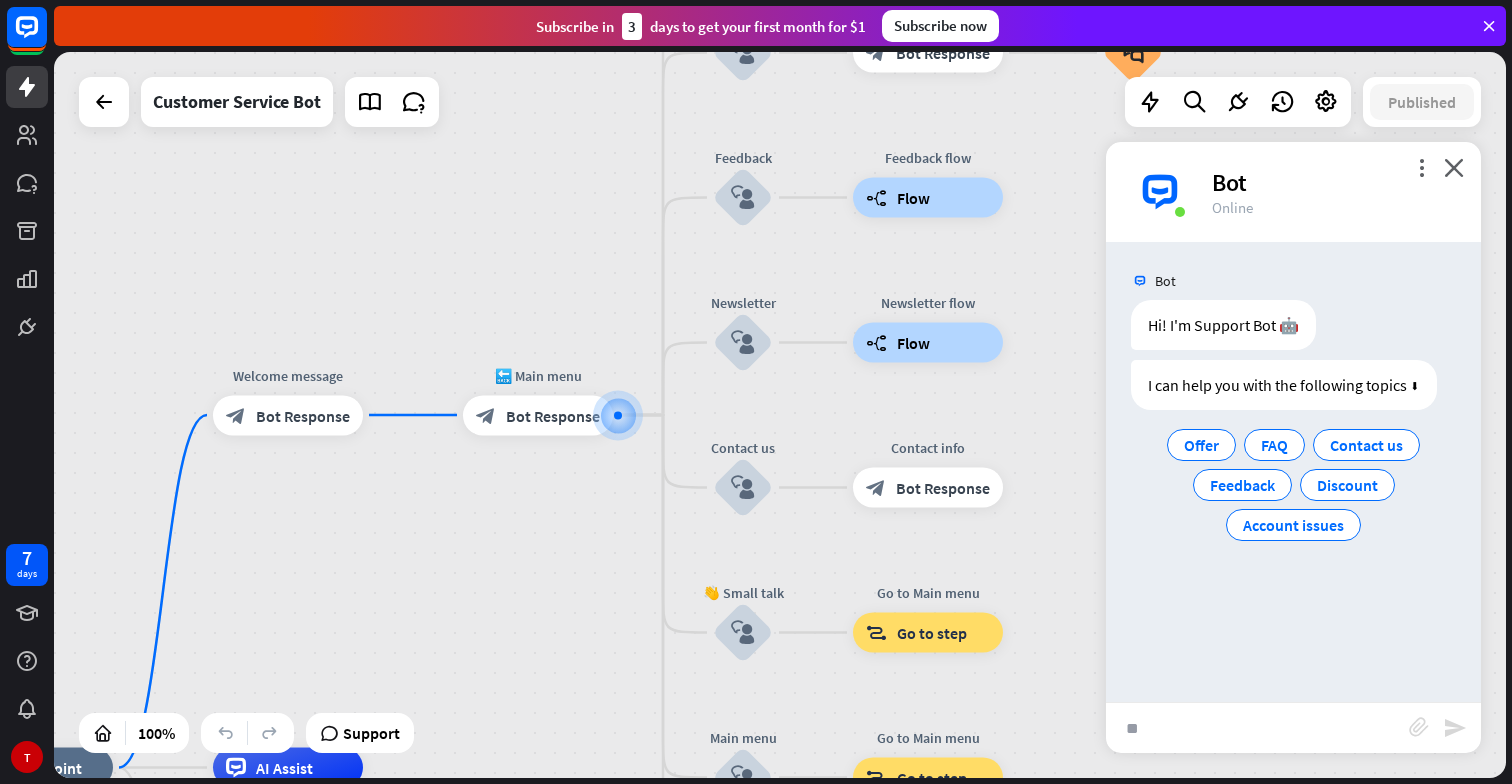 type on "*" 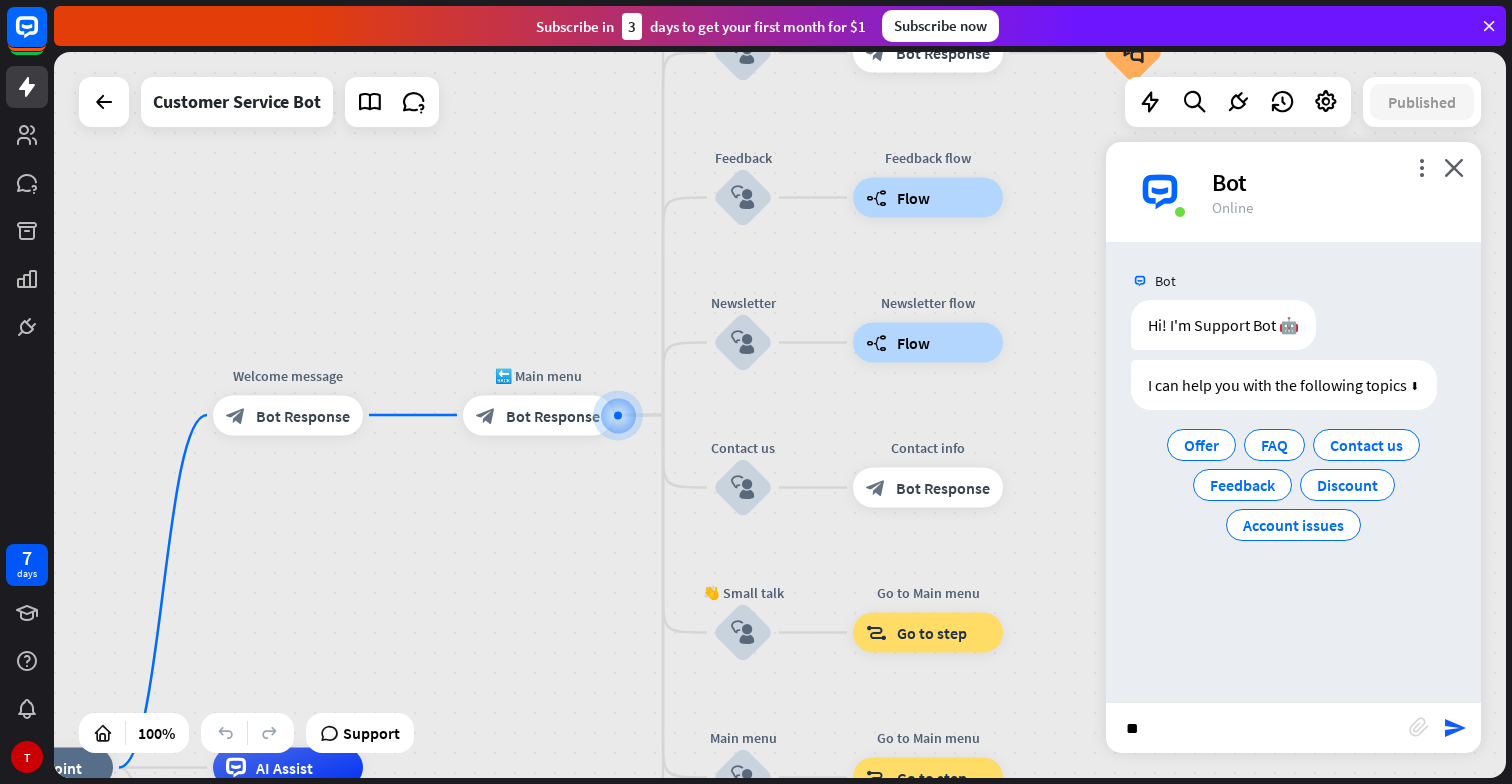 type on "*" 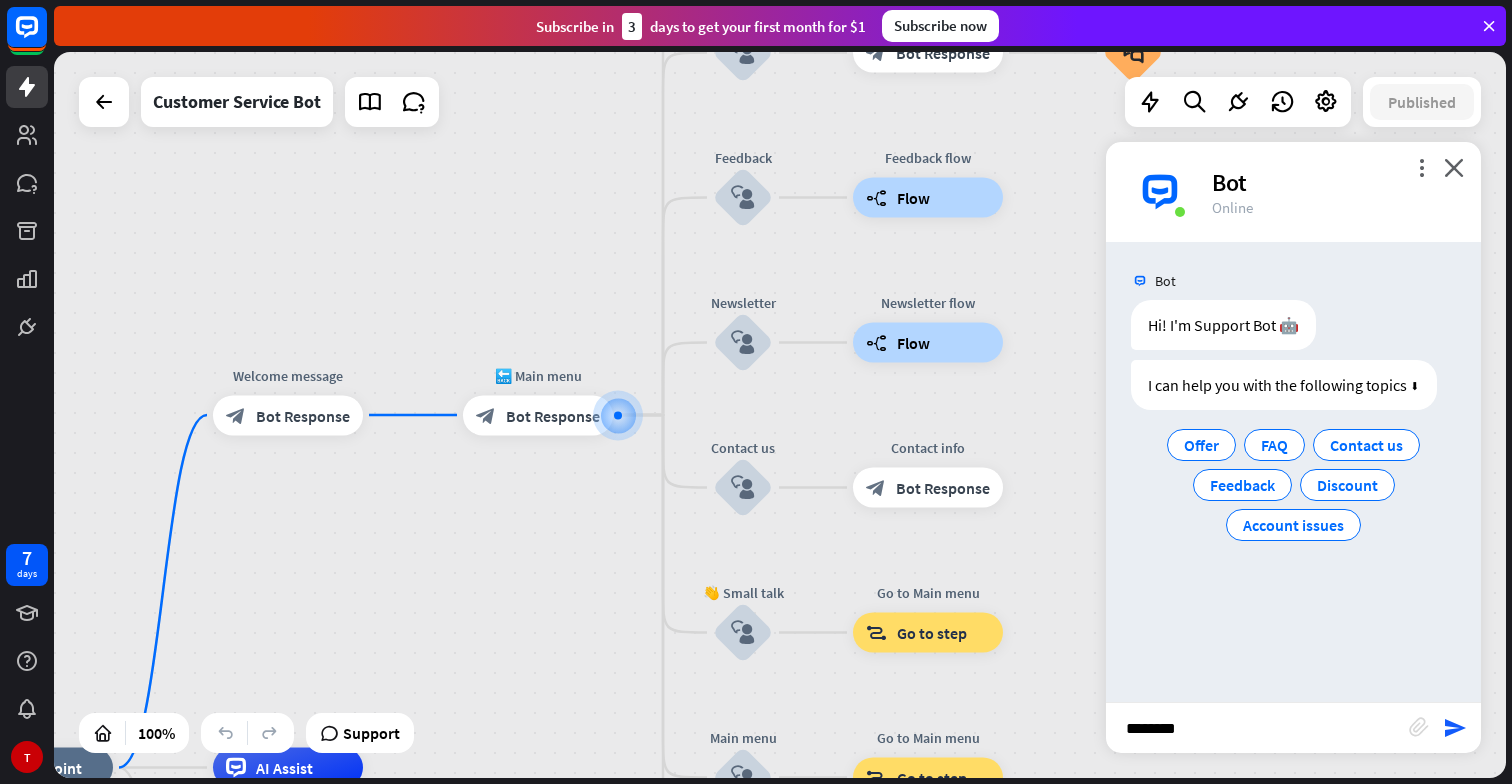 type on "*********" 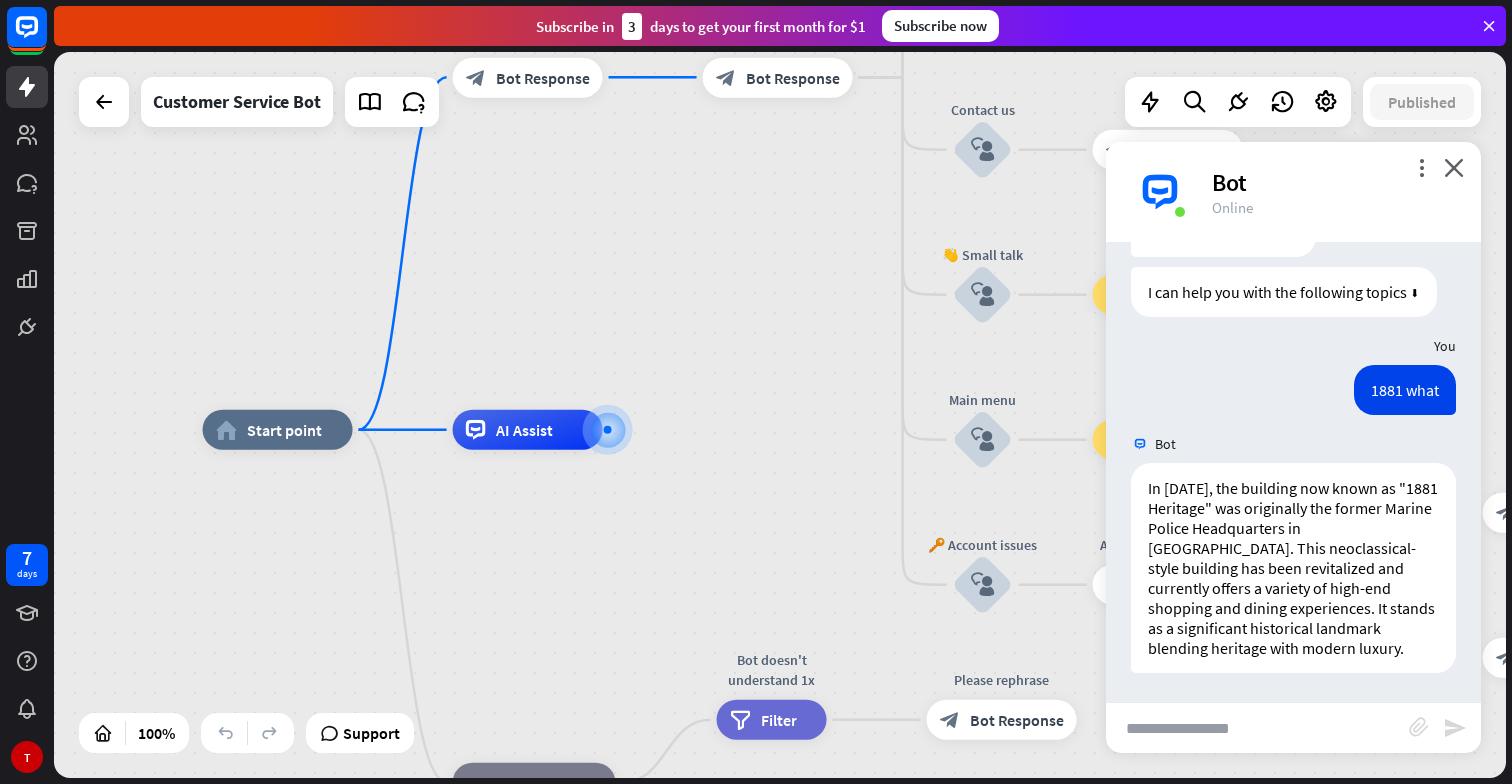 scroll, scrollTop: 94, scrollLeft: 0, axis: vertical 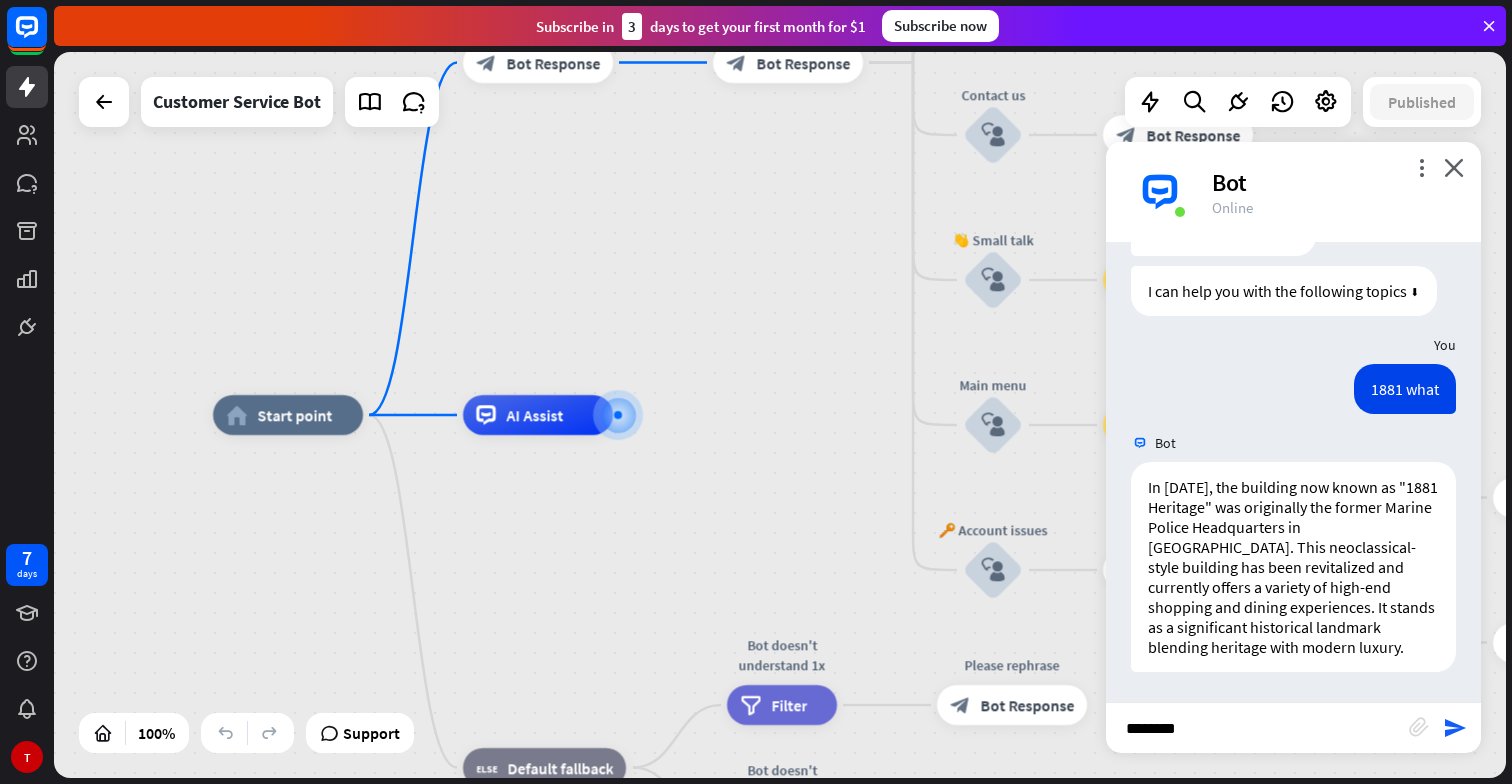 type on "*******" 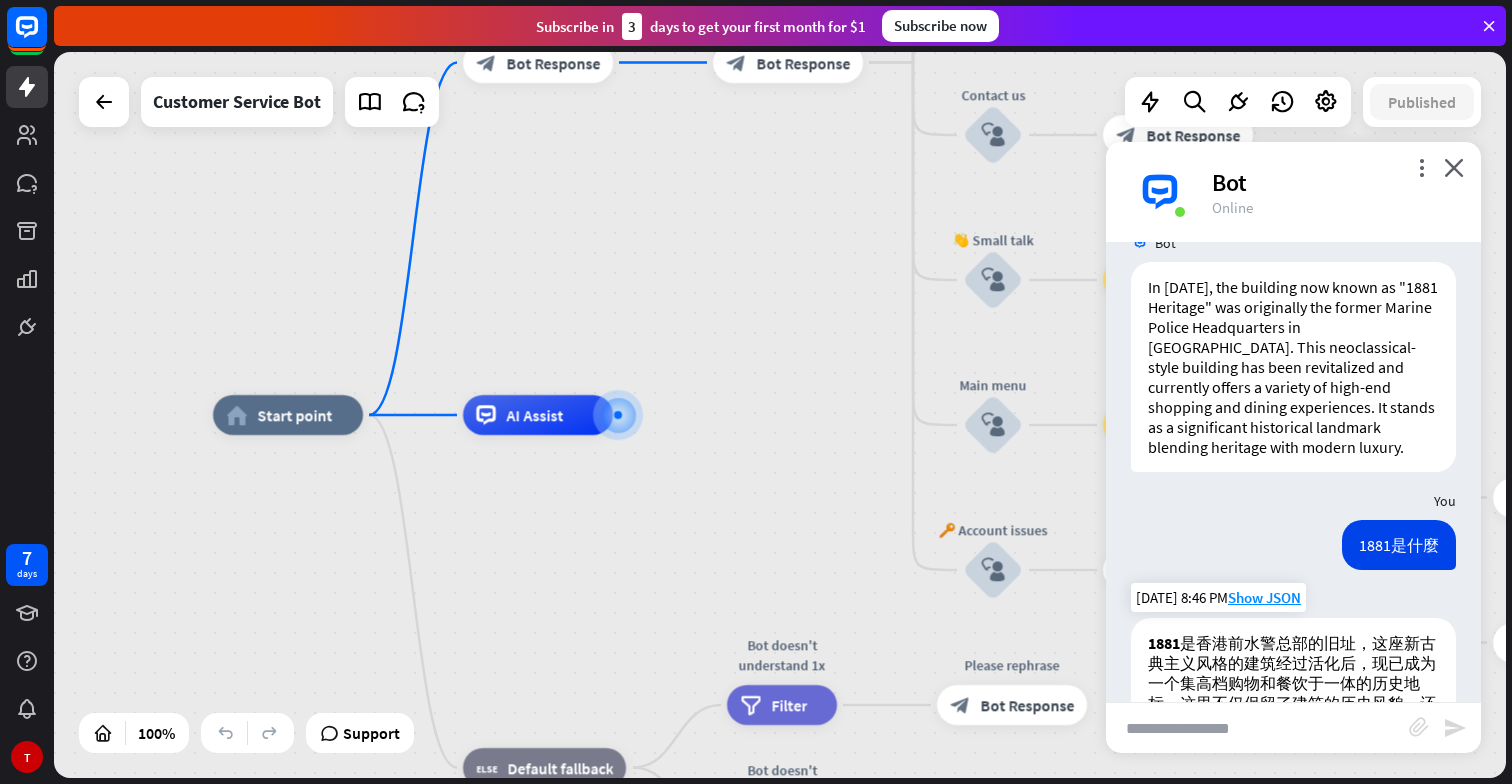 scroll, scrollTop: 390, scrollLeft: 0, axis: vertical 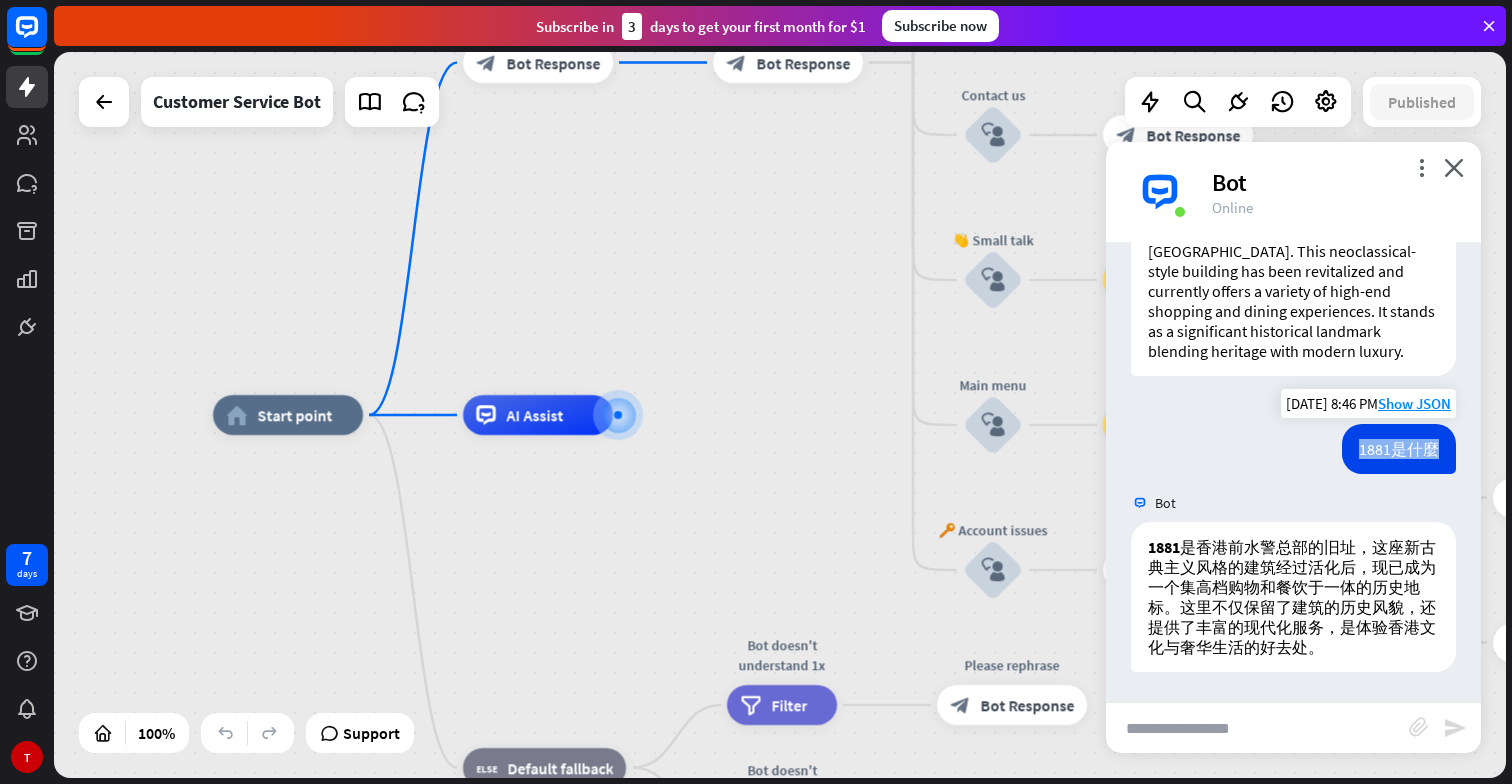 drag, startPoint x: 1445, startPoint y: 454, endPoint x: 1362, endPoint y: 447, distance: 83.294655 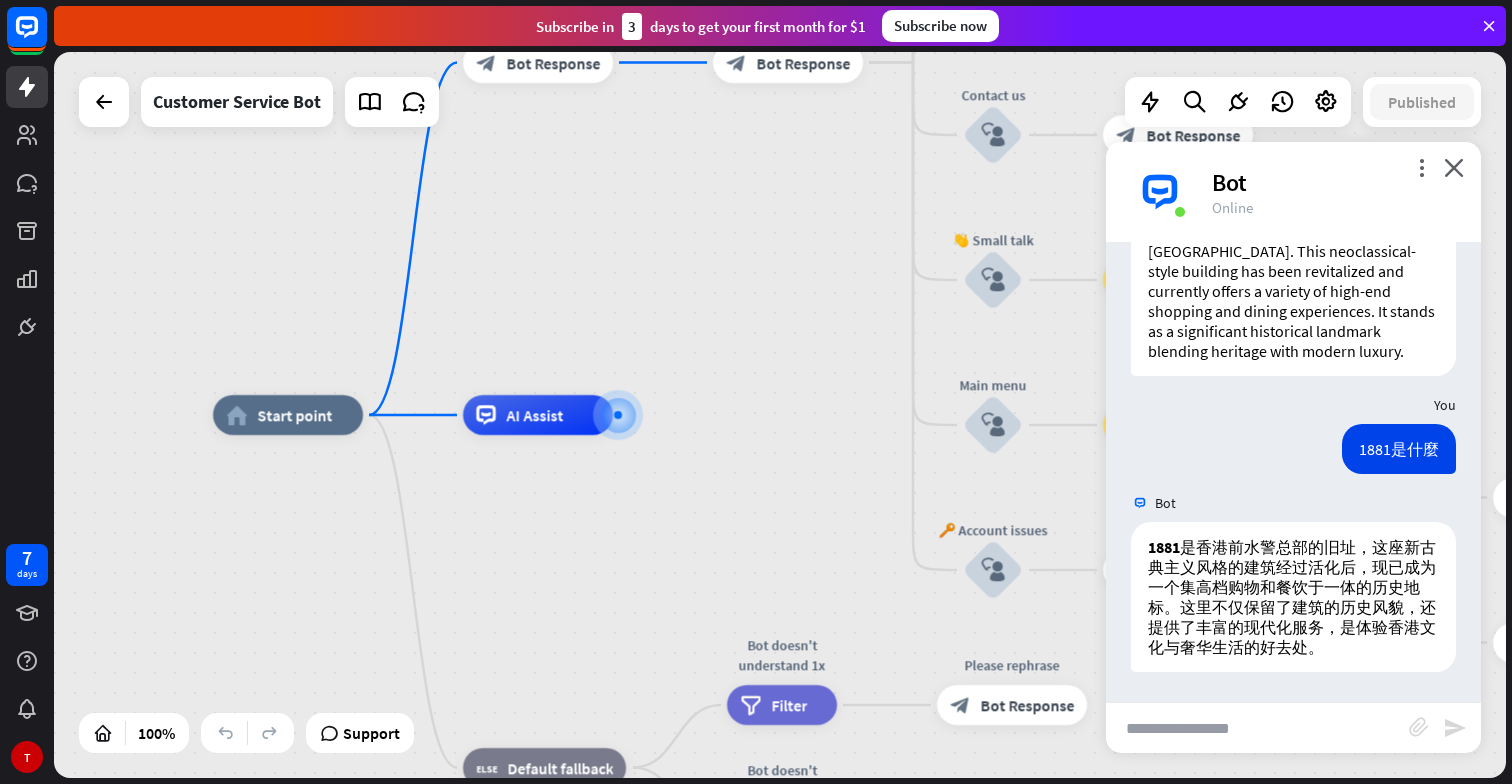 click at bounding box center (1257, 728) 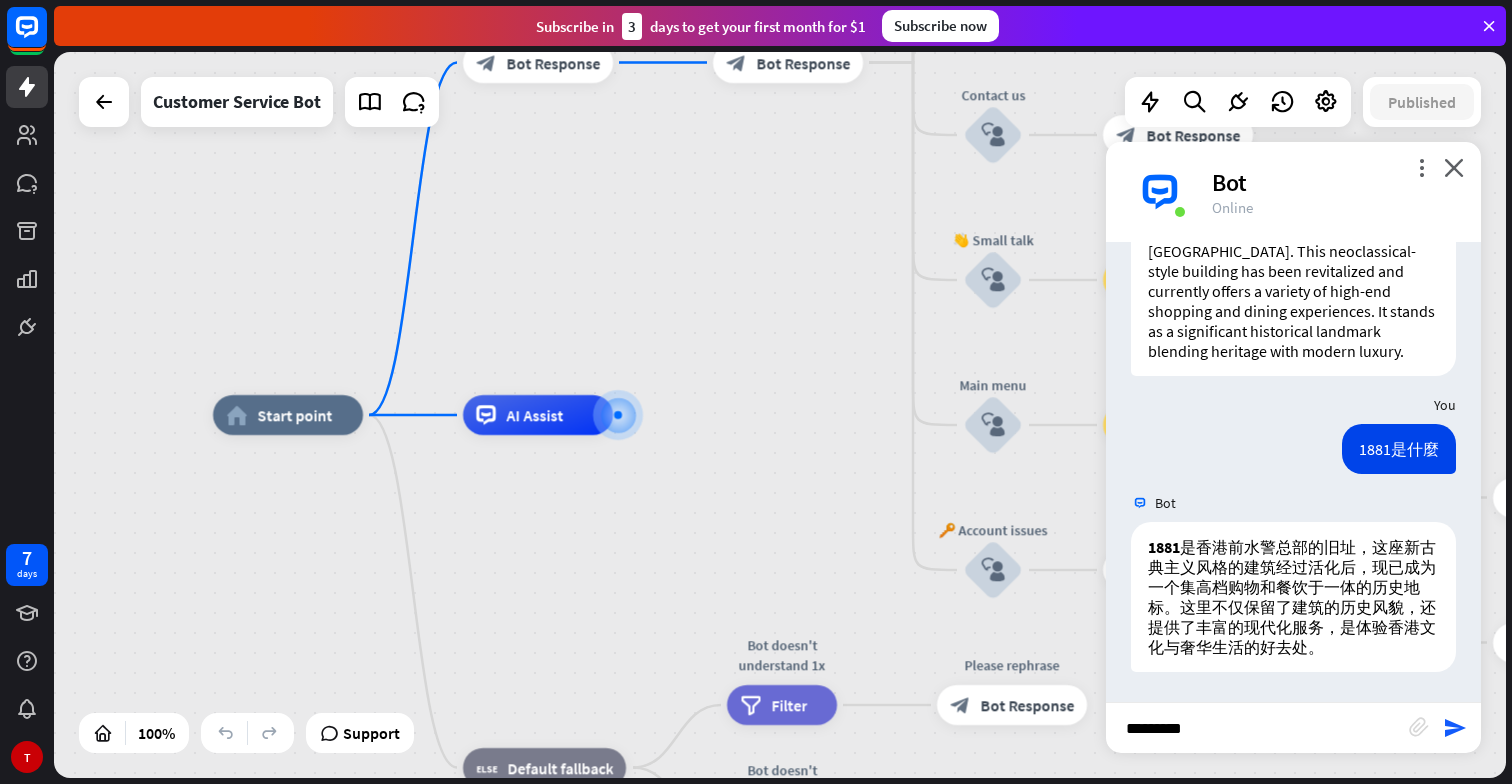 paste on "********" 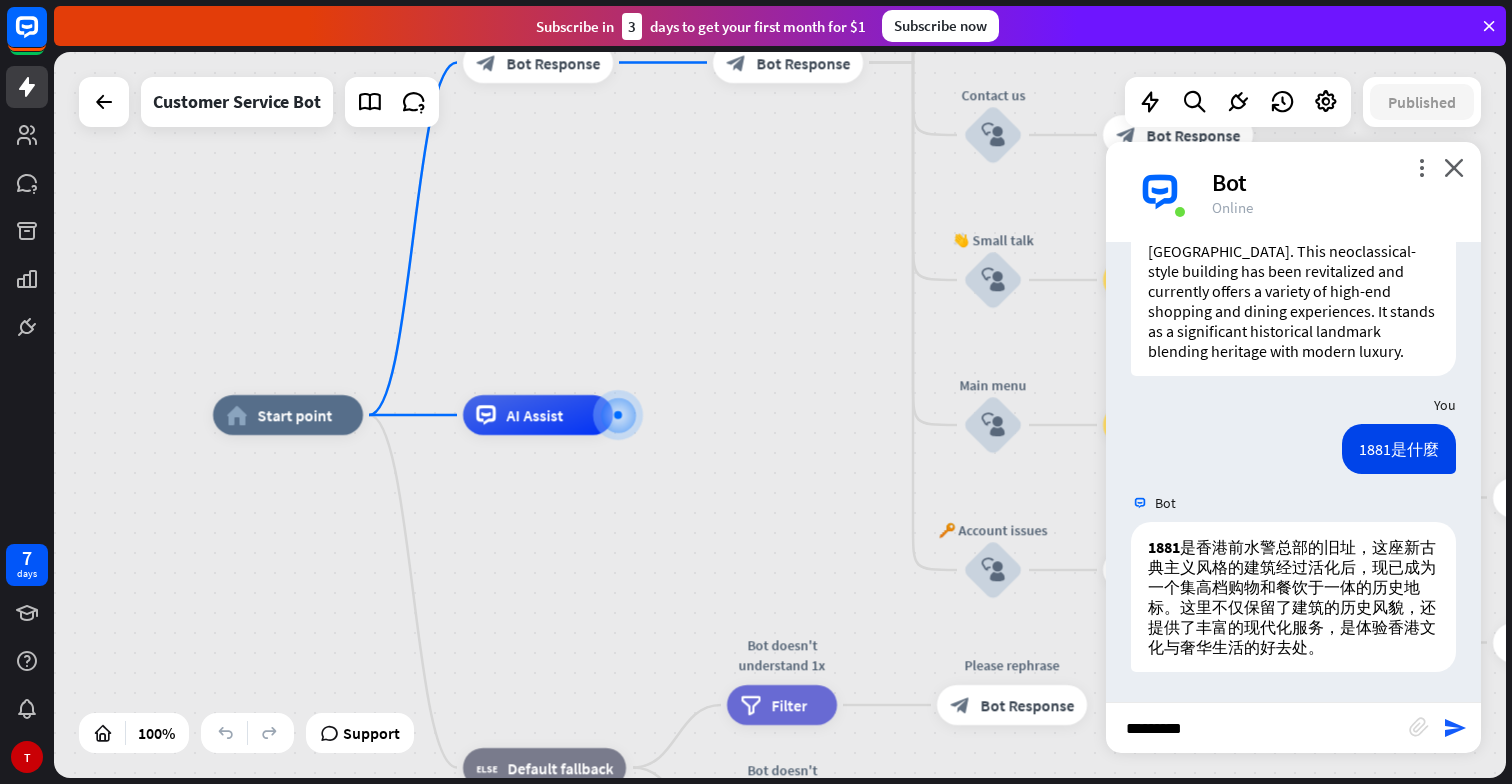 type on "**********" 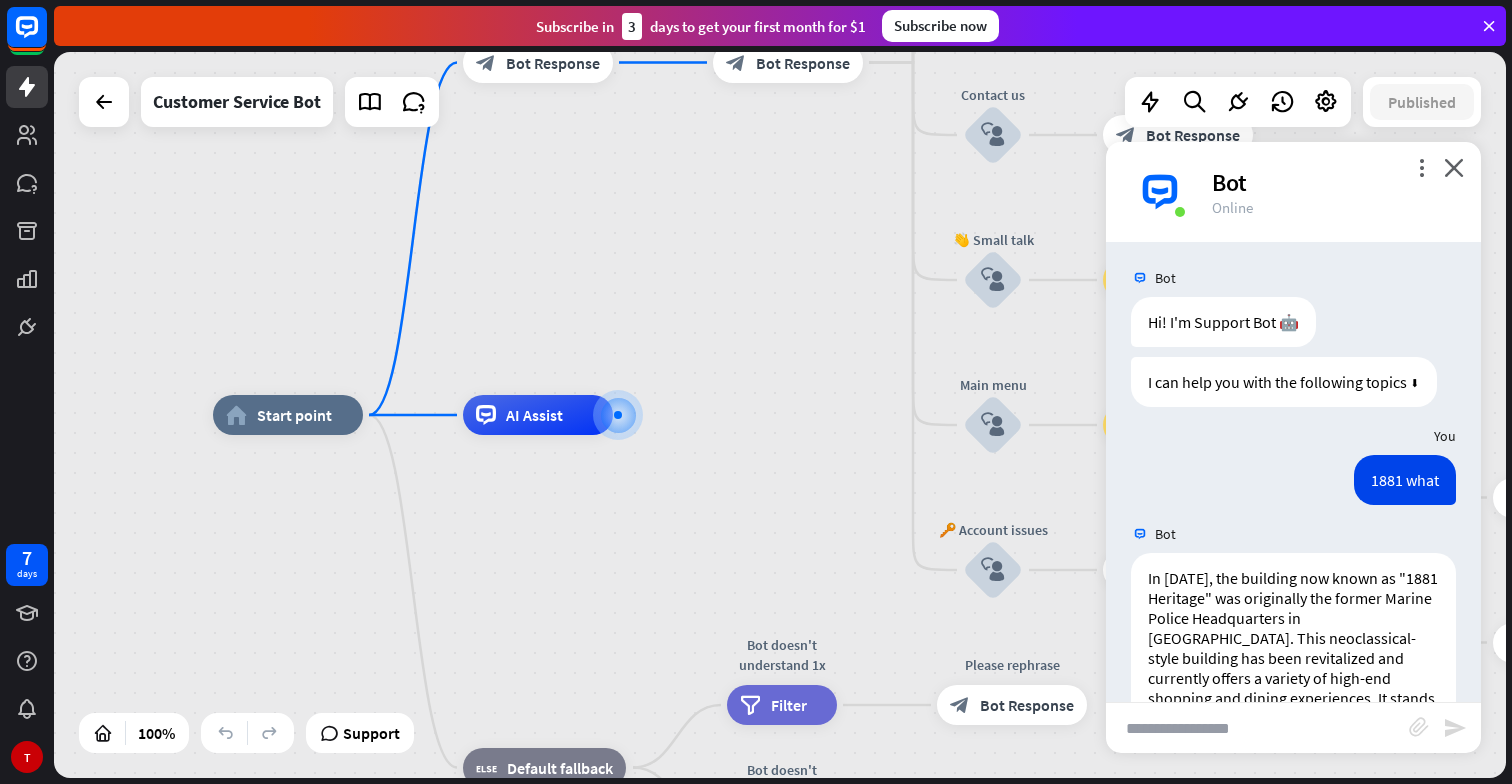 scroll, scrollTop: 0, scrollLeft: 0, axis: both 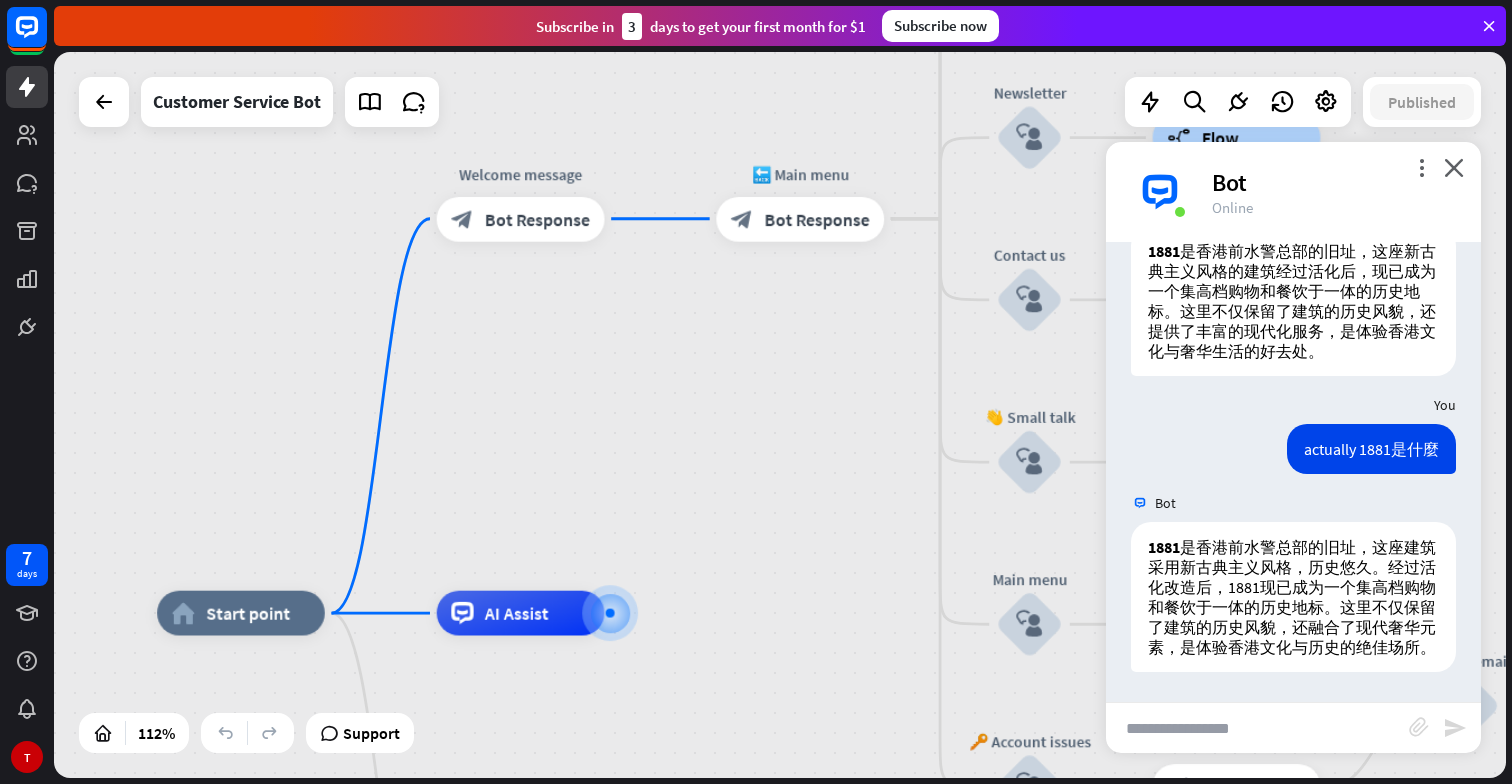 drag, startPoint x: 740, startPoint y: 326, endPoint x: 748, endPoint y: 525, distance: 199.16074 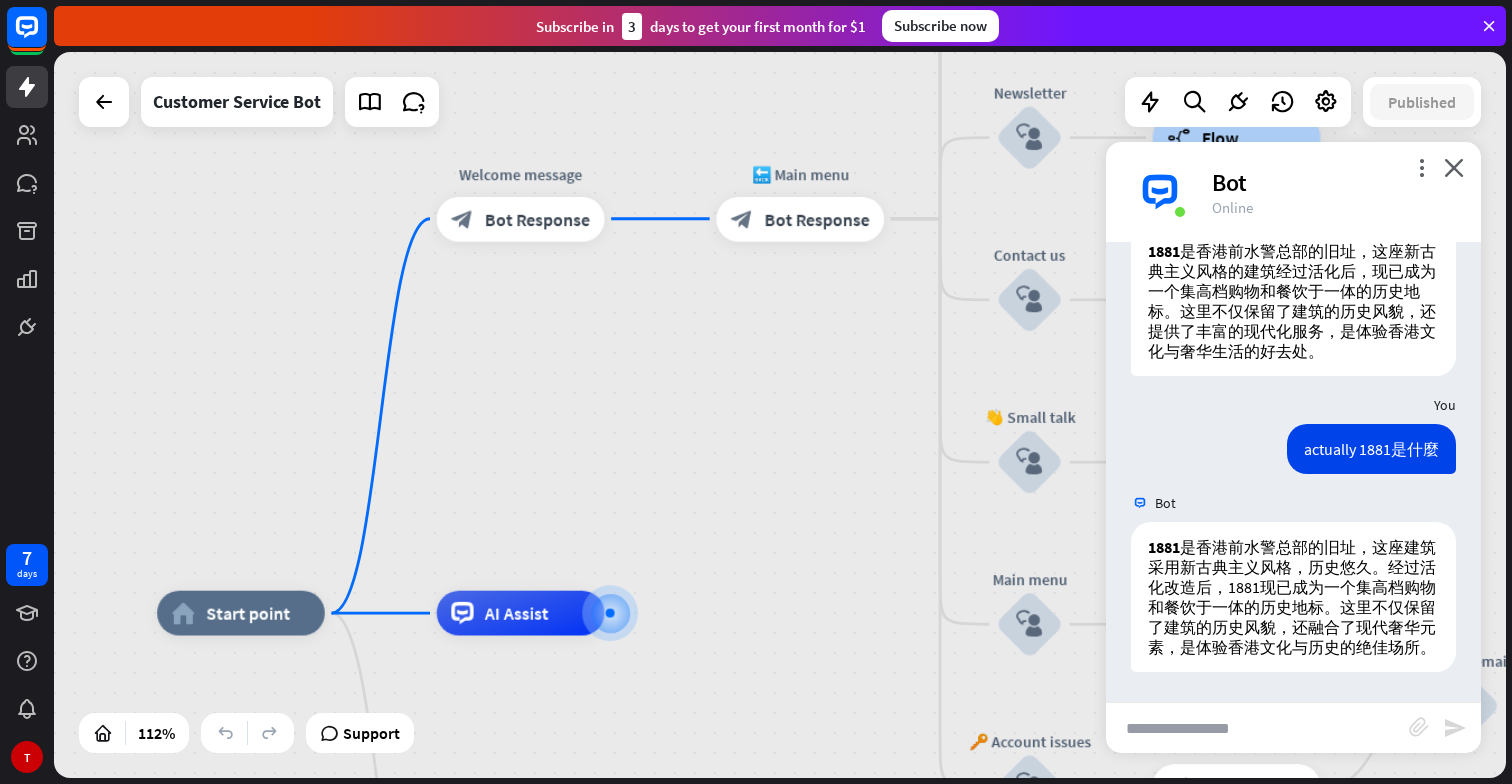 click on "home_2   Start point                 Welcome message   block_bot_response   Bot Response                 🔙 Main menu   block_bot_response   Bot Response                 Our offer   block_user_input                 Select product category   block_bot_response   Bot Response                 ❓ Question   block_user_input                 How can I help you?   block_bot_response   Bot Response                 FAQ   block_user_input                 Type your question   block_bot_response   Bot Response                 Popular questions   block_faq                 Feedback   block_user_input                 Feedback flow   builder_tree   Flow                 Newsletter   block_user_input                 Newsletter flow   builder_tree   Flow                 Contact us   block_user_input                 Contact info   block_bot_response   Bot Response                 👋 Small talk   block_user_input                 Go to Main menu   block_goto   Go to step                 Main menu" at bounding box center [780, 415] 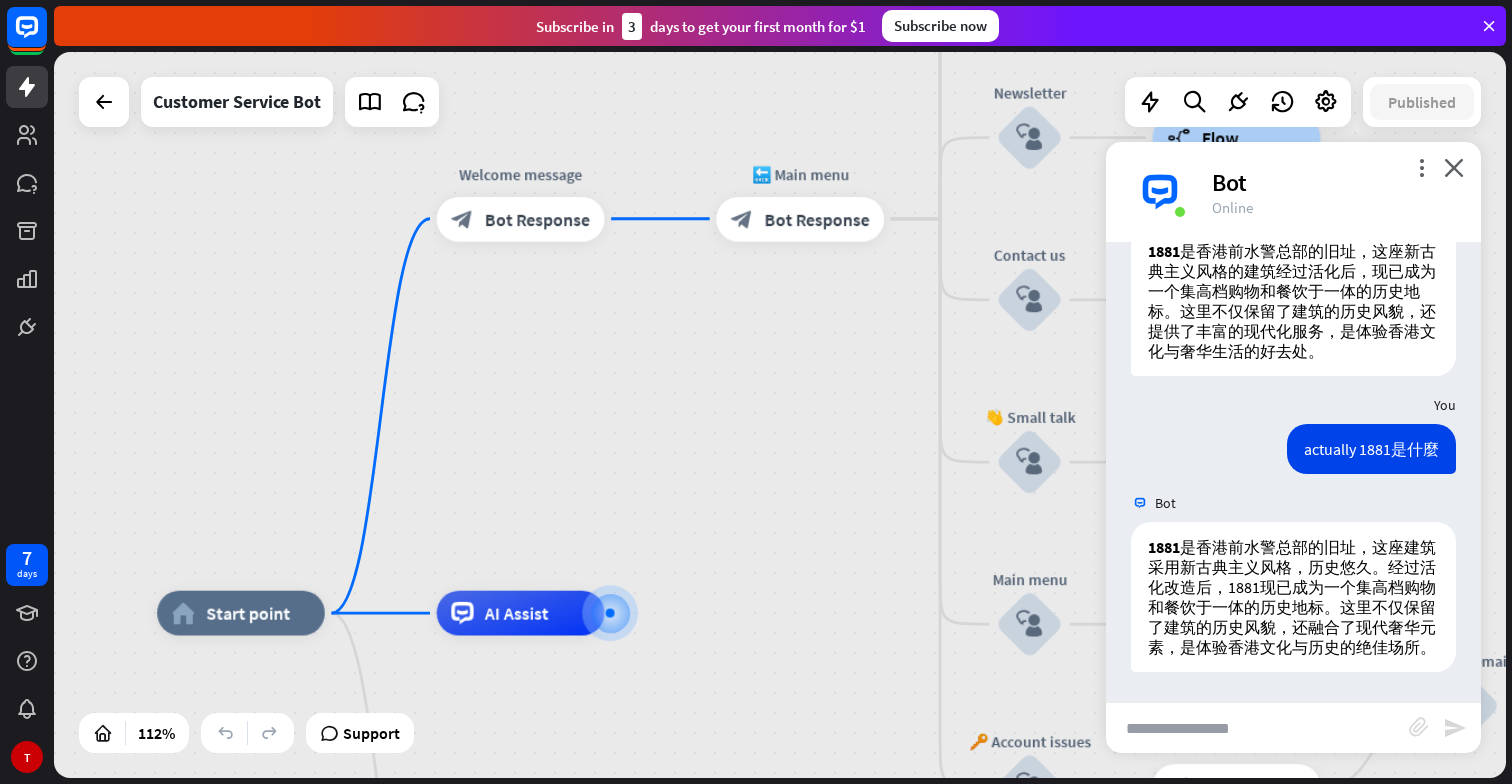 click at bounding box center [1257, 728] 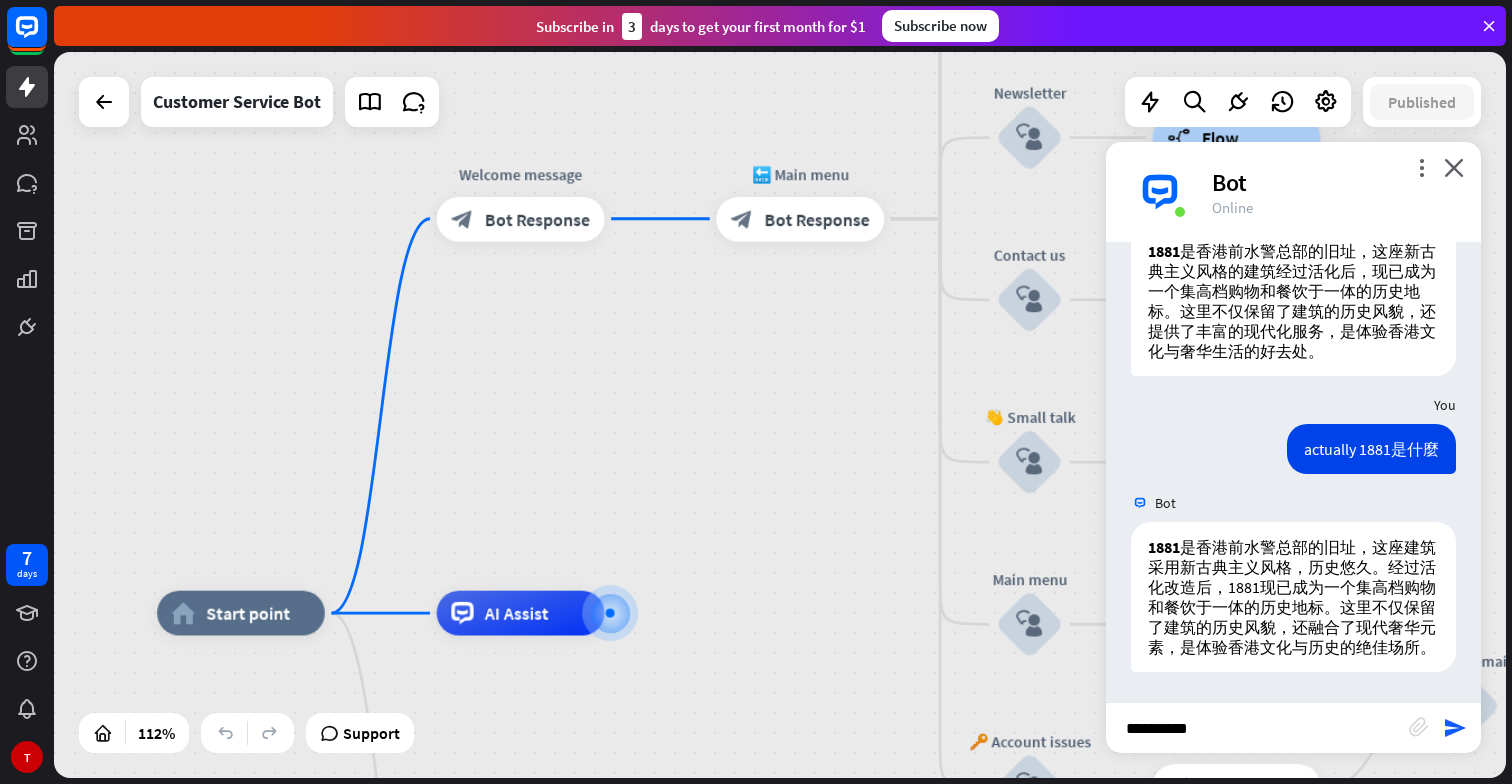 type on "**********" 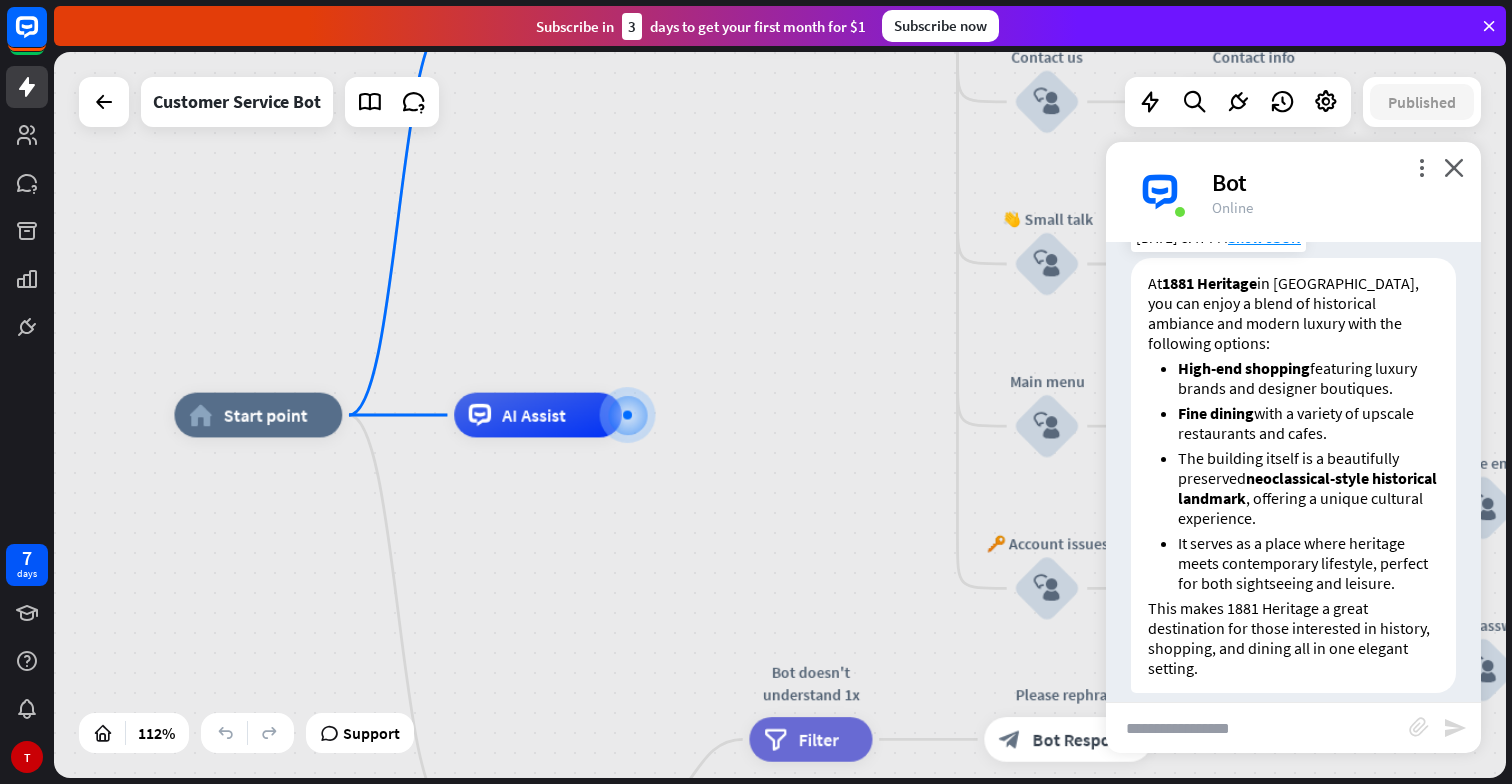 scroll, scrollTop: 1244, scrollLeft: 0, axis: vertical 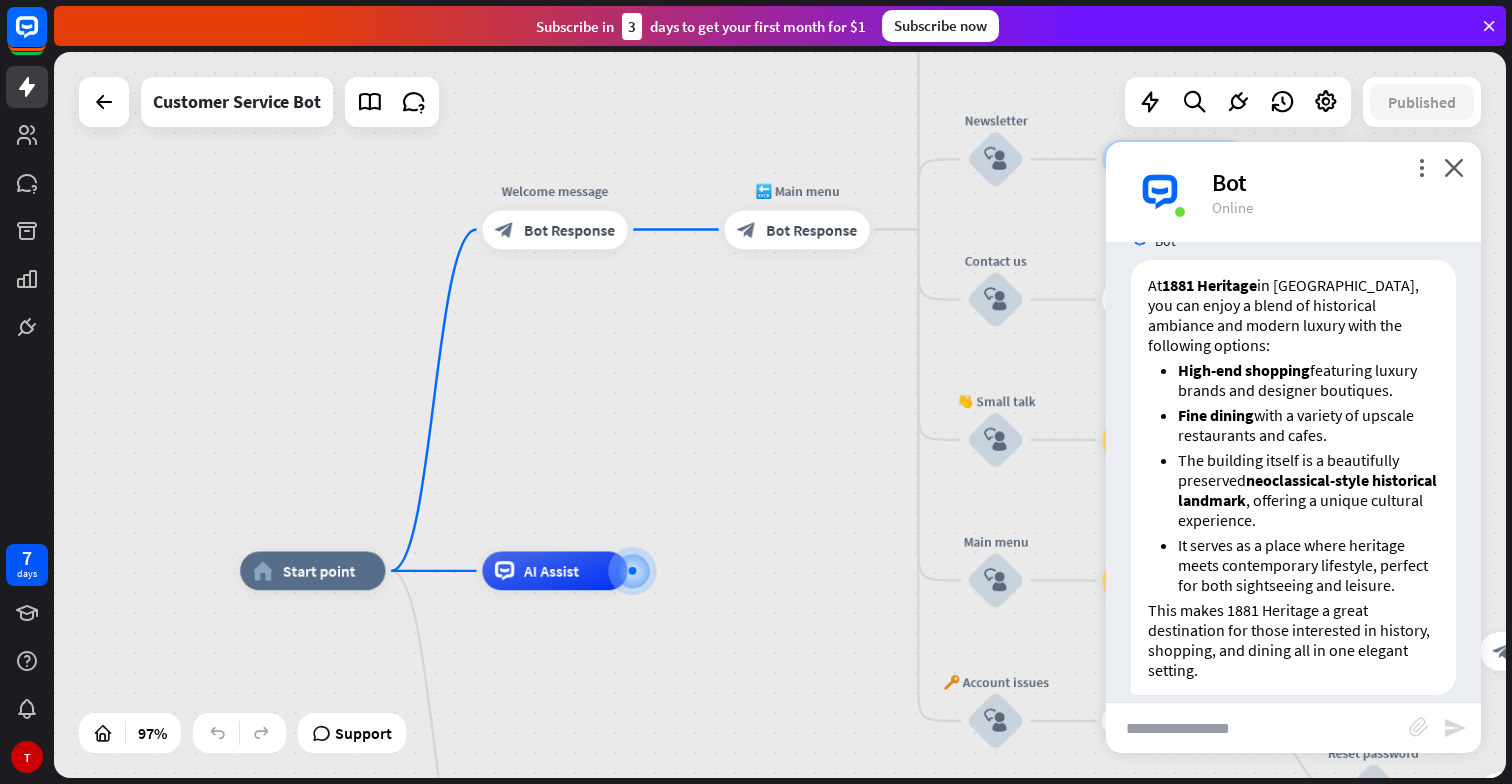 drag, startPoint x: 795, startPoint y: 591, endPoint x: 772, endPoint y: 729, distance: 139.90353 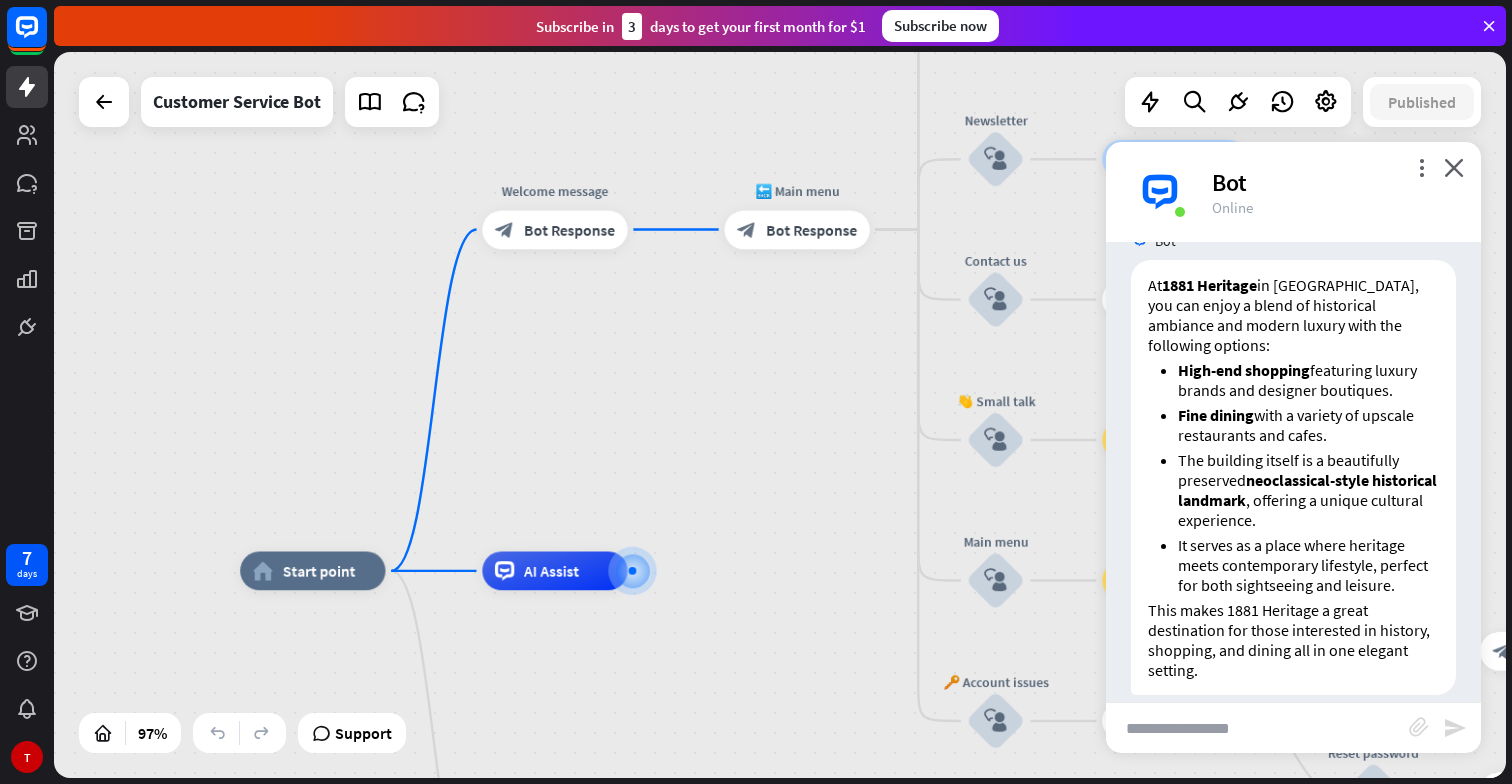 click on "home_2   Start point                 Welcome message   block_bot_response   Bot Response                 🔙 Main menu   block_bot_response   Bot Response                 Our offer   block_user_input                 Select product category   block_bot_response   Bot Response                 ❓ Question   block_user_input                 How can I help you?   block_bot_response   Bot Response                 FAQ   block_user_input                 Type your question   block_bot_response   Bot Response                 Popular questions   block_faq                 Feedback   block_user_input                 Feedback flow   builder_tree   Flow                 Newsletter   block_user_input                 Newsletter flow   builder_tree   Flow                 Contact us   block_user_input                 Contact info   block_bot_response   Bot Response                 👋 Small talk   block_user_input                 Go to Main menu   block_goto   Go to step                 Main menu" at bounding box center (943, 922) 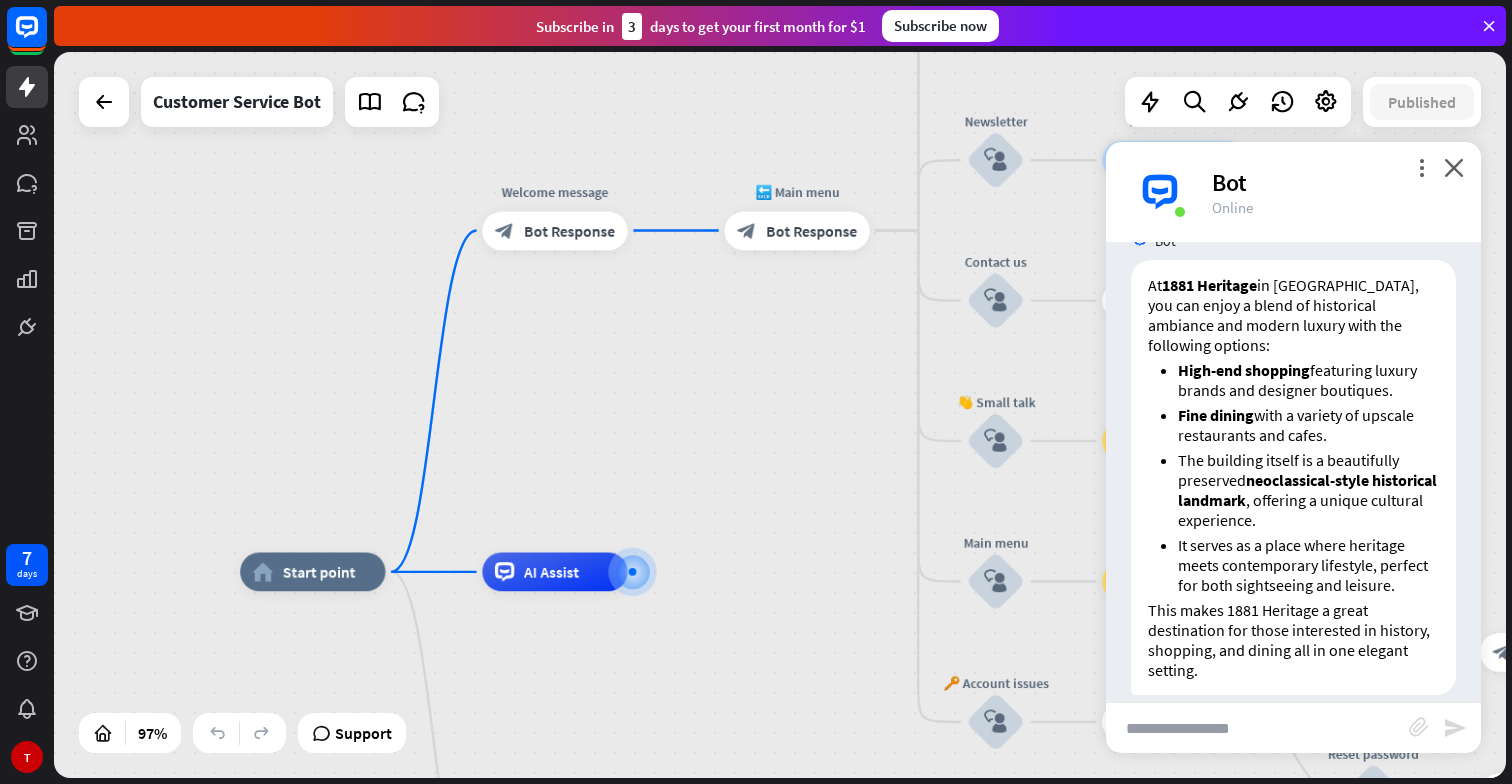 drag, startPoint x: 772, startPoint y: 619, endPoint x: 774, endPoint y: 630, distance: 11.18034 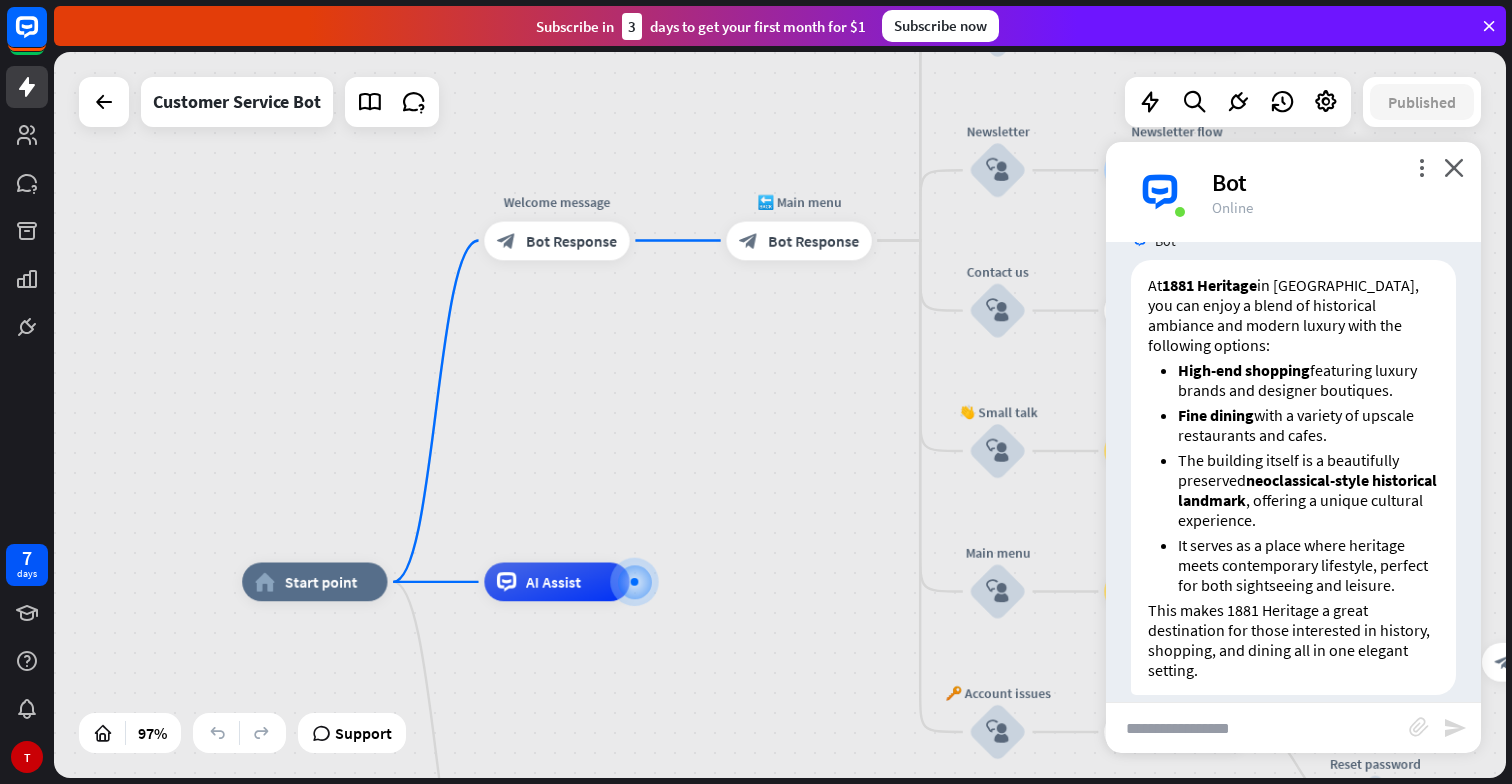 click at bounding box center (1257, 728) 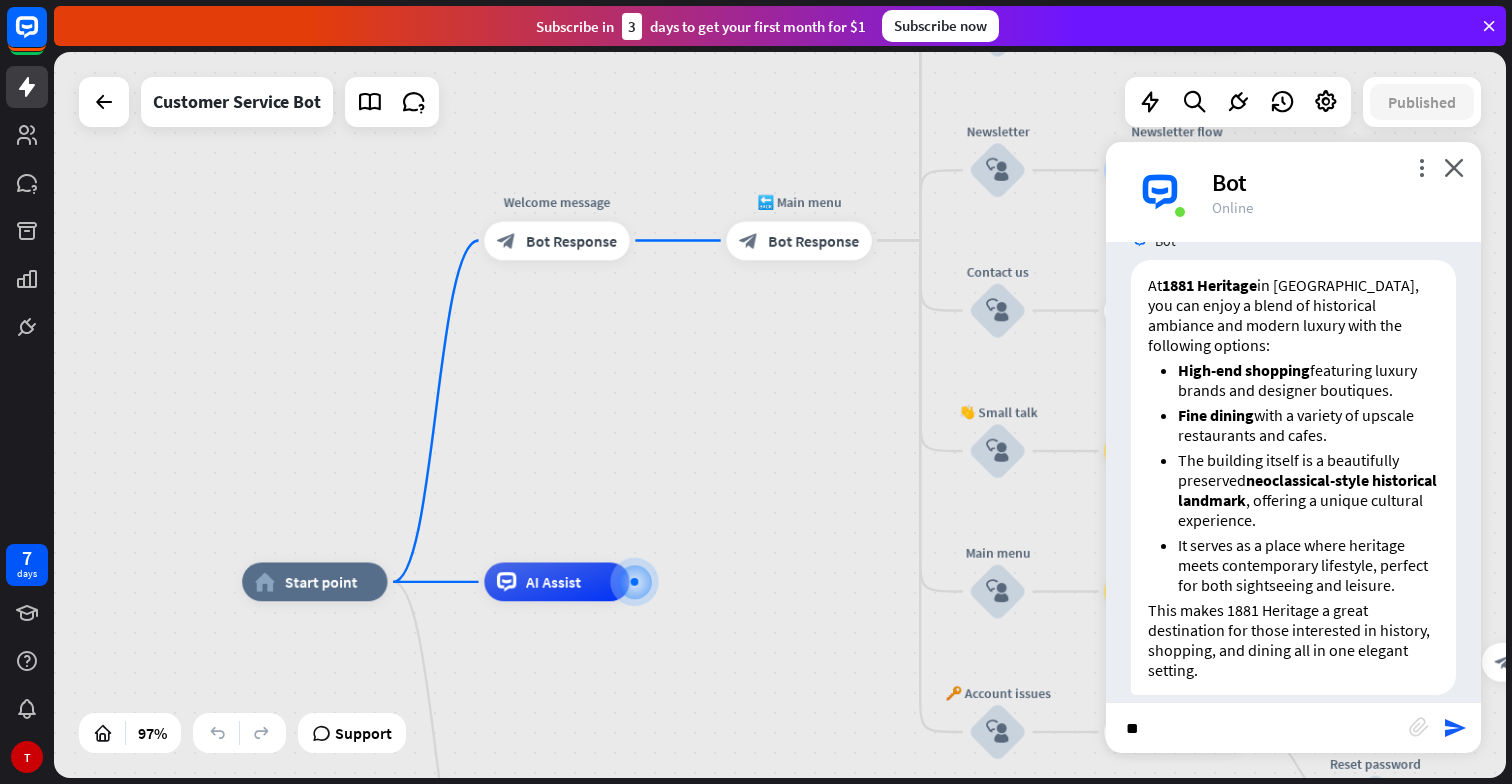 type on "*" 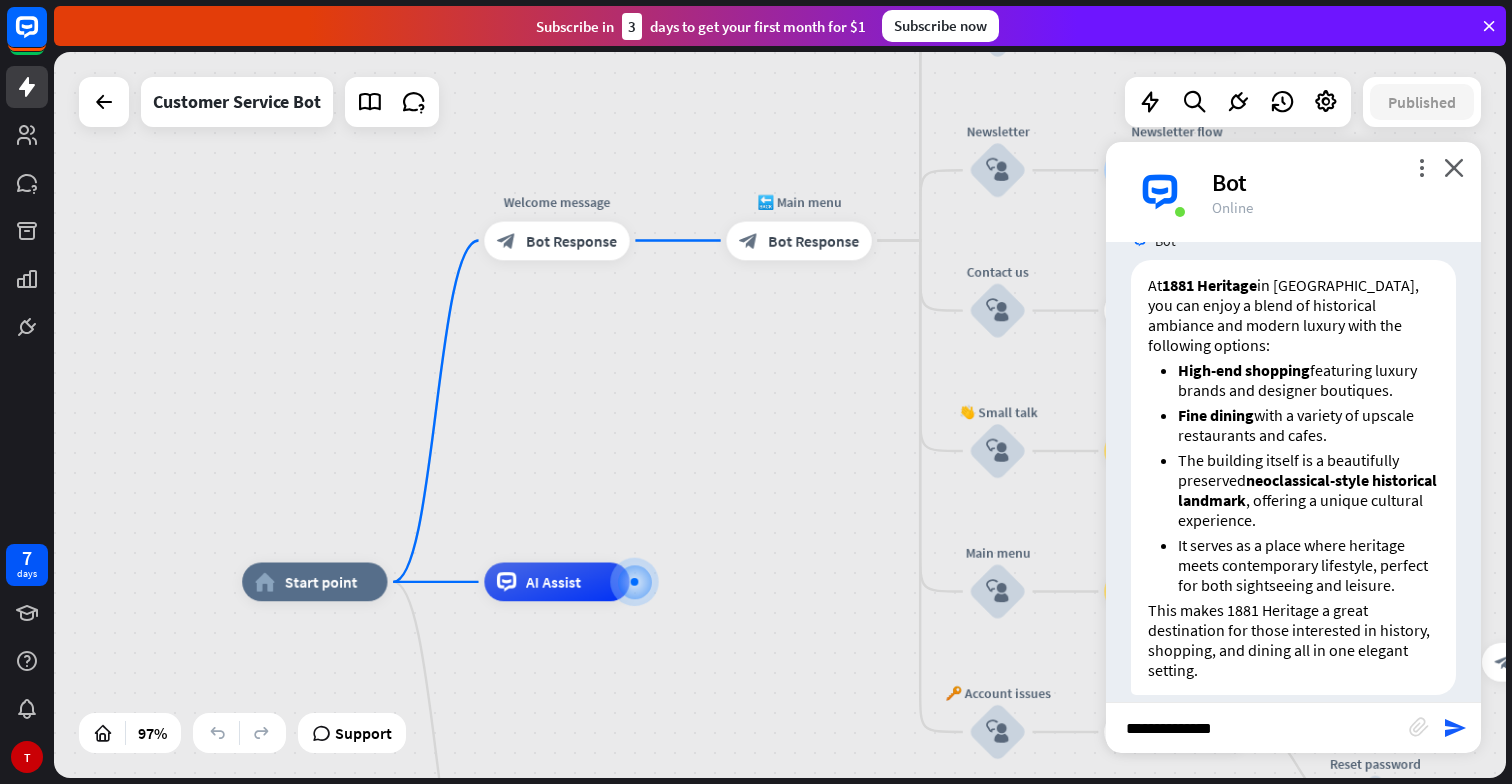 type on "**********" 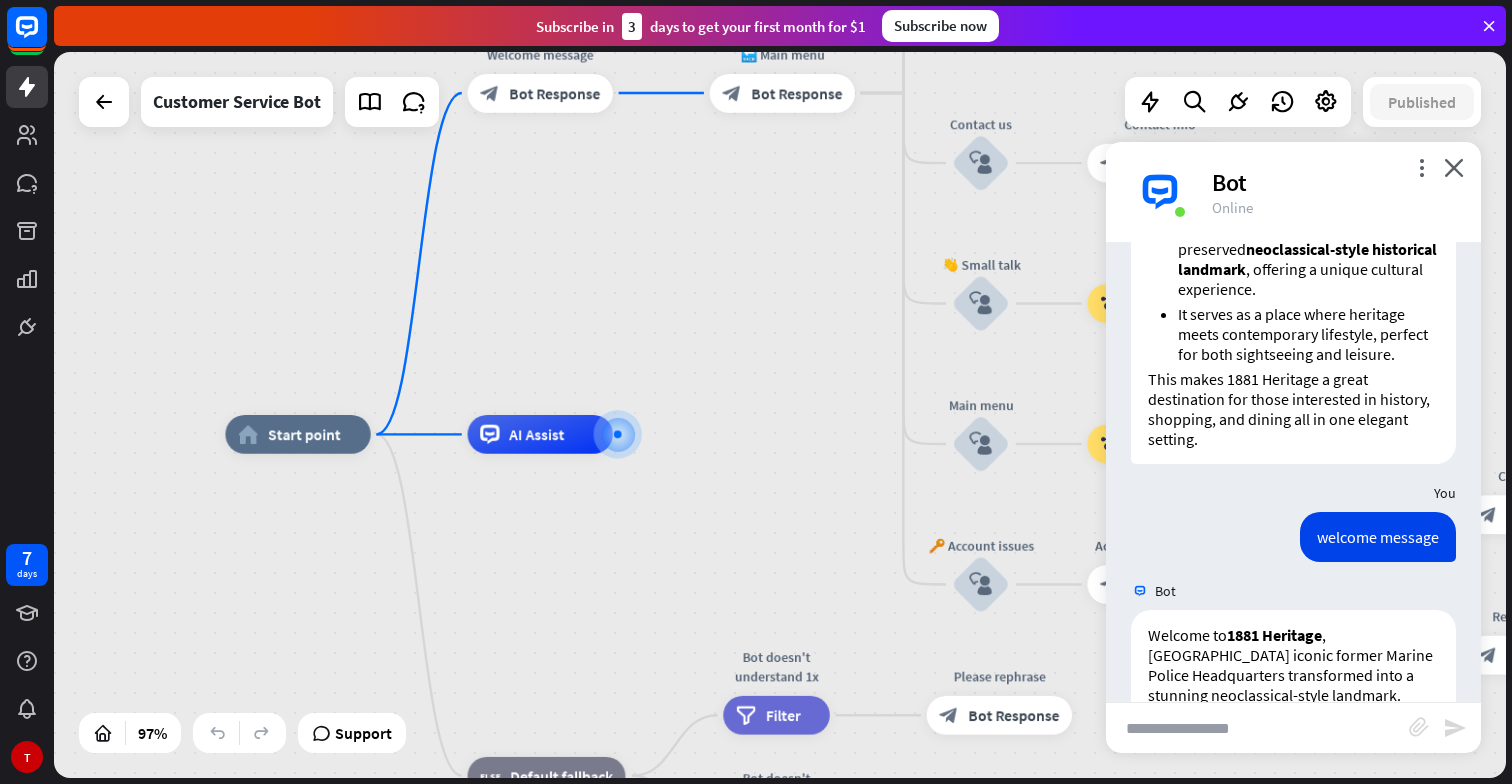 scroll, scrollTop: 1624, scrollLeft: 0, axis: vertical 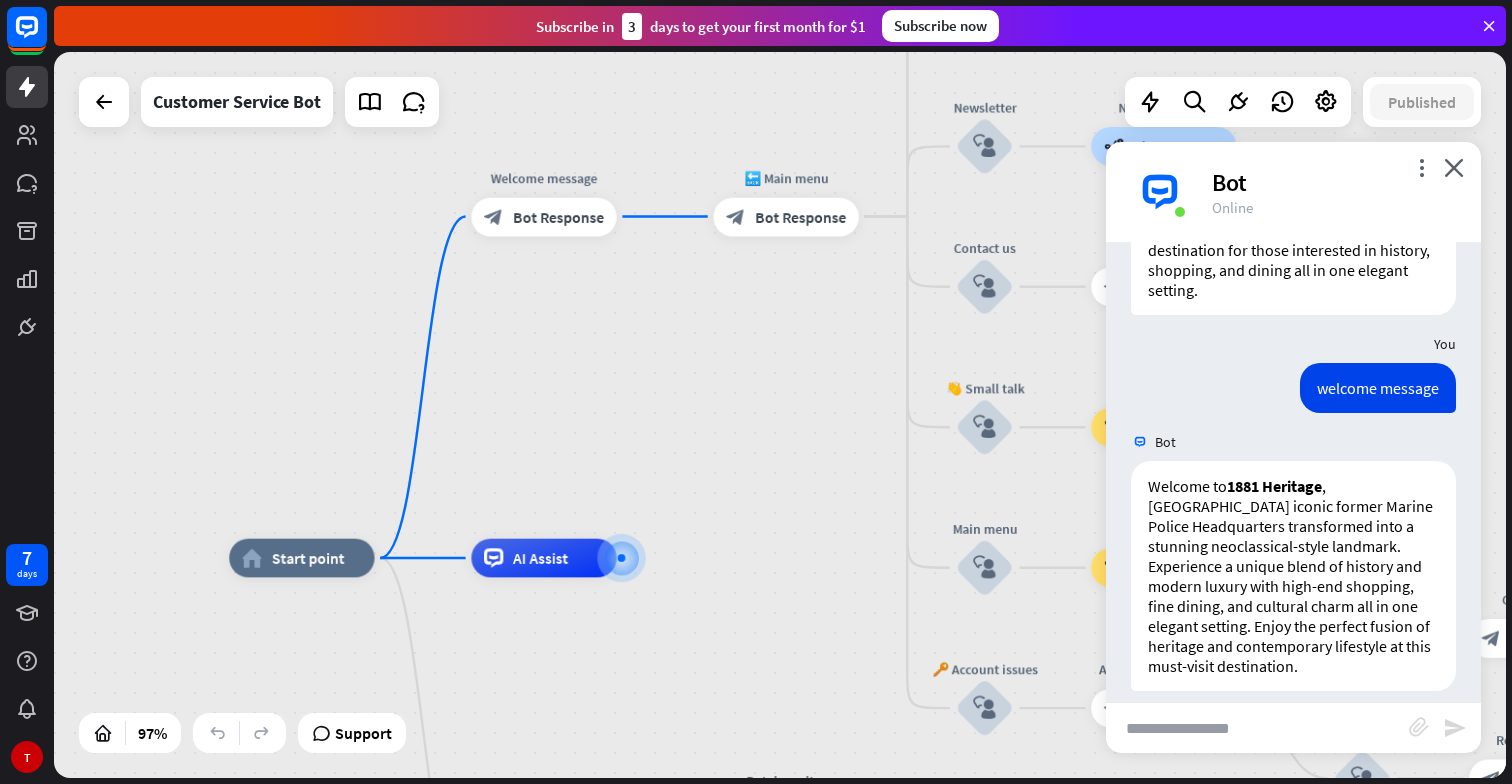 drag, startPoint x: 761, startPoint y: 286, endPoint x: 764, endPoint y: 421, distance: 135.03333 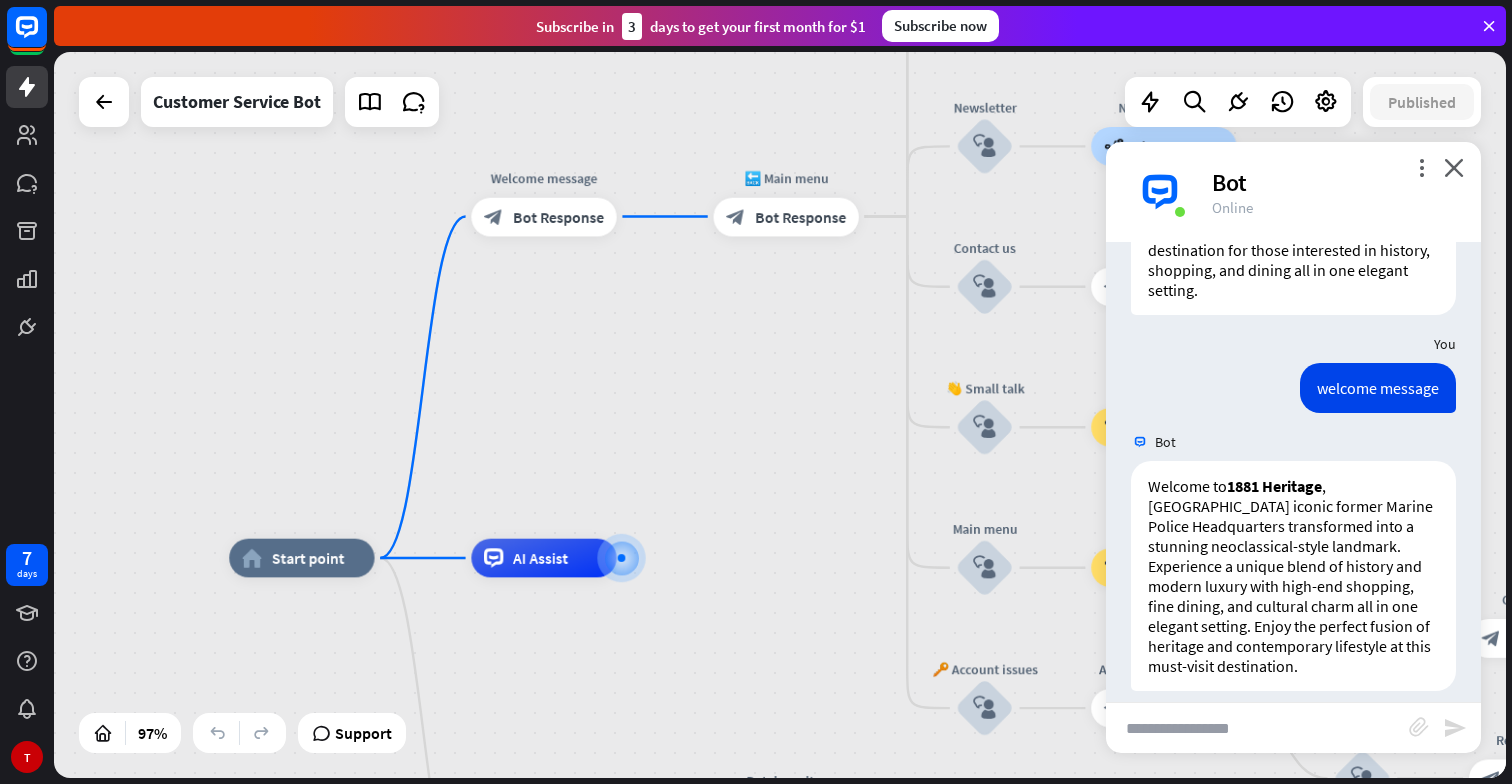click on "home_2   Start point                 Welcome message   block_bot_response   Bot Response                 🔙 Main menu   block_bot_response   Bot Response                 Our offer   block_user_input                 Select product category   block_bot_response   Bot Response                 ❓ Question   block_user_input                 How can I help you?   block_bot_response   Bot Response                 FAQ   block_user_input                 Type your question   block_bot_response   Bot Response                 Popular questions   block_faq                 Feedback   block_user_input                 Feedback flow   builder_tree   Flow                 Newsletter   block_user_input                 Newsletter flow   builder_tree   Flow                 Contact us   block_user_input                 Contact info   block_bot_response   Bot Response                 👋 Small talk   block_user_input                 Go to Main menu   block_goto   Go to step                 Main menu" at bounding box center (780, 415) 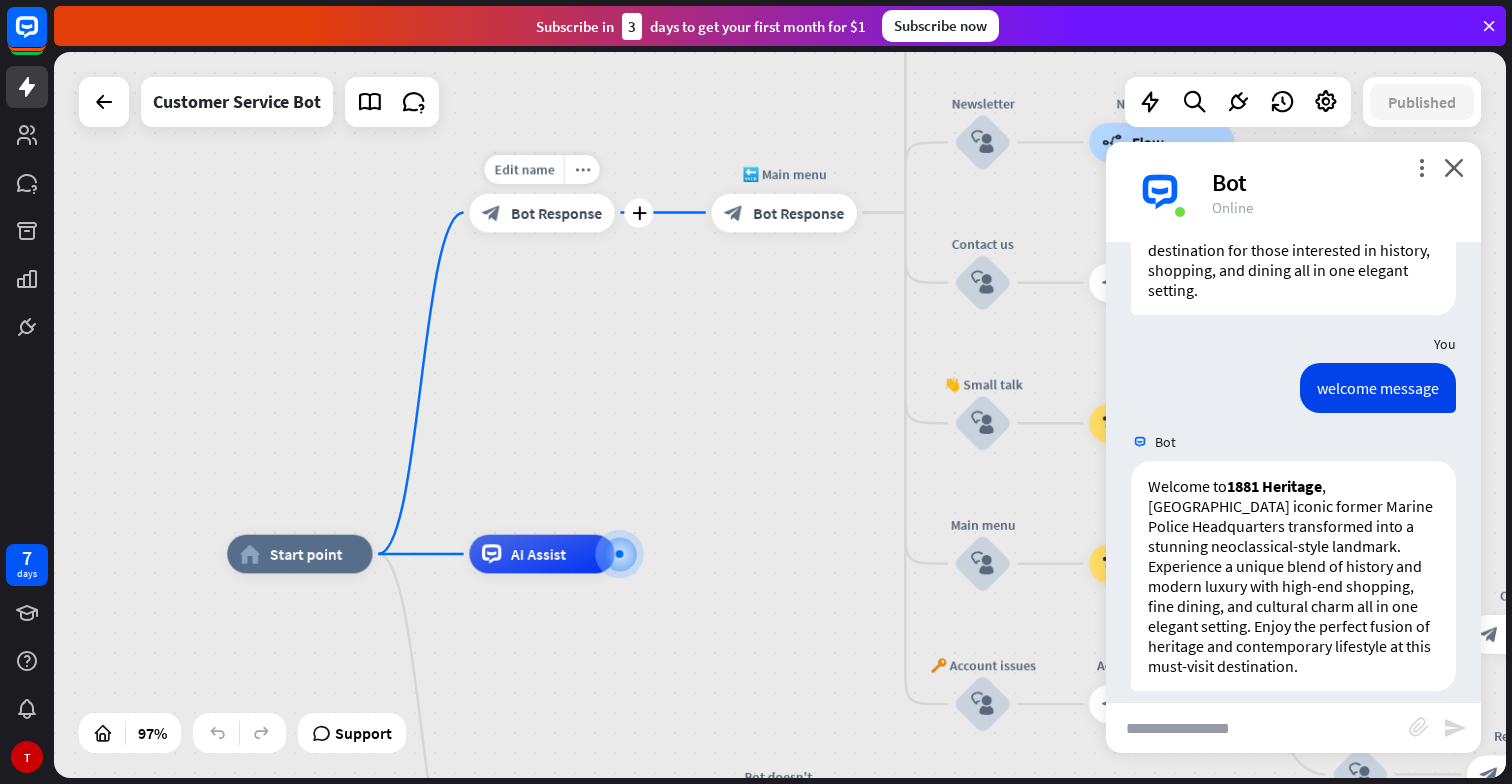click on "Bot Response" at bounding box center (556, 212) 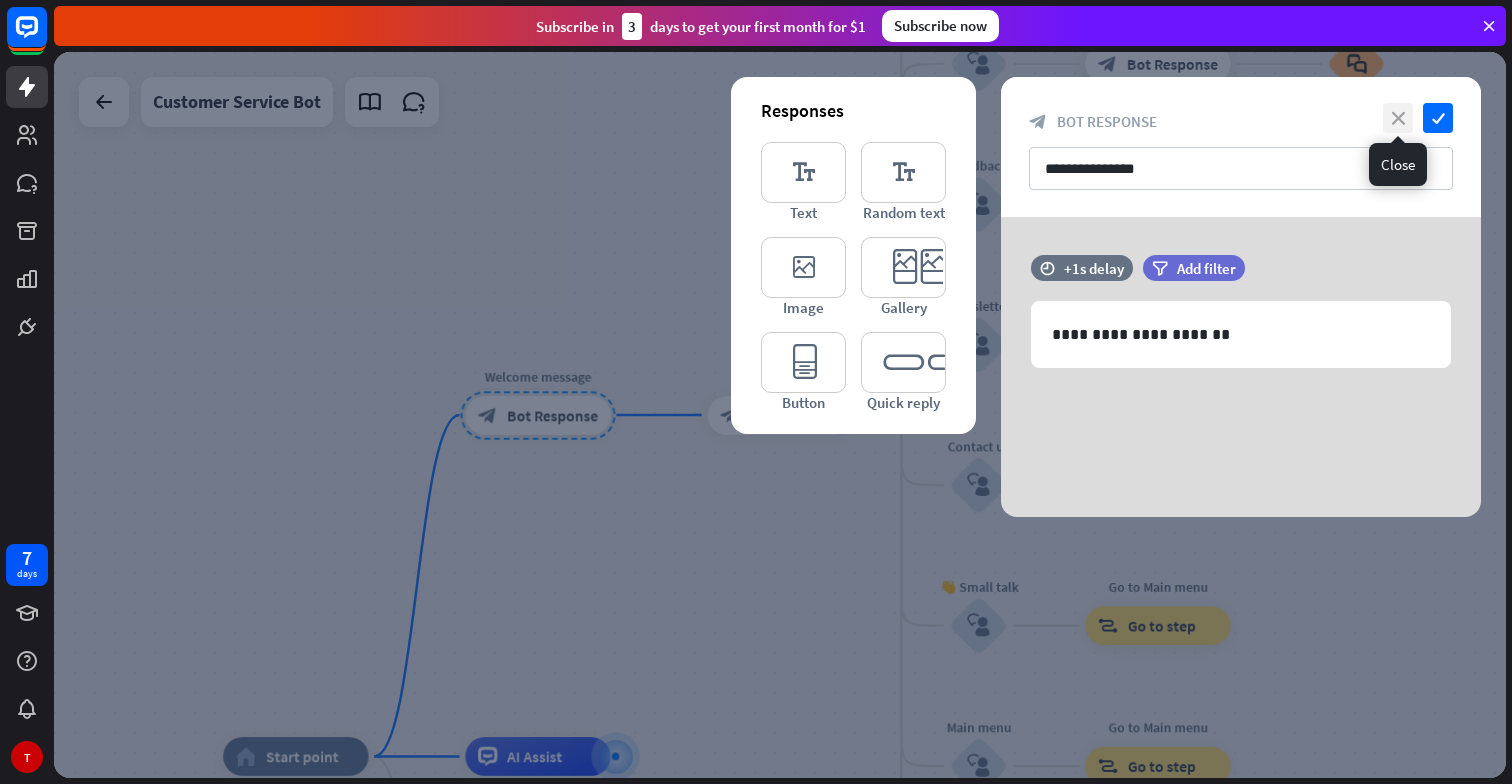click on "close" at bounding box center (1398, 118) 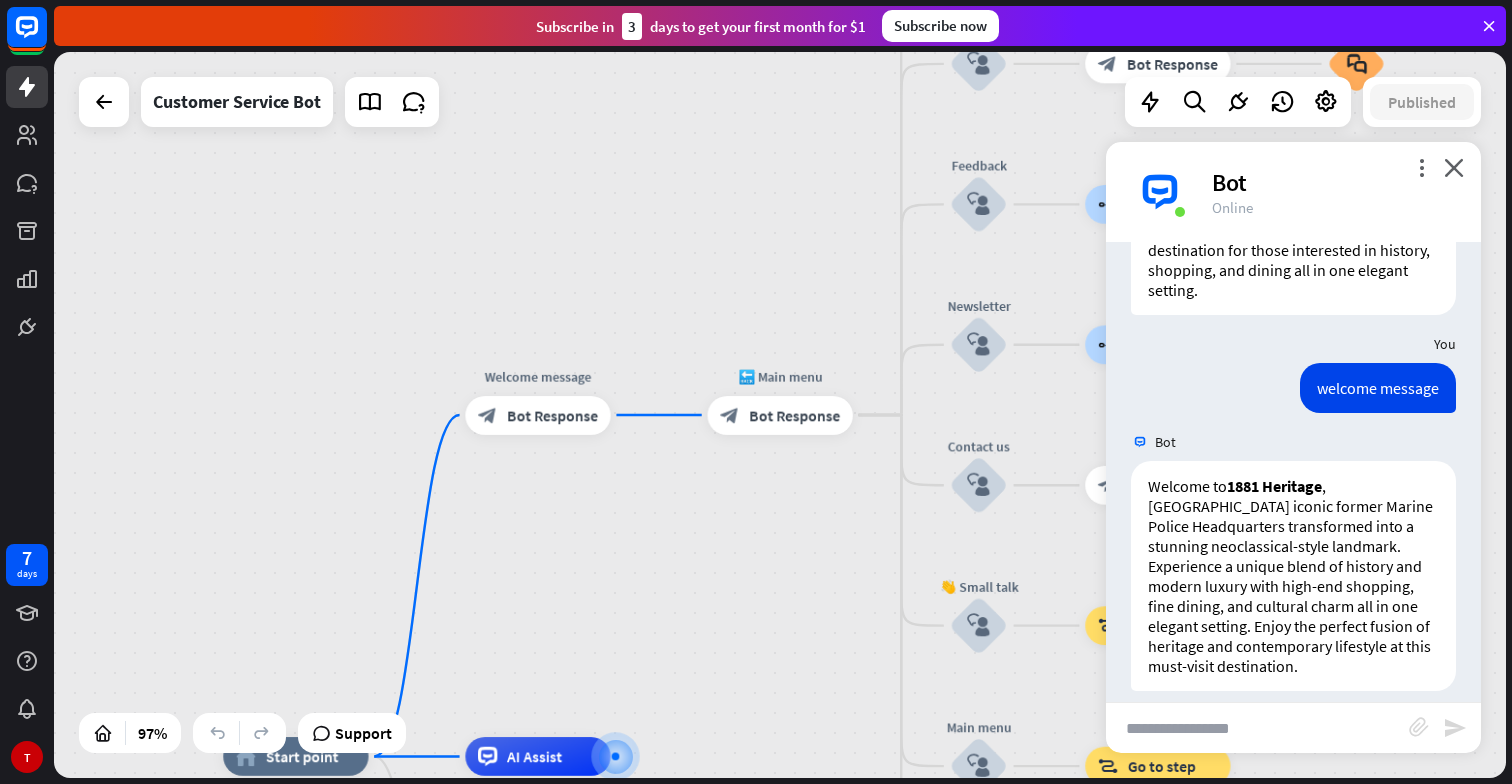 drag, startPoint x: 953, startPoint y: 432, endPoint x: 798, endPoint y: 489, distance: 165.14842 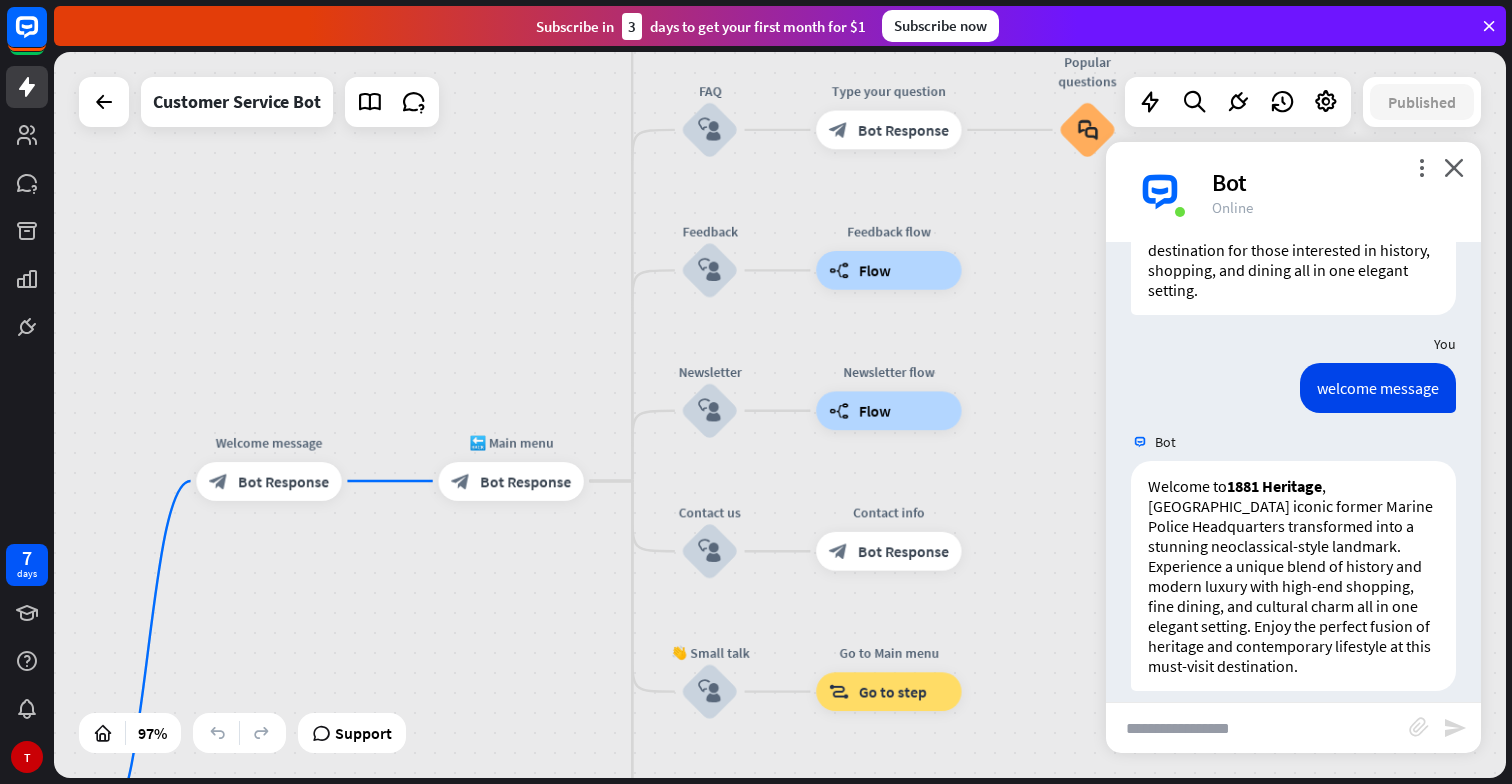drag, startPoint x: 798, startPoint y: 489, endPoint x: 528, endPoint y: 555, distance: 277.94965 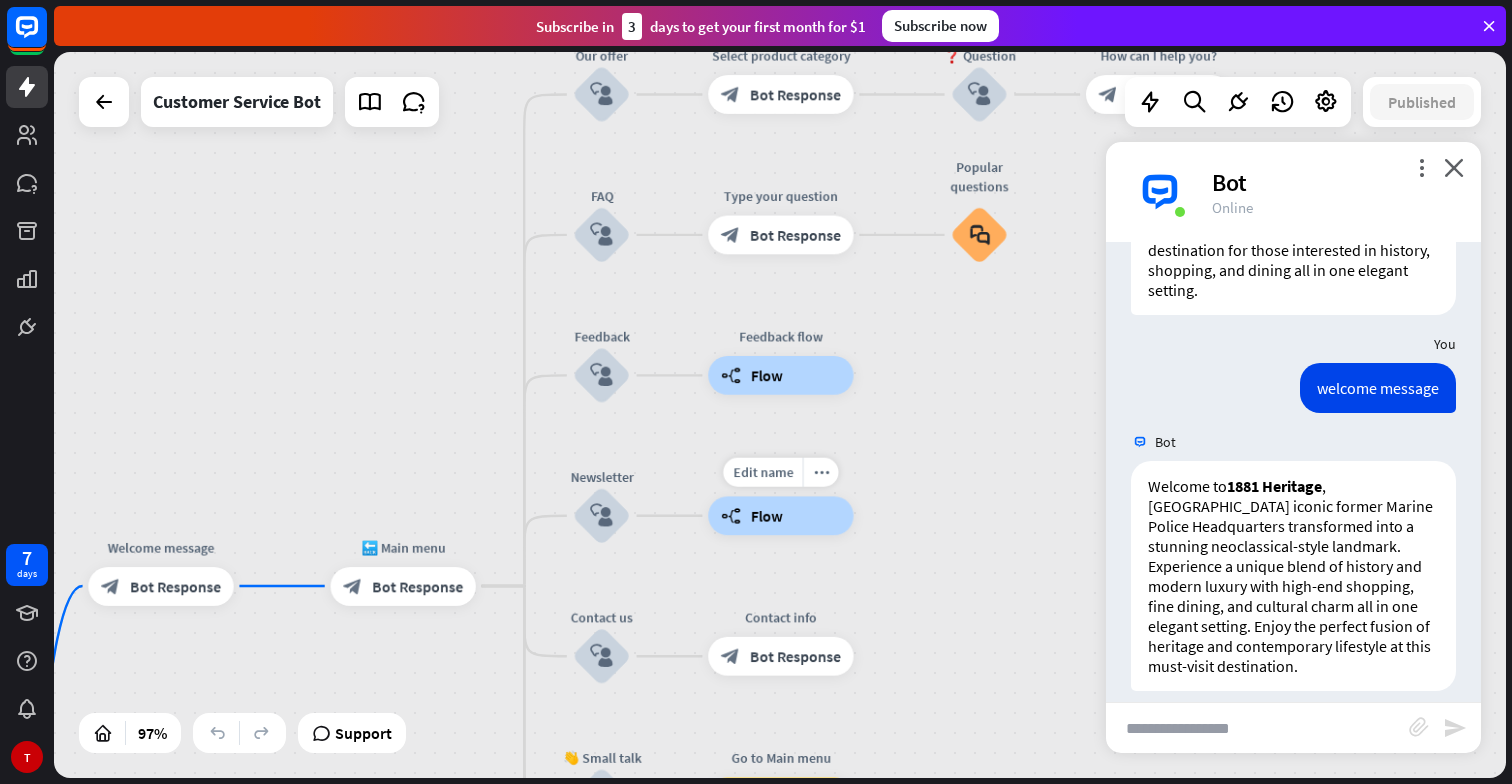 drag, startPoint x: 988, startPoint y: 454, endPoint x: 739, endPoint y: 689, distance: 342.3828 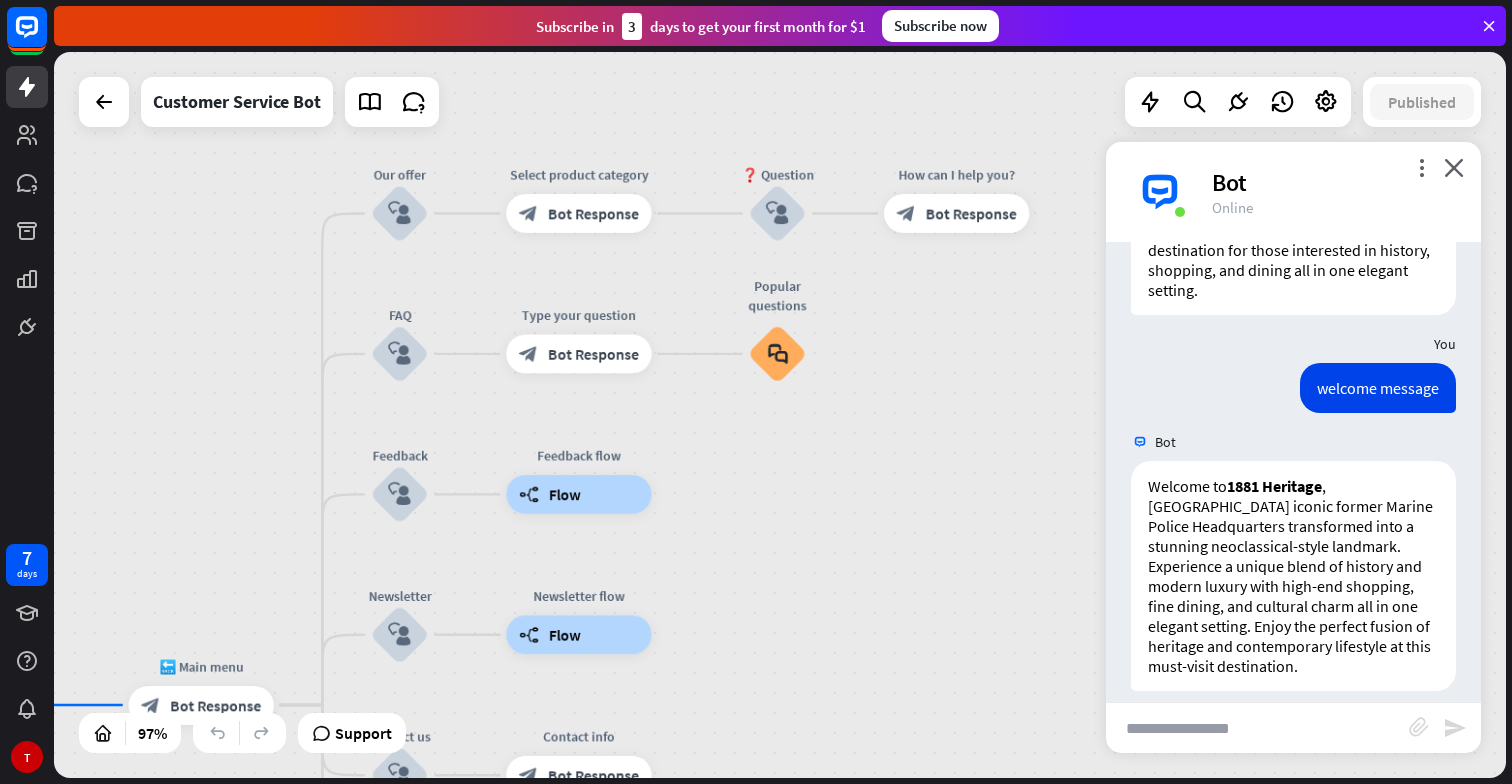 drag, startPoint x: 768, startPoint y: 551, endPoint x: 706, endPoint y: 539, distance: 63.15061 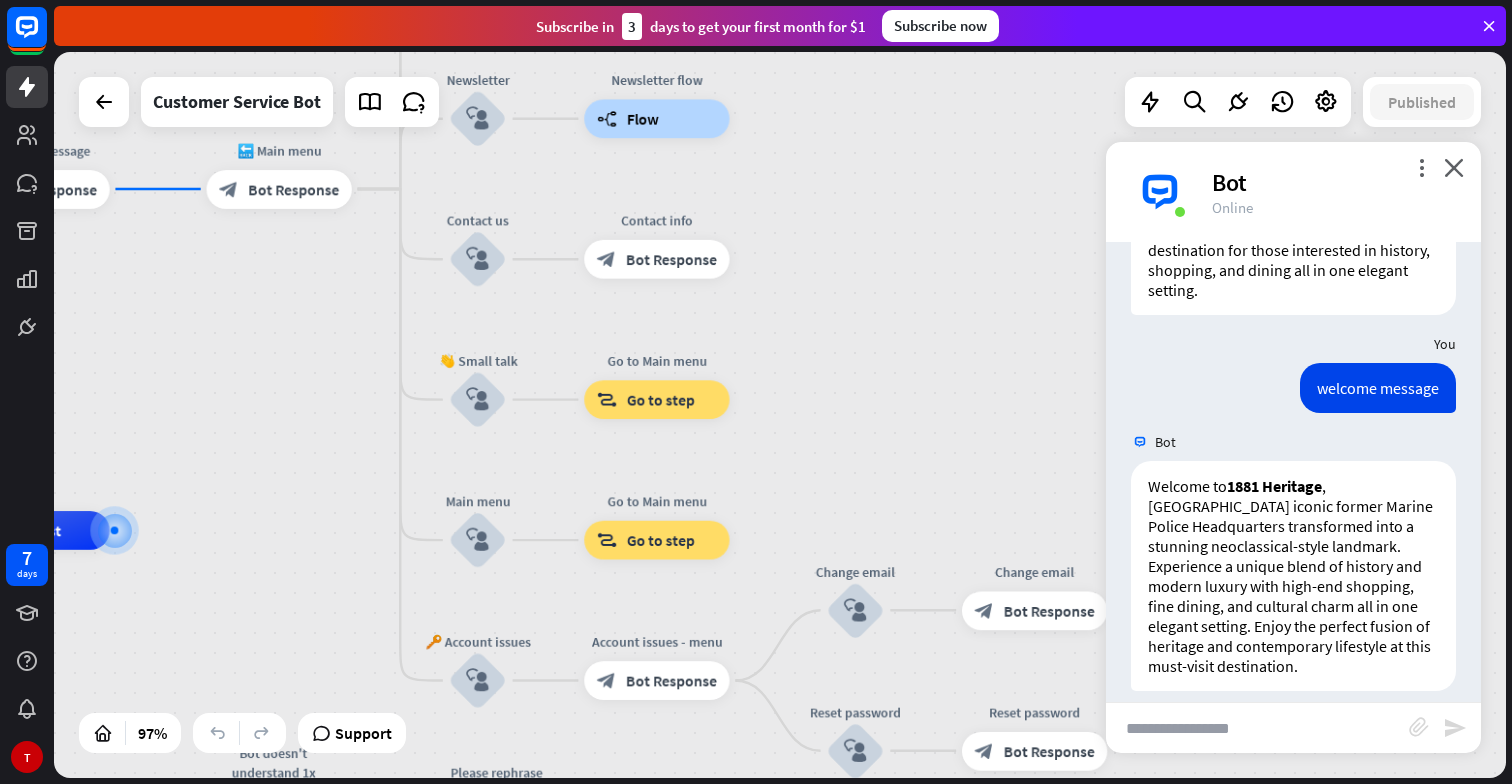 drag, startPoint x: 775, startPoint y: 353, endPoint x: 794, endPoint y: 208, distance: 146.23953 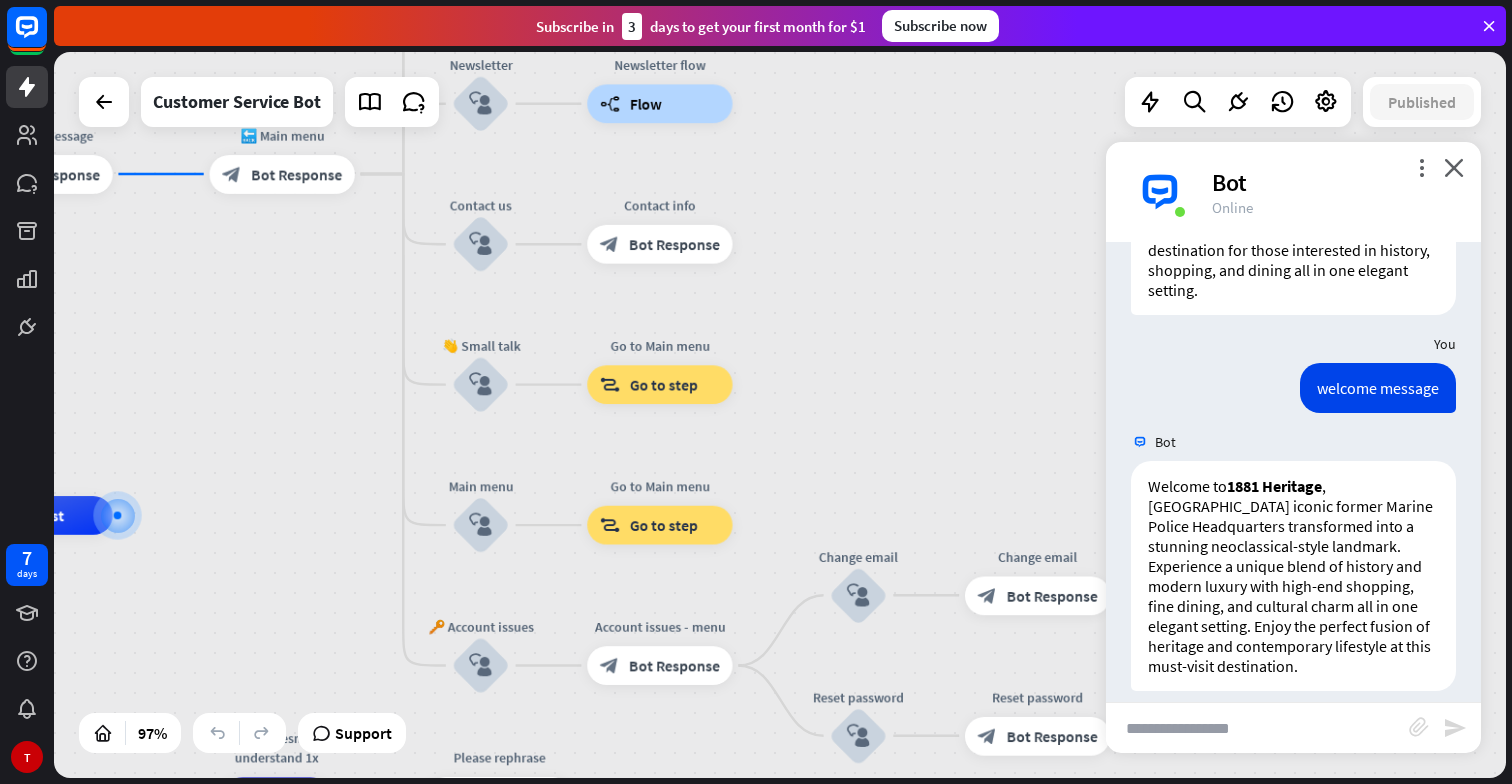 drag, startPoint x: 795, startPoint y: 327, endPoint x: 795, endPoint y: 175, distance: 152 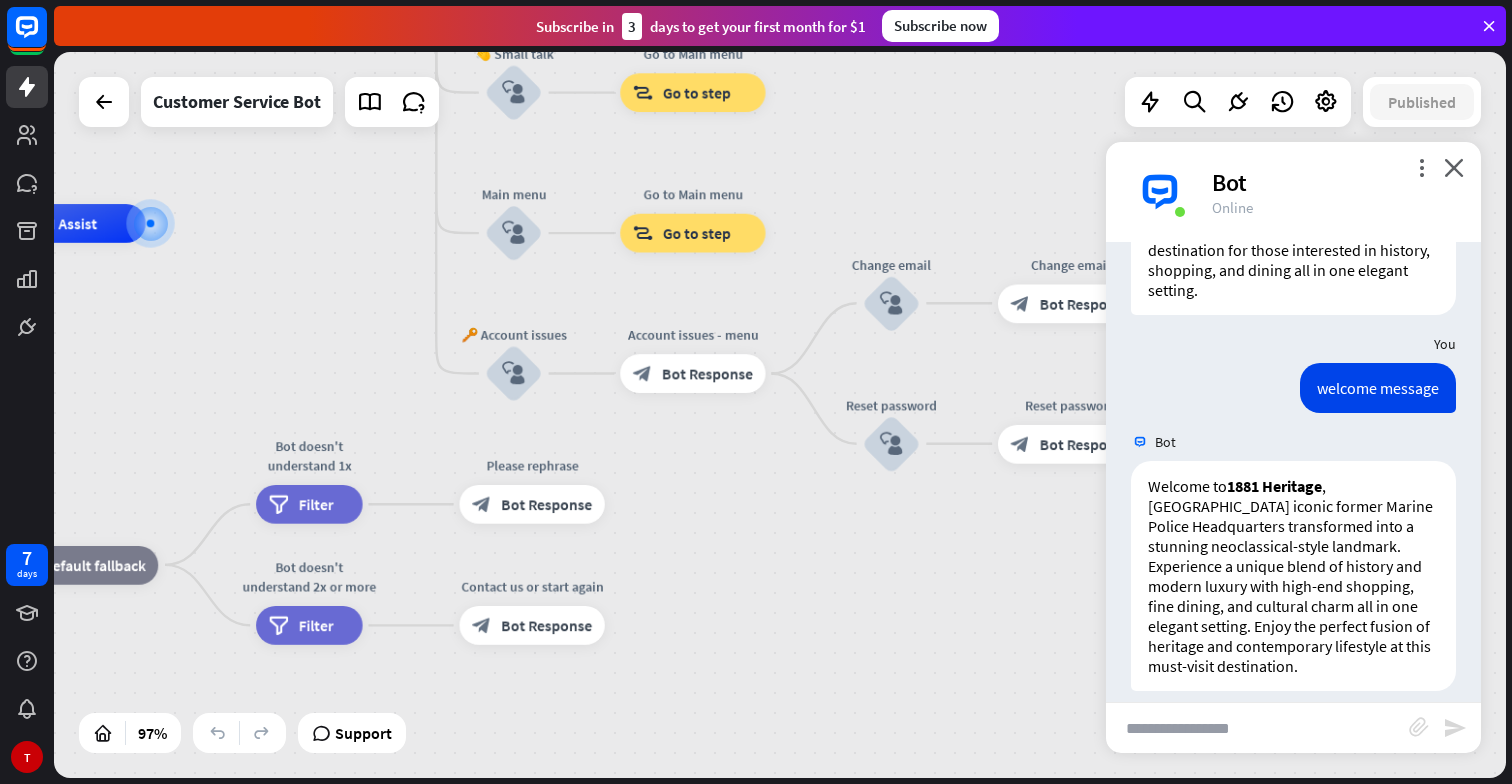 drag, startPoint x: 686, startPoint y: 649, endPoint x: 721, endPoint y: 505, distance: 148.19244 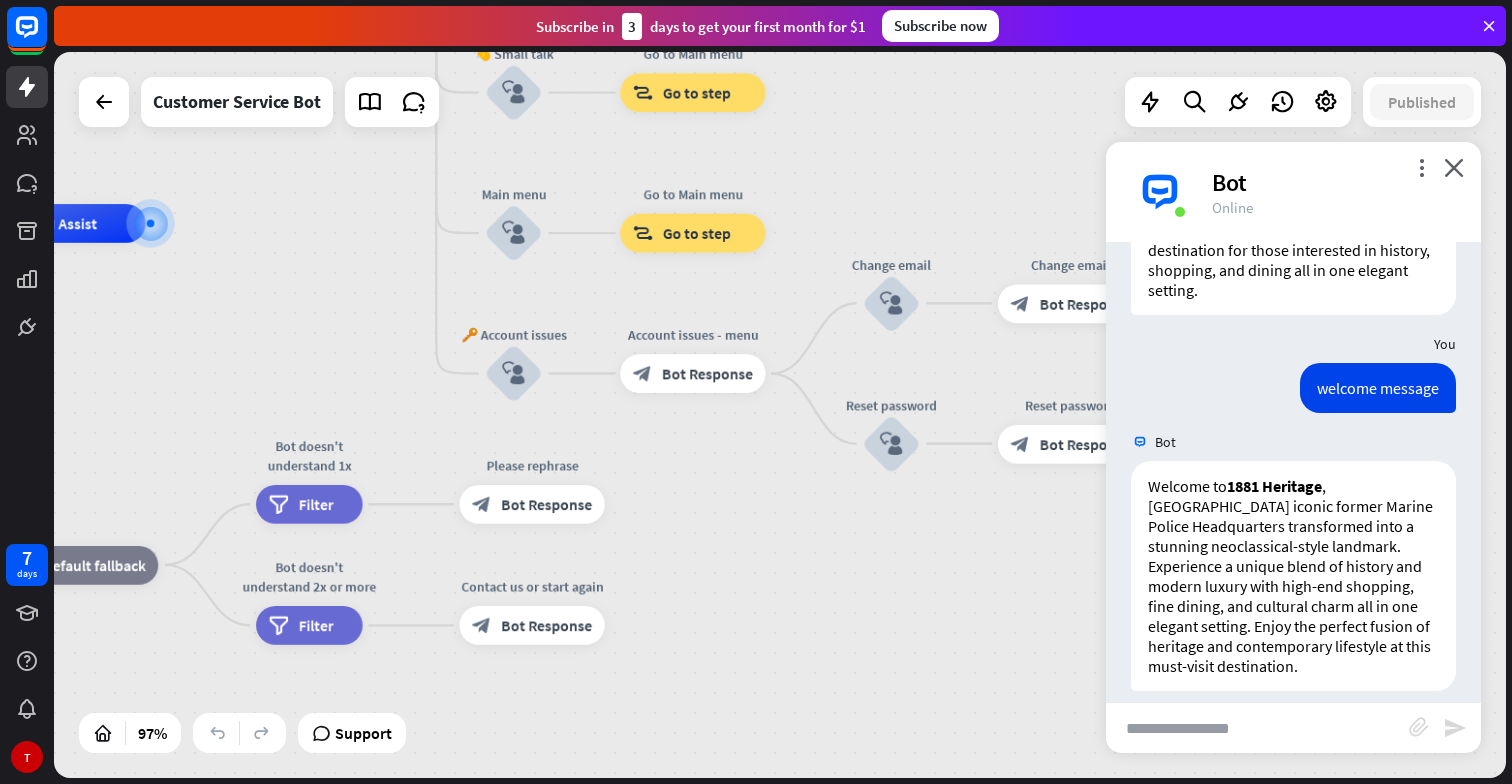 click on "home_2   Start point                 Welcome message   block_bot_response   Bot Response                 🔙 Main menu   block_bot_response   Bot Response                 Our offer   block_user_input                 Select product category   block_bot_response   Bot Response                 ❓ Question   block_user_input                 How can I help you?   block_bot_response   Bot Response                 FAQ   block_user_input                 Type your question   block_bot_response   Bot Response                 Popular questions   block_faq                 Feedback   block_user_input                 Feedback flow   builder_tree   Flow                 Newsletter   block_user_input                 Newsletter flow   builder_tree   Flow                 Contact us   block_user_input                 Contact info   block_bot_response   Bot Response                 👋 Small talk   block_user_input                 Go to Main menu   block_goto   Go to step                 Main menu" at bounding box center [461, 574] 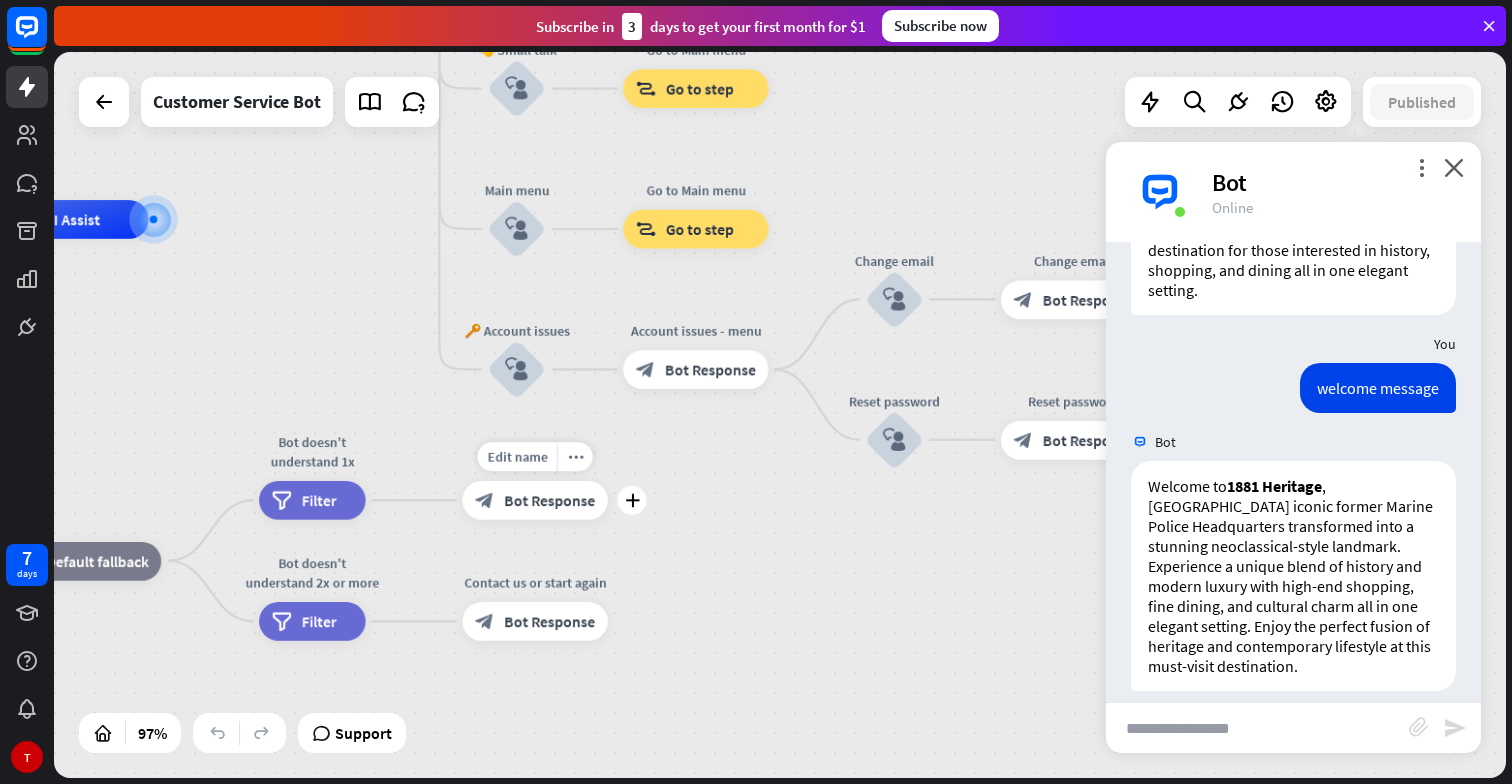 click on "Bot Response" at bounding box center (549, 500) 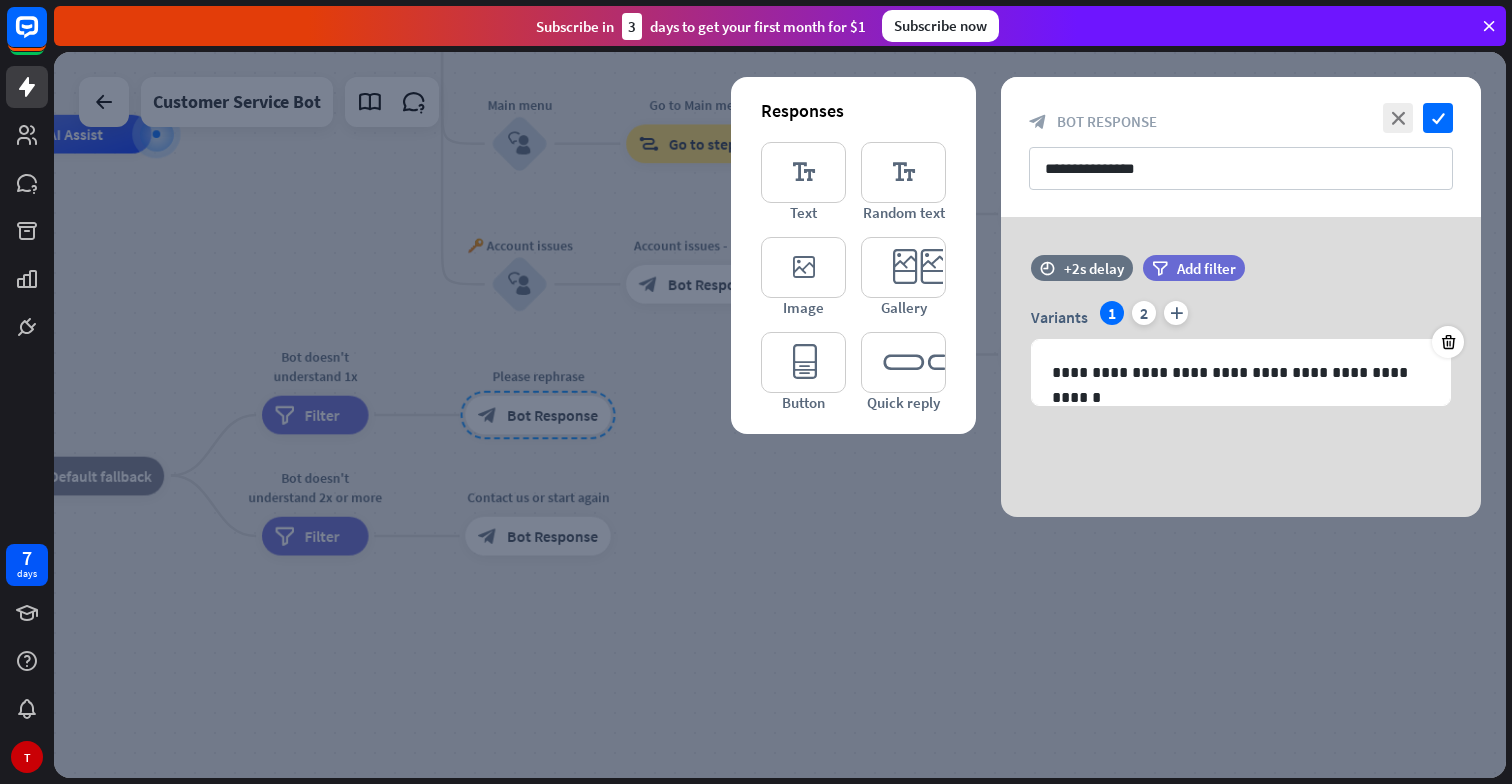 click at bounding box center [780, 415] 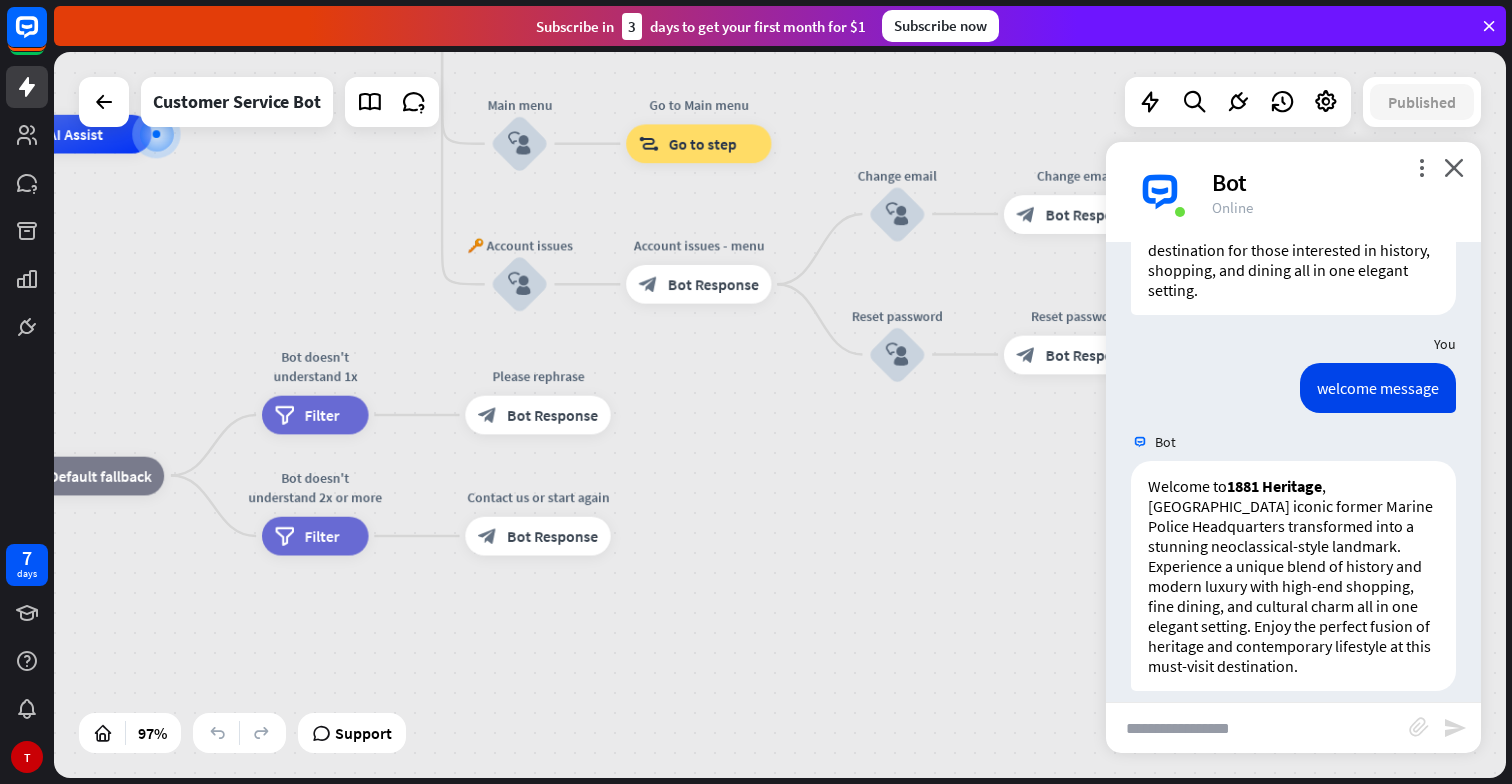 click at bounding box center [1257, 728] 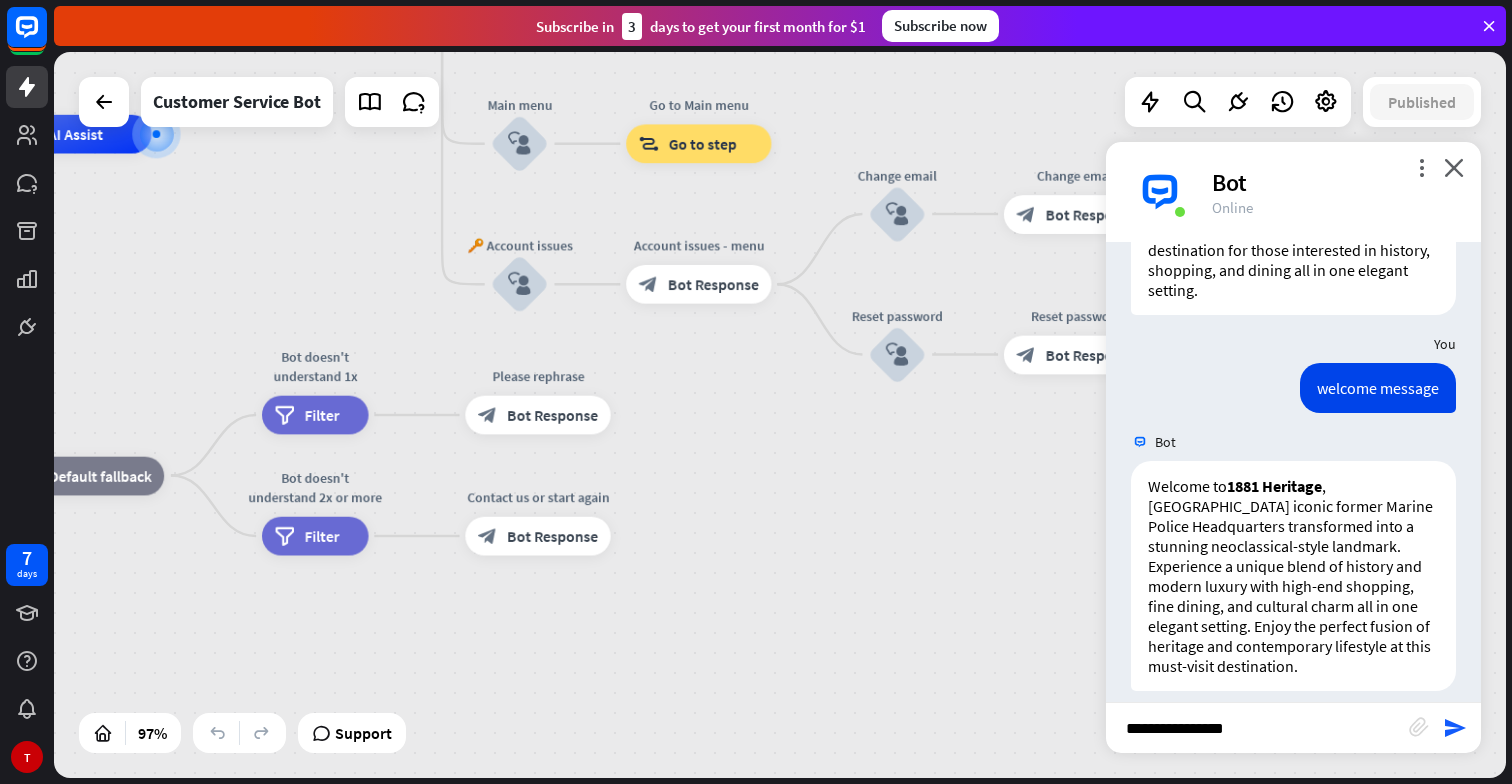 type on "**********" 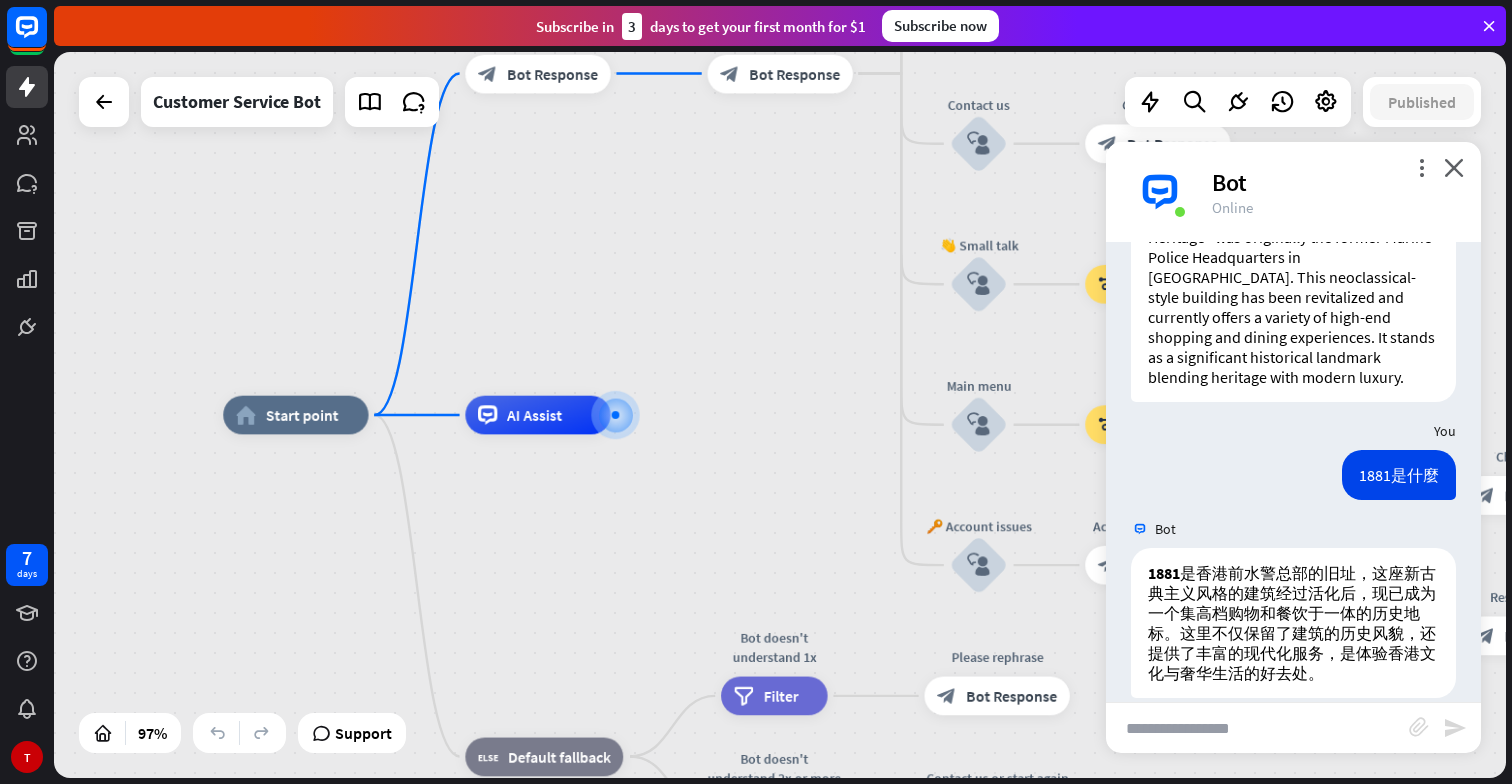 scroll, scrollTop: 0, scrollLeft: 0, axis: both 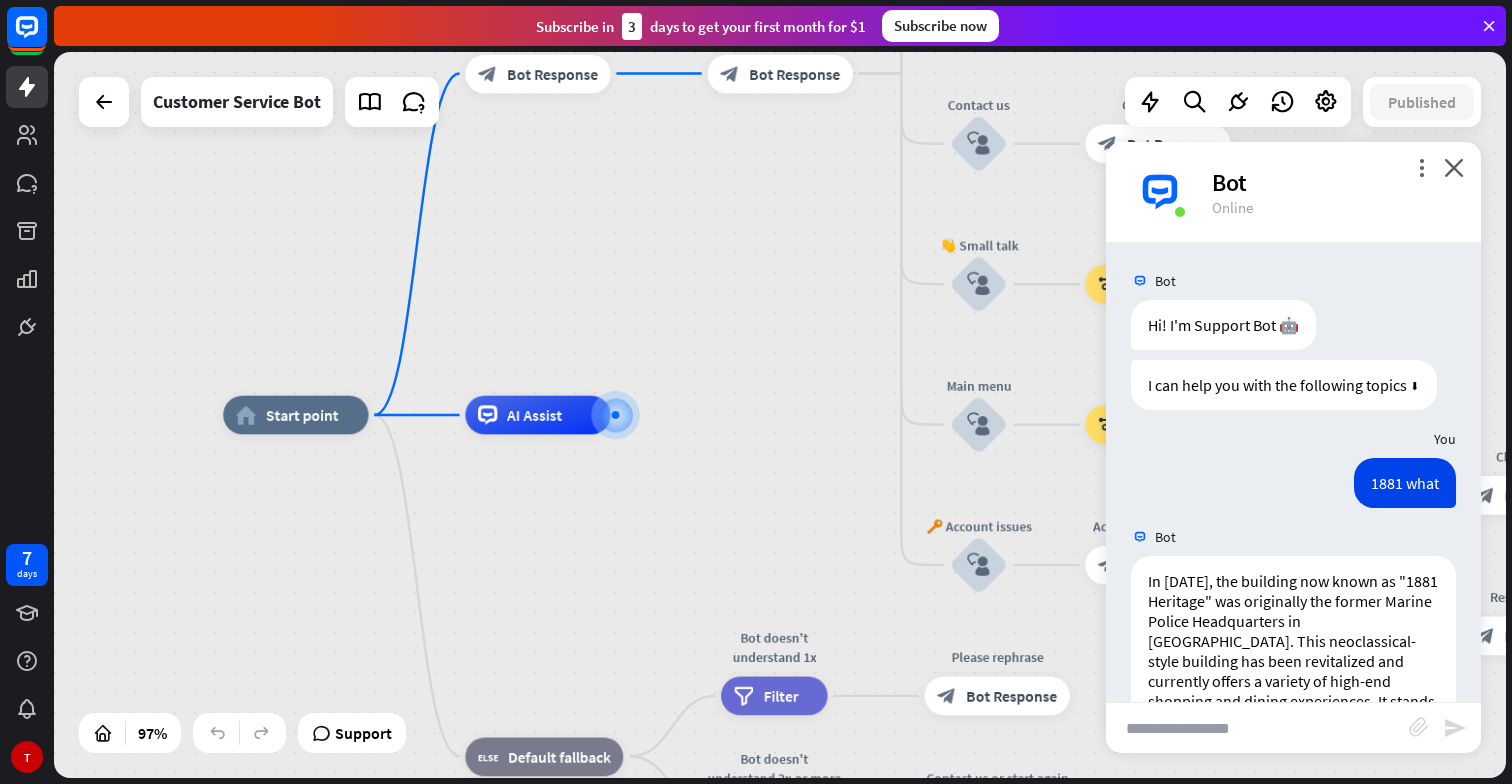 click on "Bot" at bounding box center [1334, 182] 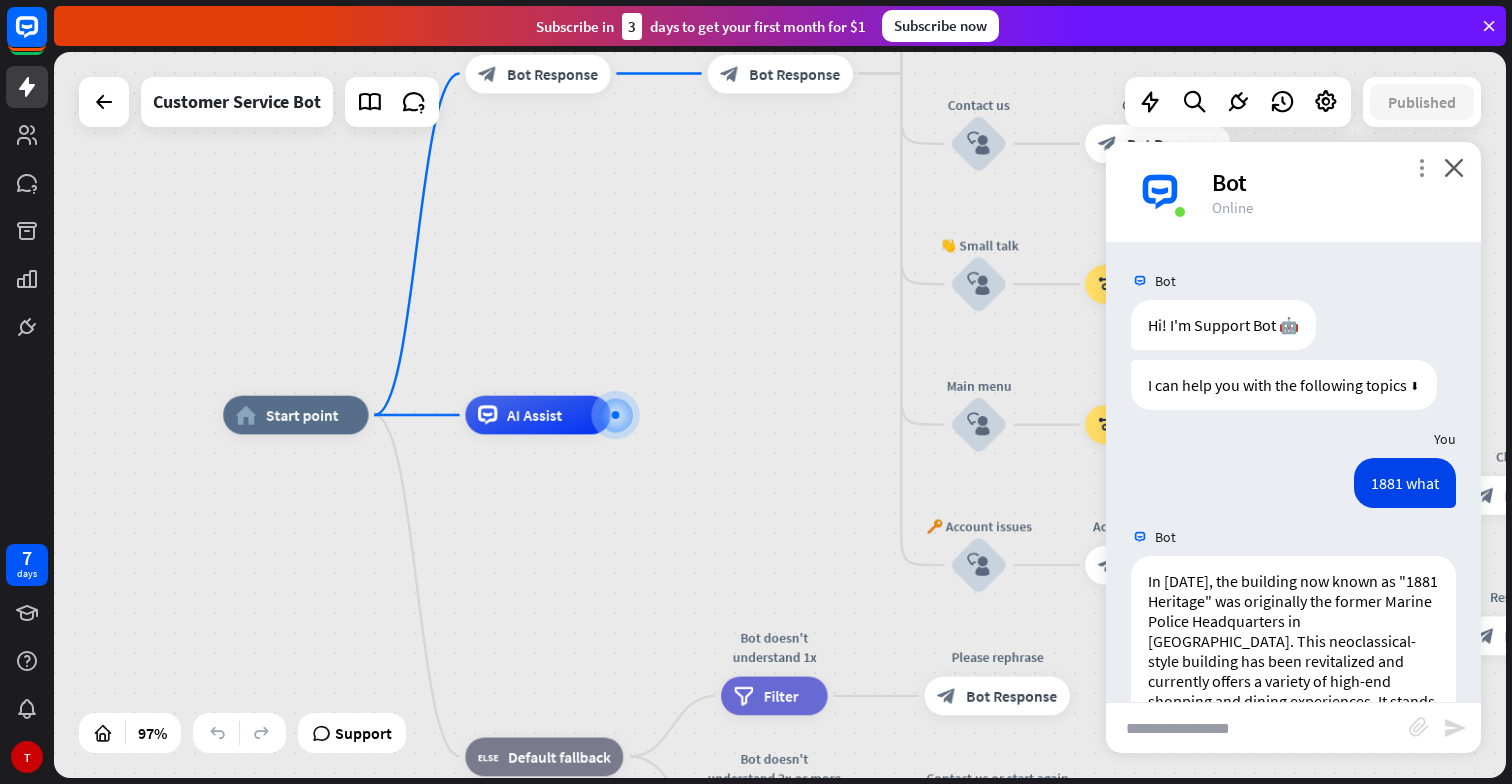 click on "more_vert" at bounding box center (1421, 167) 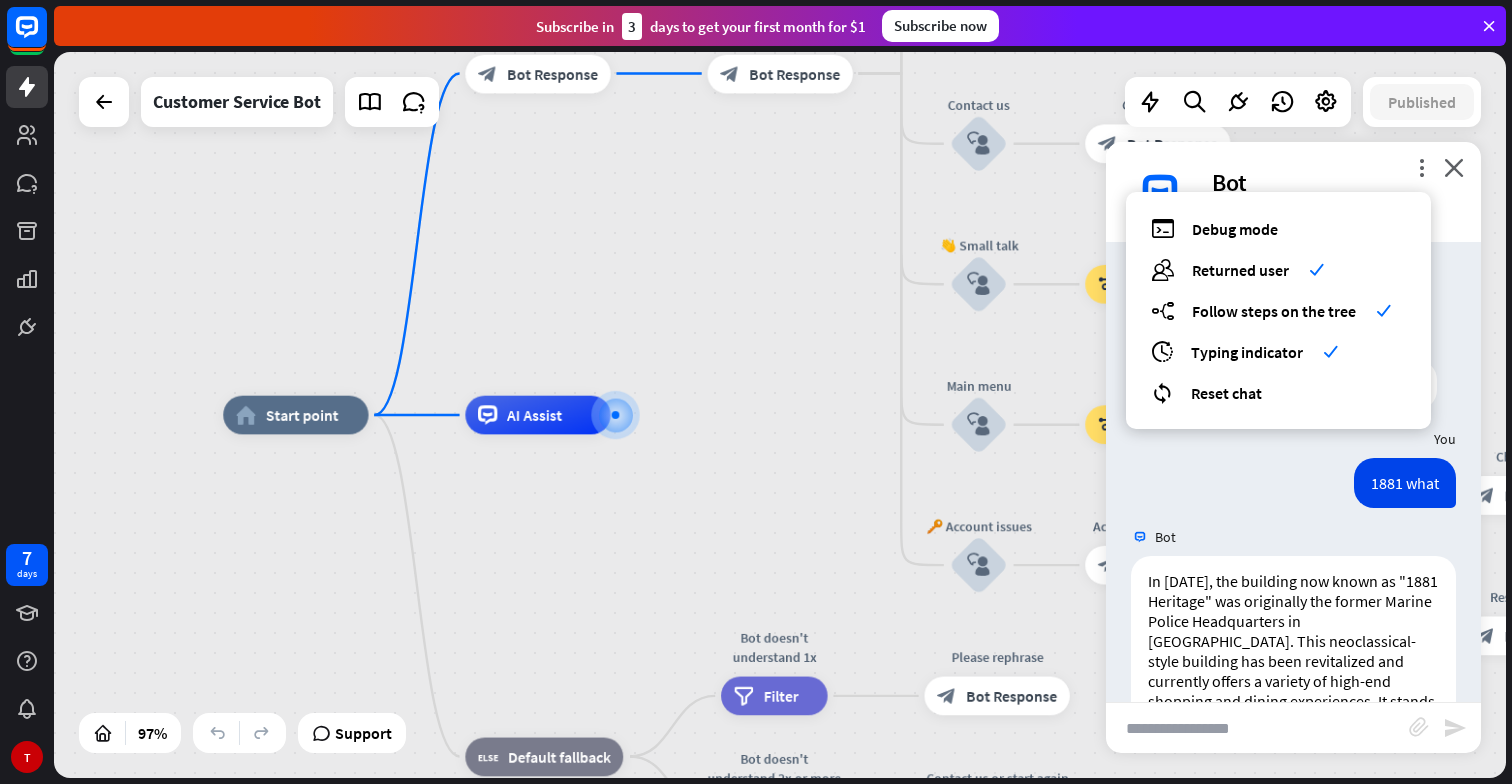 click on "1881 what
[DATE] 8:46 PM
Show JSON" at bounding box center [1293, 488] 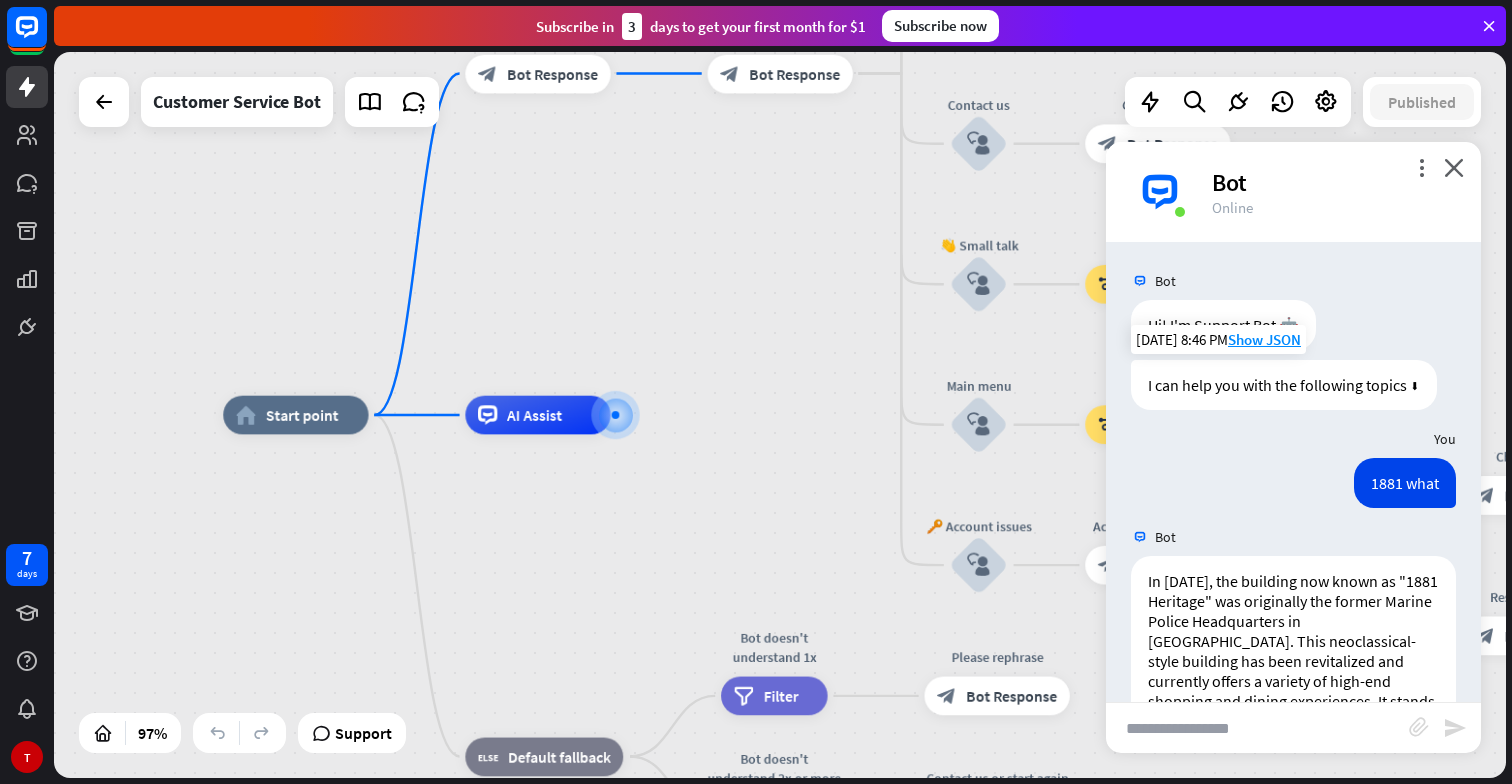 click on "I can help you with the following topics ⬇" at bounding box center [1284, 385] 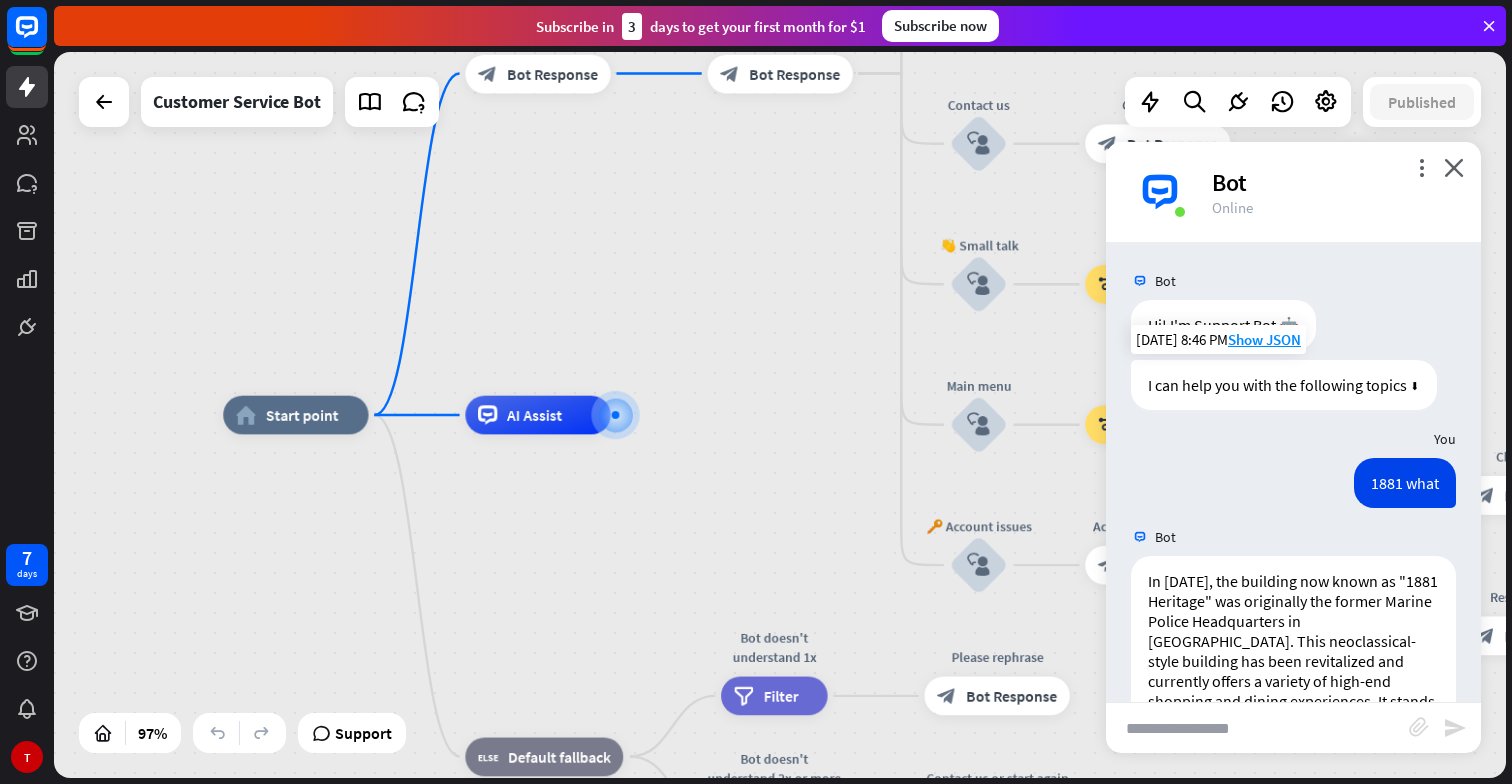click on "I can help you with the following topics ⬇" at bounding box center [1284, 385] 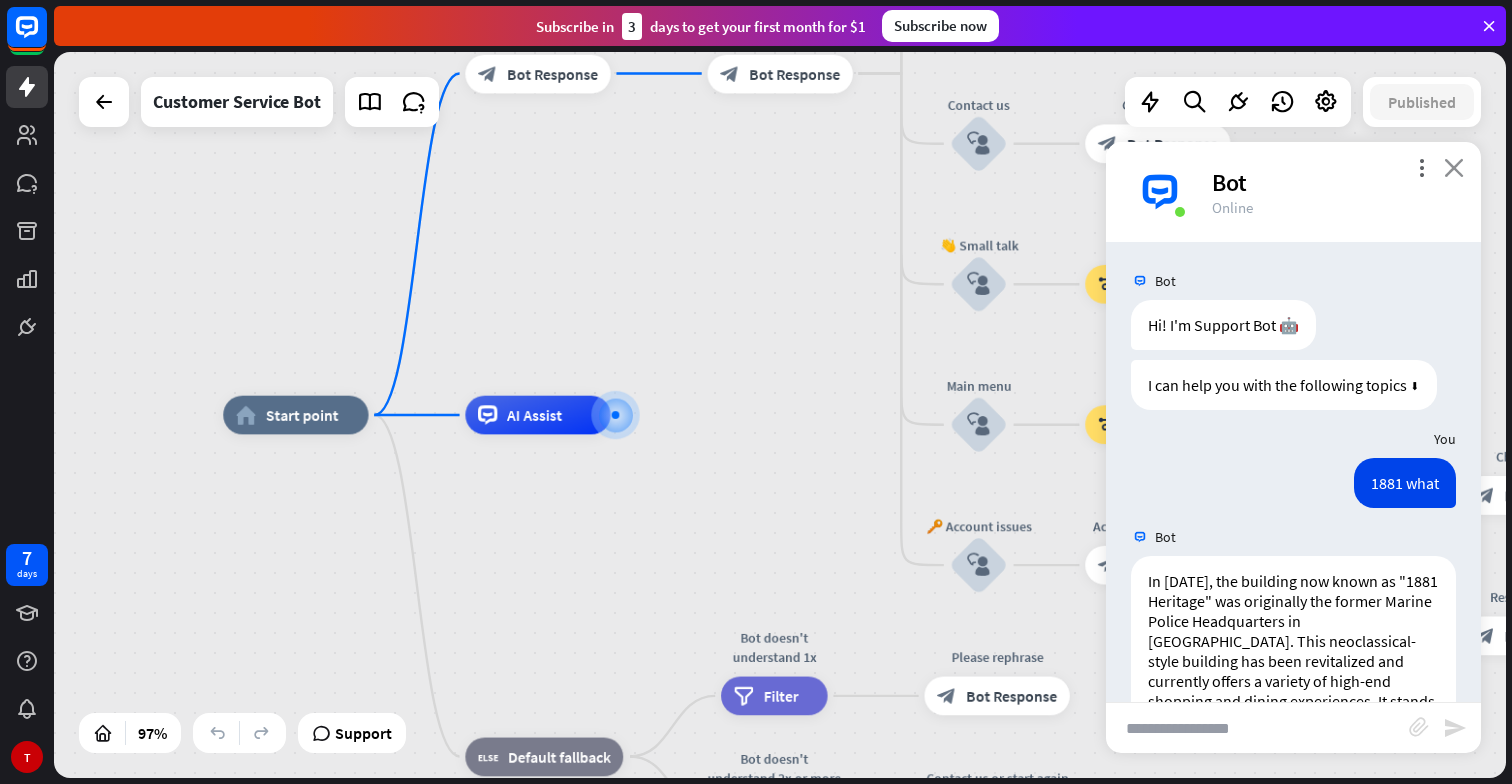 click on "close" at bounding box center (1454, 167) 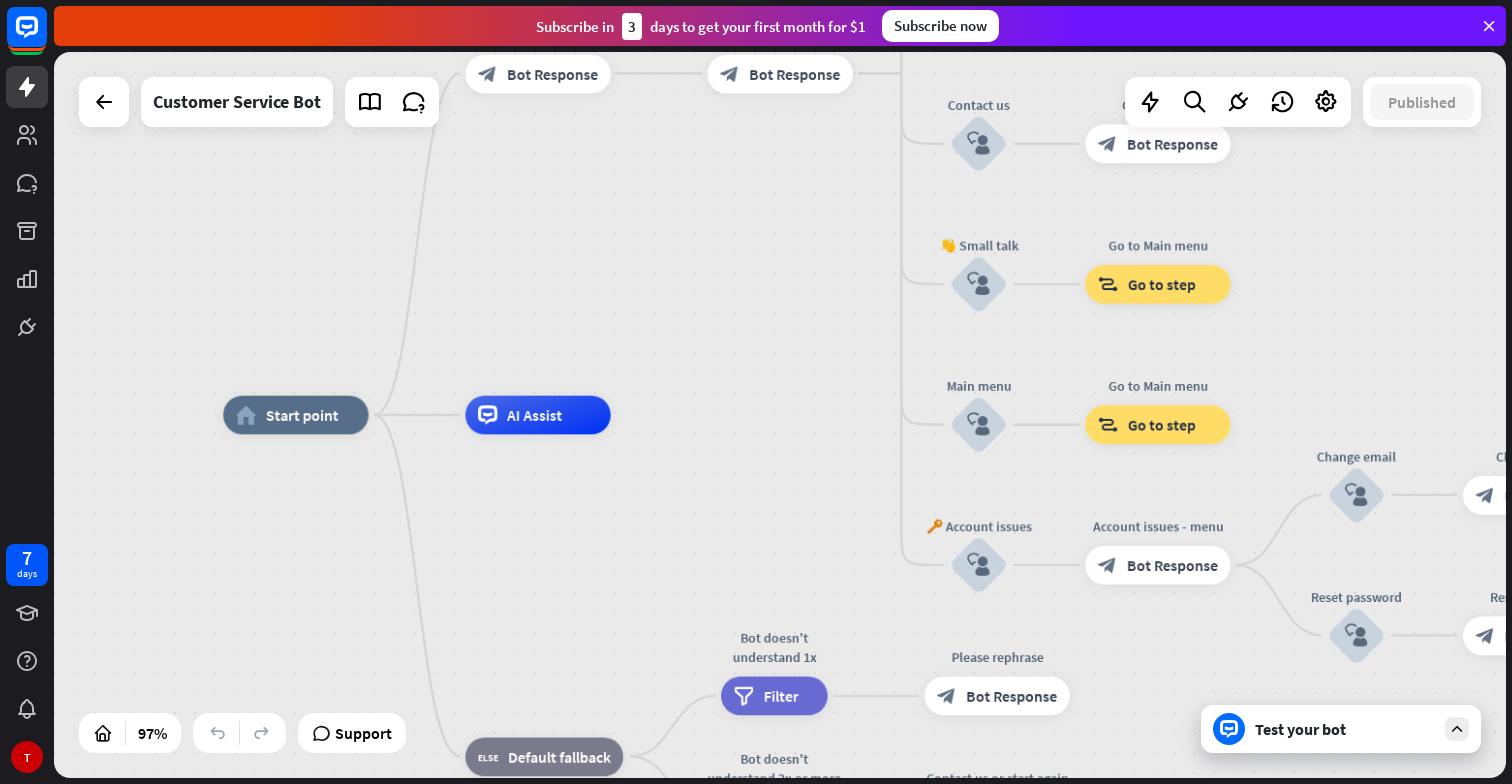 click on "Test your bot" at bounding box center (1345, 729) 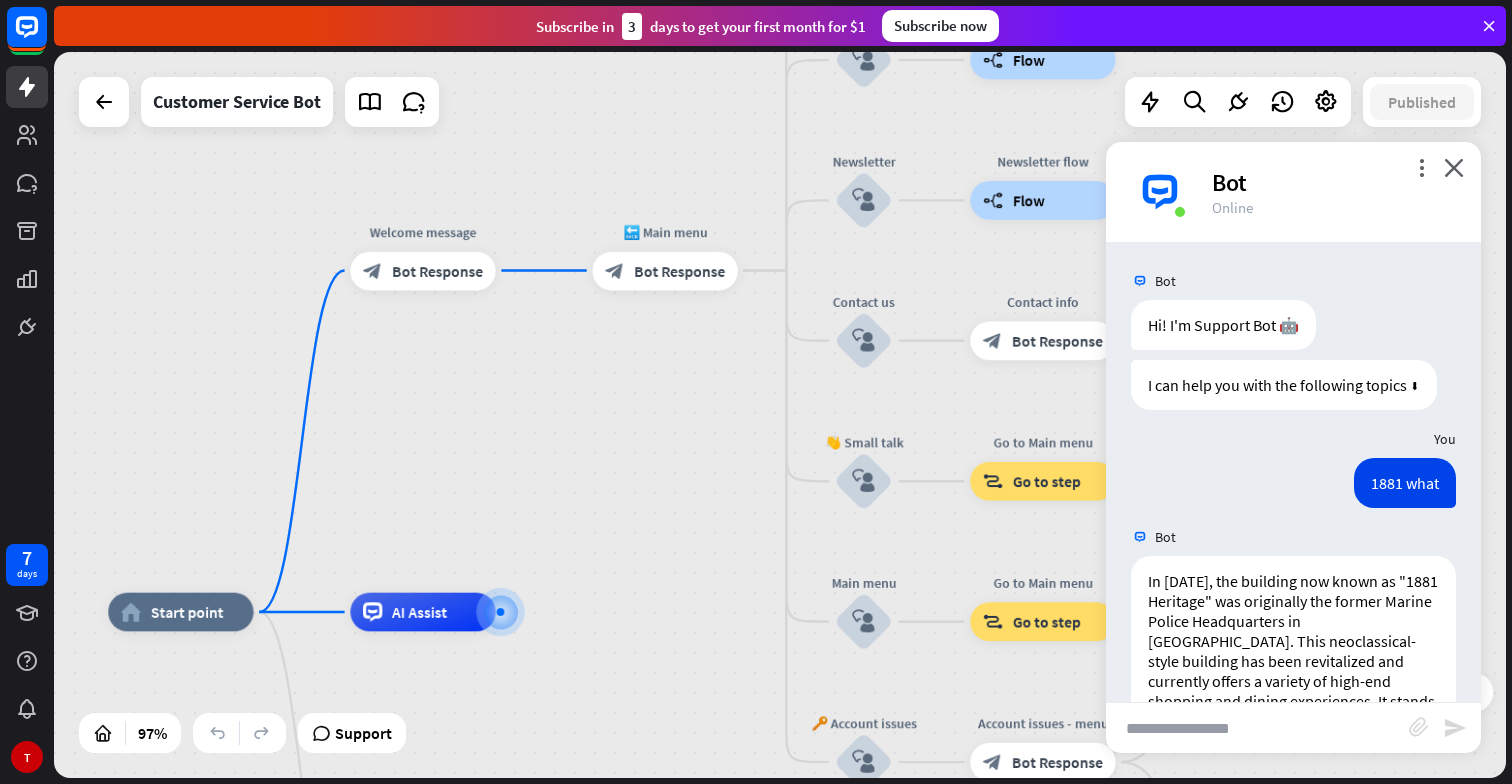 drag, startPoint x: 757, startPoint y: 427, endPoint x: 636, endPoint y: 628, distance: 234.61032 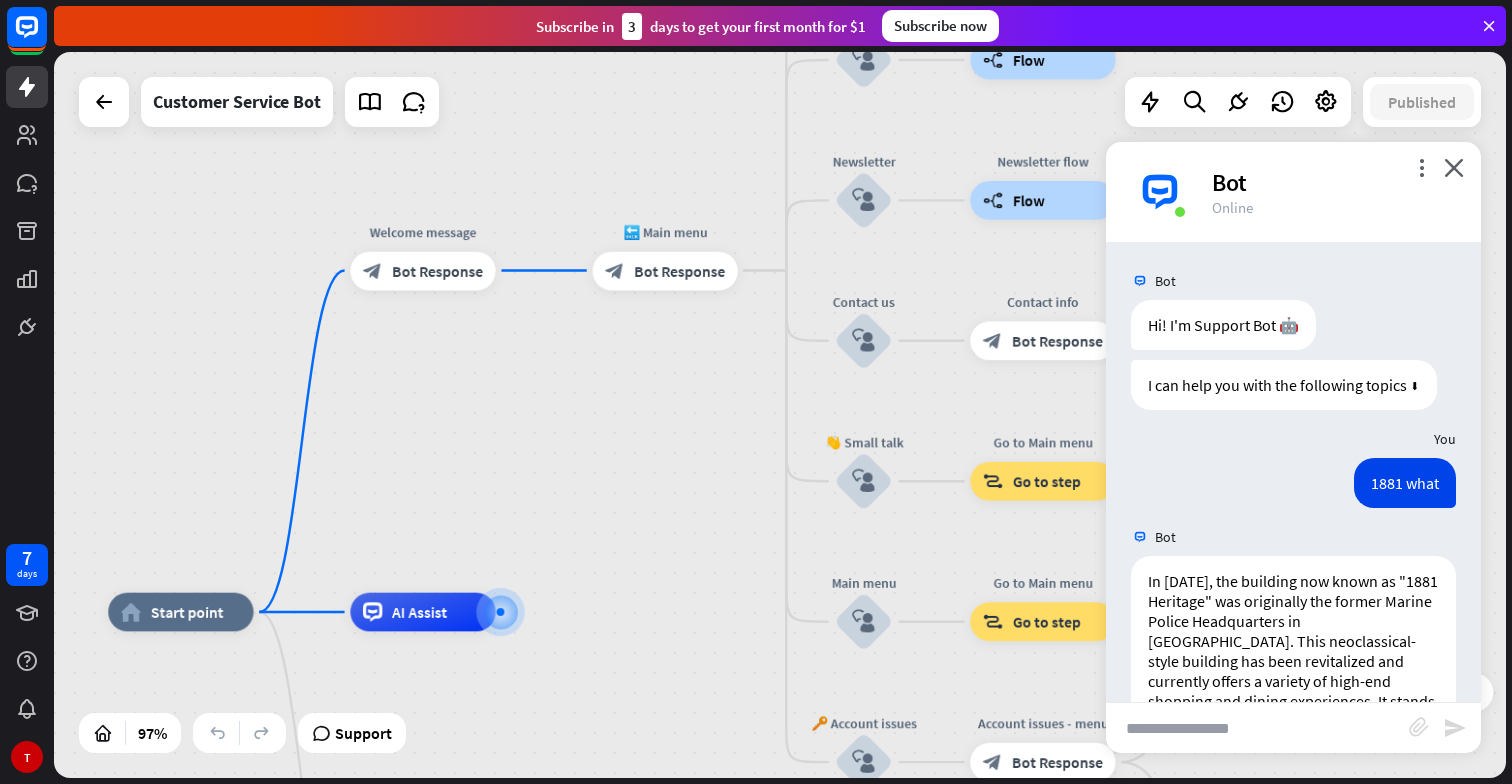 click on "home_2   Start point                 Welcome message   block_bot_response   Bot Response                 🔙 Main menu   block_bot_response   Bot Response                 Our offer   block_user_input                 Select product category   block_bot_response   Bot Response                 ❓ Question   block_user_input                 How can I help you?   block_bot_response   Bot Response                 FAQ   block_user_input                 Type your question   block_bot_response   Bot Response                 Popular questions   block_faq                 Feedback   block_user_input                 Feedback flow   builder_tree   Flow                 Newsletter   block_user_input                 Newsletter flow   builder_tree   Flow                 Contact us   block_user_input                 Contact info   block_bot_response   Bot Response                 👋 Small talk   block_user_input                 Go to Main menu   block_goto   Go to step                 Main menu" at bounding box center (811, 963) 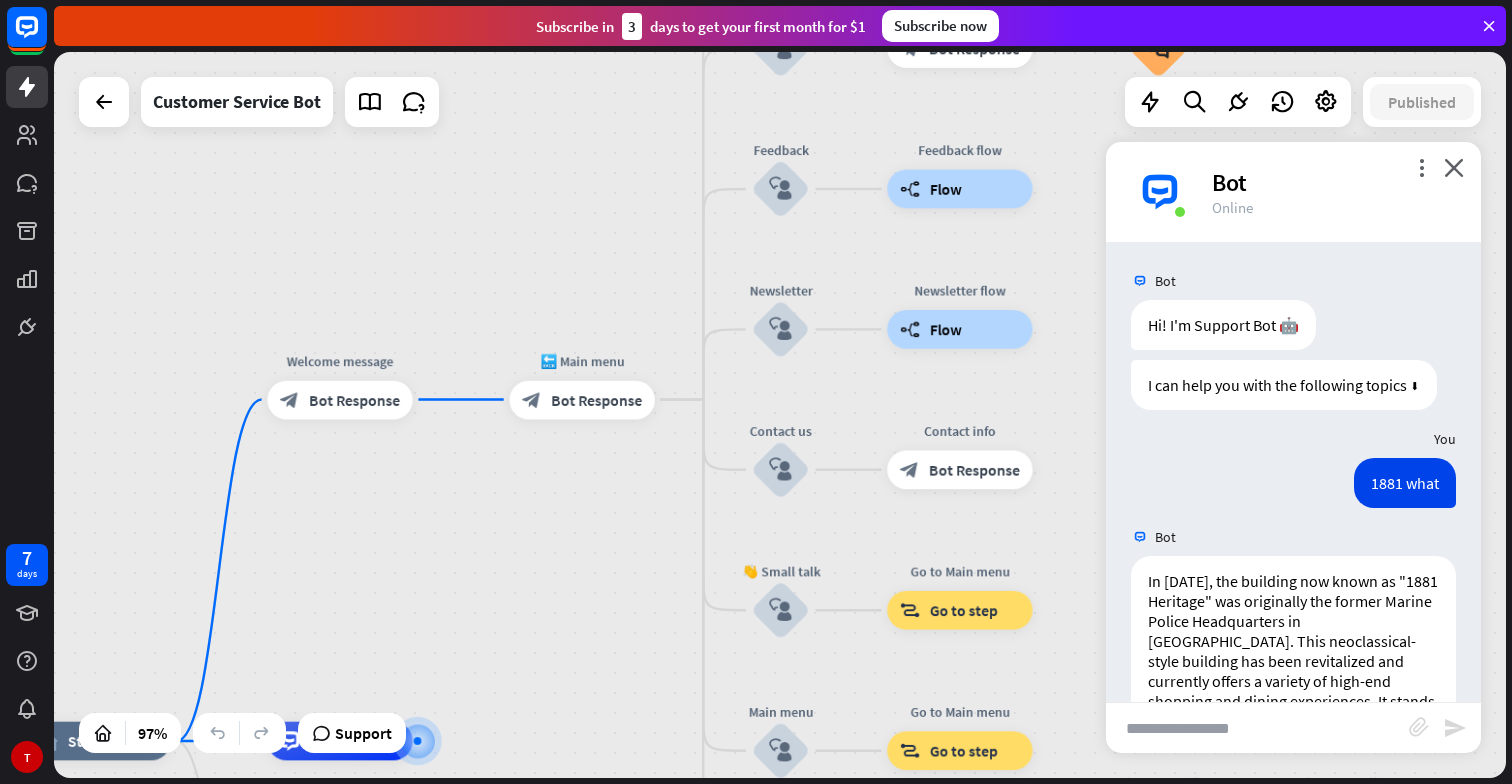 drag, startPoint x: 644, startPoint y: 403, endPoint x: 567, endPoint y: 528, distance: 146.8128 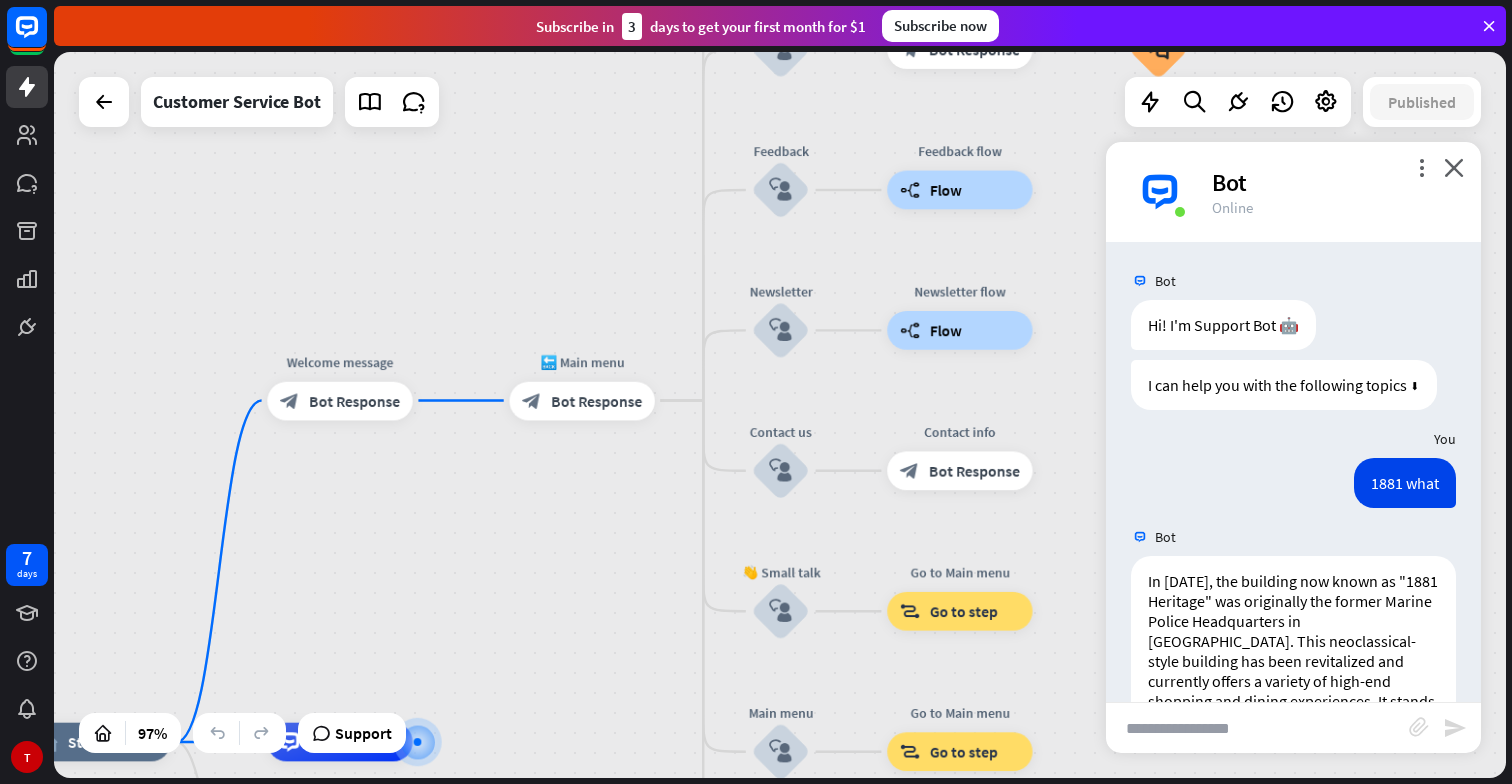 drag, startPoint x: 626, startPoint y: 489, endPoint x: 626, endPoint y: 531, distance: 42 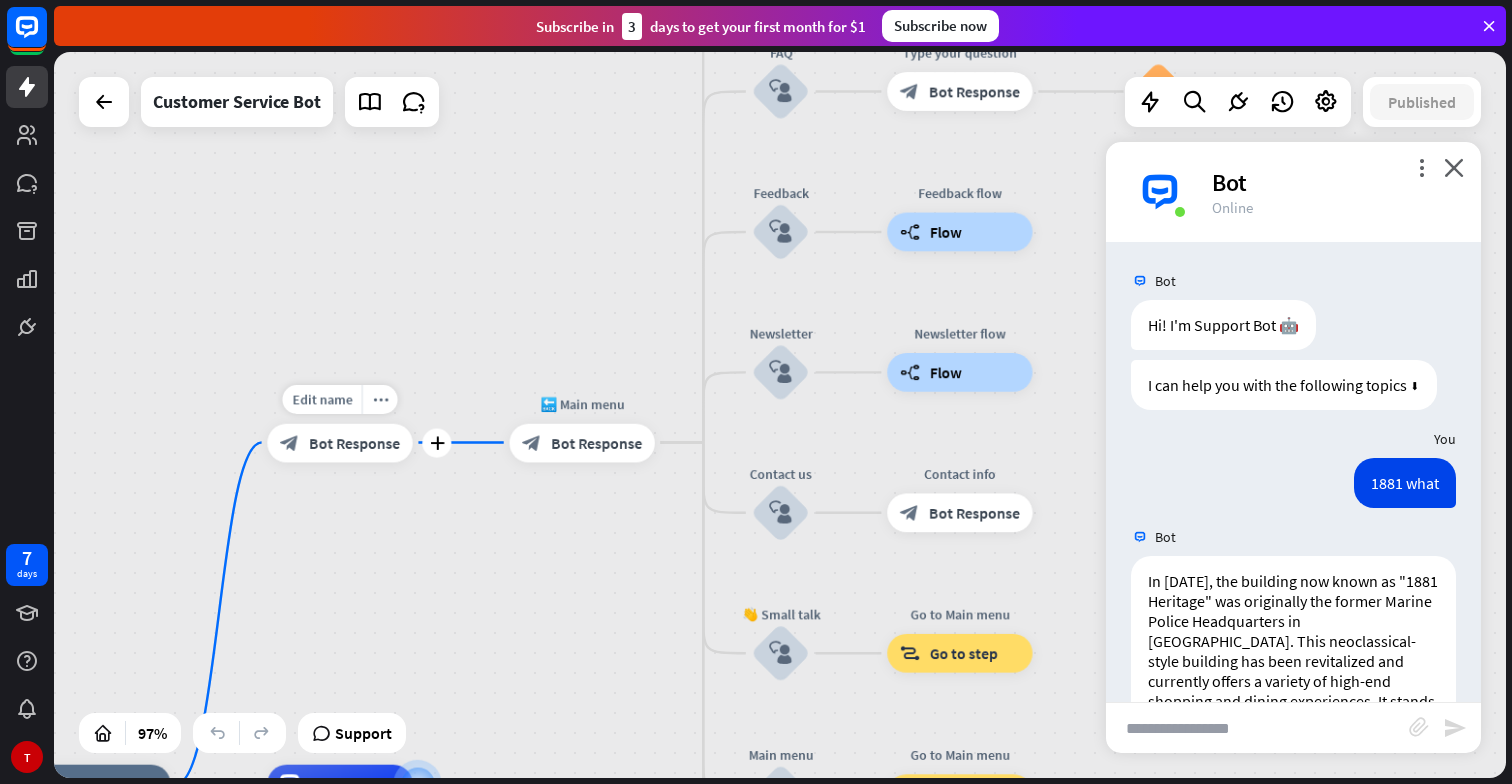 click on "block_bot_response   Bot Response" at bounding box center [339, 442] 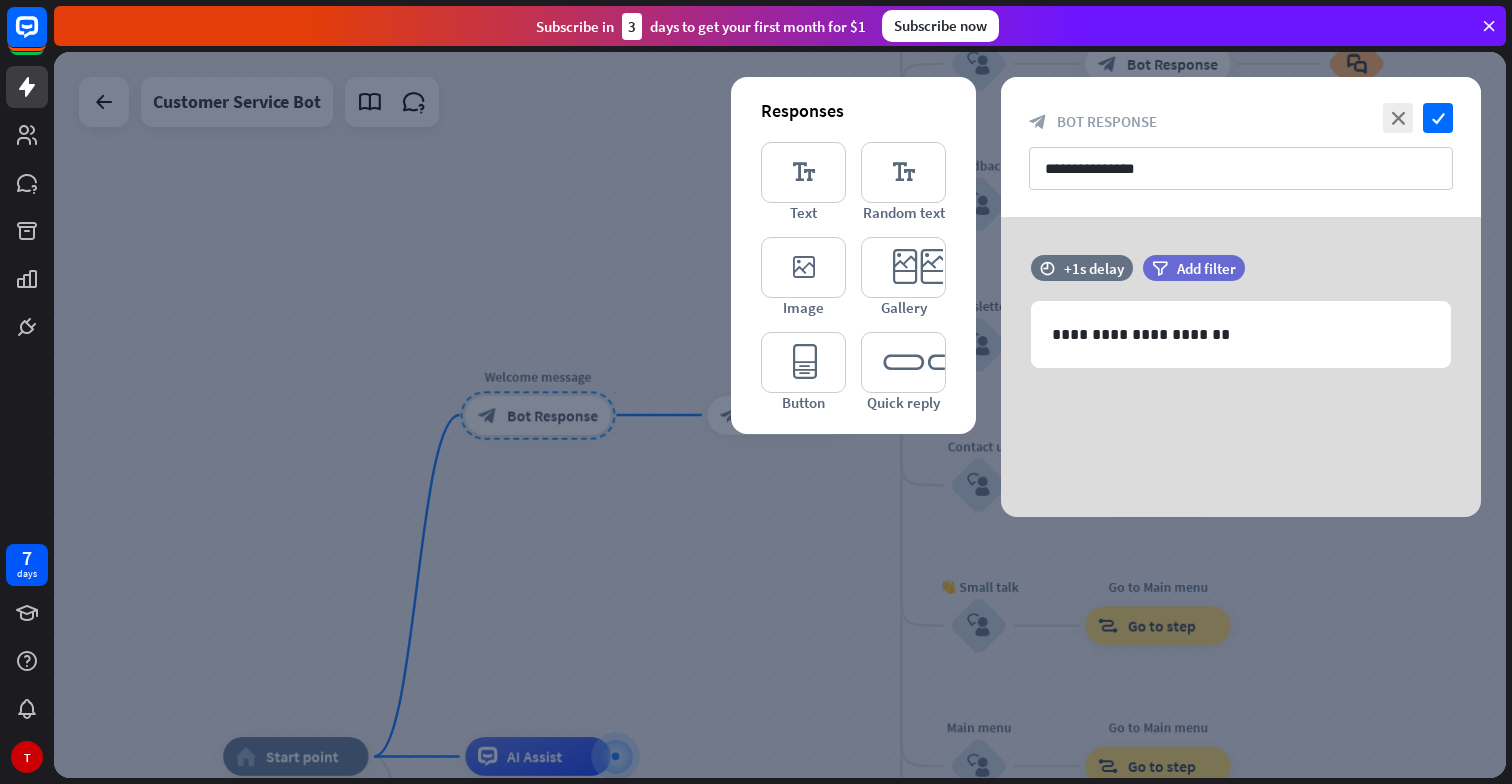 click at bounding box center (780, 415) 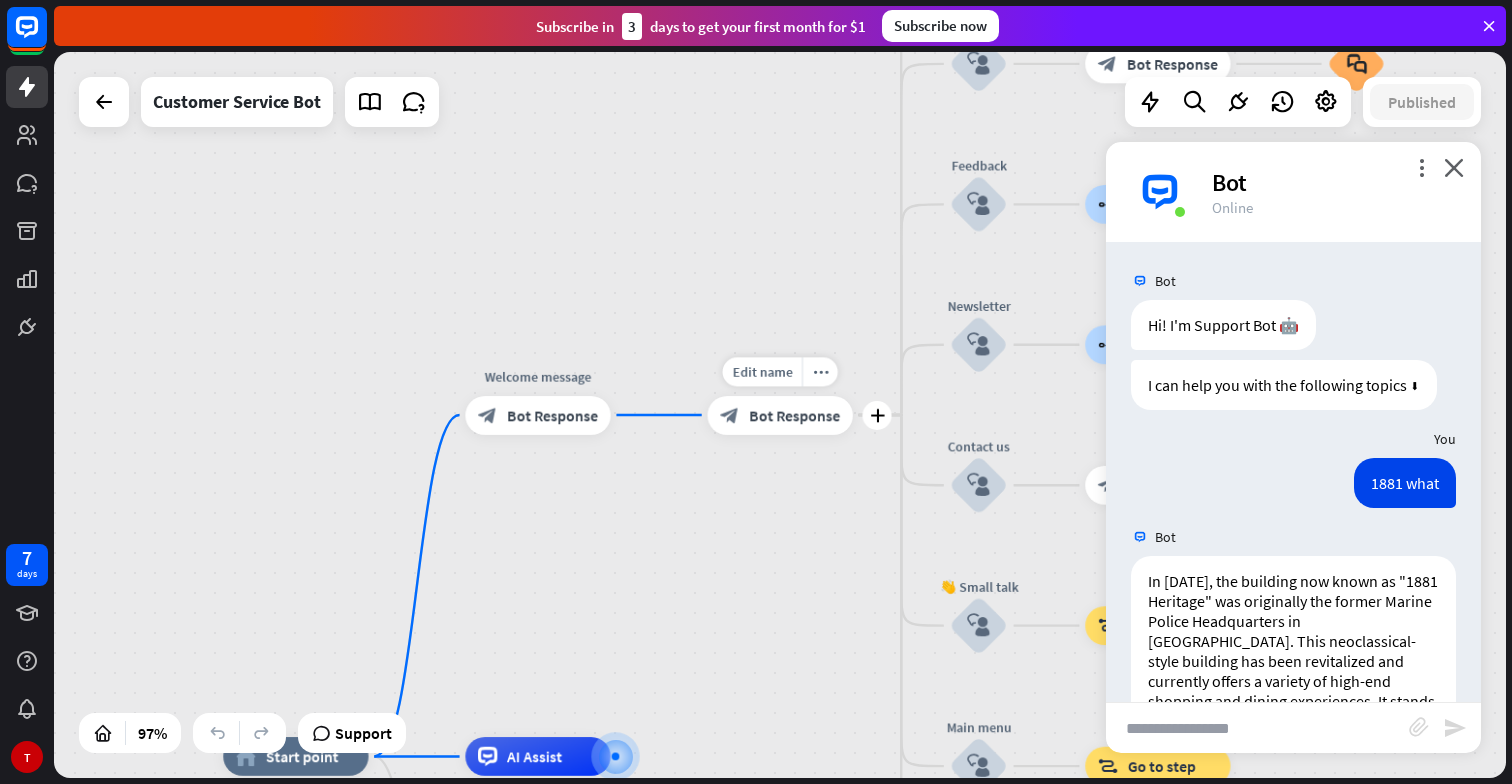 click on "Bot Response" at bounding box center (794, 414) 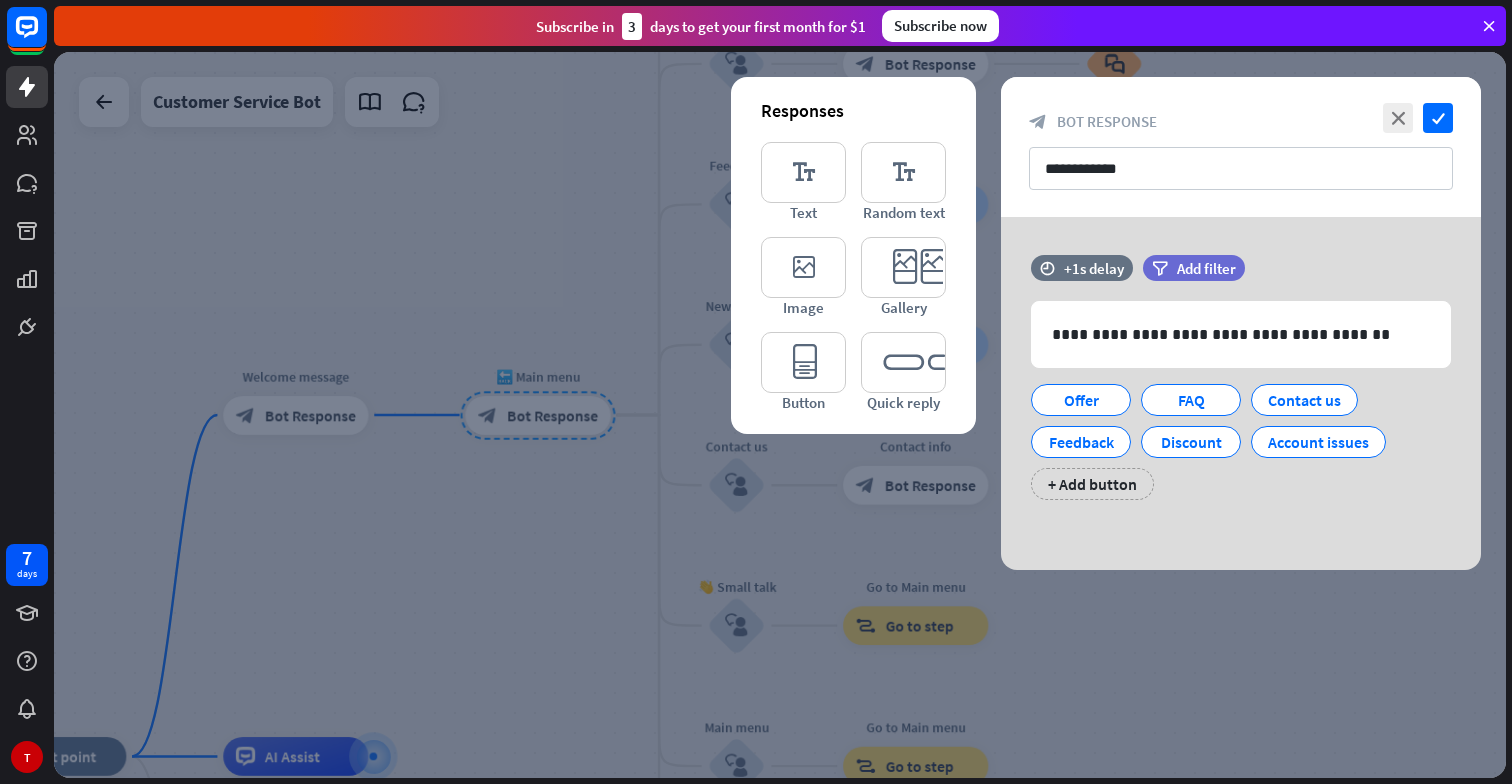 click at bounding box center [780, 415] 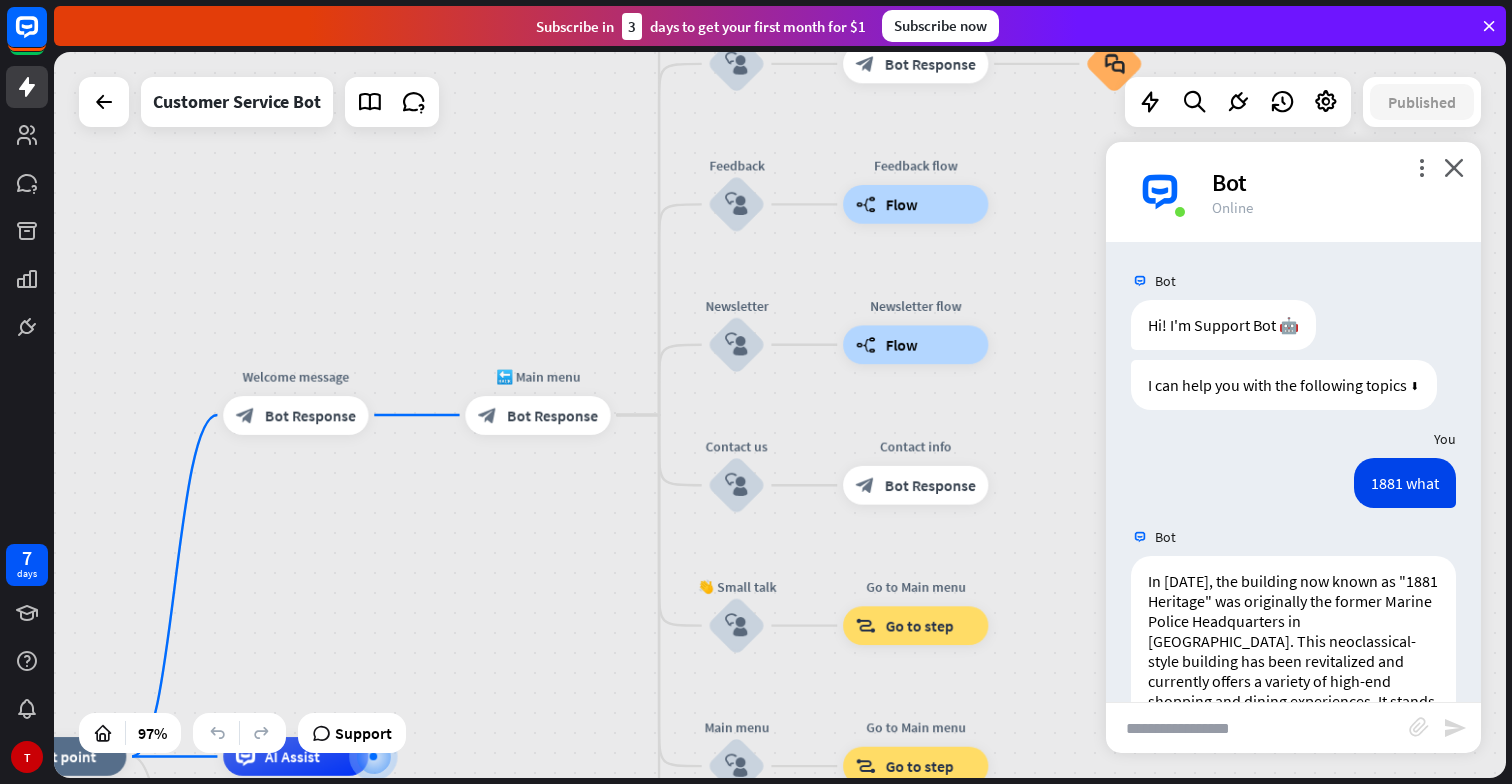 click at bounding box center [1257, 728] 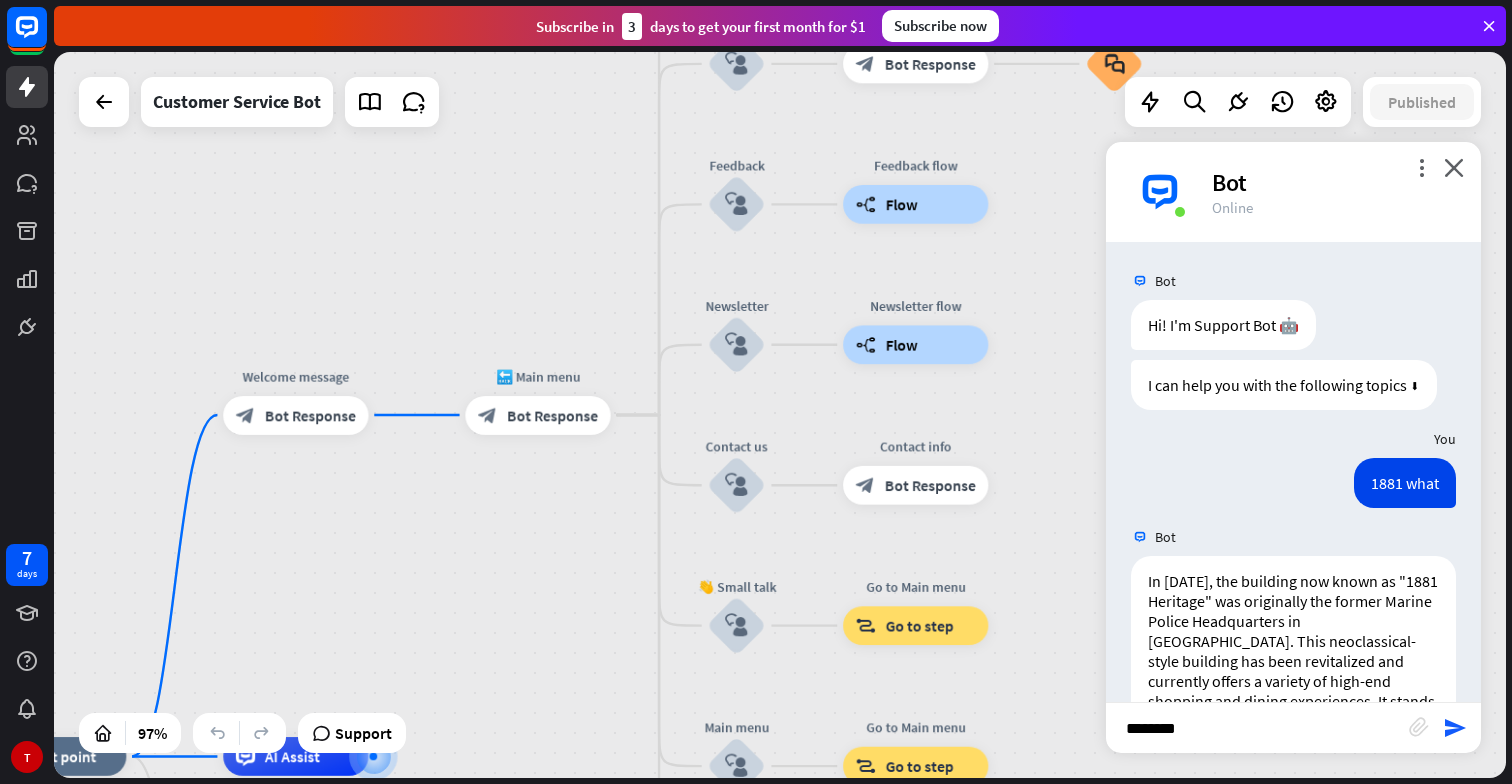 type on "*********" 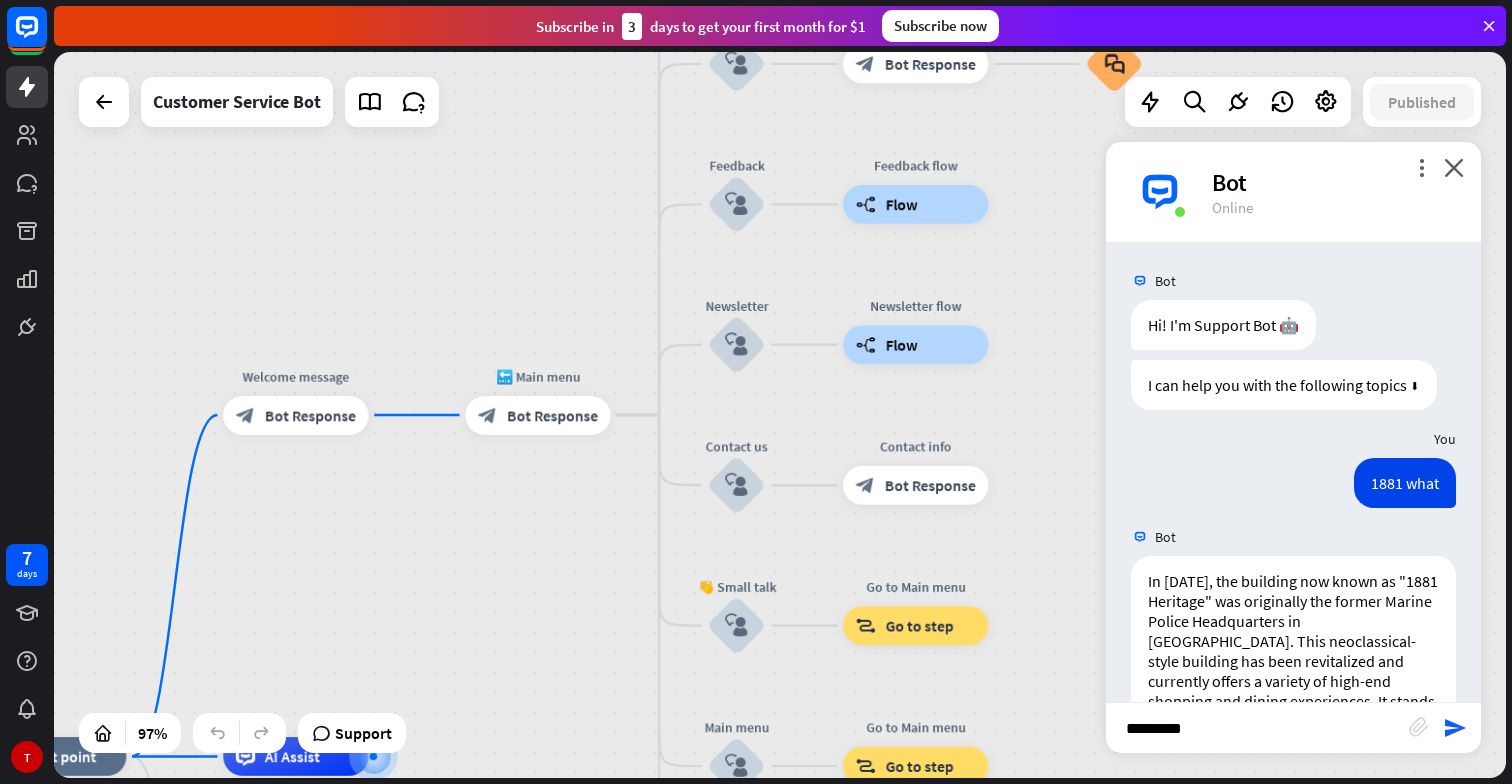 type 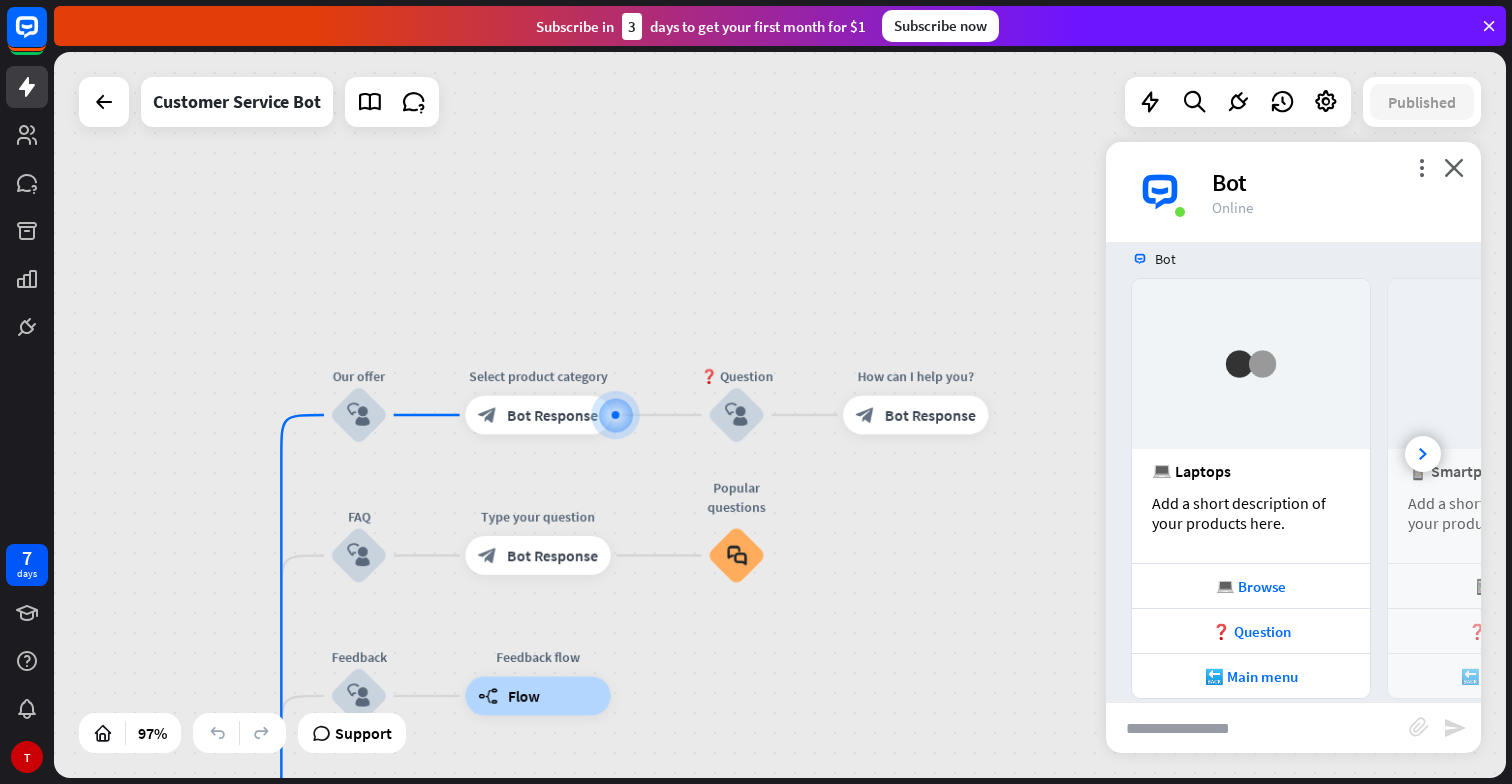 scroll, scrollTop: 2564, scrollLeft: 0, axis: vertical 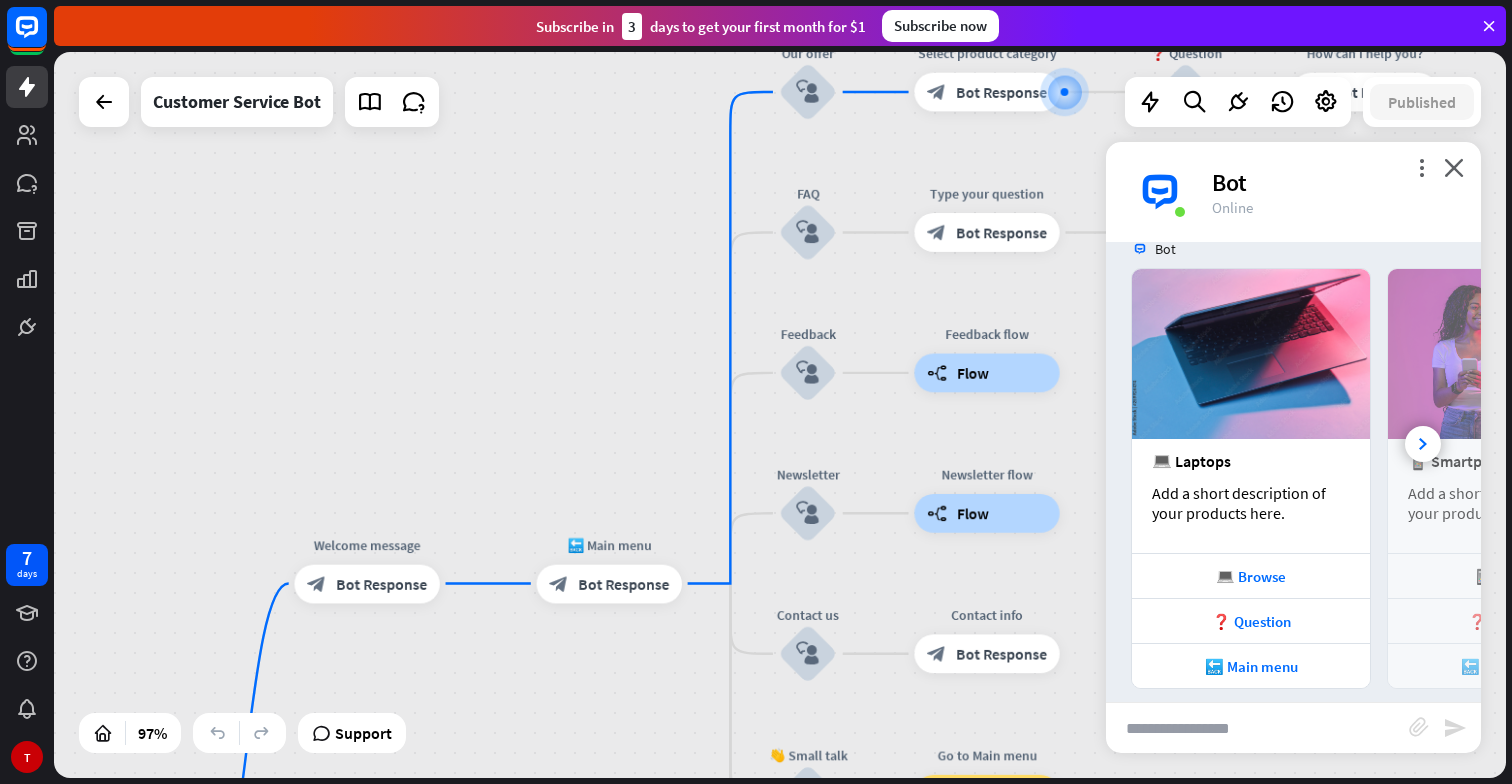 drag, startPoint x: 434, startPoint y: 493, endPoint x: 883, endPoint y: 171, distance: 552.526 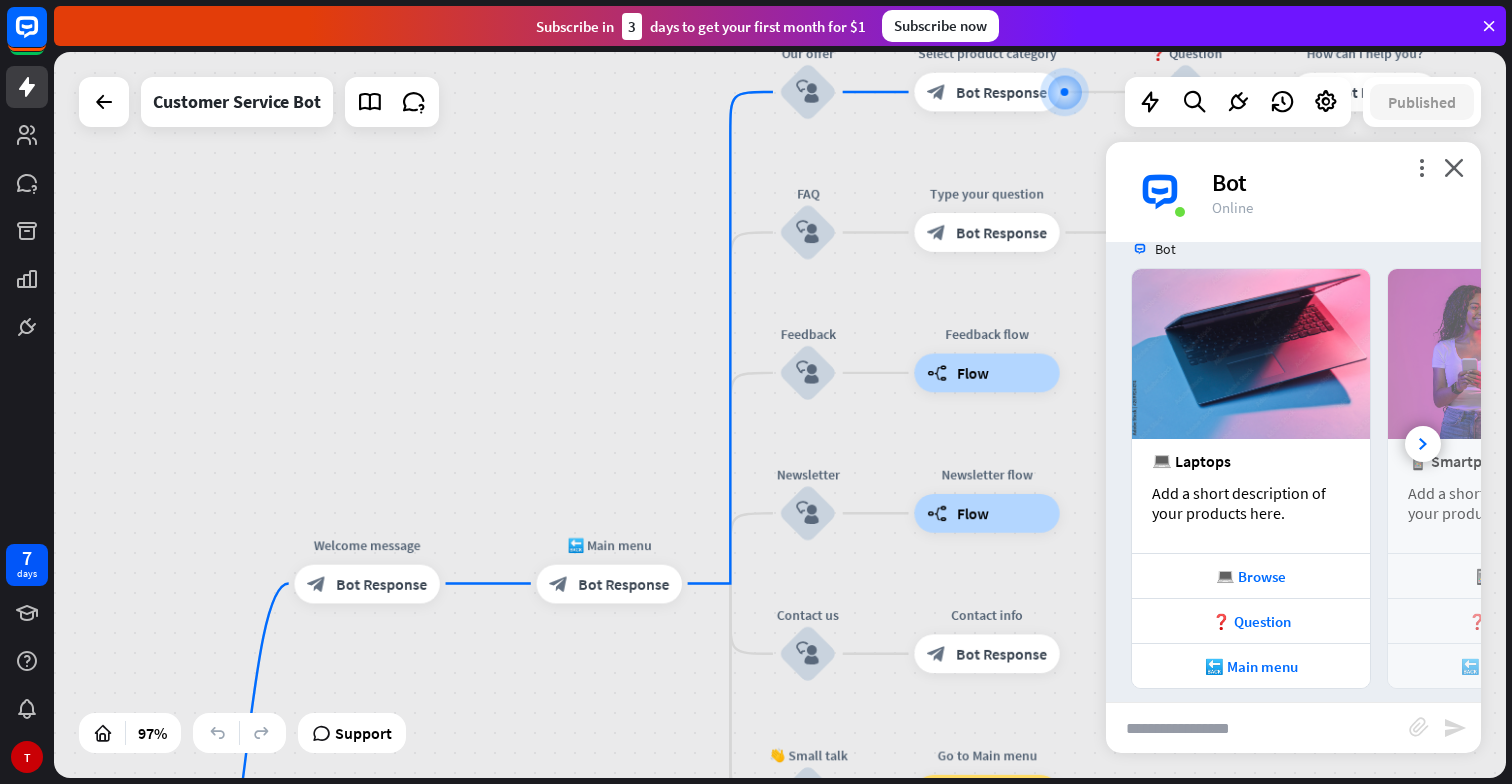 click on "home_2   Start point                 Welcome message   block_bot_response   Bot Response                 🔙 Main menu   block_bot_response   Bot Response                 Our offer   block_user_input                 Select product category   block_bot_response   Bot Response                     ❓ Question   block_user_input                 How can I help you?   block_bot_response   Bot Response                 FAQ   block_user_input                 Type your question   block_bot_response   Bot Response                 Popular questions   block_faq                 Feedback   block_user_input                 Feedback flow   builder_tree   Flow                 Newsletter   block_user_input                 Newsletter flow   builder_tree   Flow                 Contact us   block_user_input                 Contact info   block_bot_response   Bot Response                 👋 Small talk   block_user_input                 Go to Main menu   block_goto   Go to step                 Main menu" at bounding box center (780, 415) 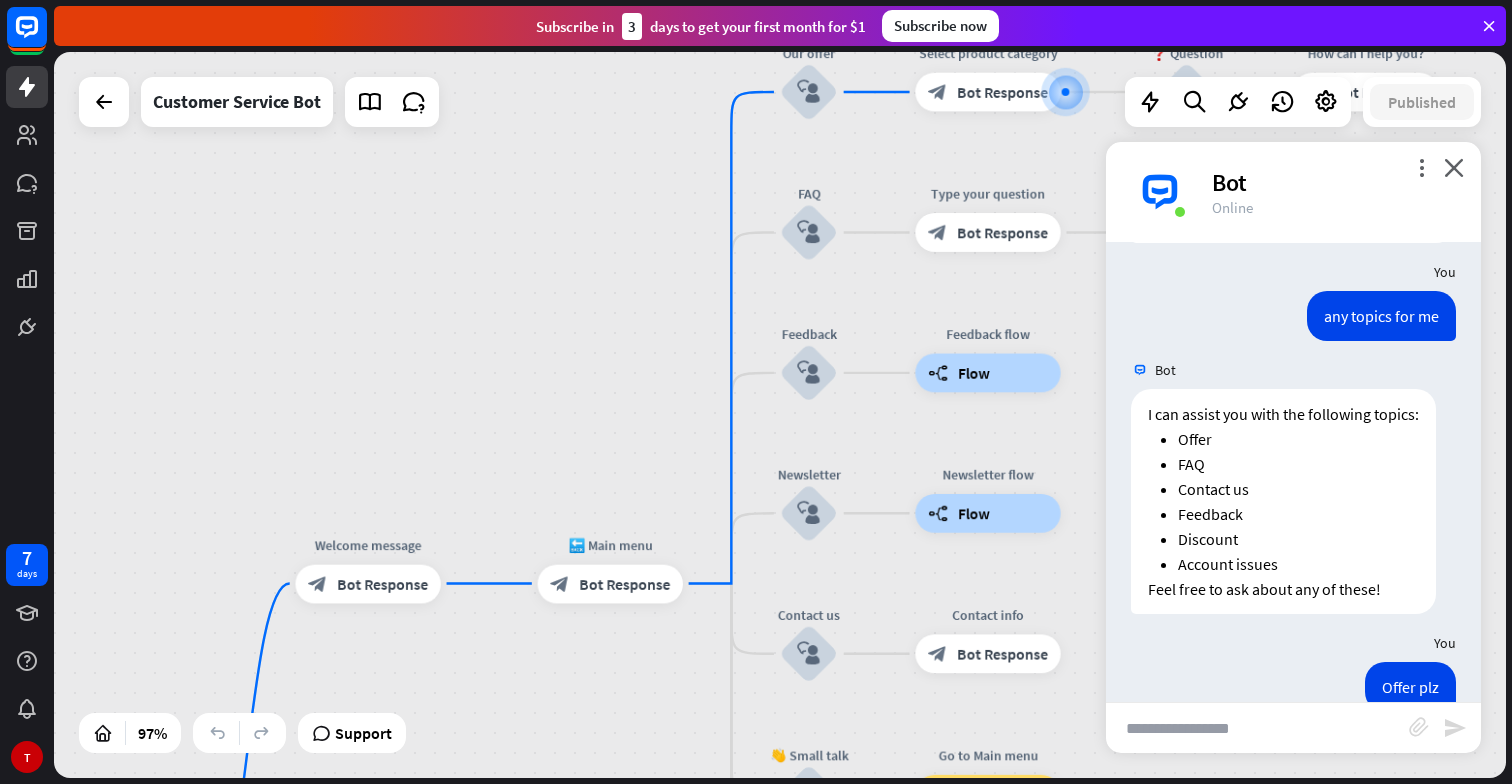 scroll, scrollTop: 2053, scrollLeft: 0, axis: vertical 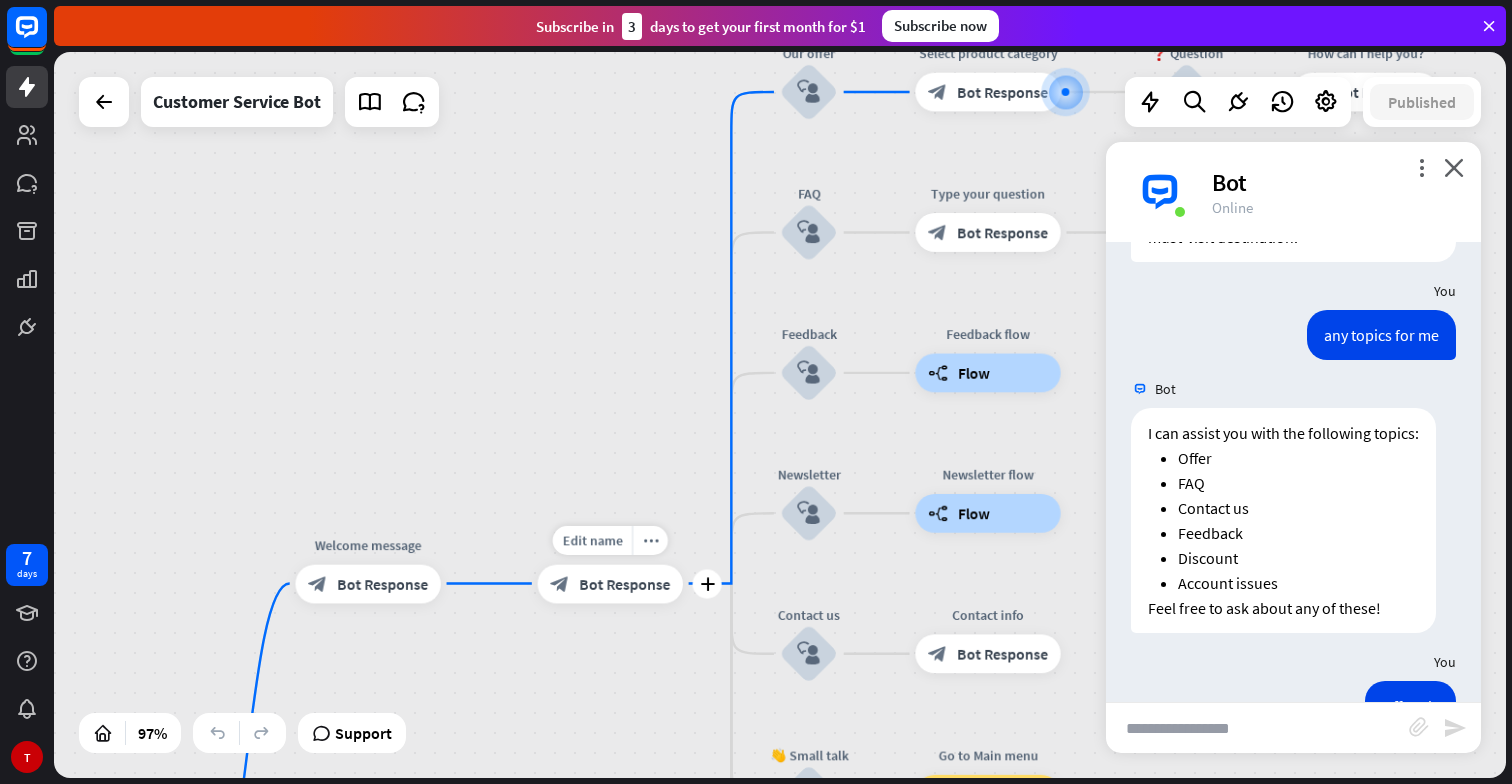click on "block_bot_response   Bot Response" at bounding box center [610, 583] 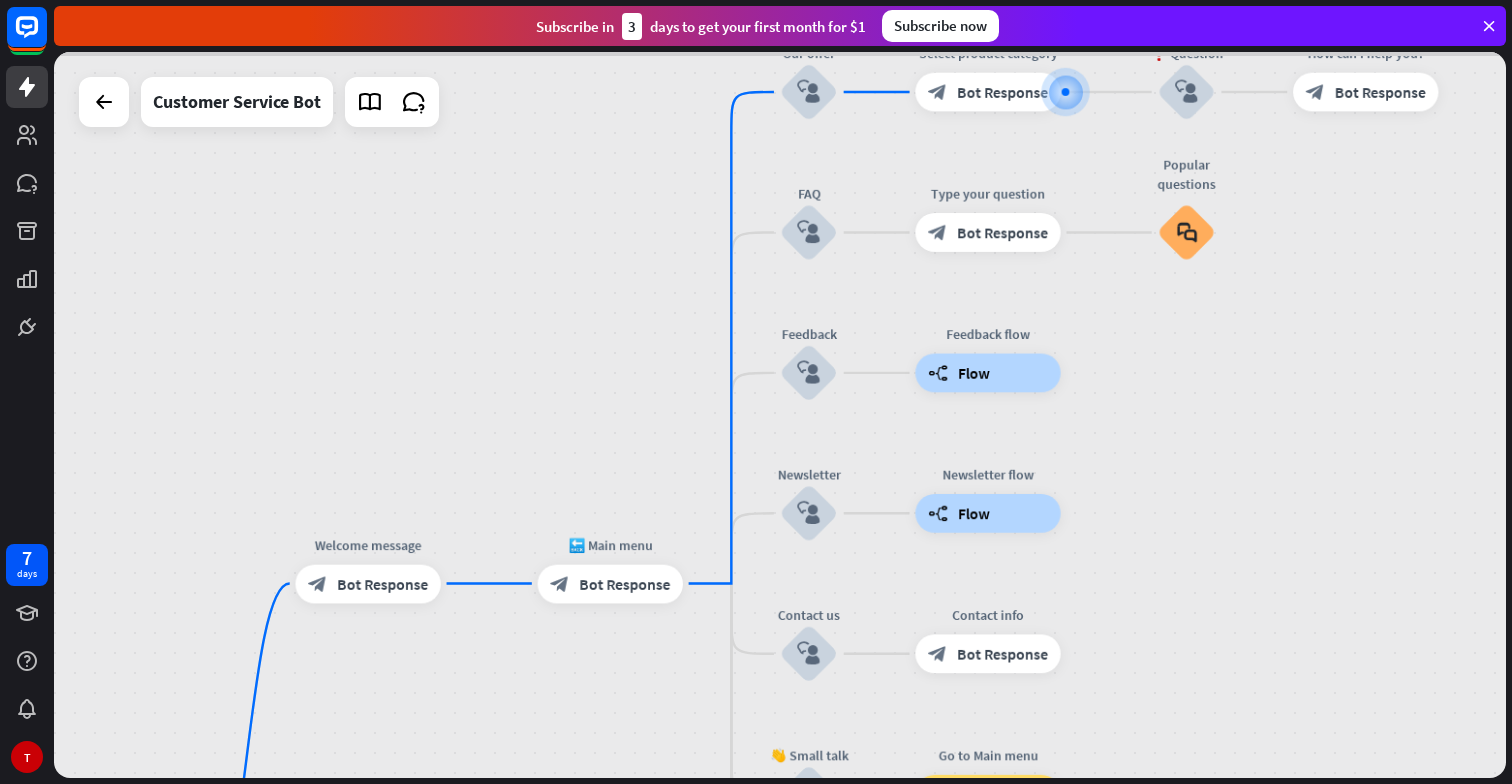 click at bounding box center [780, 415] 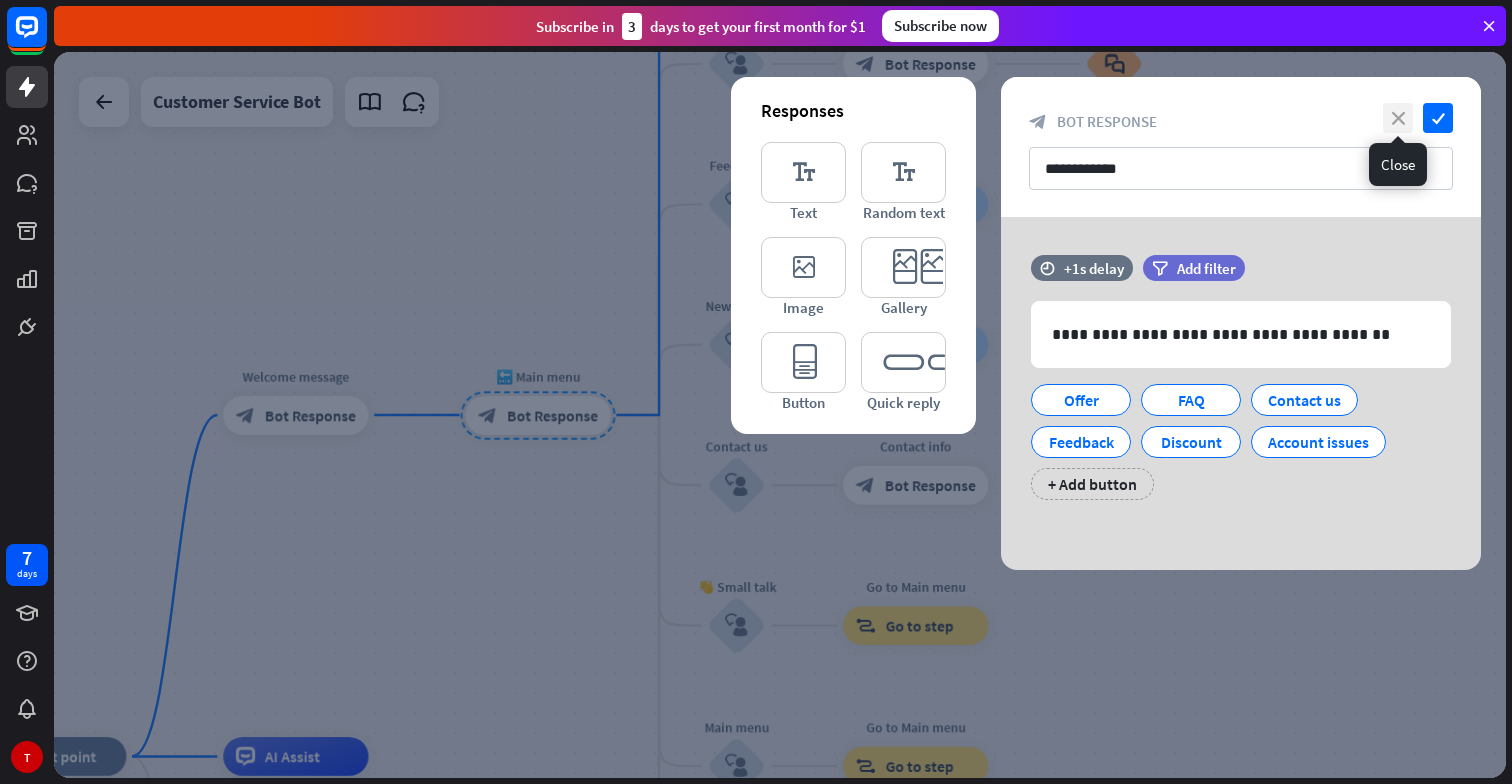 click on "close" at bounding box center (1398, 118) 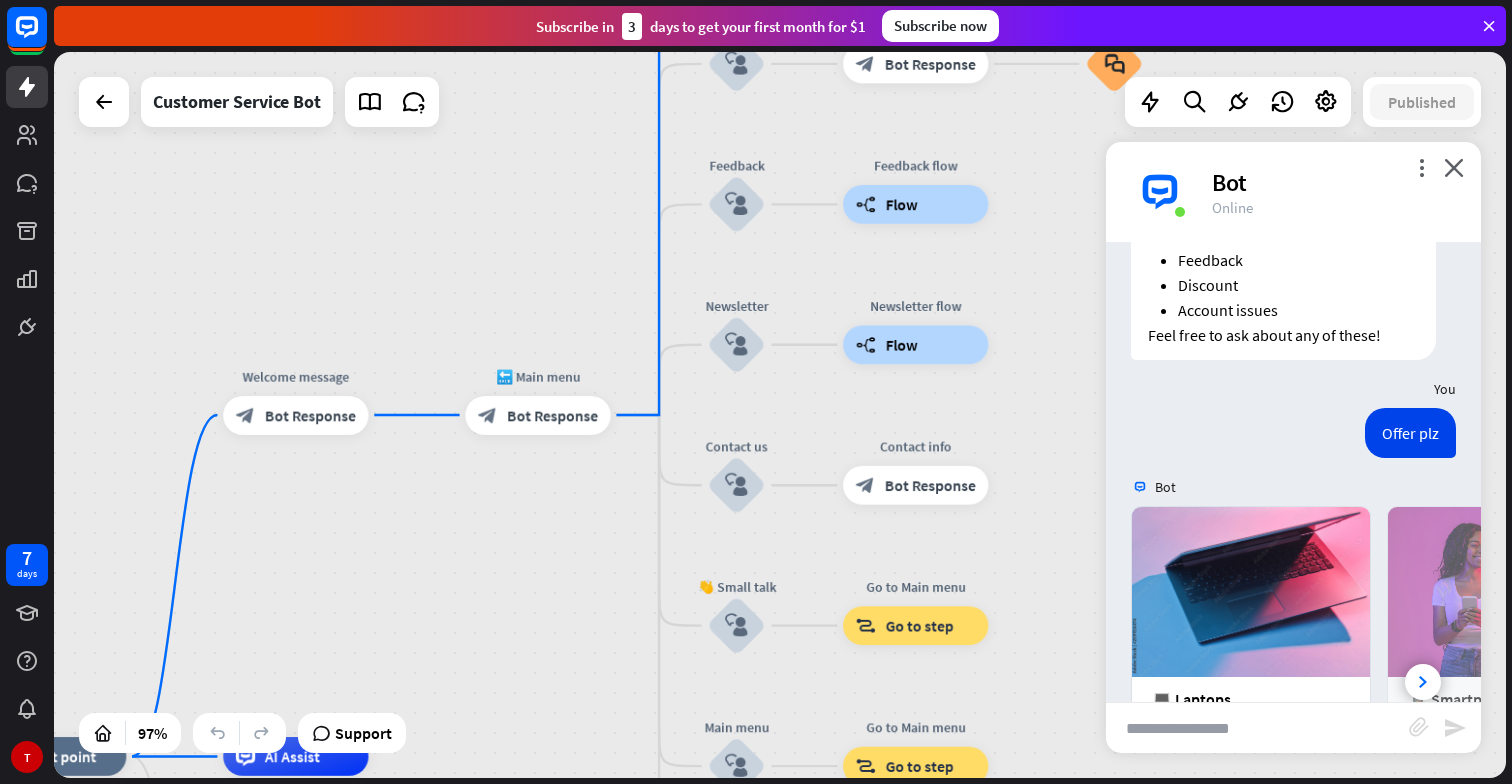 scroll, scrollTop: 2493, scrollLeft: 0, axis: vertical 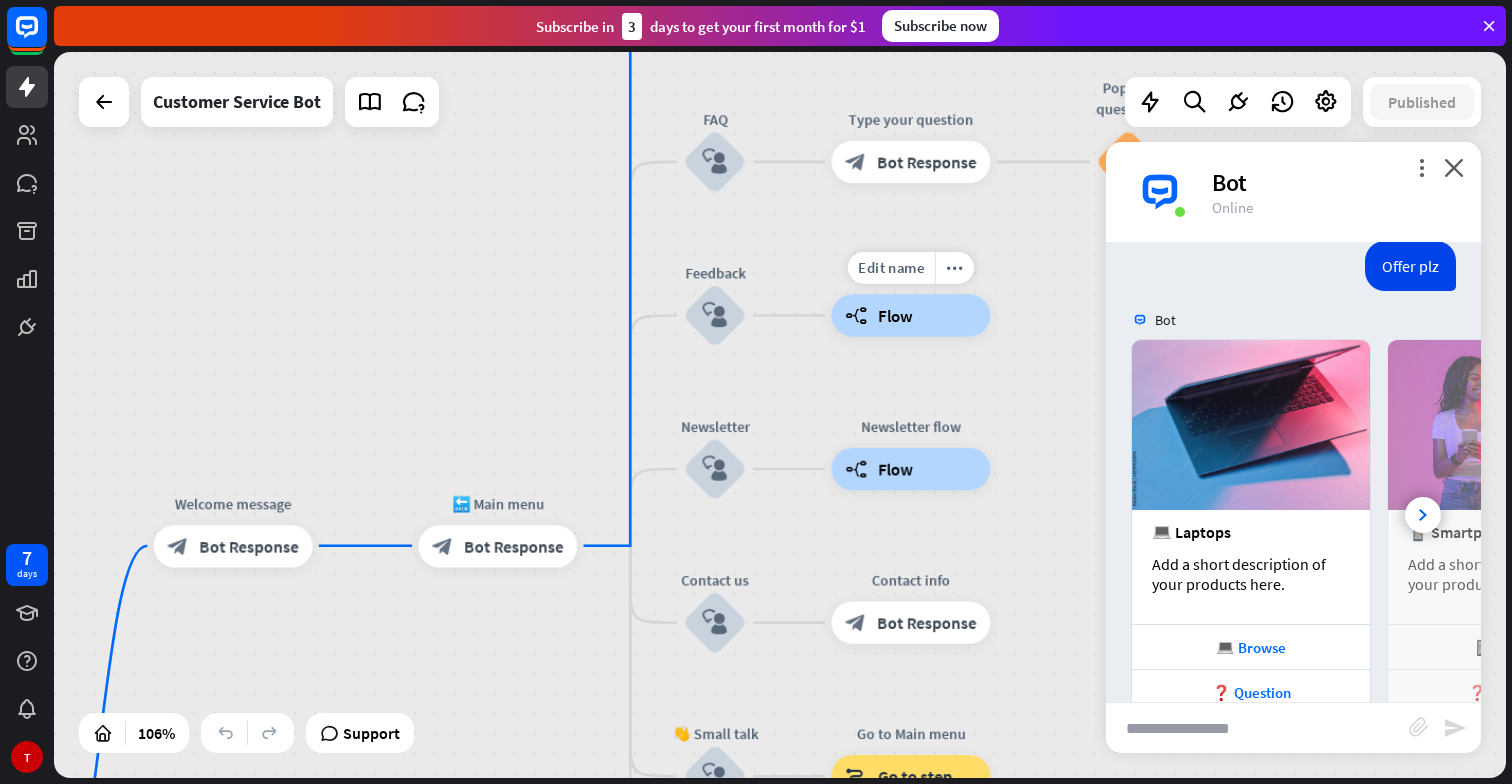 drag, startPoint x: 828, startPoint y: 222, endPoint x: 809, endPoint y: 355, distance: 134.3503 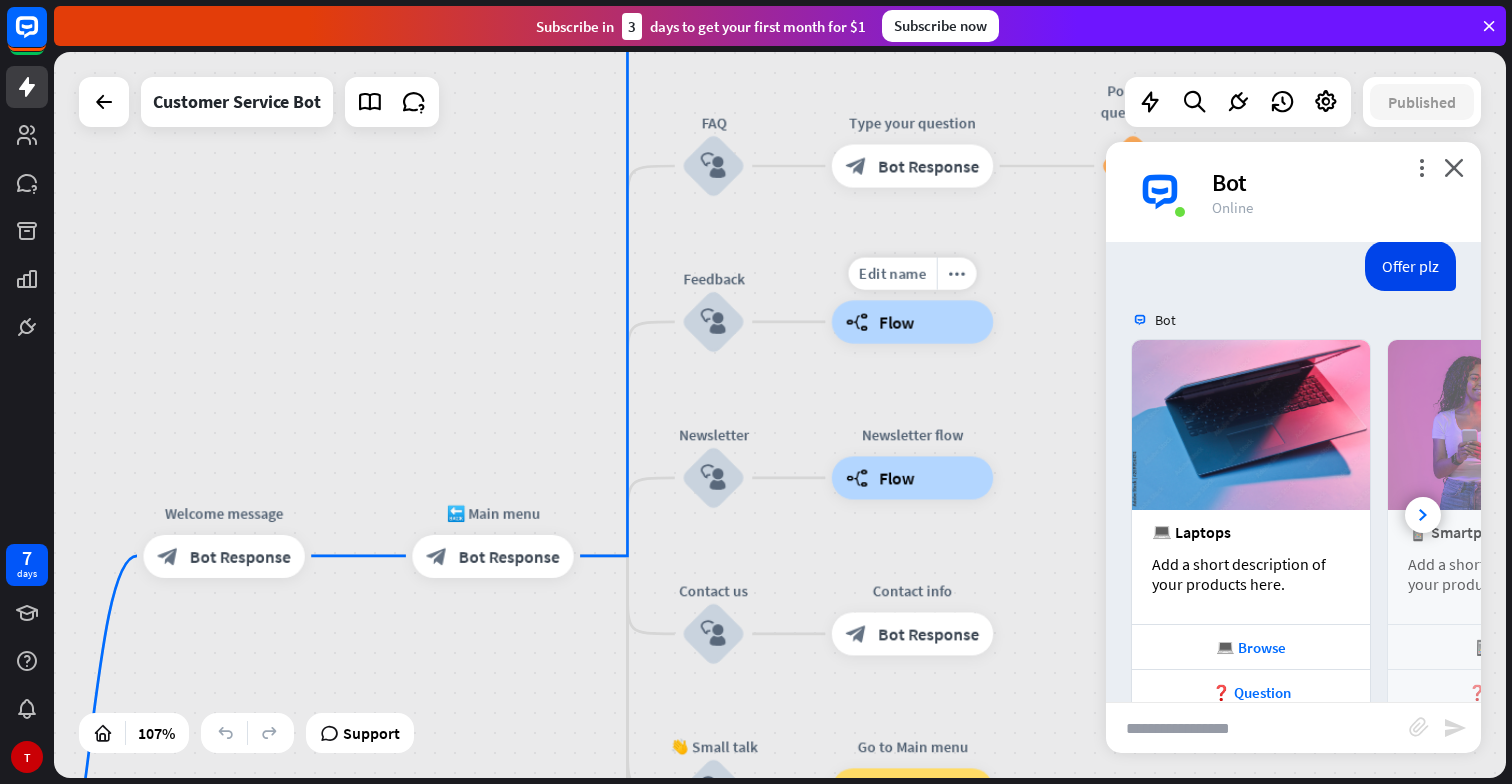 click on "Edit name   more_horiz             builder_tree   Flow" at bounding box center [912, 321] 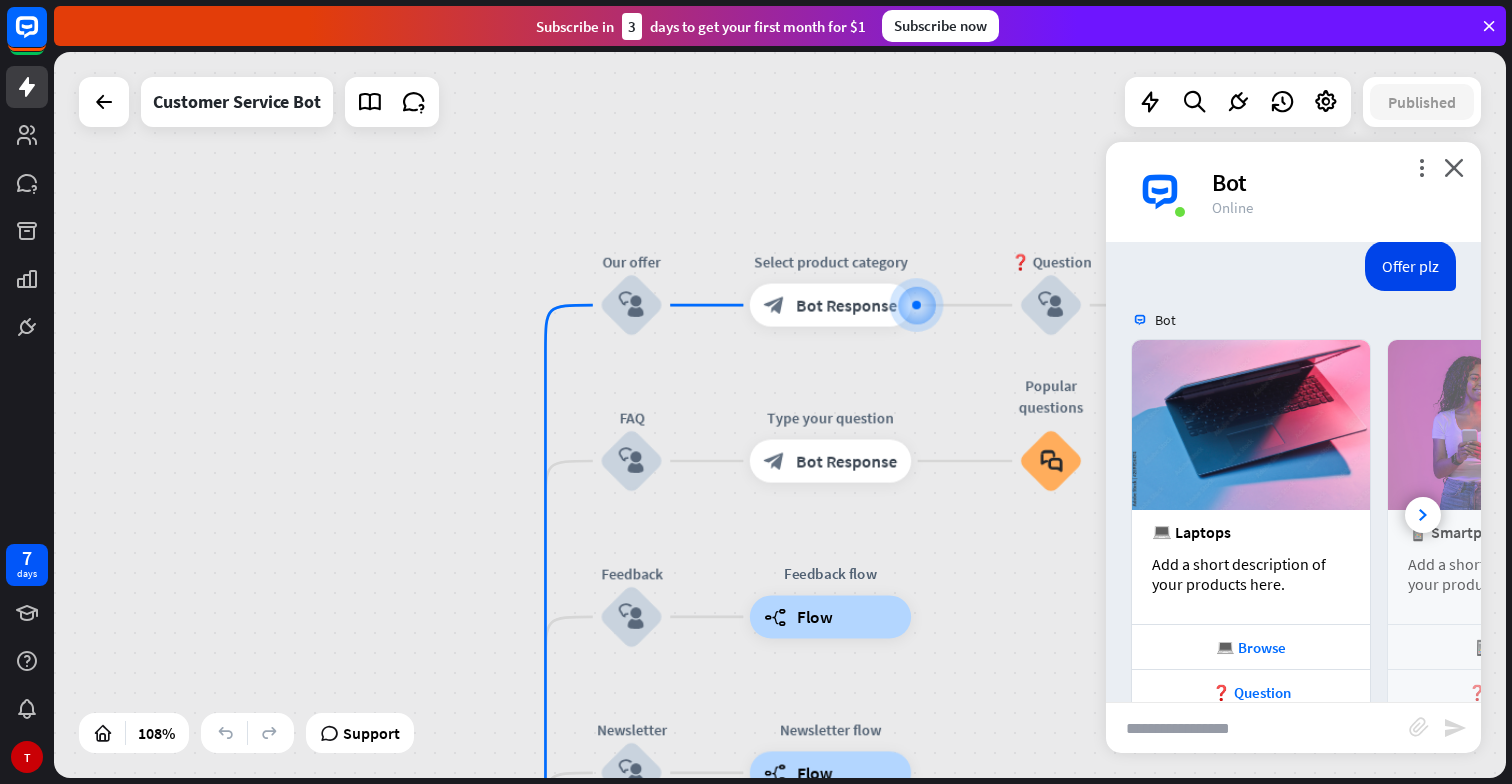 drag, startPoint x: 493, startPoint y: 229, endPoint x: 413, endPoint y: 521, distance: 302.76062 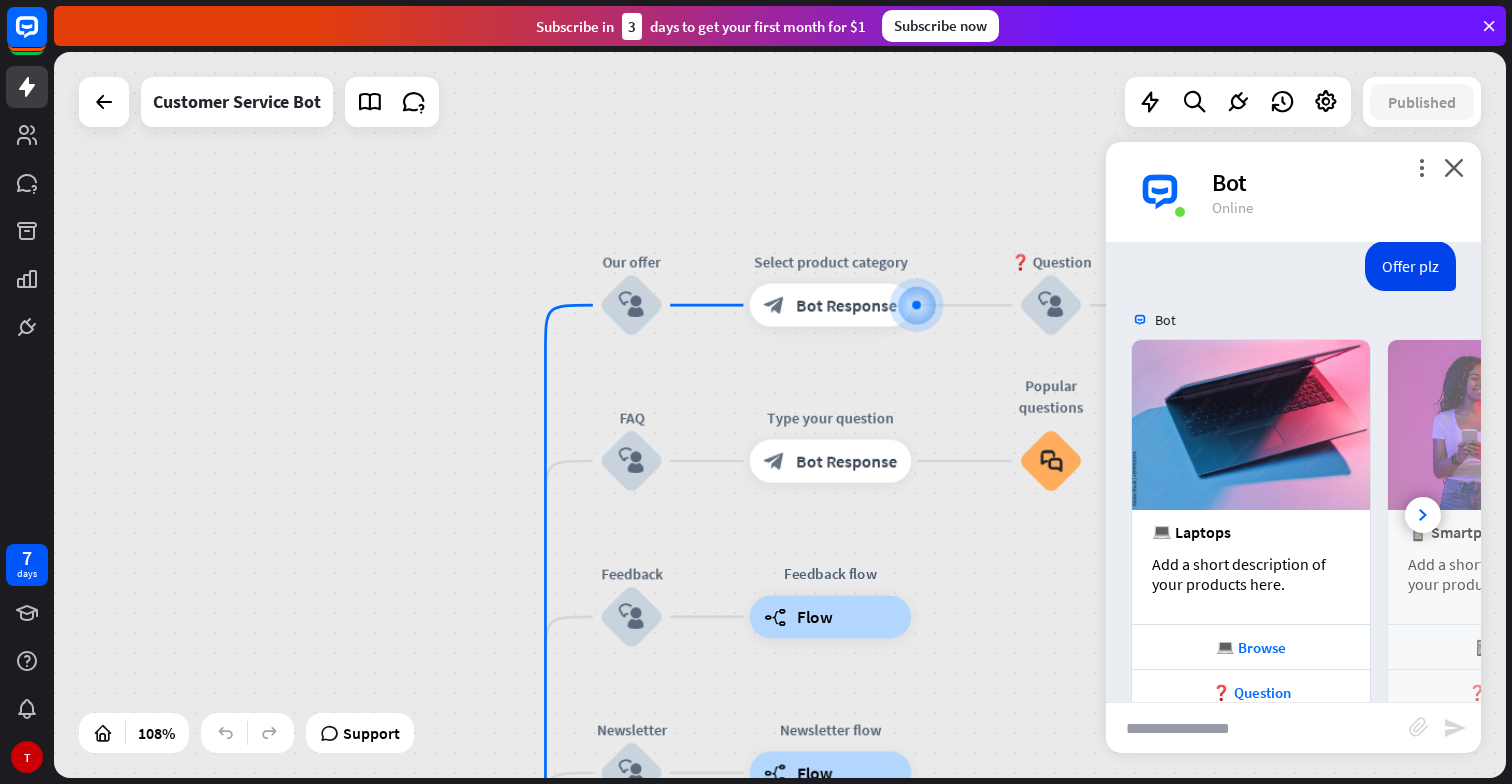click on "home_2   Start point                 Welcome message   block_bot_response   Bot Response                 🔙 Main menu   block_bot_response   Bot Response                 Our offer   block_user_input                 Select product category   block_bot_response   Bot Response                     ❓ Question   block_user_input                 How can I help you?   block_bot_response   Bot Response                 FAQ   block_user_input                 Type your question   block_bot_response   Bot Response                 Popular questions   block_faq                 Feedback   block_user_input                 Feedback flow   builder_tree   Flow                 Newsletter   block_user_input                 Newsletter flow   builder_tree   Flow                 Contact us   block_user_input                 Contact info   block_bot_response   Bot Response                 👋 Small talk   block_user_input                 Go to Main menu   block_goto   Go to step                 Main menu" at bounding box center (780, 415) 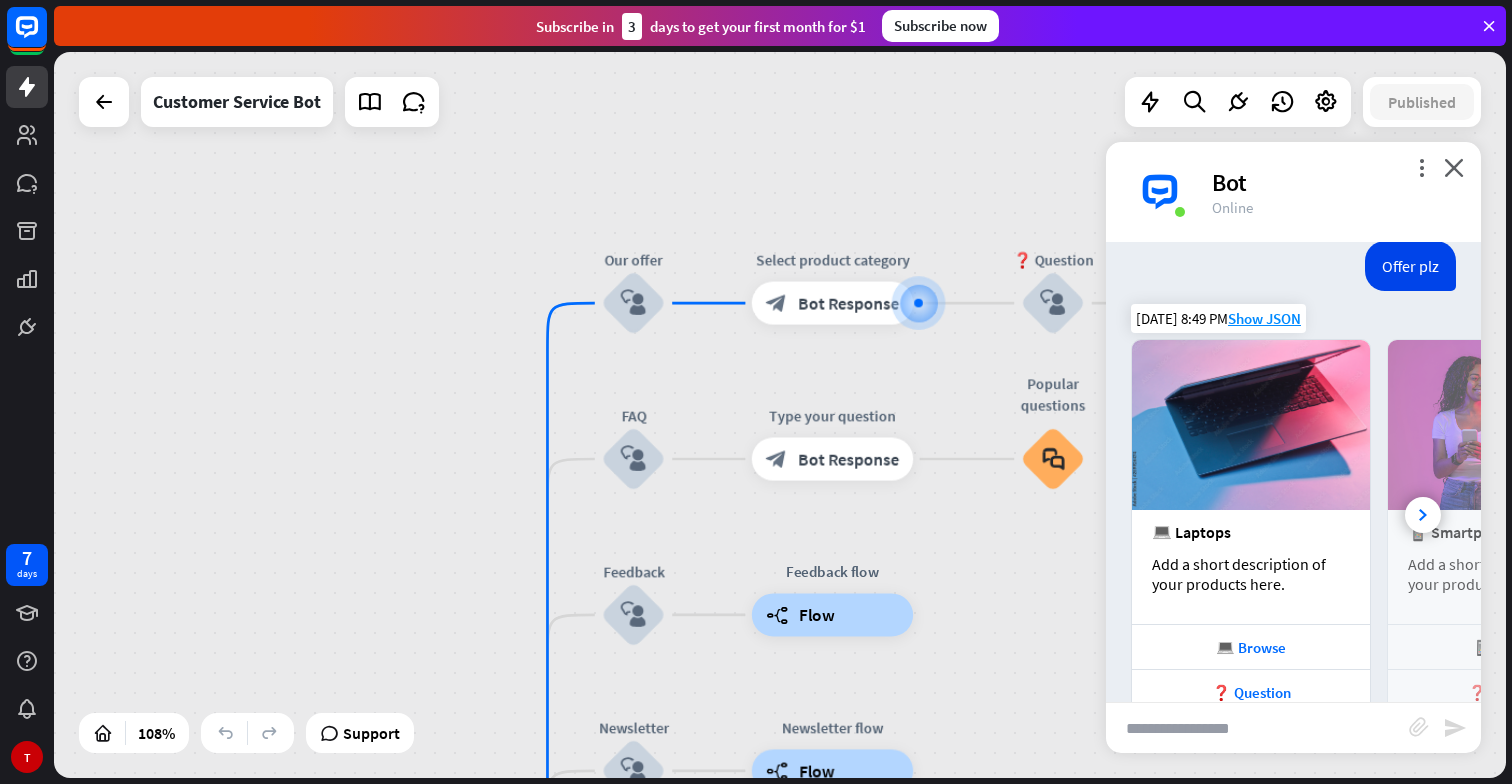 drag, startPoint x: 1380, startPoint y: 585, endPoint x: 1225, endPoint y: 570, distance: 155.72412 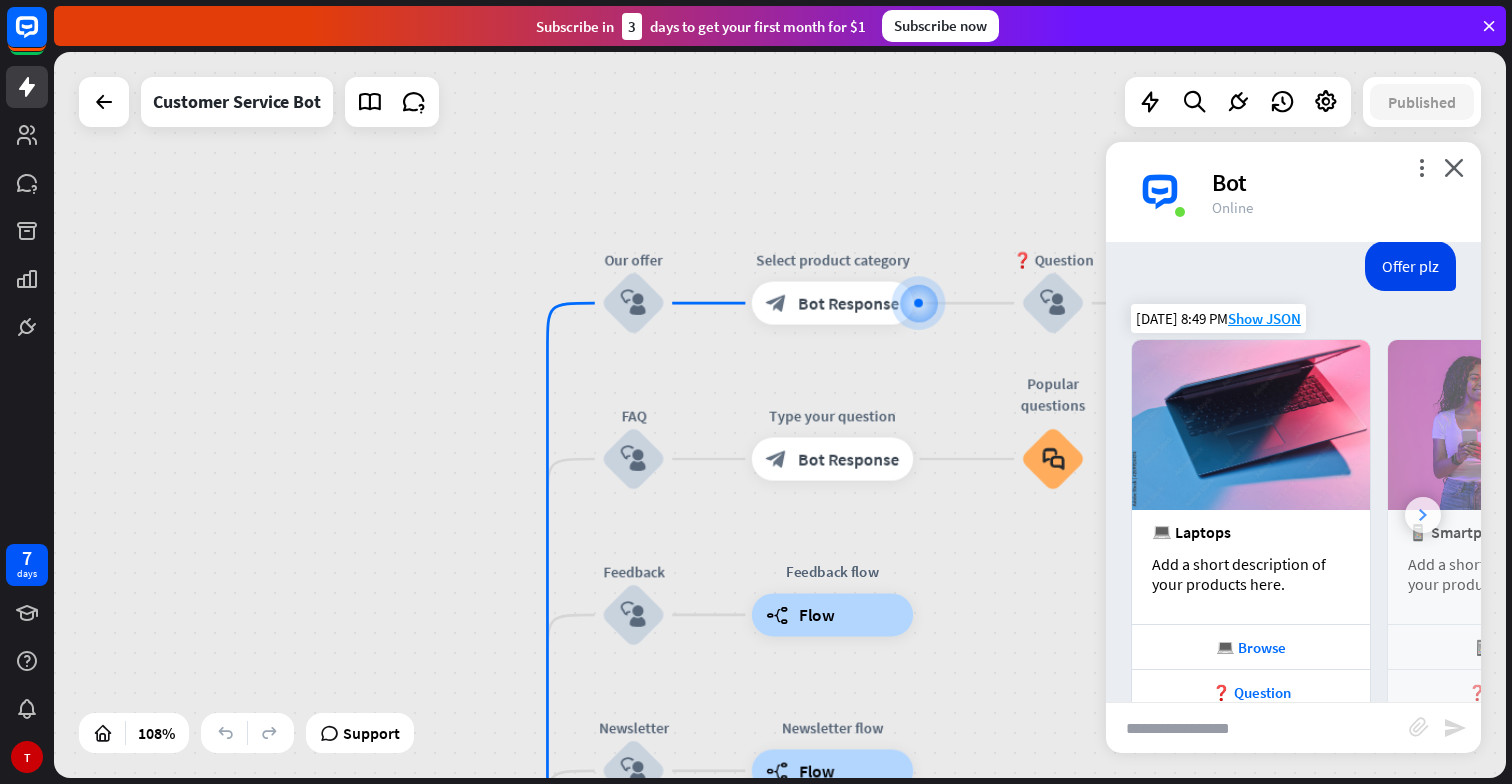 click at bounding box center [1423, 515] 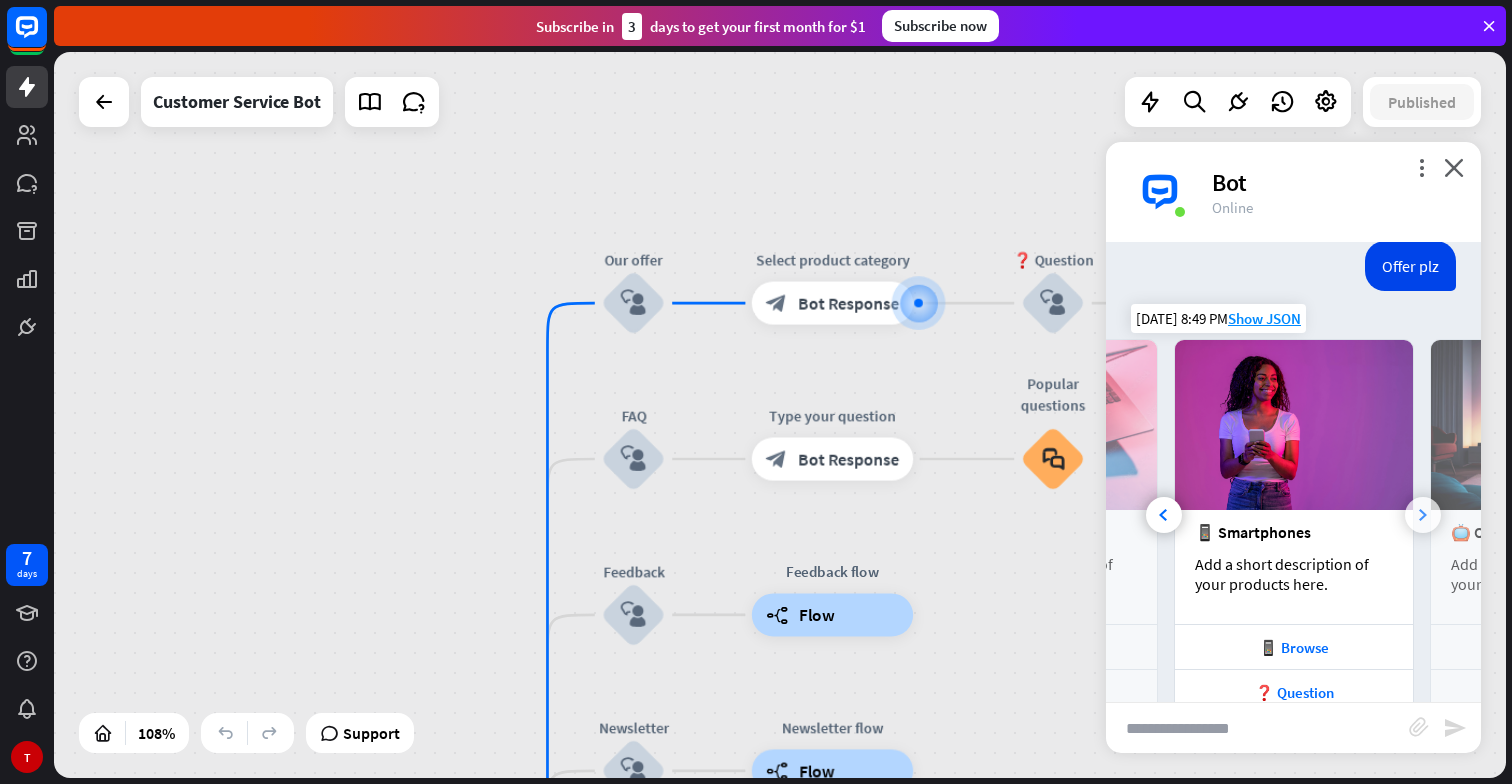 click 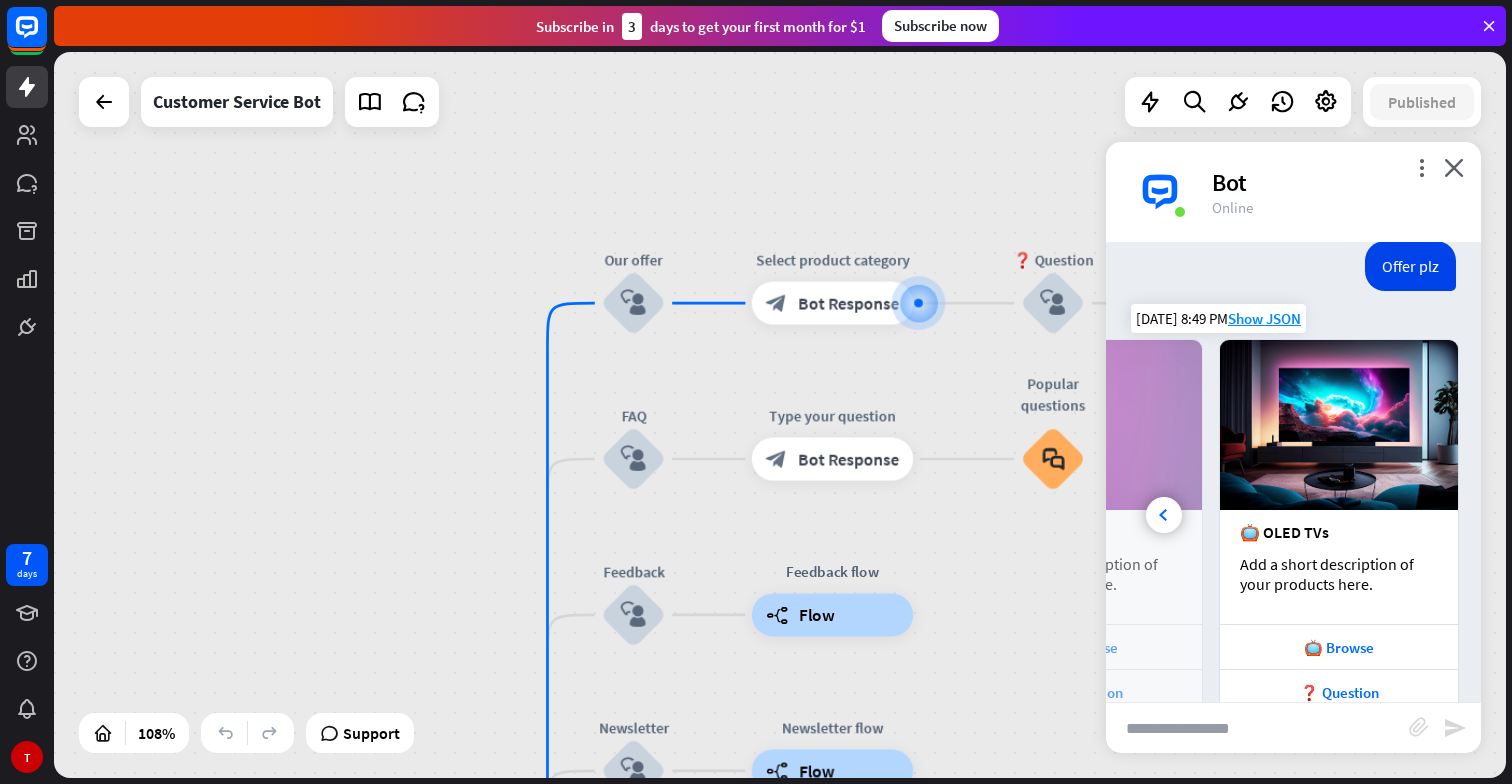 scroll, scrollTop: 0, scrollLeft: 427, axis: horizontal 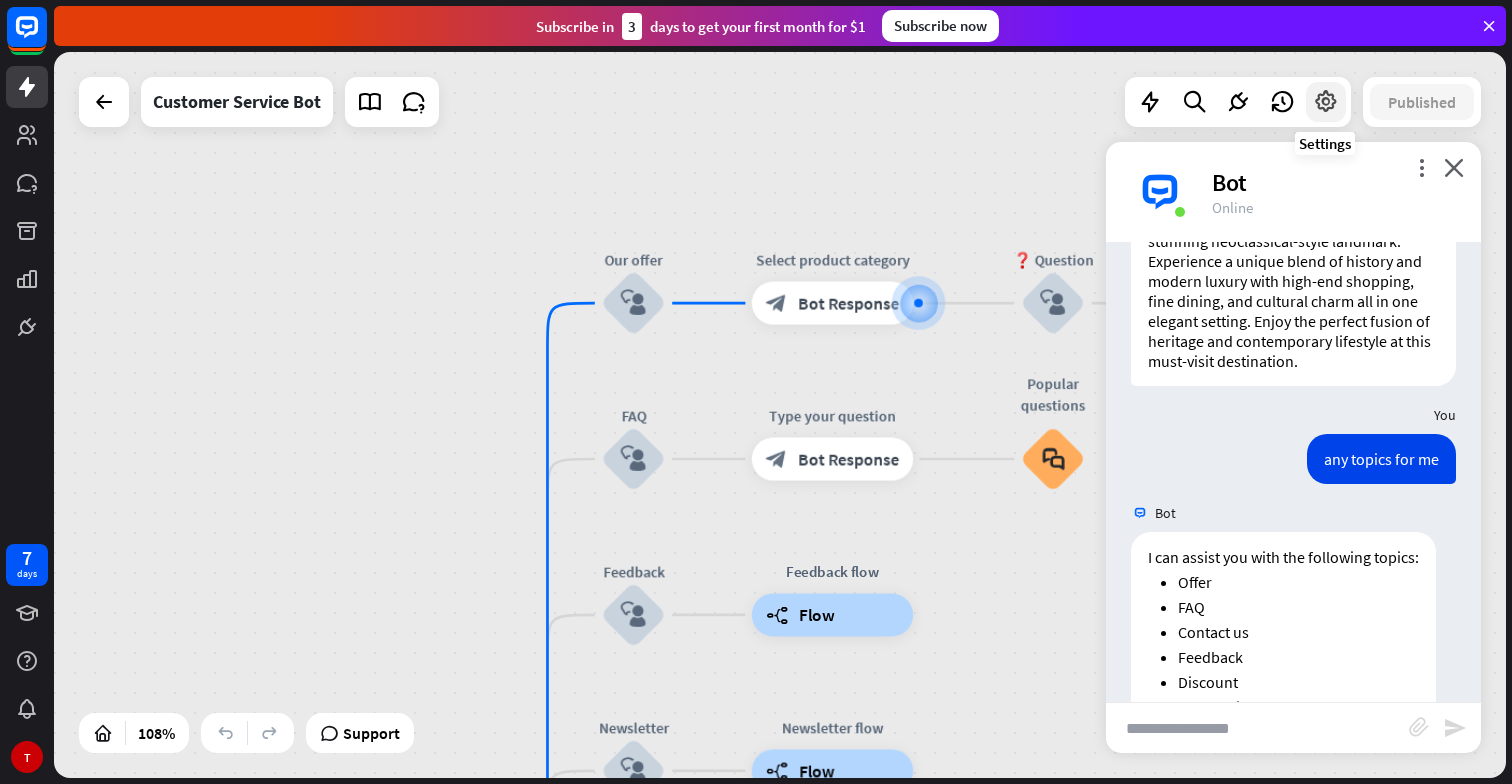 click at bounding box center [1326, 102] 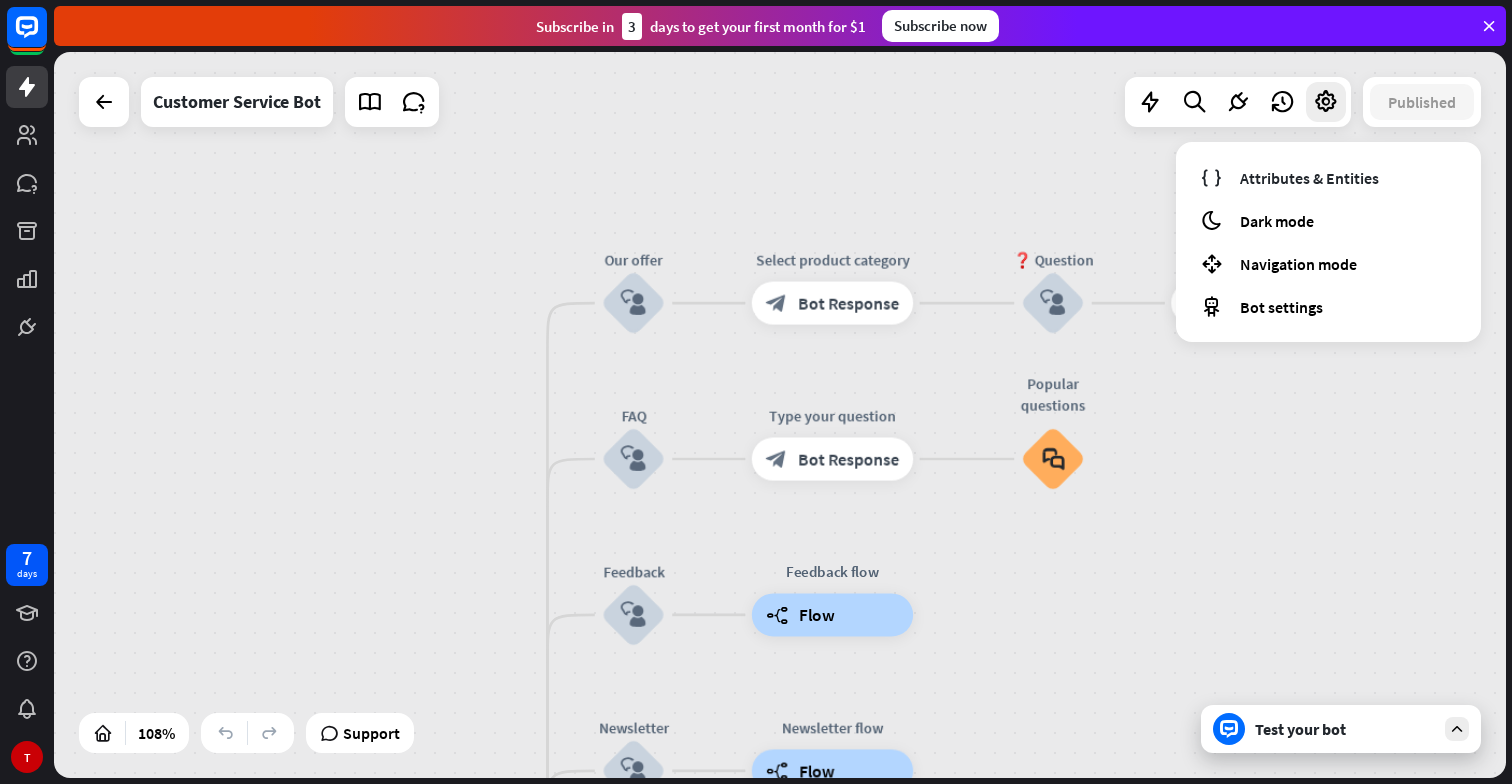 click on "home_2   Start point                 Welcome message   block_bot_response   Bot Response                 🔙 Main menu   block_bot_response   Bot Response                 Our offer   block_user_input                 Select product category   block_bot_response   Bot Response                 ❓ Question   block_user_input                 How can I help you?   block_bot_response   Bot Response                 FAQ   block_user_input                 Type your question   block_bot_response   Bot Response                 Popular questions   block_faq                 Feedback   block_user_input                 Feedback flow   builder_tree   Flow                 Newsletter   block_user_input                 Newsletter flow   builder_tree   Flow                 Contact us   block_user_input                 Contact info   block_bot_response   Bot Response                 👋 Small talk   block_user_input                 Go to Main menu   block_goto   Go to step                 Main menu" at bounding box center [780, 415] 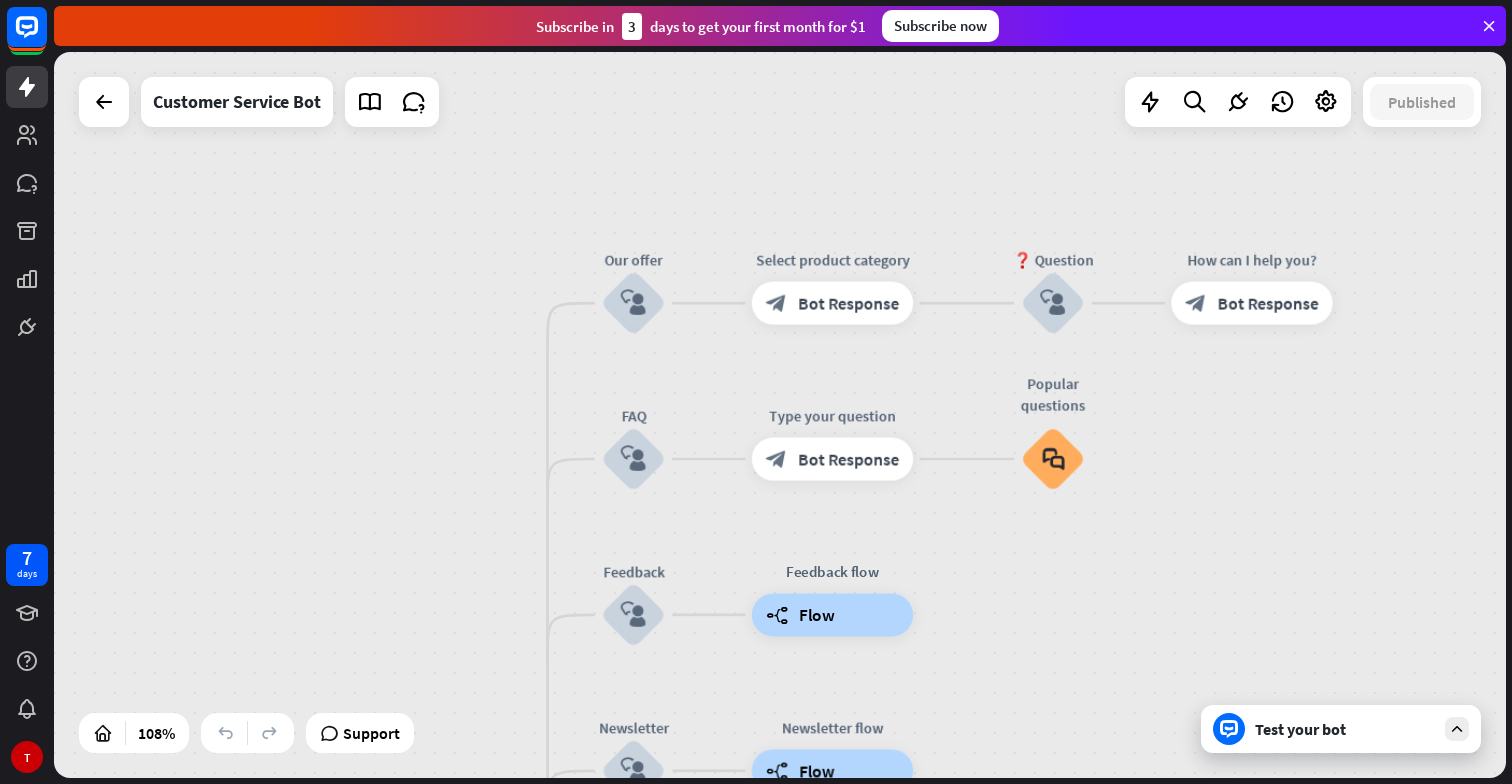click on "Test your bot" at bounding box center (1345, 729) 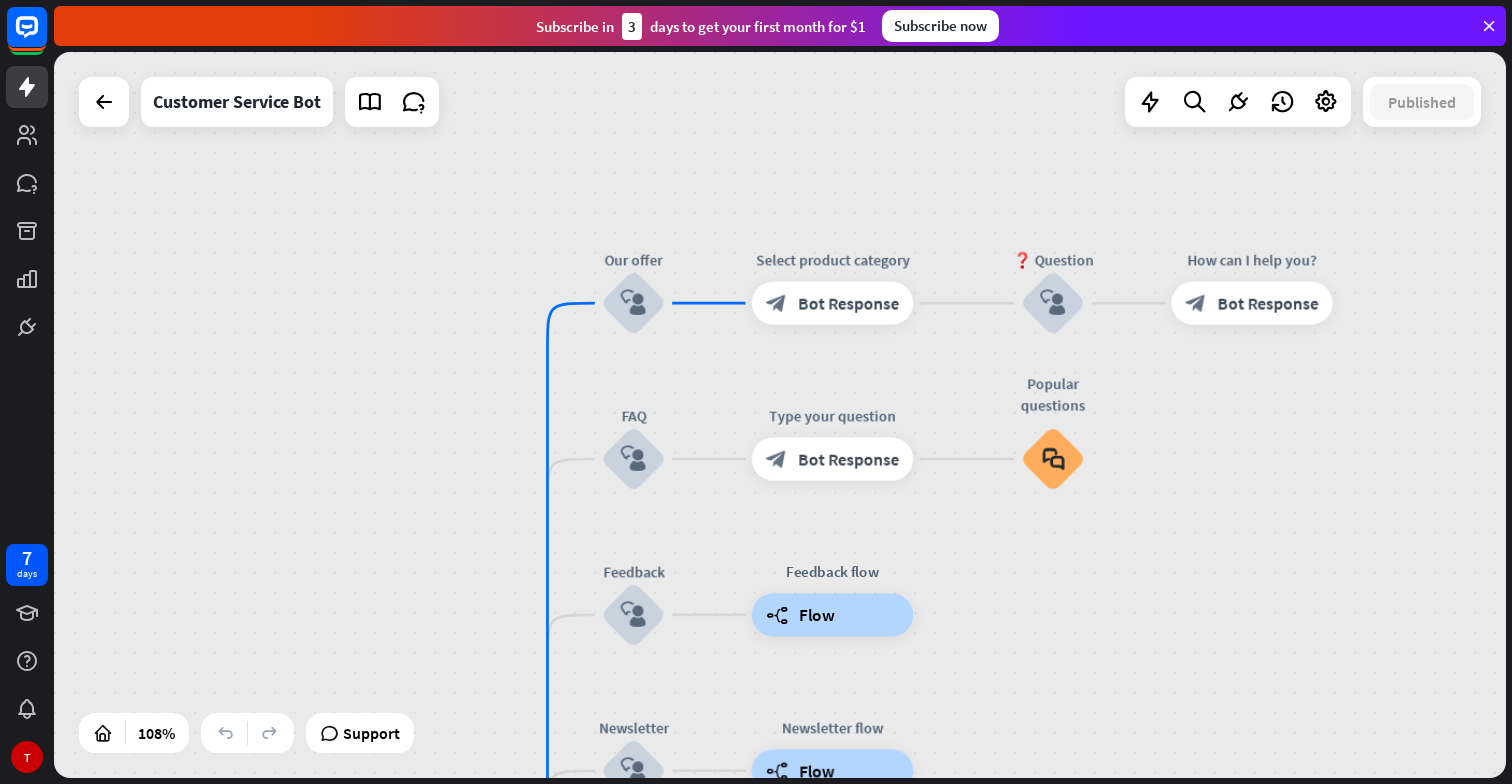 scroll, scrollTop: 0, scrollLeft: 427, axis: horizontal 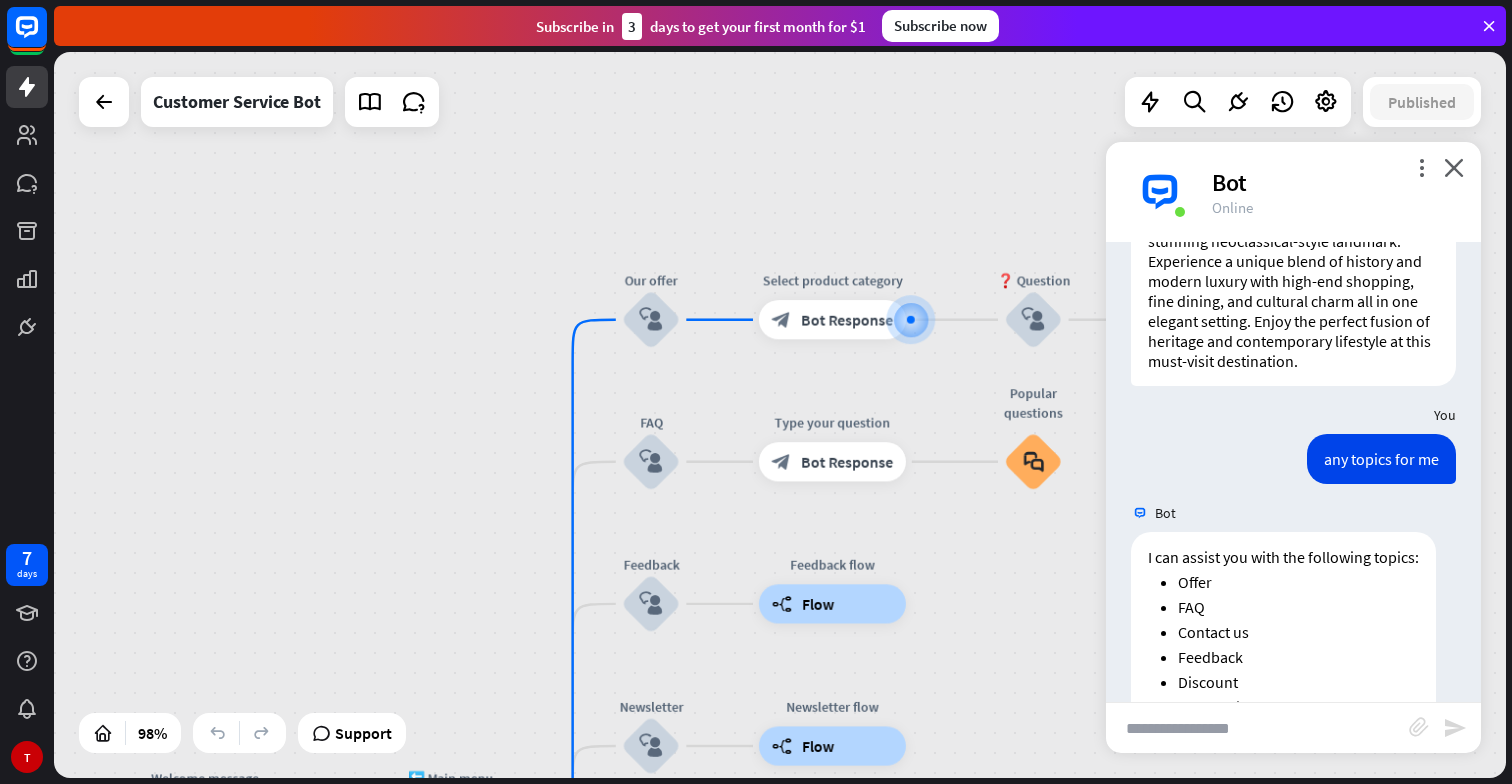 drag, startPoint x: 980, startPoint y: 592, endPoint x: 801, endPoint y: 362, distance: 291.44638 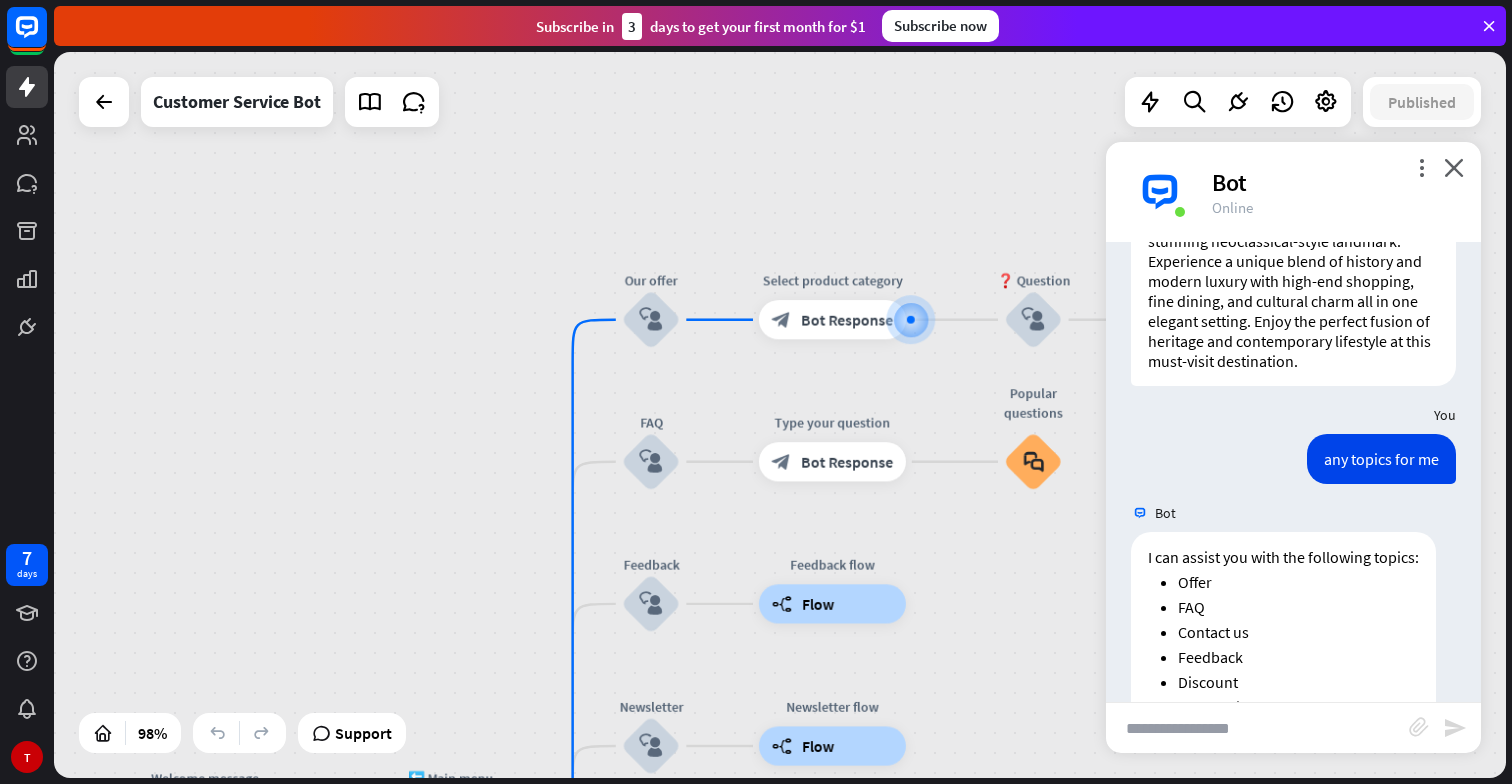 click on "home_2   Start point                 Welcome message   block_bot_response   Bot Response                 🔙 Main menu   block_bot_response   Bot Response                 Our offer   block_user_input                 Select product category   block_bot_response   Bot Response                     ❓ Question   block_user_input                 How can I help you?   block_bot_response   Bot Response                 FAQ   block_user_input                 Type your question   block_bot_response   Bot Response                 Popular questions   block_faq                 Feedback   block_user_input                 Feedback flow   builder_tree   Flow                 Newsletter   block_user_input                 Newsletter flow   builder_tree   Flow                 Contact us   block_user_input                 Contact info   block_bot_response   Bot Response                 👋 Small talk   block_user_input                 Go to Main menu   block_goto   Go to step                 Main menu" at bounding box center [780, 415] 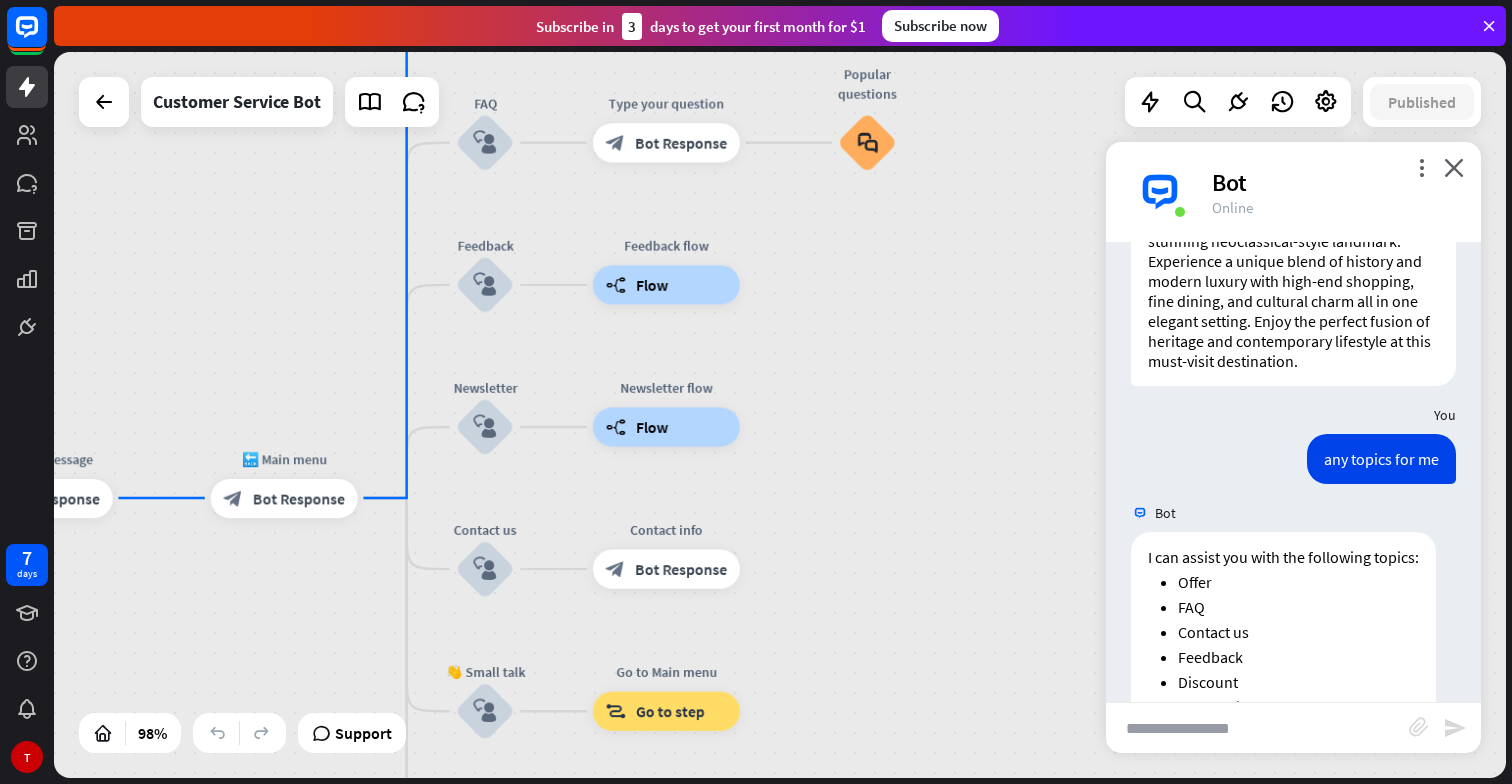 drag, startPoint x: 891, startPoint y: 446, endPoint x: 971, endPoint y: 269, distance: 194.23955 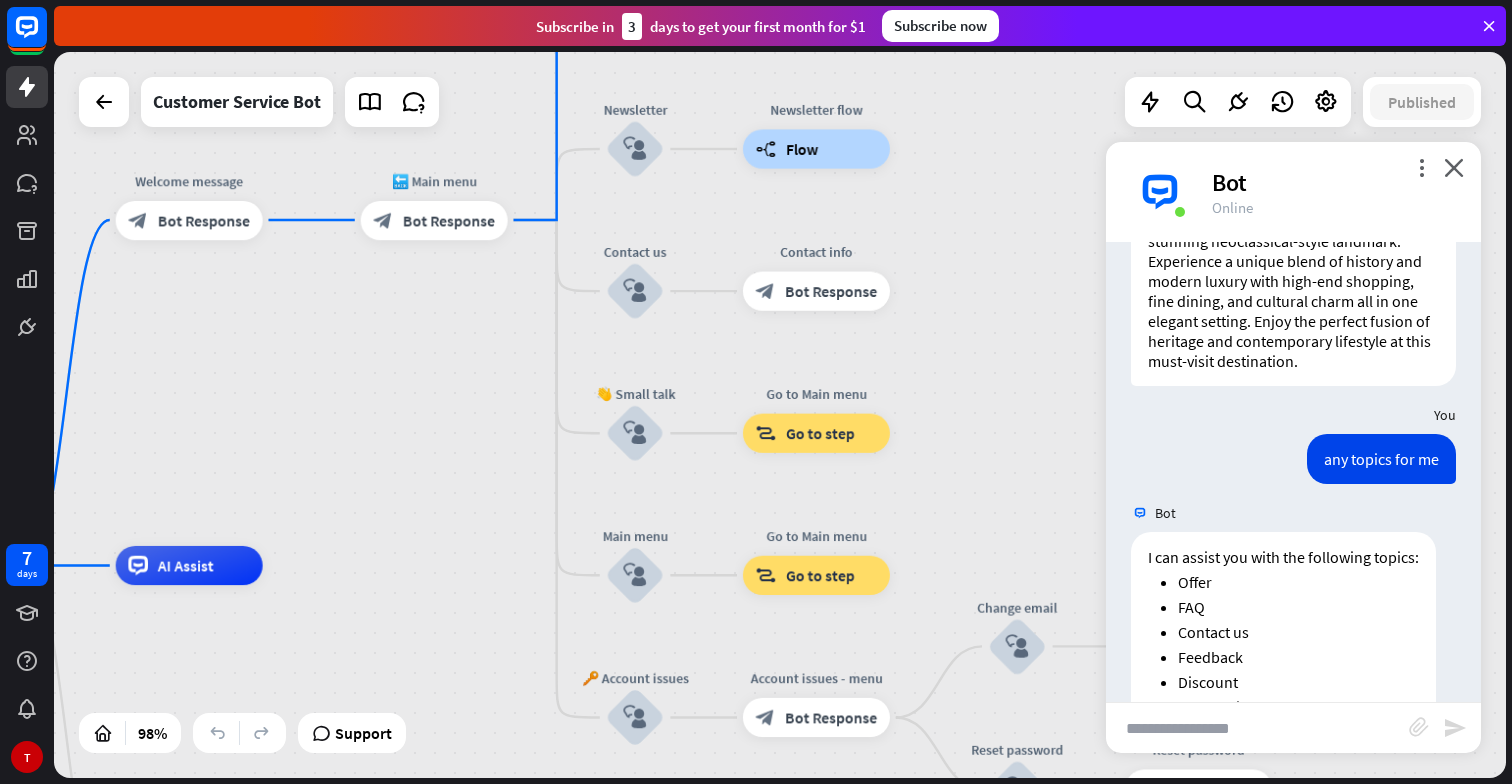 drag, startPoint x: 895, startPoint y: 448, endPoint x: 1090, endPoint y: 306, distance: 241.22397 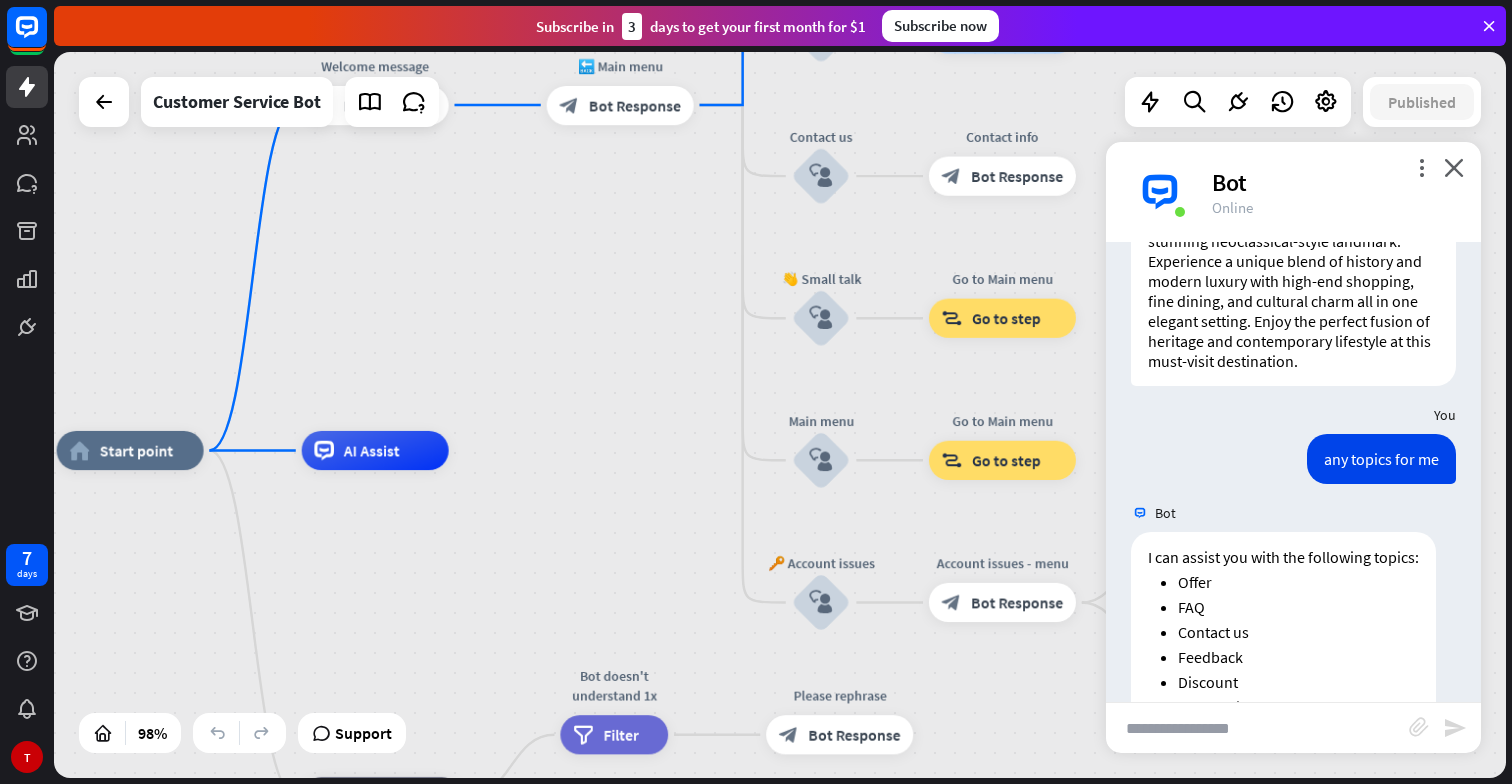 drag, startPoint x: 453, startPoint y: 544, endPoint x: 521, endPoint y: 487, distance: 88.72993 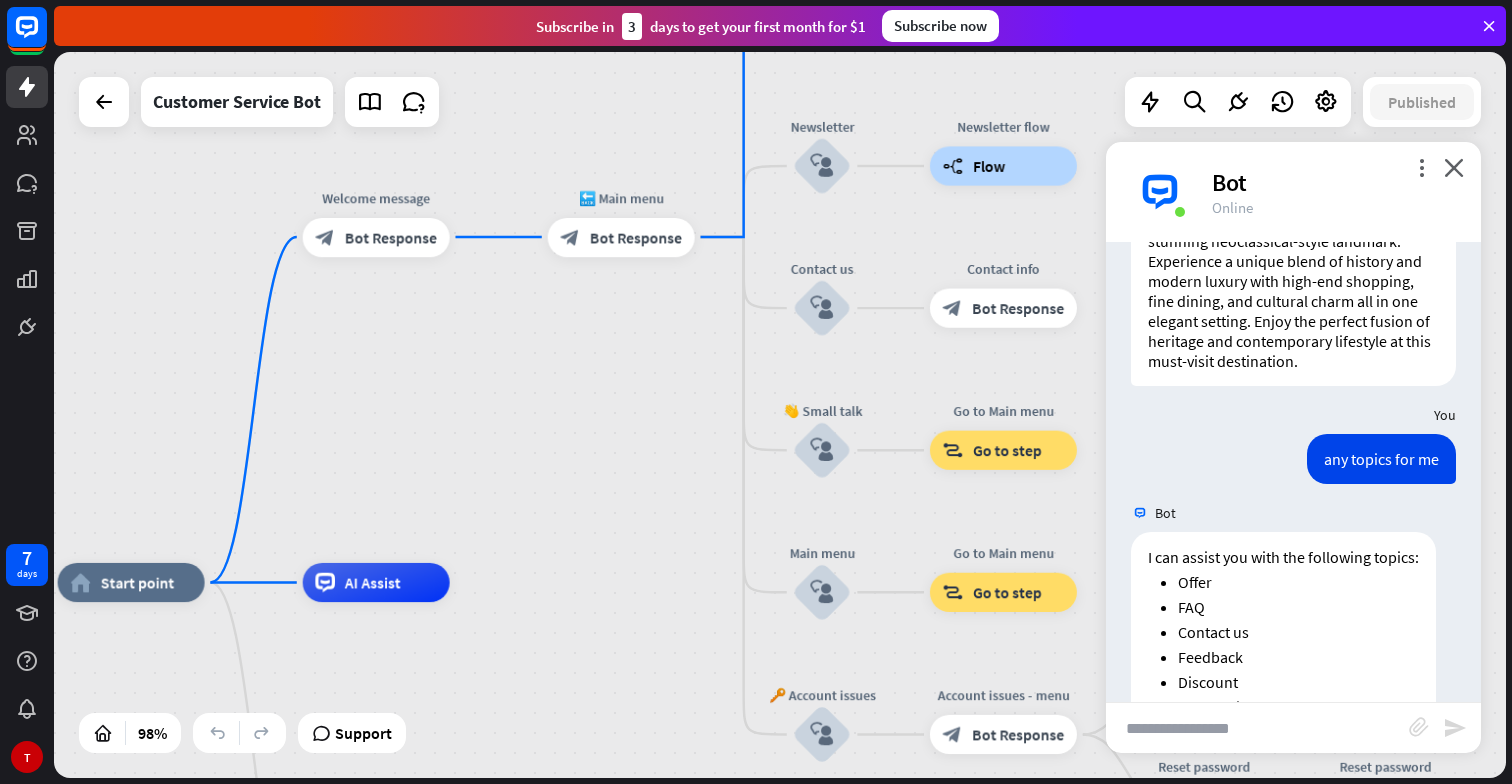 drag, startPoint x: 543, startPoint y: 368, endPoint x: 543, endPoint y: 454, distance: 86 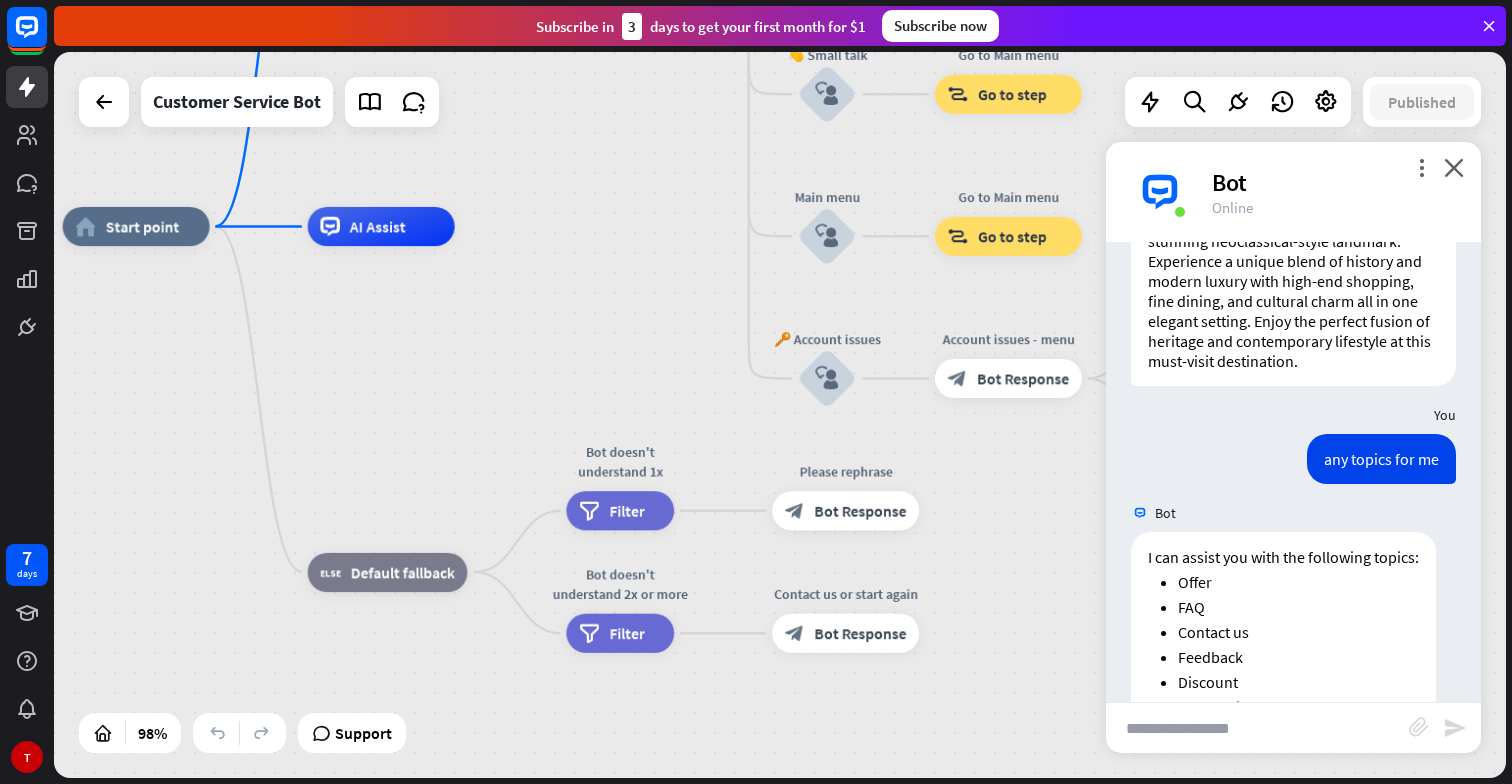 drag, startPoint x: 550, startPoint y: 632, endPoint x: 555, endPoint y: 262, distance: 370.03378 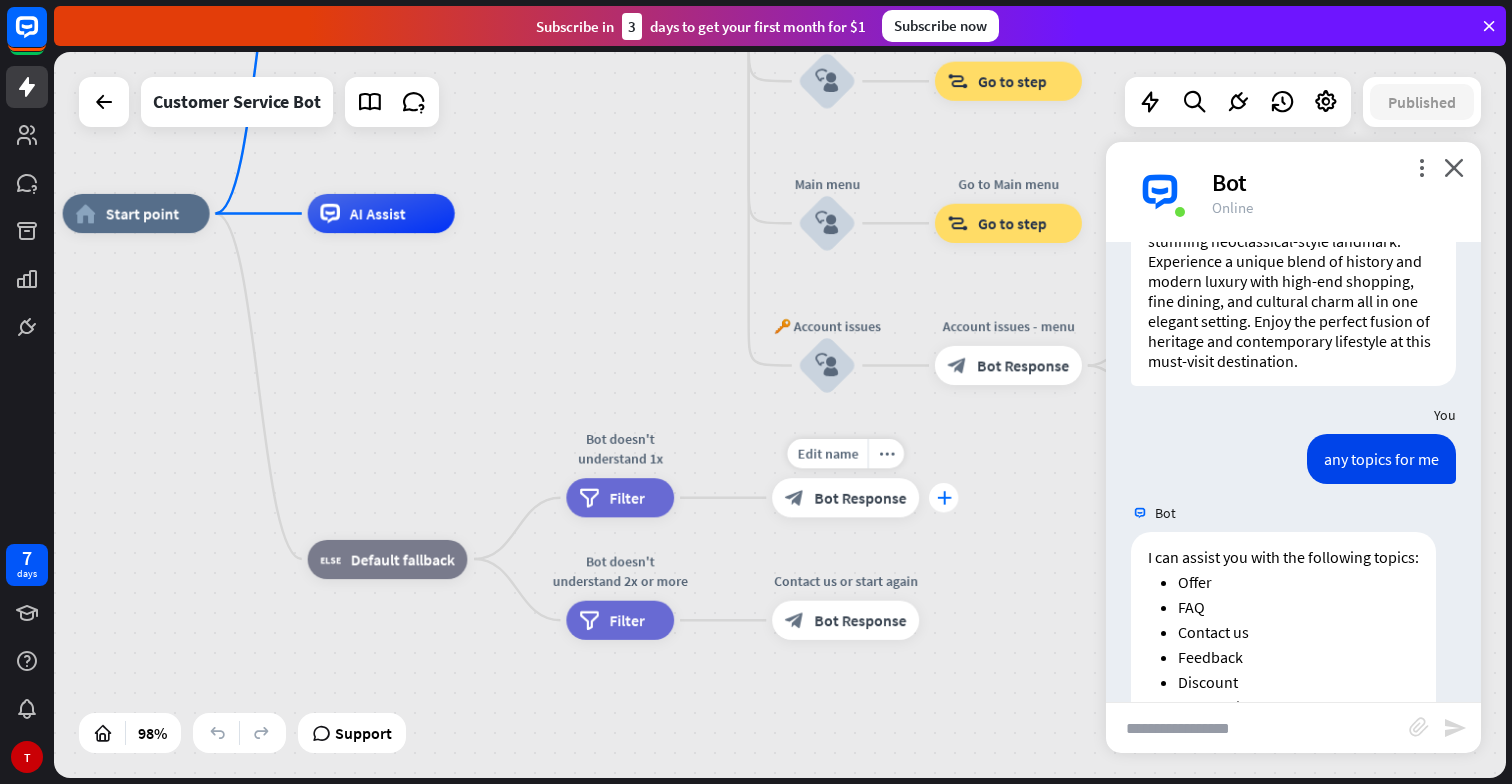click on "plus" at bounding box center [943, 498] 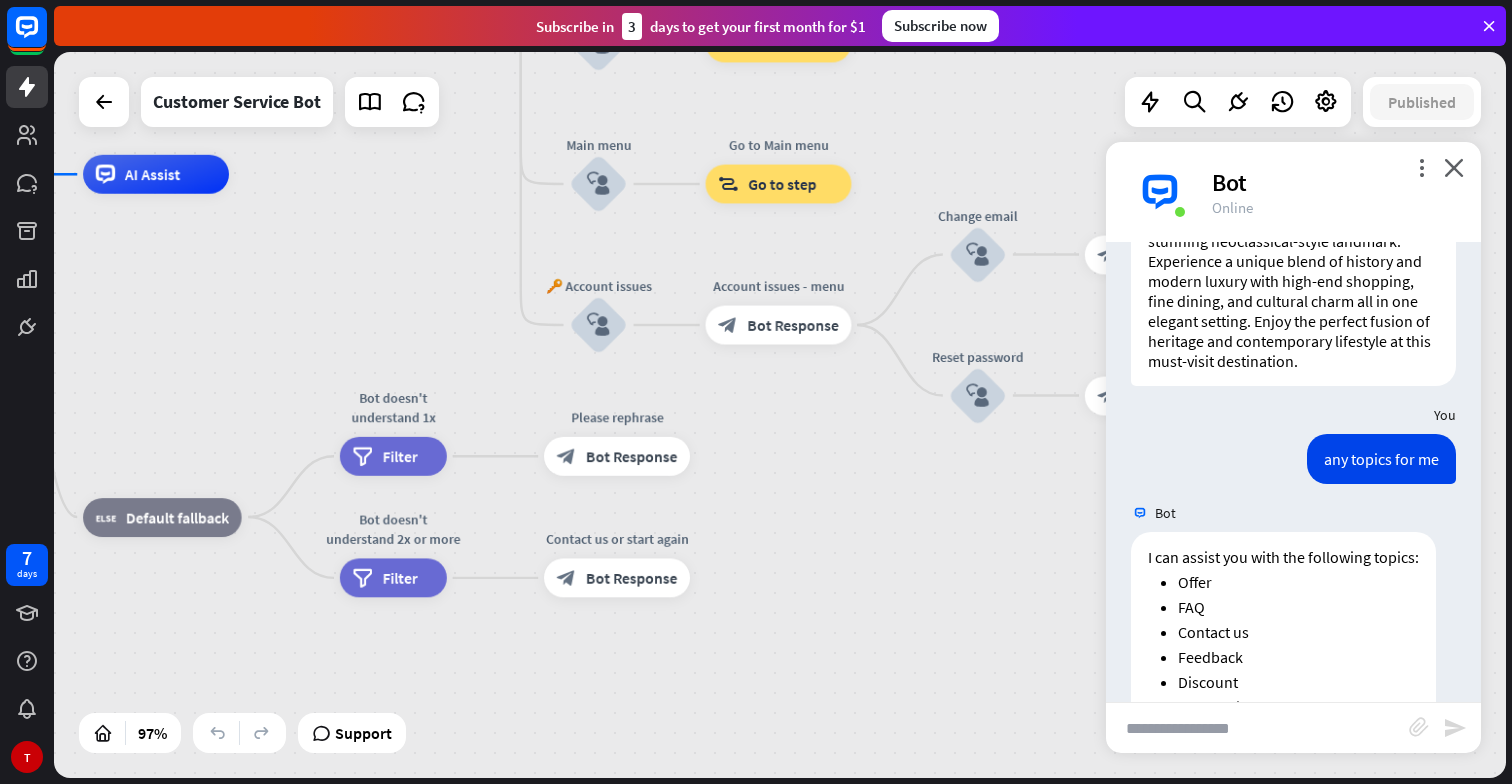 drag, startPoint x: 977, startPoint y: 528, endPoint x: 746, endPoint y: 486, distance: 234.78714 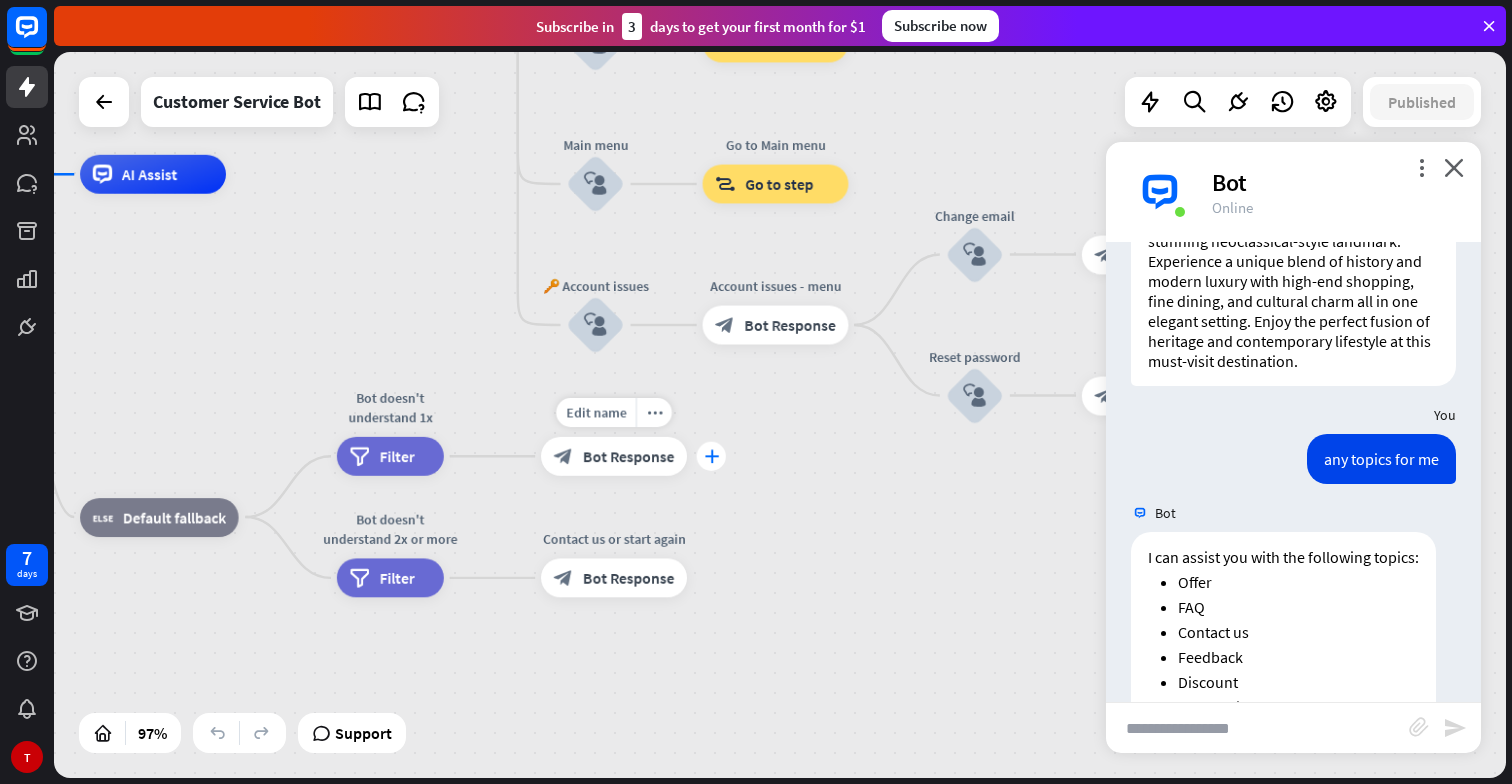 click on "plus" at bounding box center [711, 456] 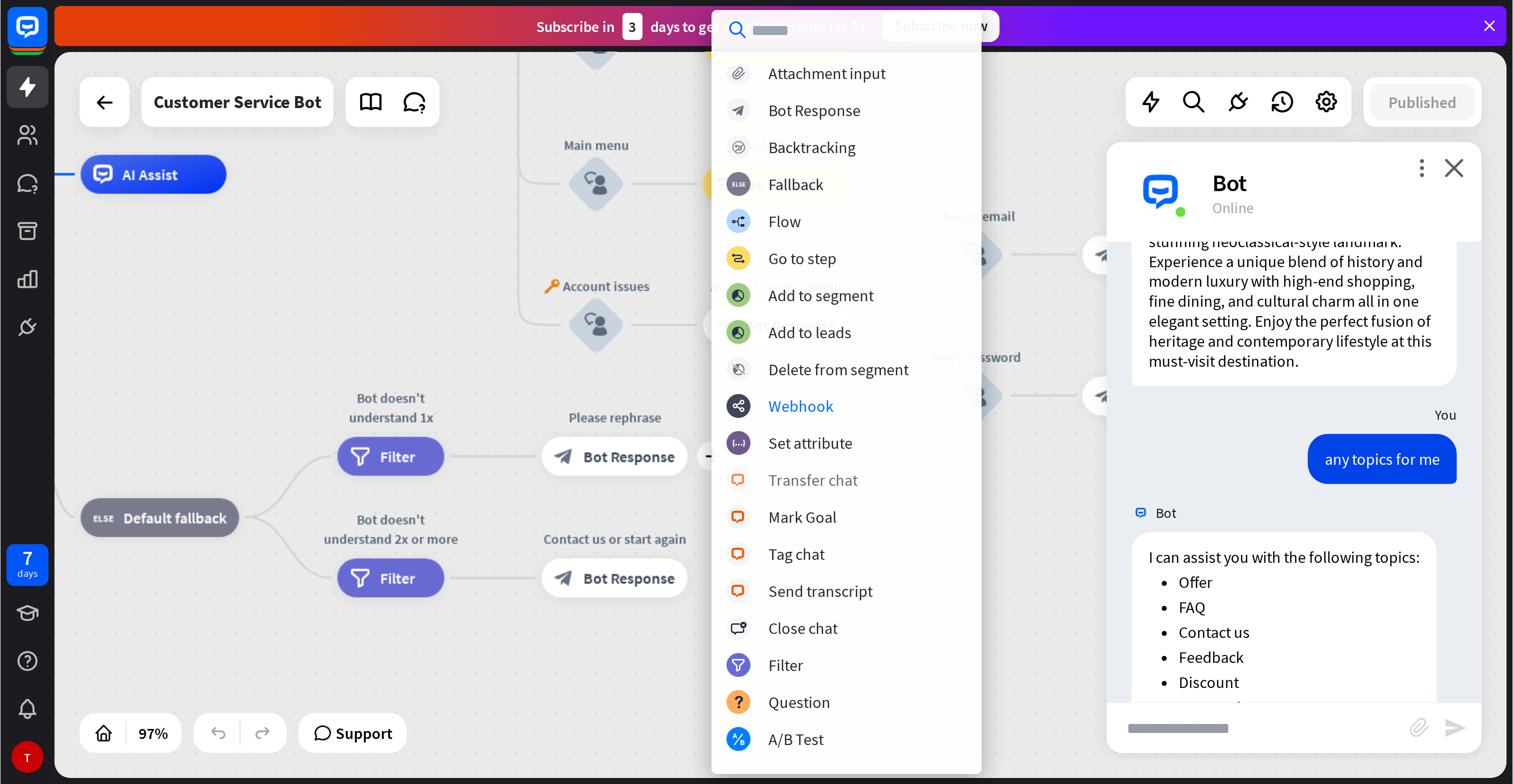 scroll, scrollTop: 0, scrollLeft: 0, axis: both 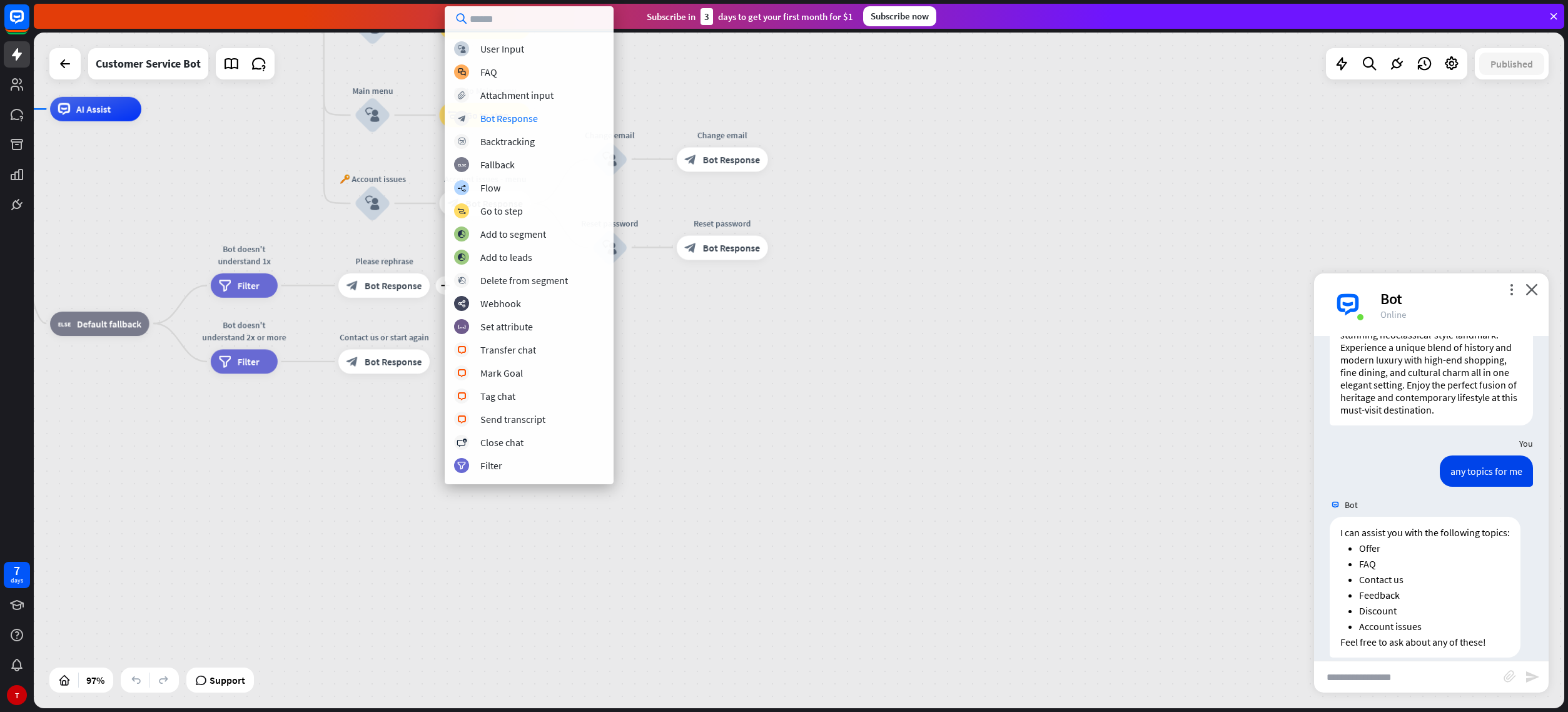 click on "home_2   Start point                 Welcome message   block_bot_response   Bot Response                 🔙 Main menu   block_bot_response   Bot Response                 Our offer   block_user_input                 Select product category   block_bot_response   Bot Response                     ❓ Question   block_user_input                 How can I help you?   block_bot_response   Bot Response                 FAQ   block_user_input                 Type your question   block_bot_response   Bot Response                 Popular questions   block_faq                 Feedback   block_user_input                 Feedback flow   builder_tree   Flow                 Newsletter   block_user_input                 Newsletter flow   builder_tree   Flow                 Contact us   block_user_input                 Contact info   block_bot_response   Bot Response                 👋 Small talk   block_user_input                 Go to Main menu   block_goto   Go to step                 Main menu" at bounding box center [642, 437] 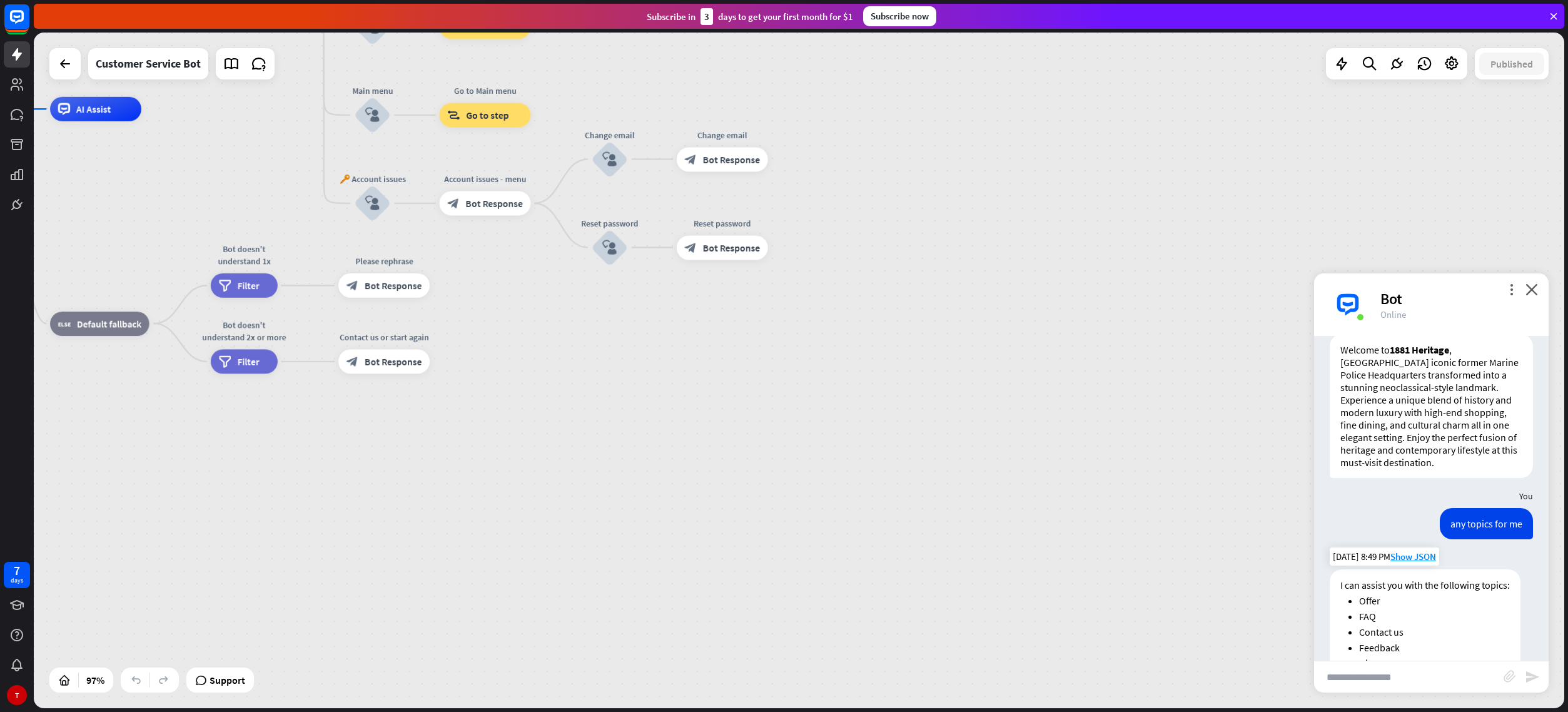 scroll, scrollTop: 1068, scrollLeft: 0, axis: vertical 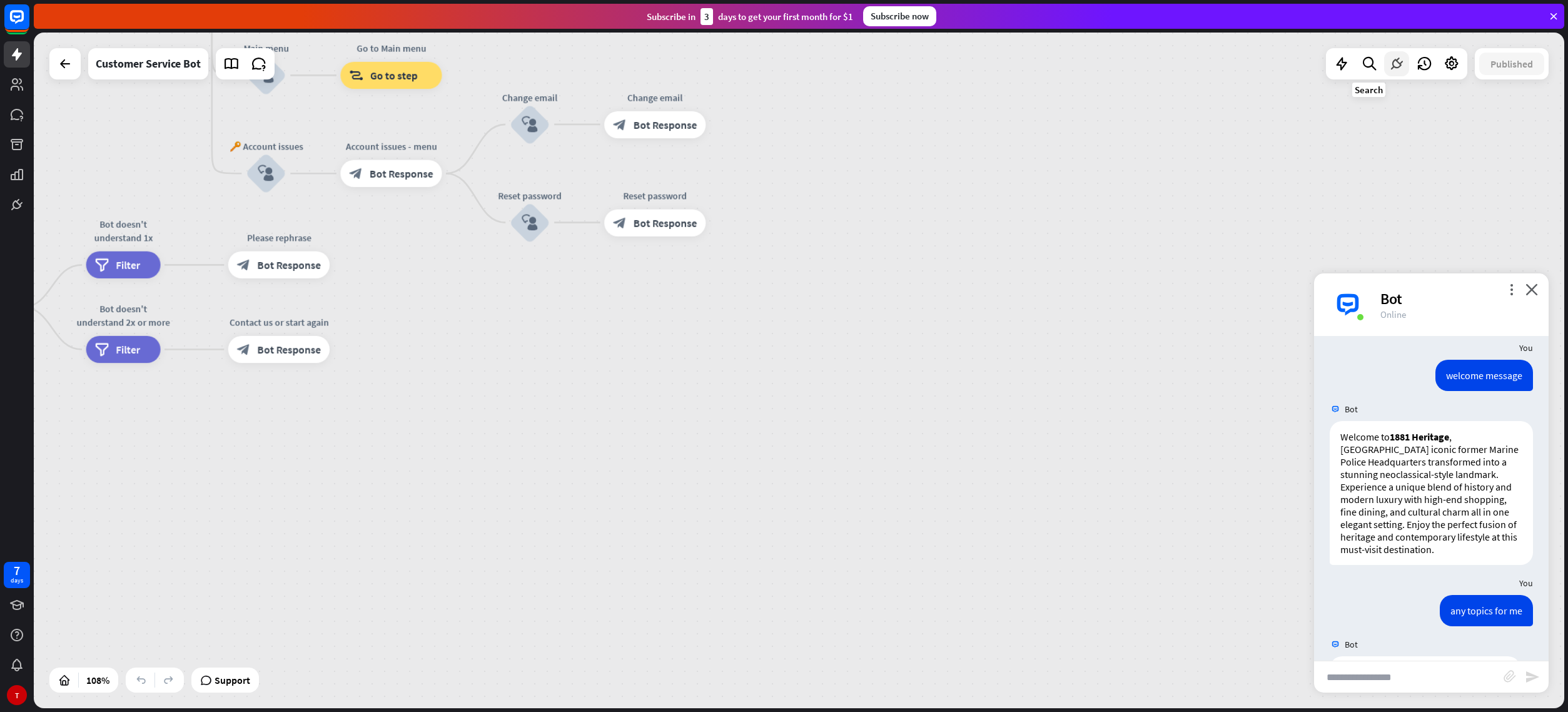 click at bounding box center (1397, 64) 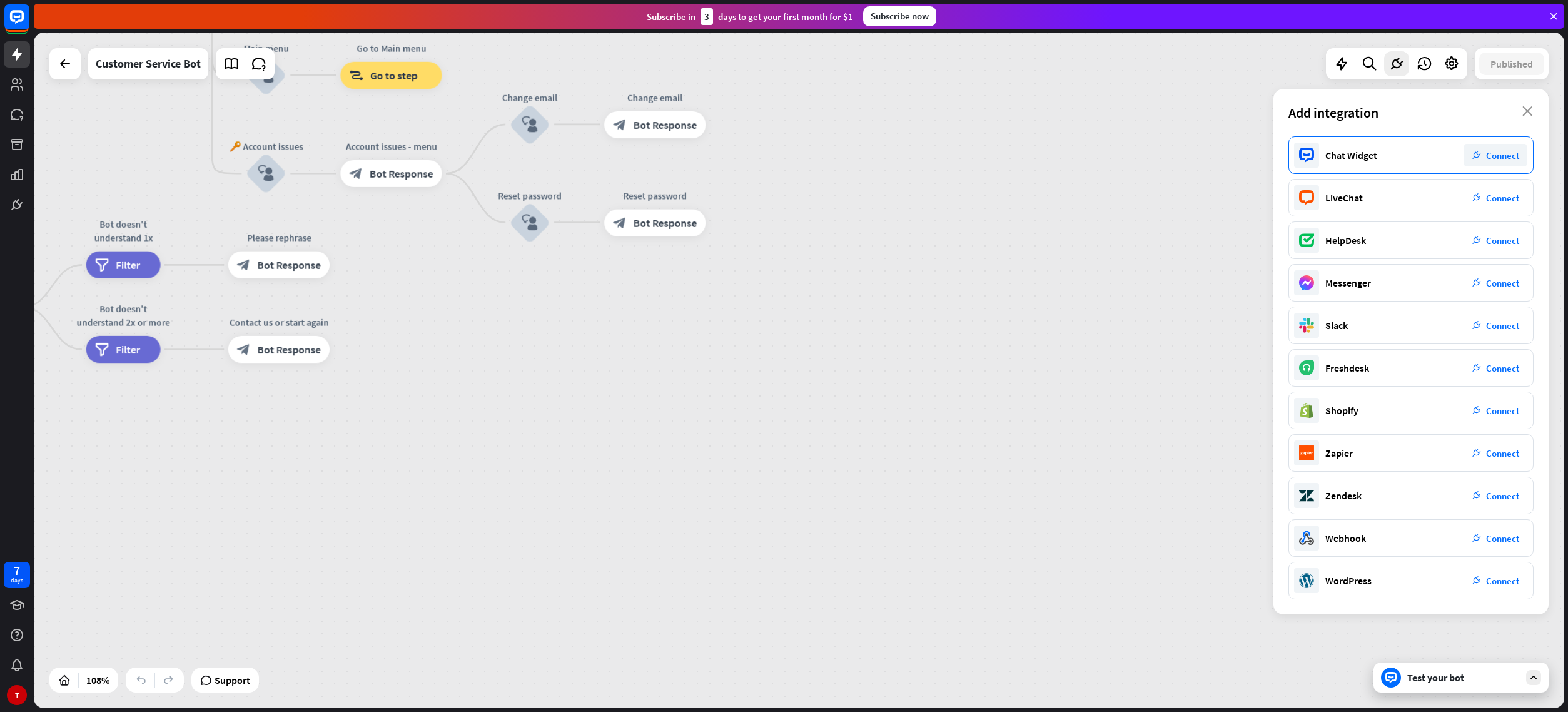 click on "plug_integration   Connect" at bounding box center [1495, 155] 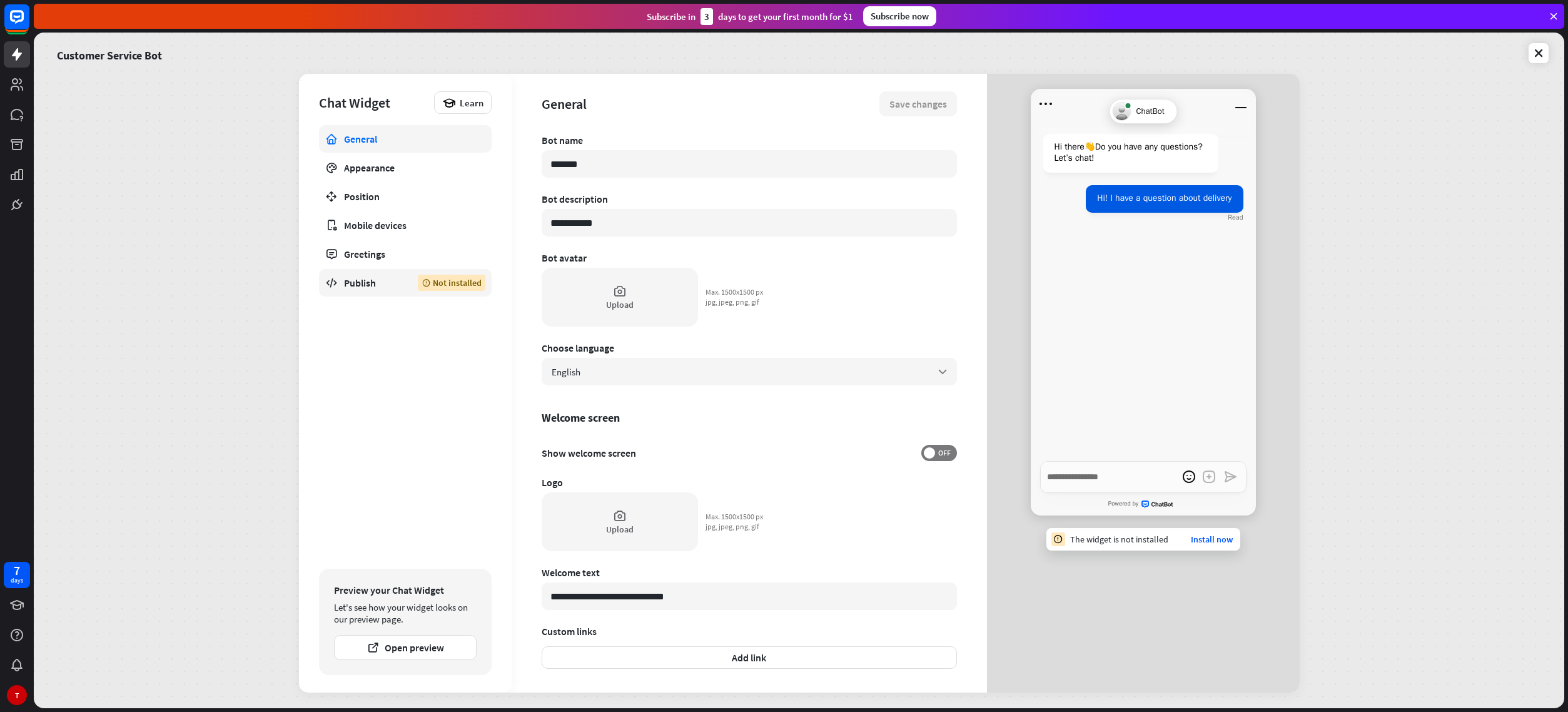 click on "Publish" at bounding box center (372, 283) 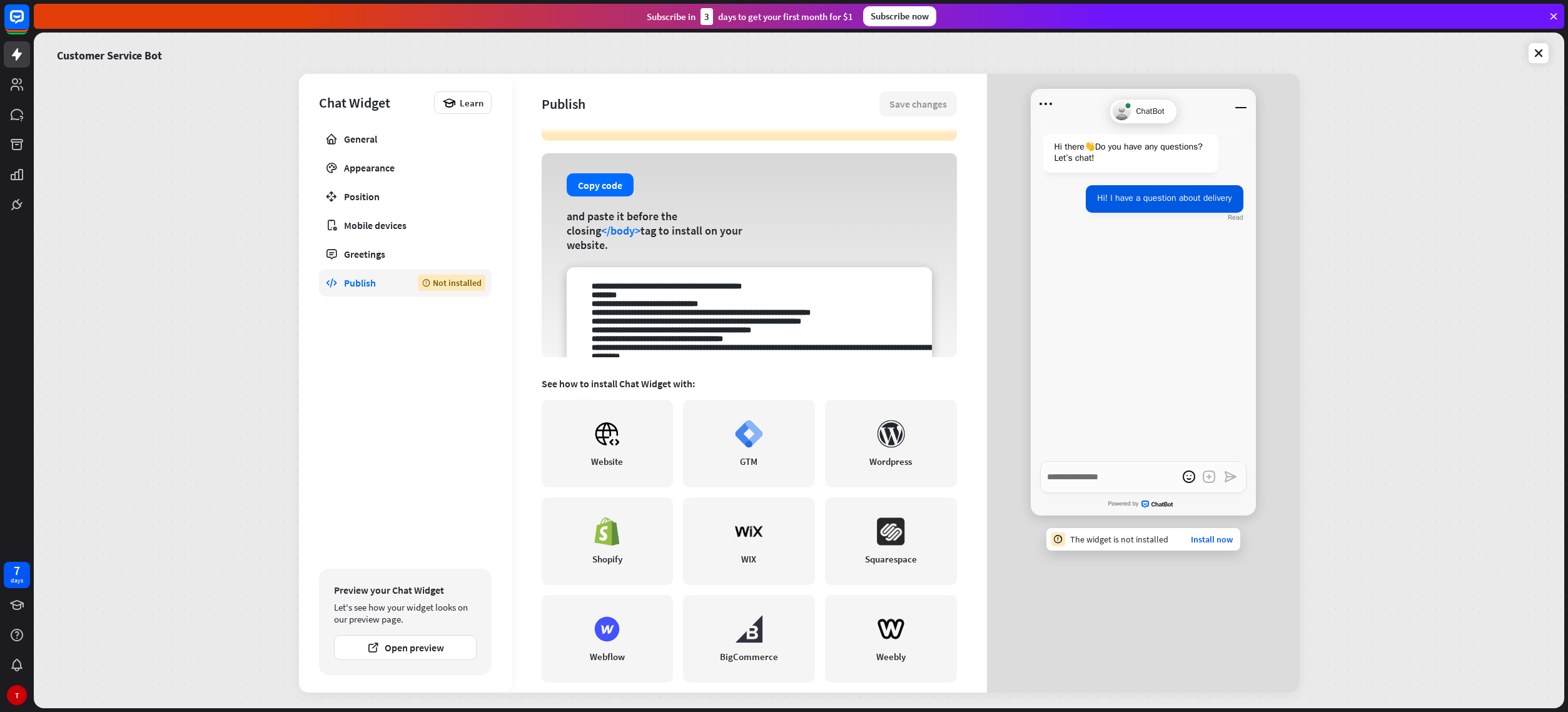 scroll, scrollTop: 59, scrollLeft: 0, axis: vertical 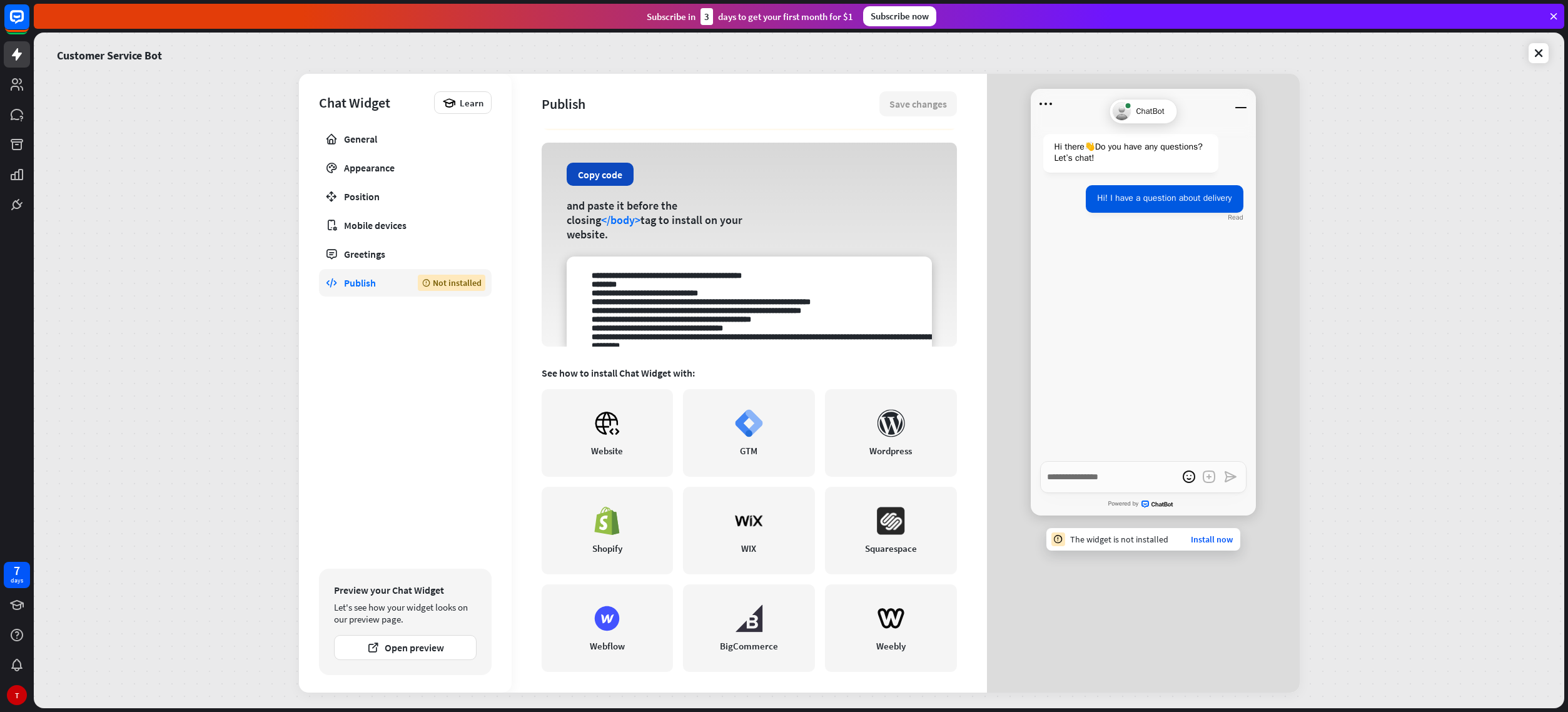 click on "Copy code" at bounding box center [600, 174] 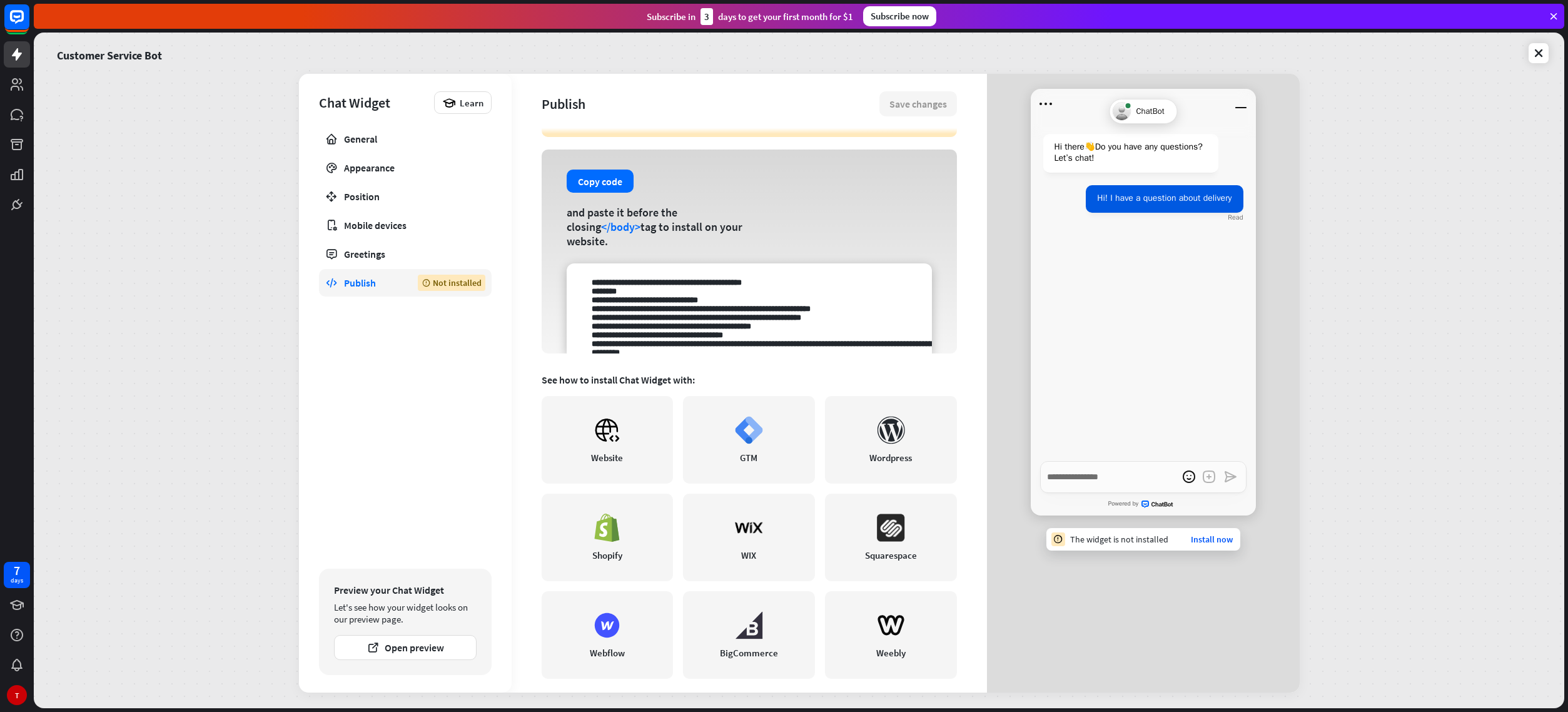 scroll, scrollTop: 63, scrollLeft: 0, axis: vertical 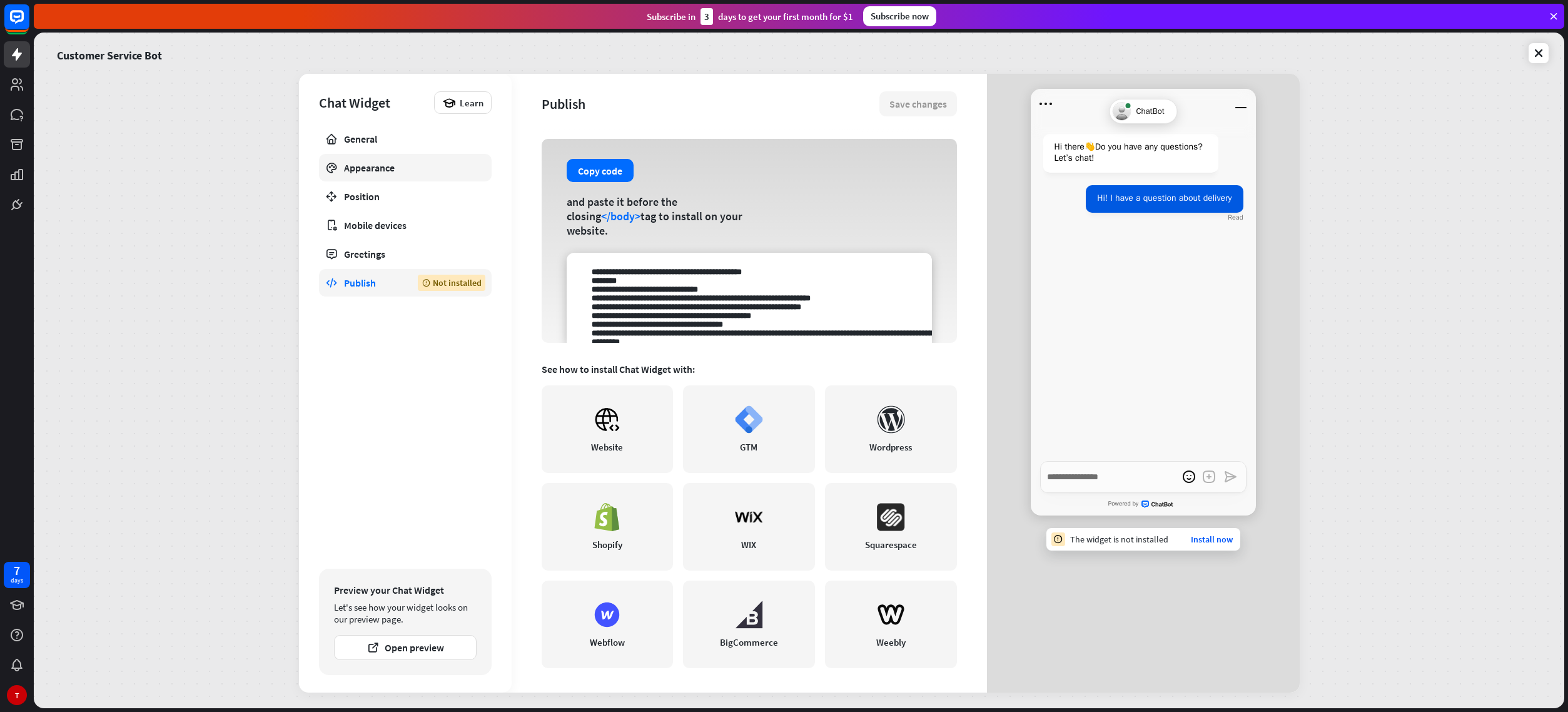 click on "Appearance" at bounding box center (405, 168) 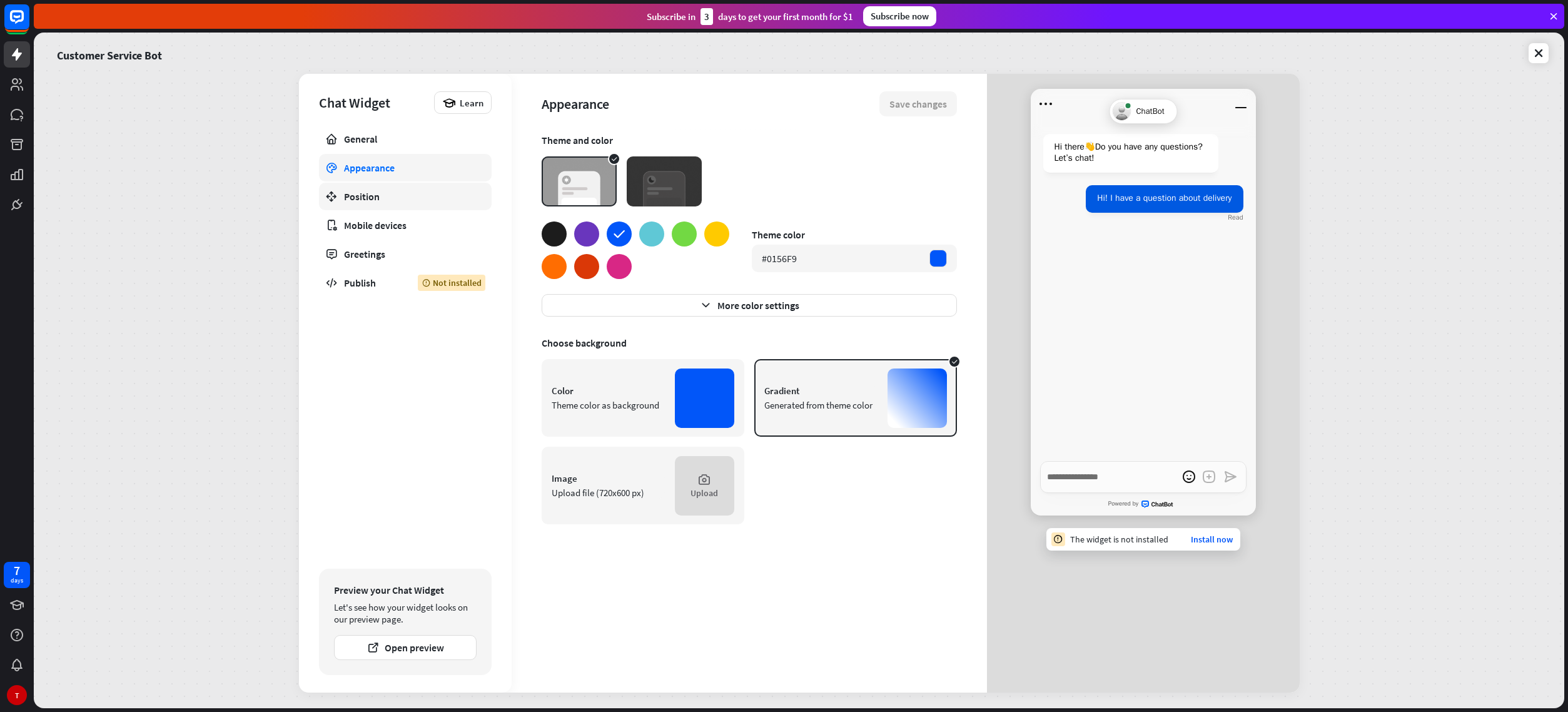 click on "Position" at bounding box center [405, 196] 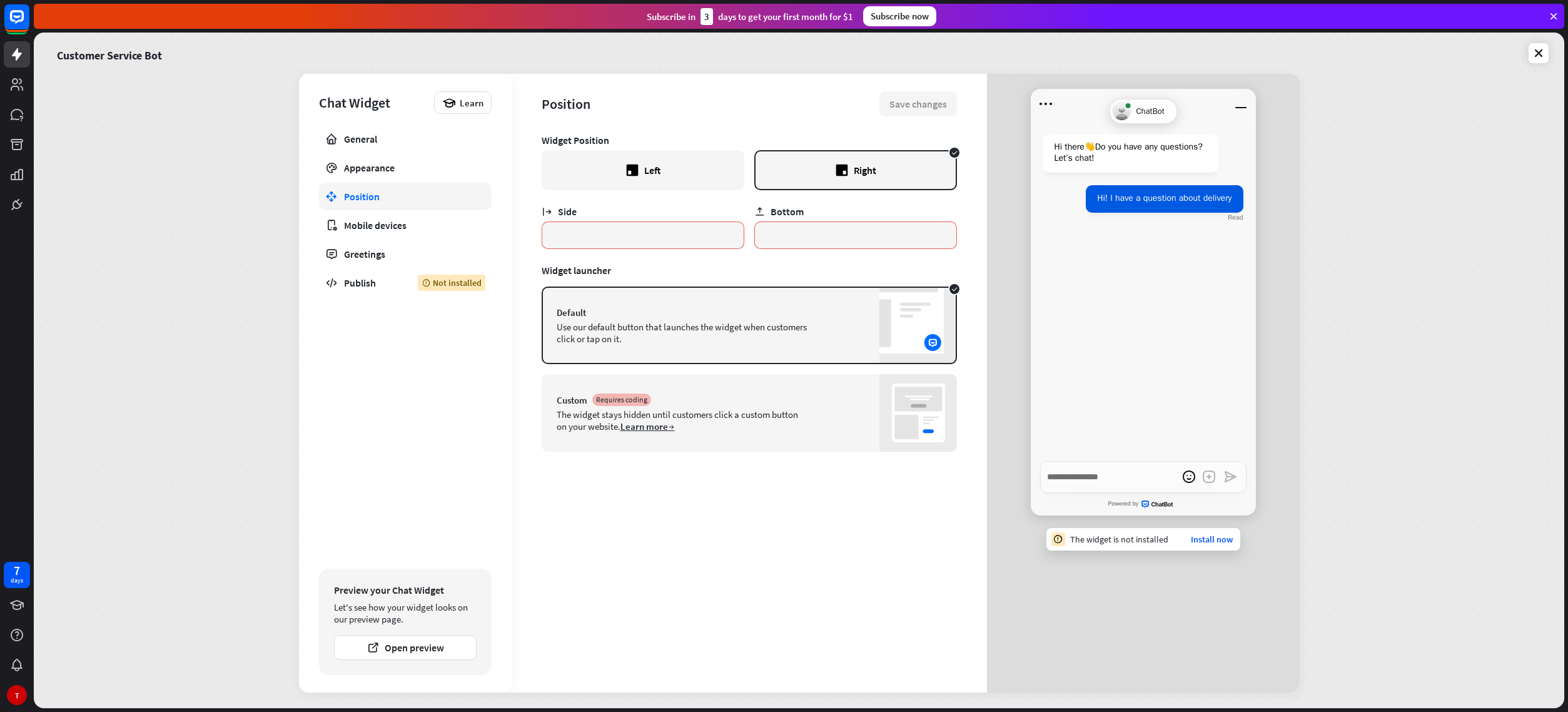 click on "Left" at bounding box center [643, 170] 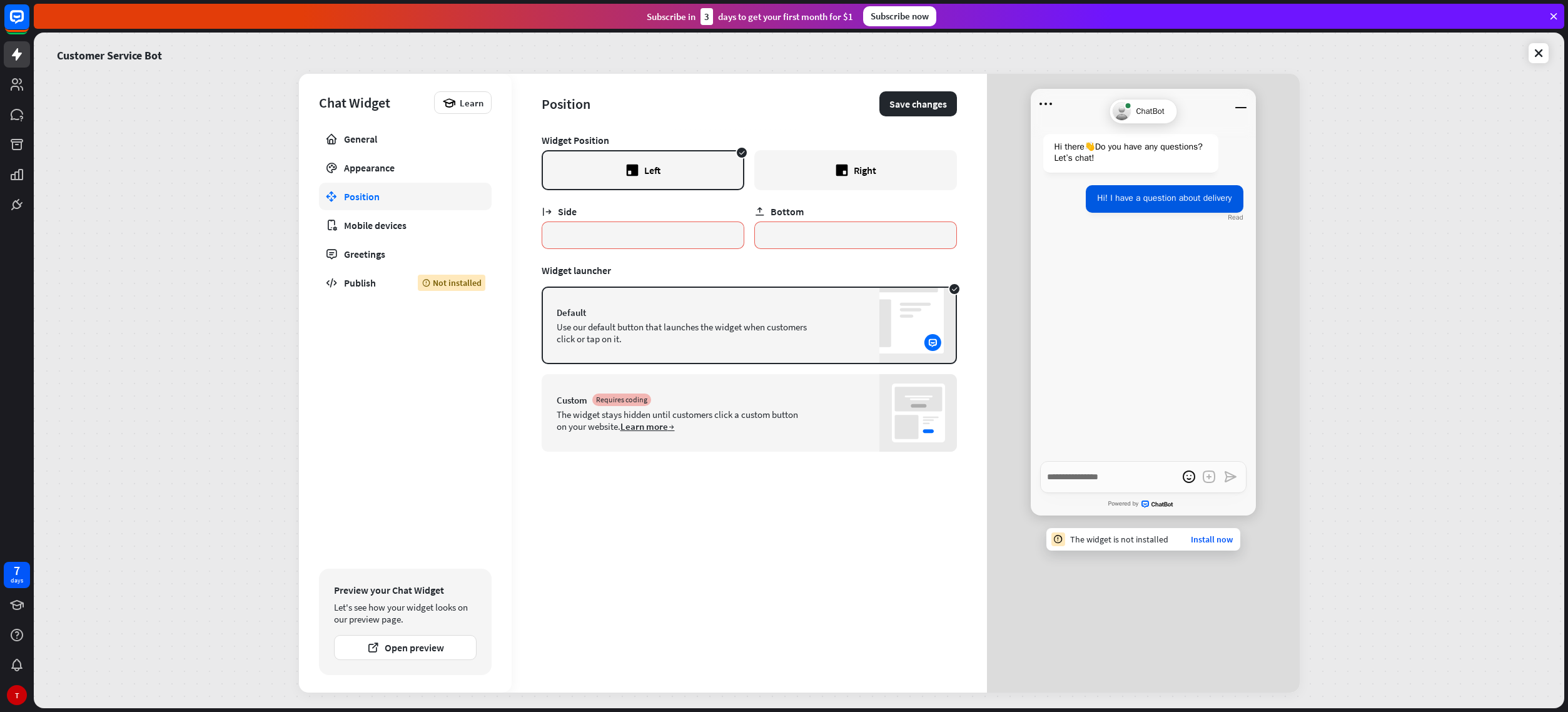 click on "Right" at bounding box center [856, 170] 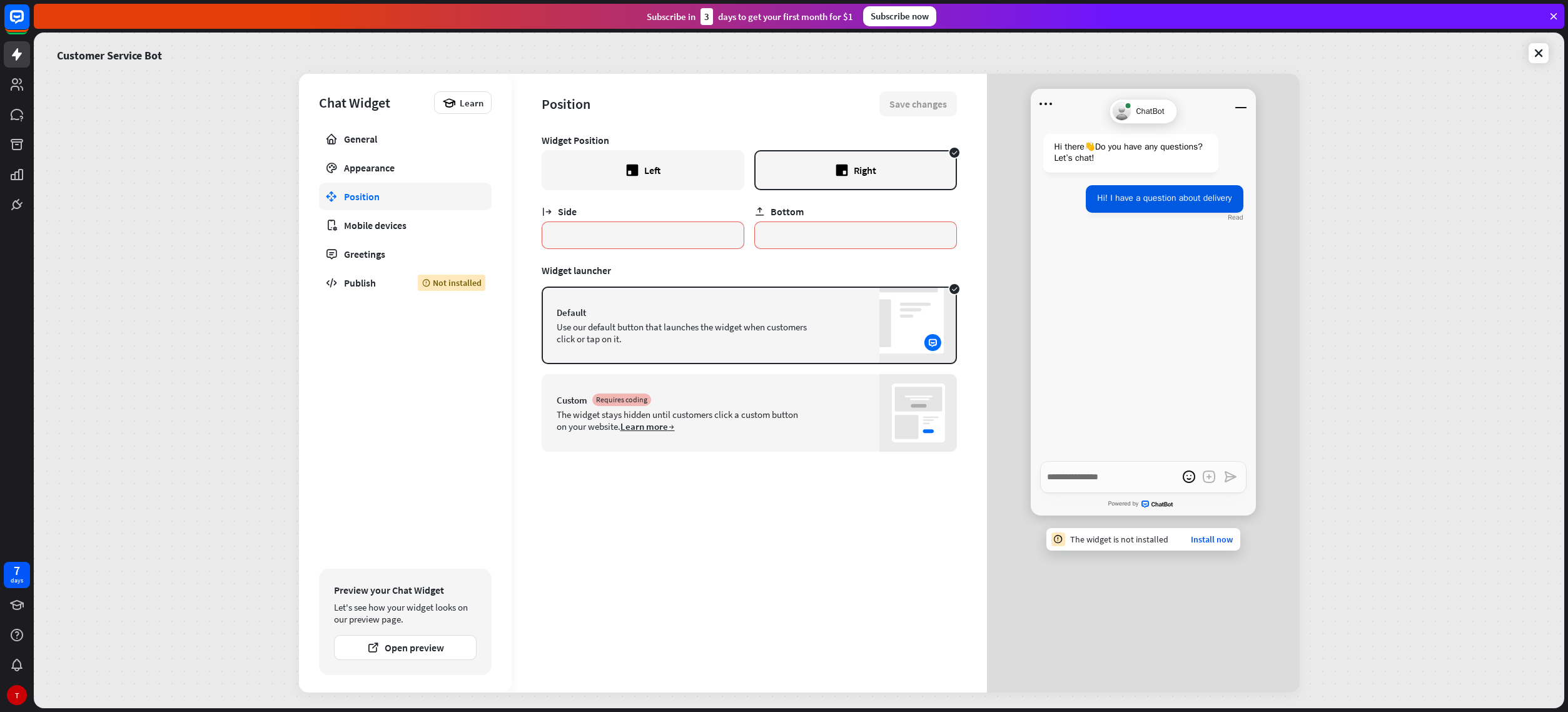 click on "Custom
Requires coding" at bounding box center [749, 400] 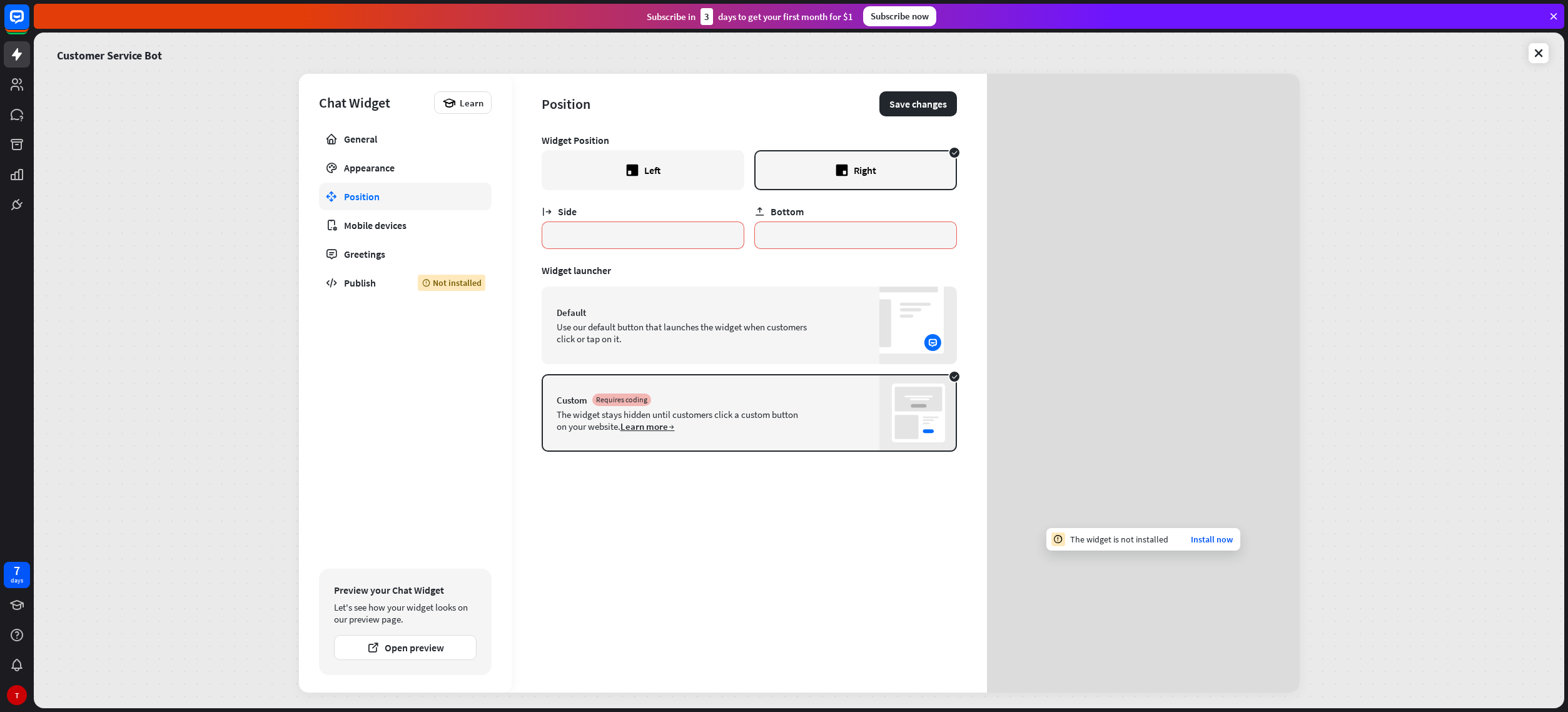 type on "*" 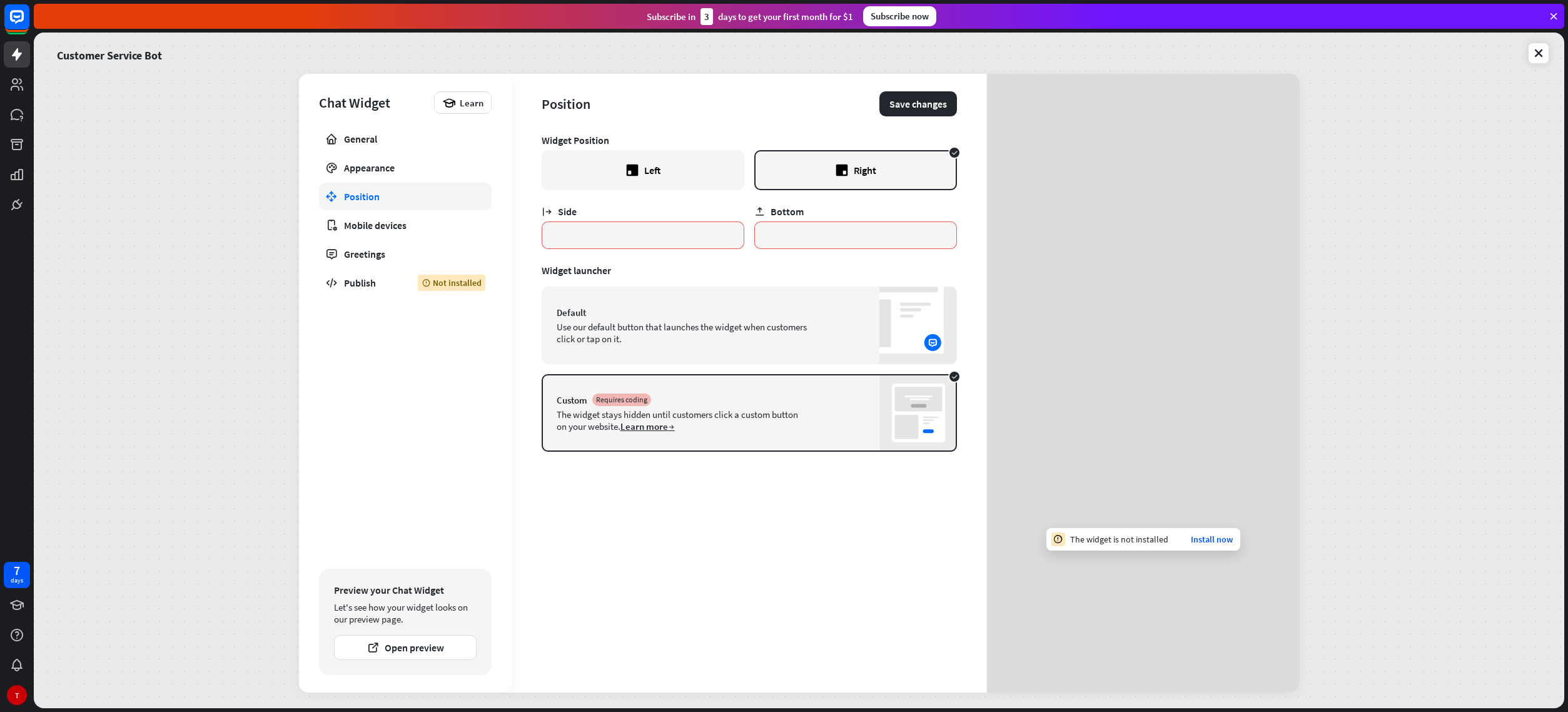 click on "Default
Use our default button that launches the widget when
customers click or tap on it." at bounding box center (749, 325) 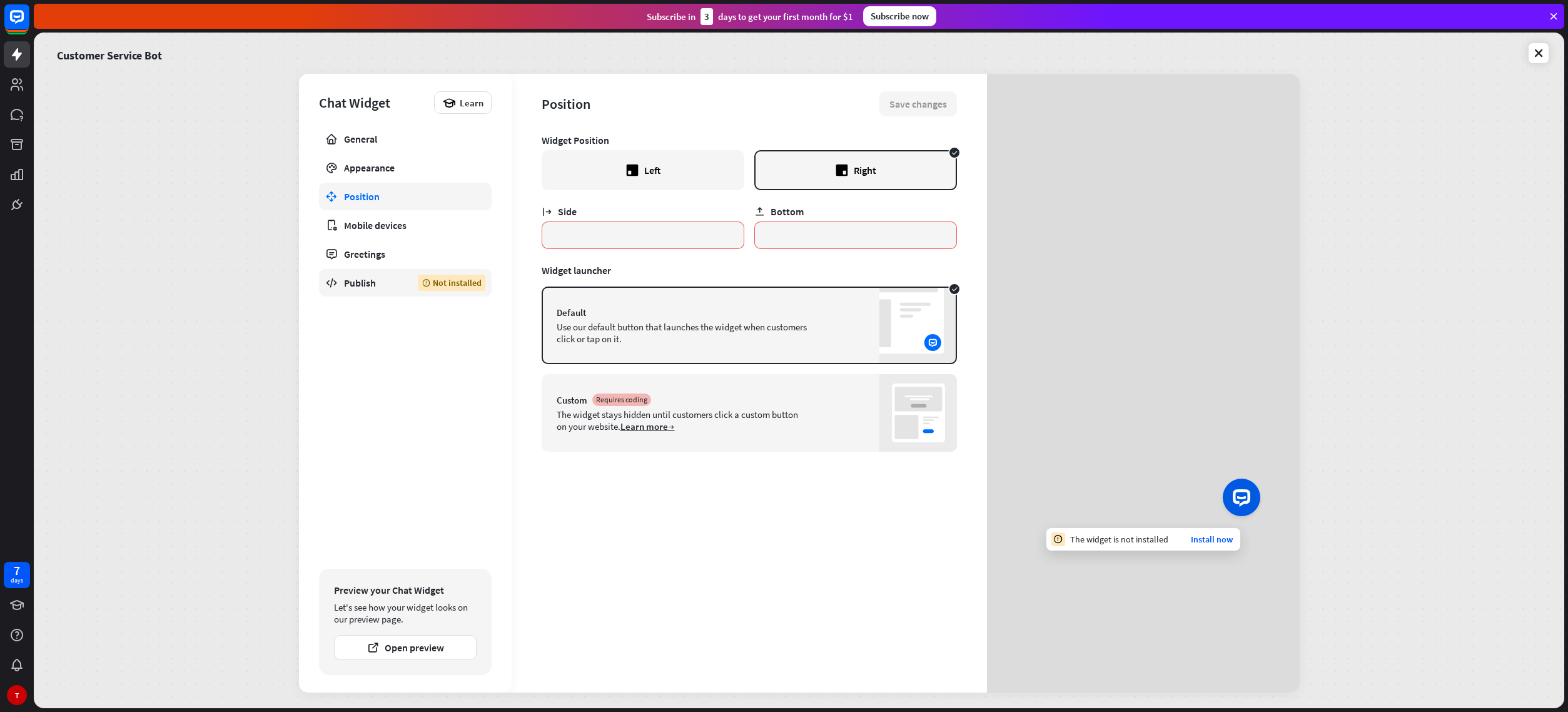 click on "Publish" at bounding box center [372, 283] 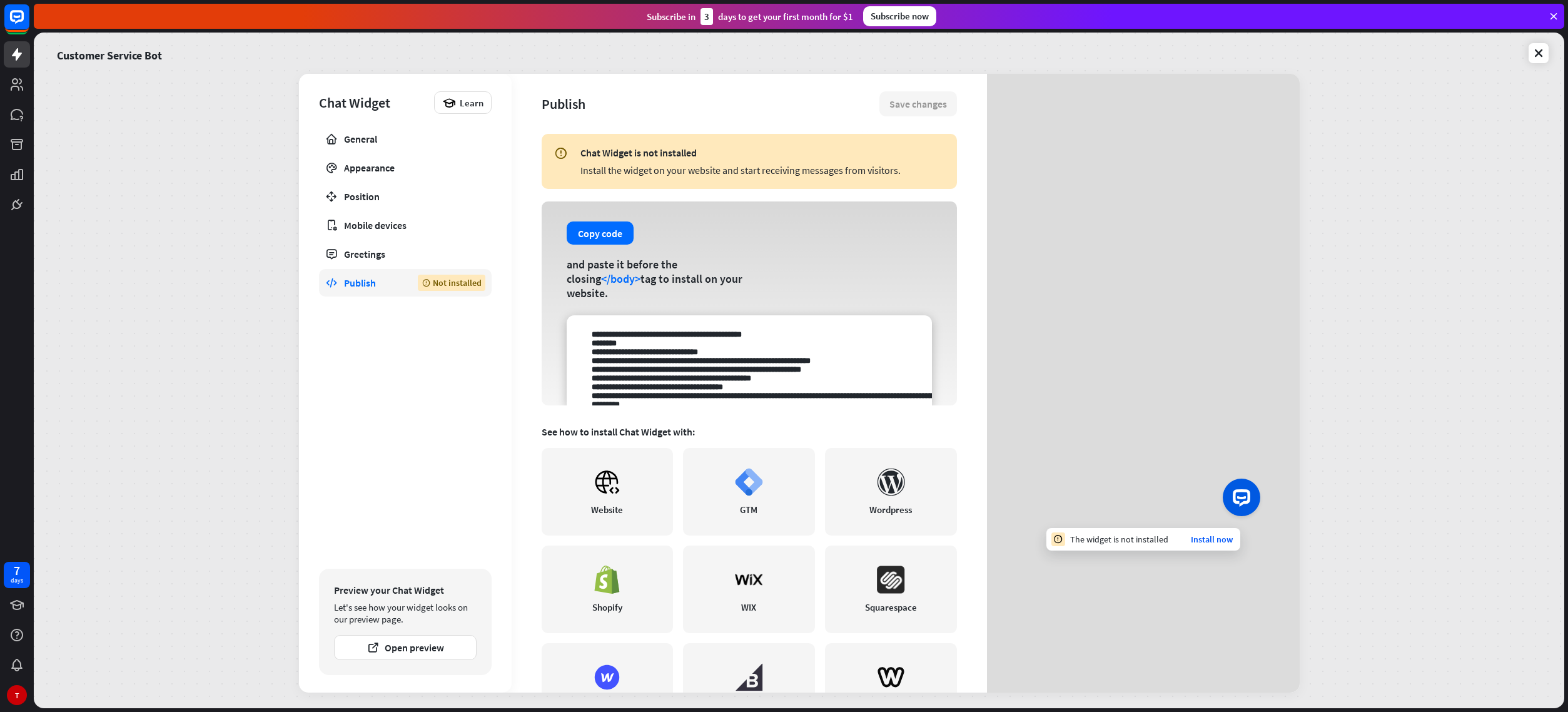 scroll, scrollTop: 63, scrollLeft: 0, axis: vertical 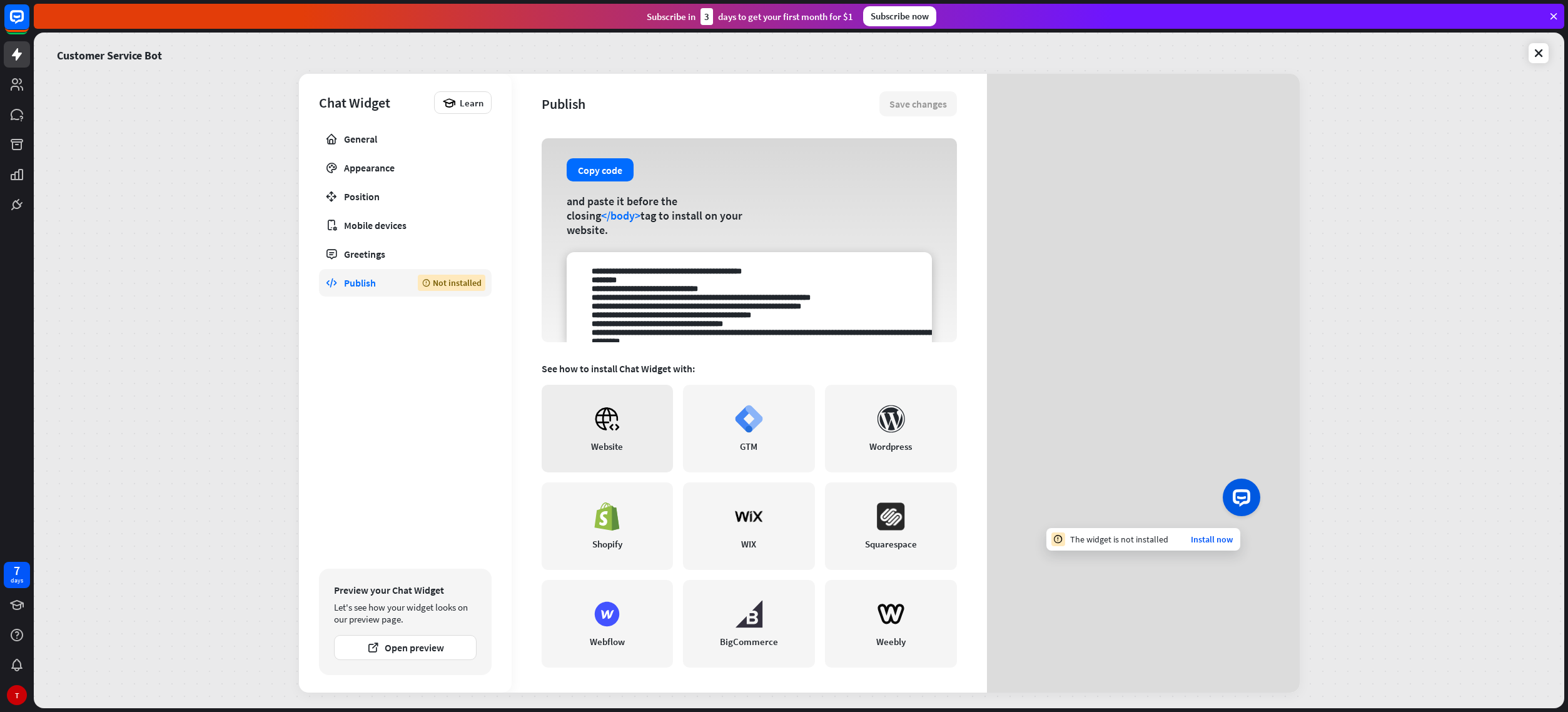 click 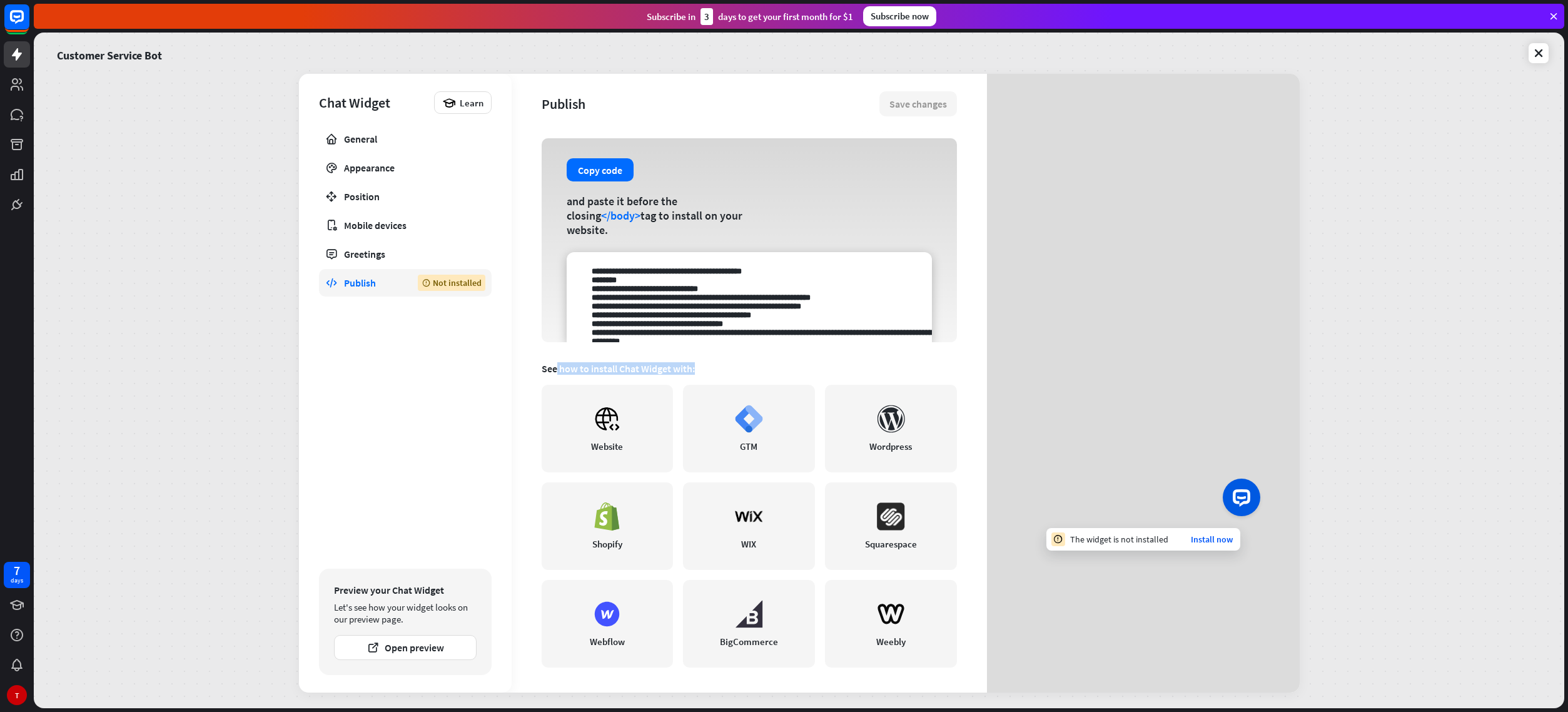 drag, startPoint x: 711, startPoint y: 368, endPoint x: 558, endPoint y: 365, distance: 153.02941 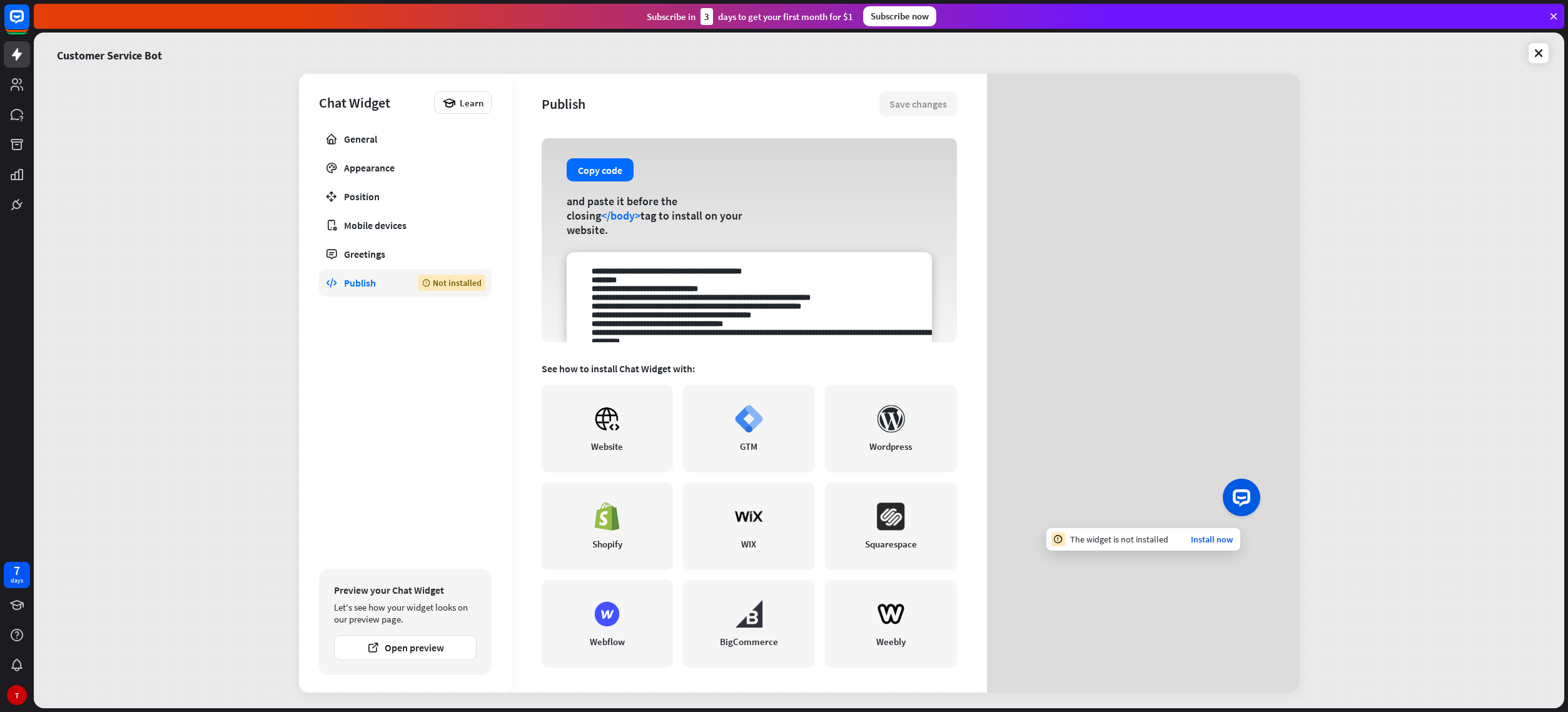 click on "See how to install Chat Widget with:" at bounding box center [749, 369] 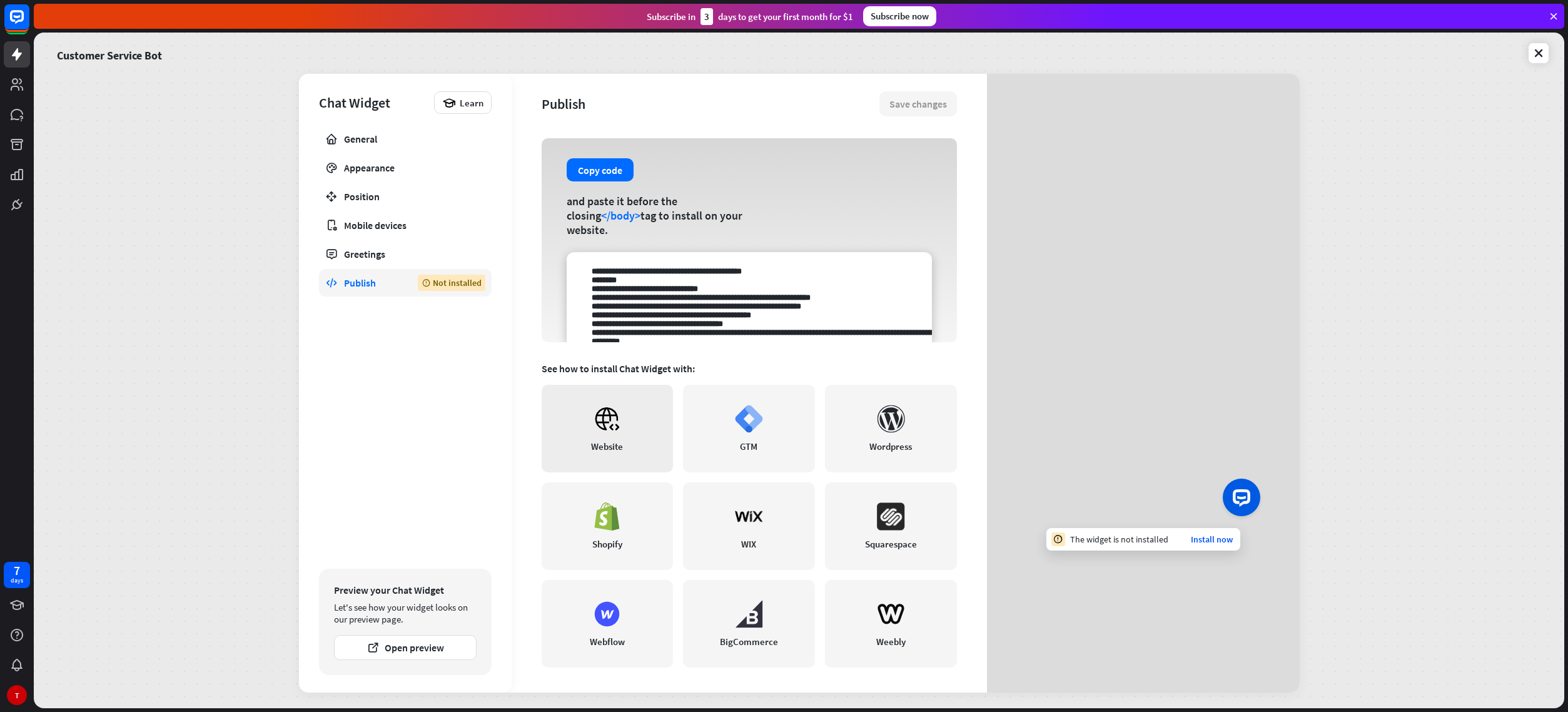 click 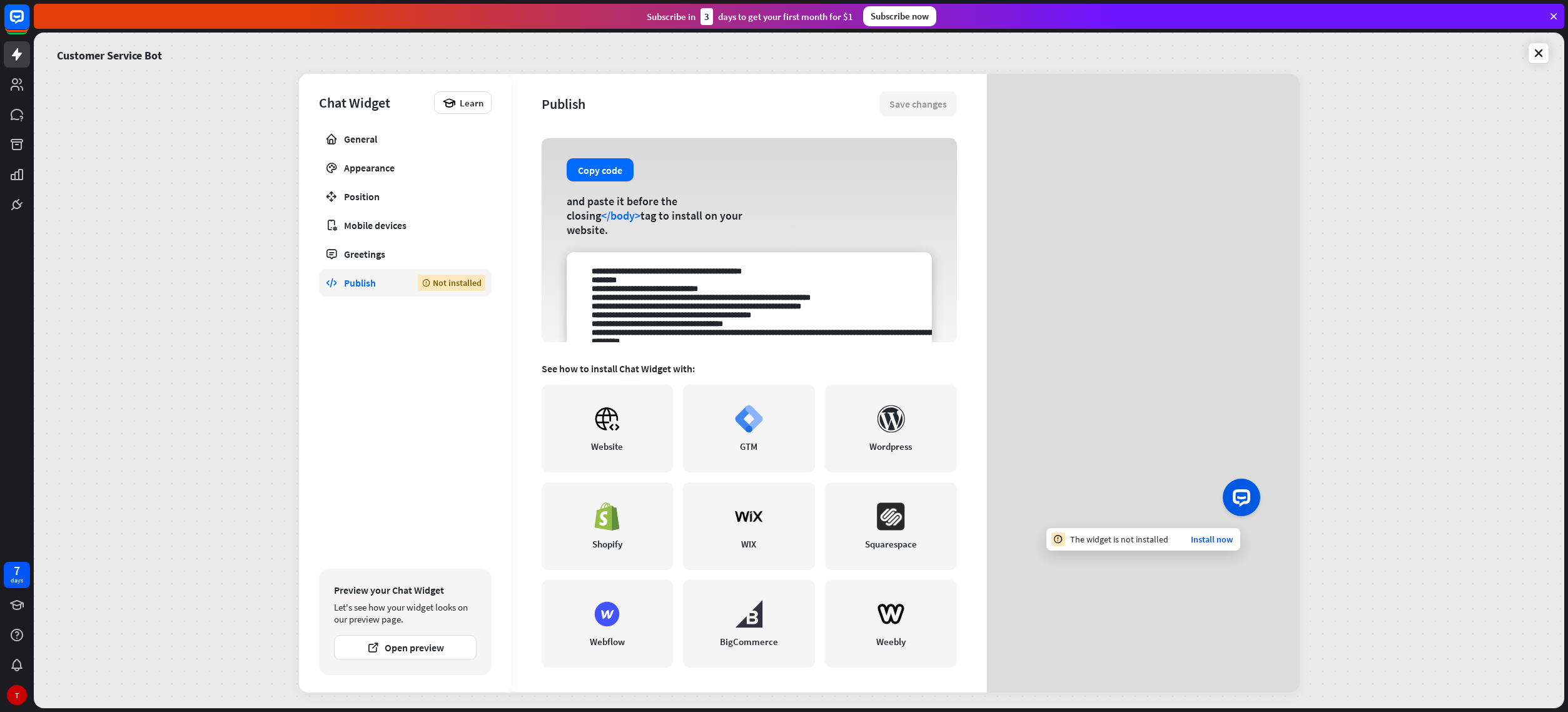 click on "Not installed" at bounding box center [452, 283] 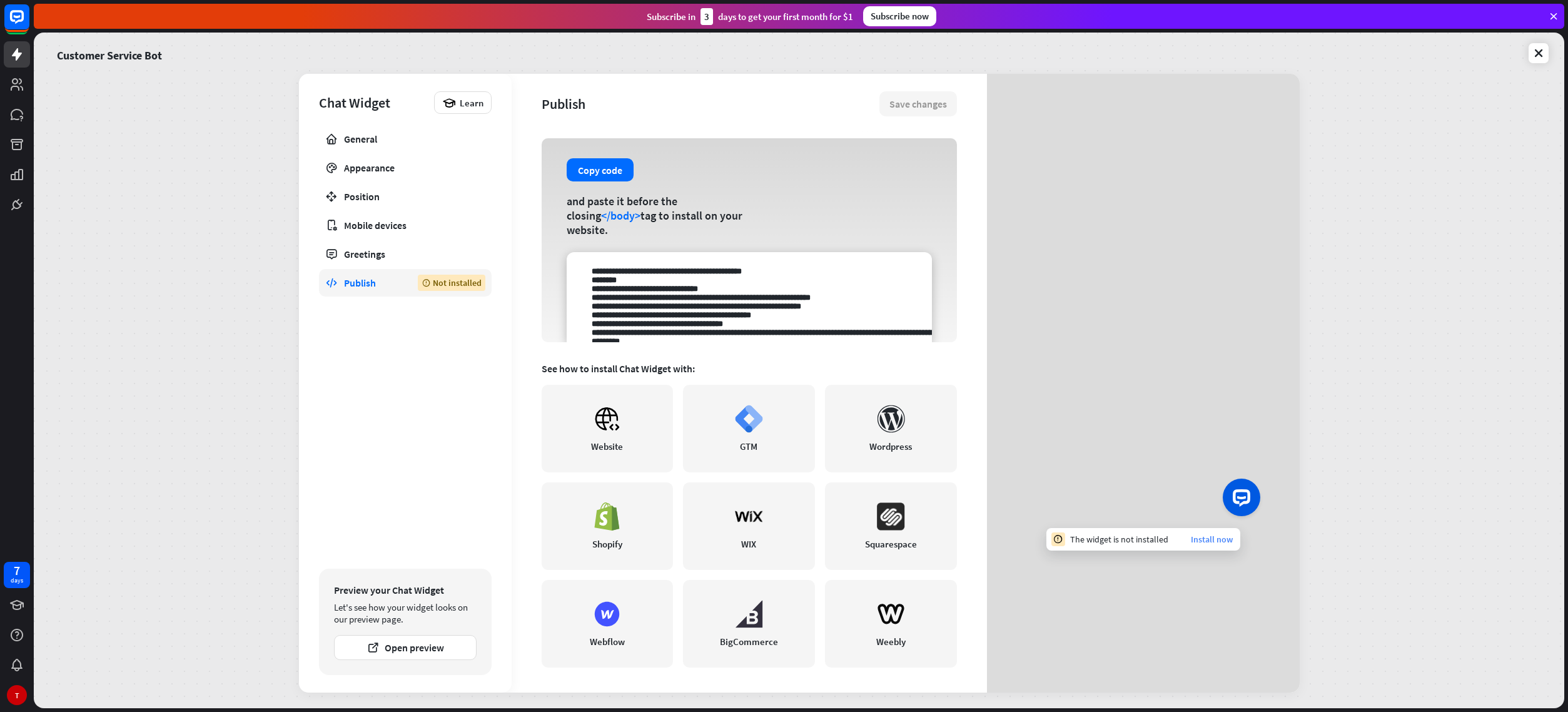 click on "Install now" at bounding box center (1211, 539) 